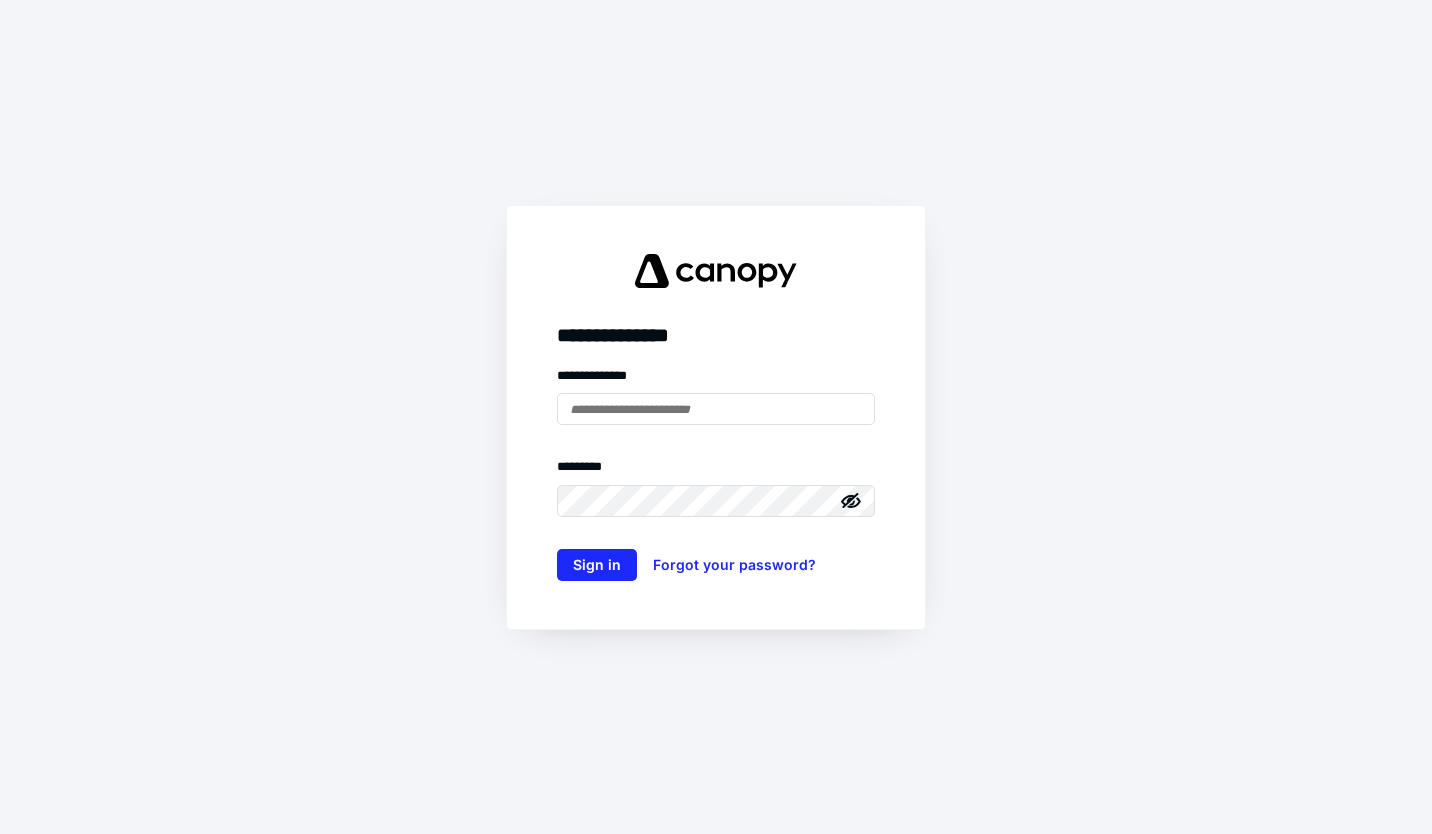 scroll, scrollTop: 0, scrollLeft: 0, axis: both 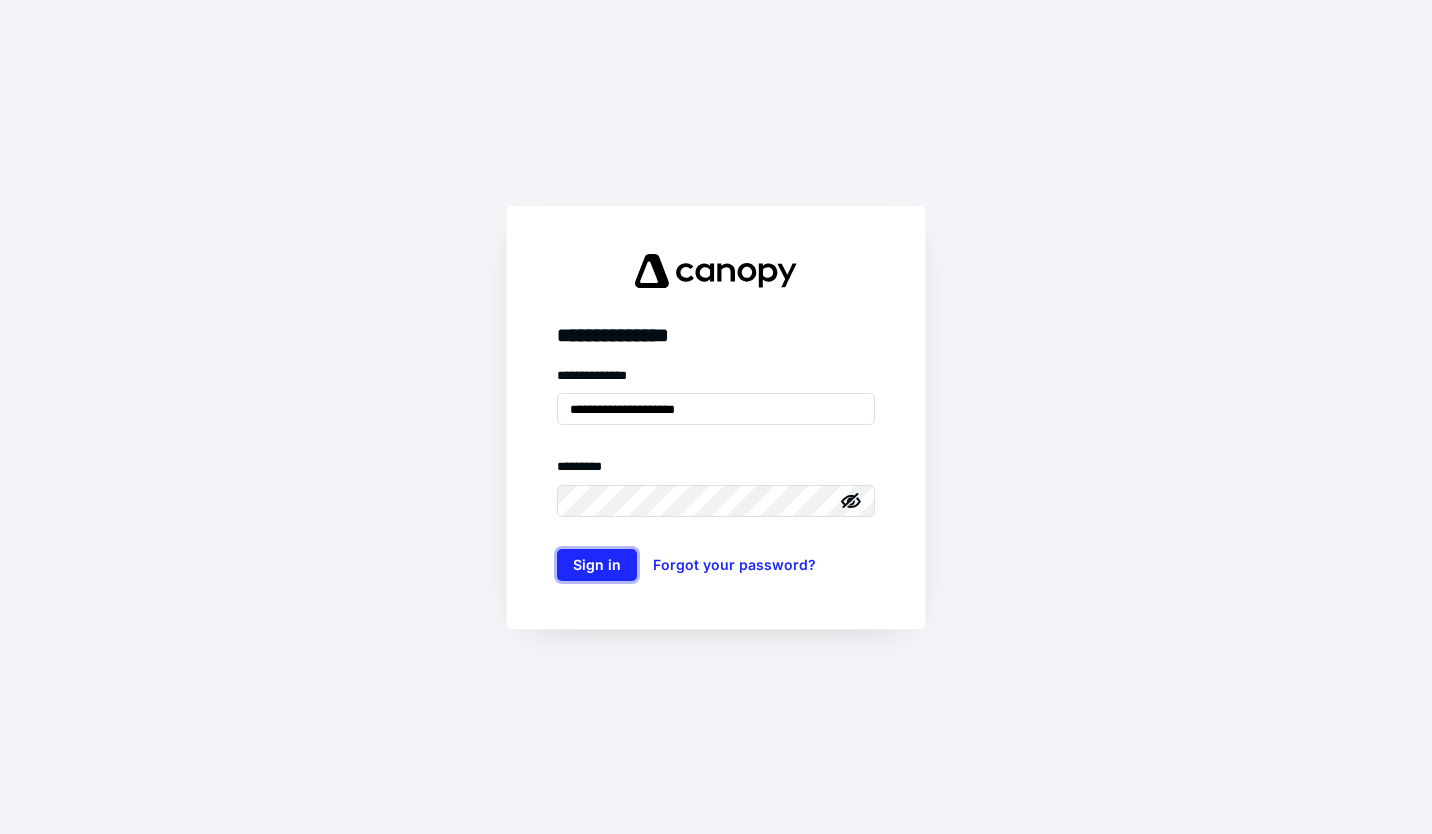click on "Sign in" at bounding box center (597, 565) 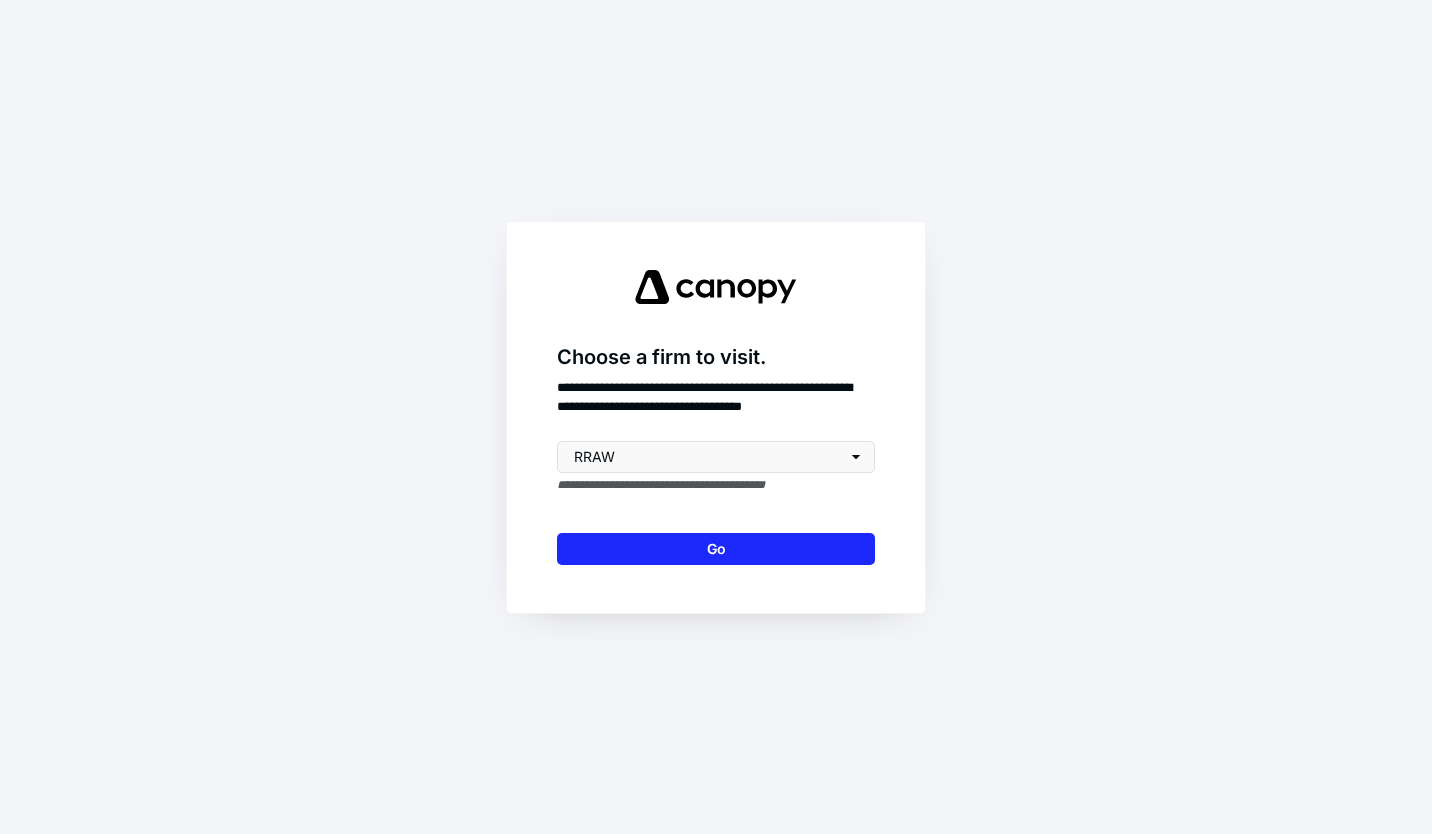 click on "Go" at bounding box center [716, 549] 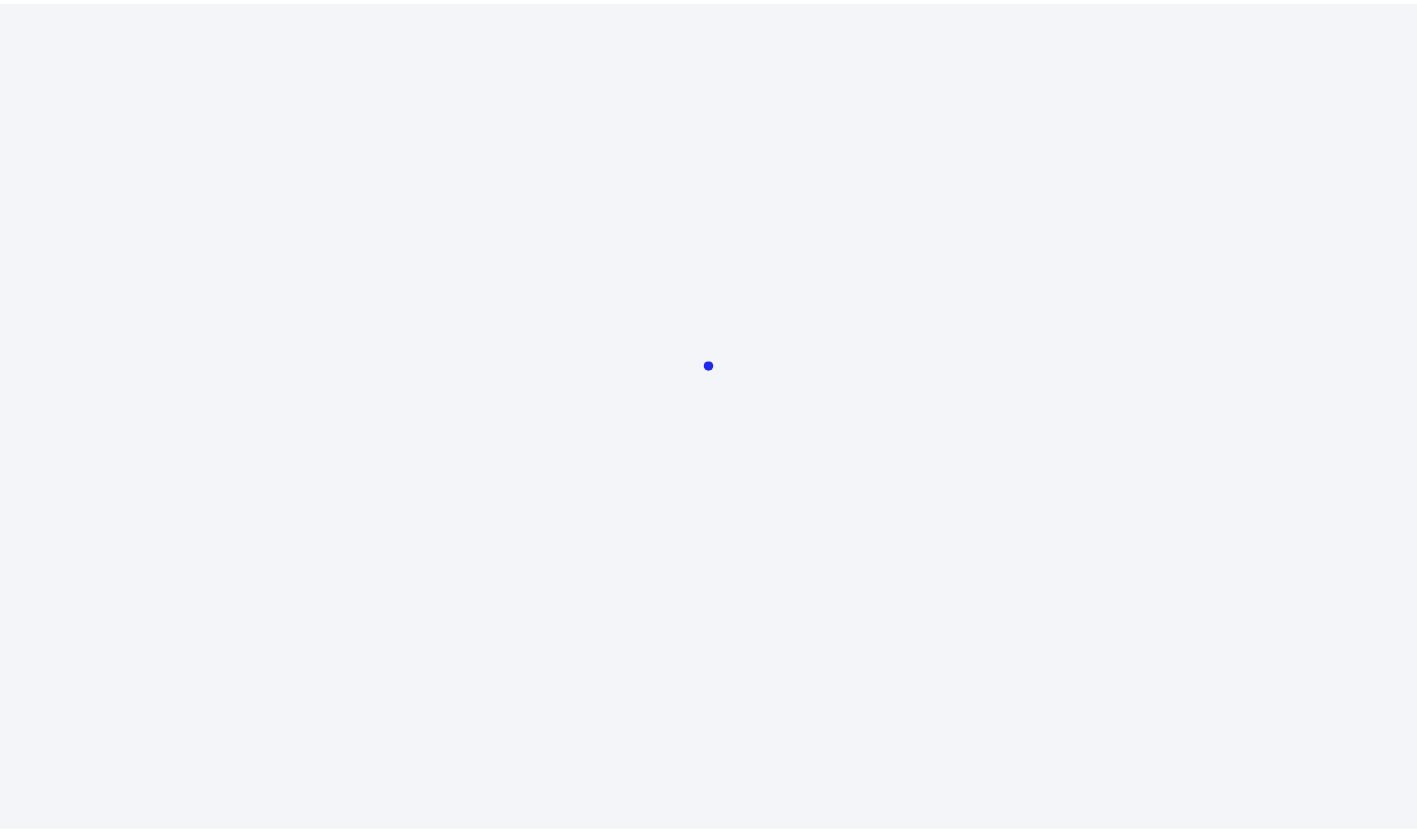 scroll, scrollTop: 0, scrollLeft: 0, axis: both 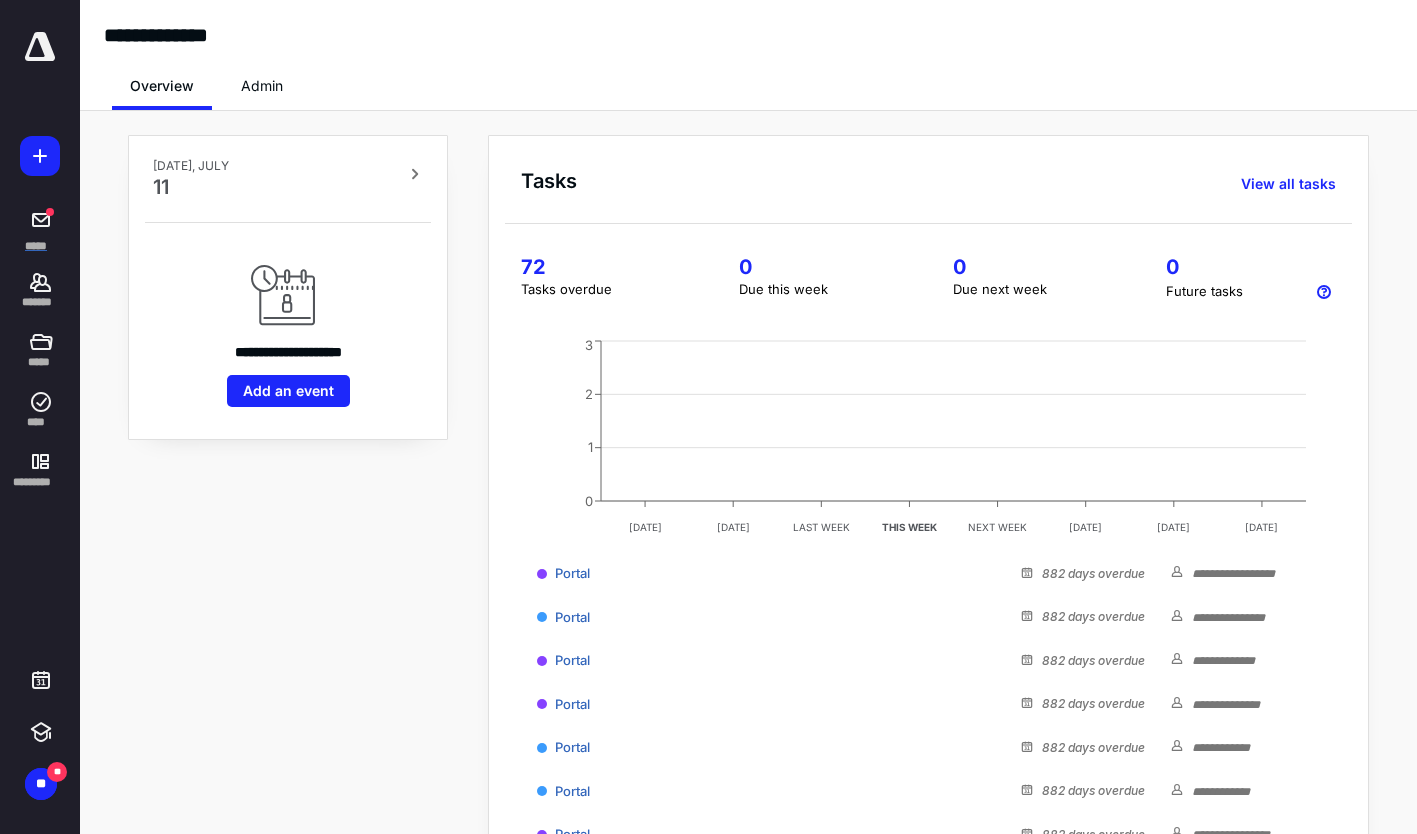 click 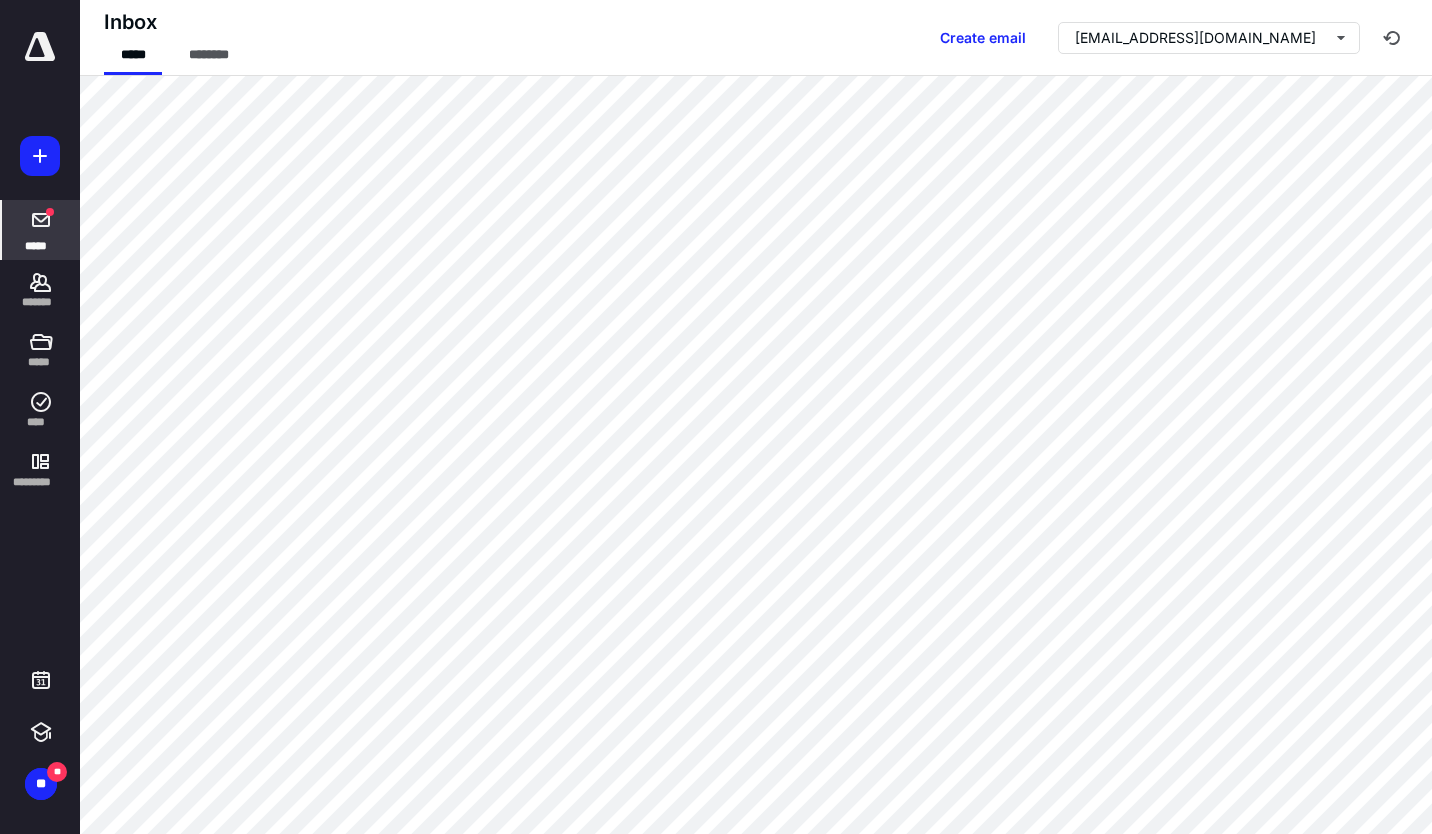 click on "*******" at bounding box center (41, 290) 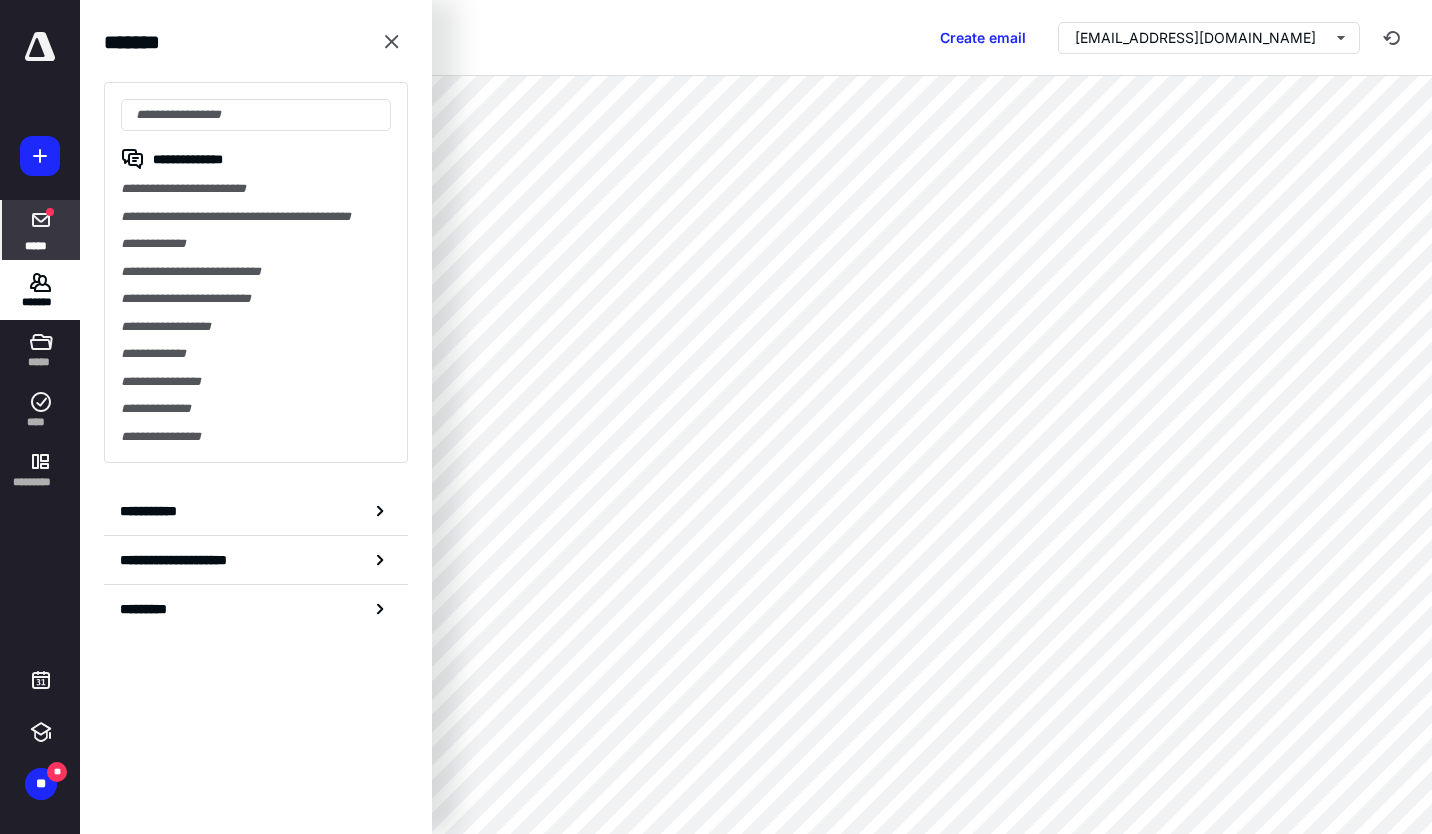 click at bounding box center [256, 115] 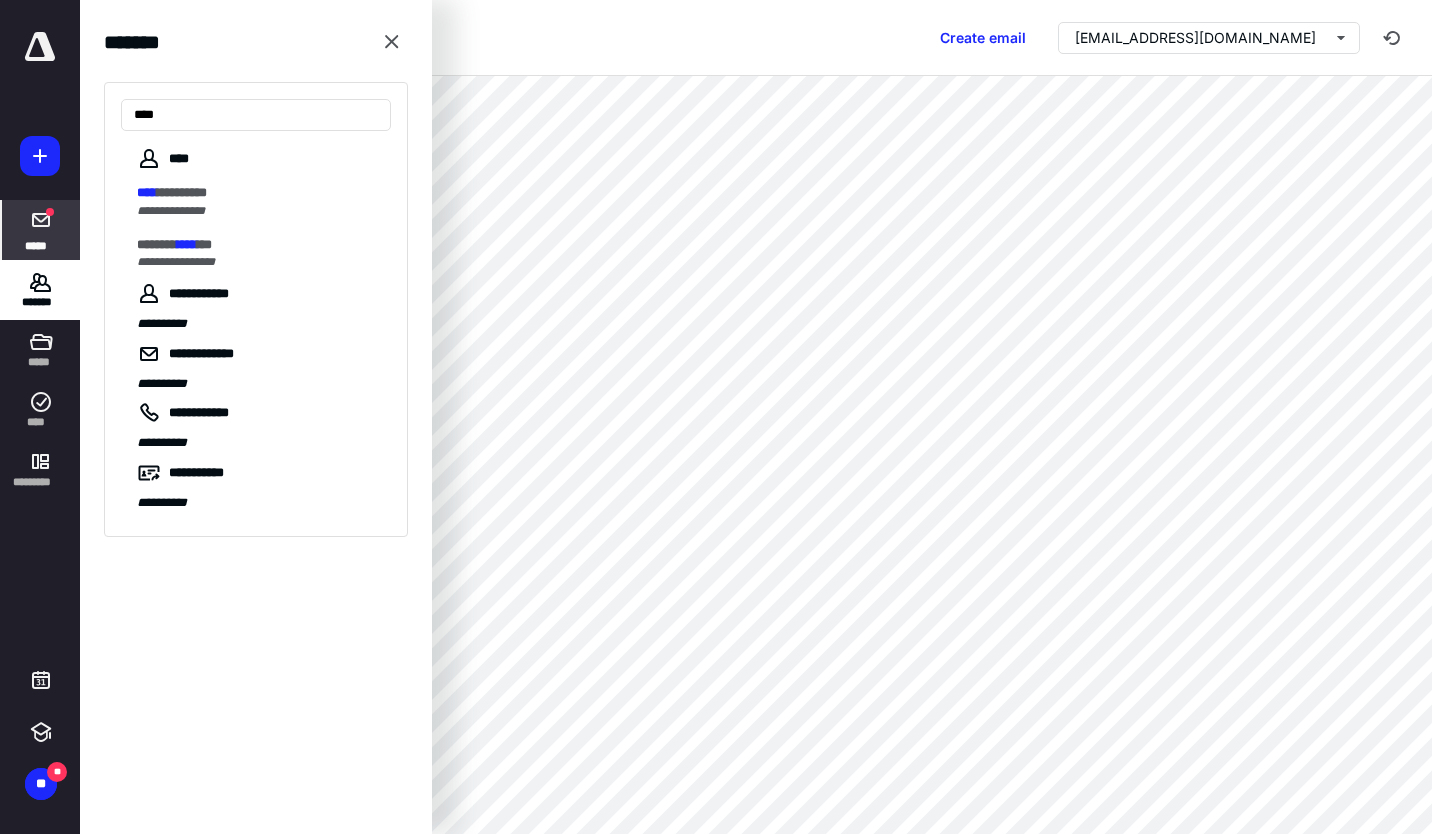type on "****" 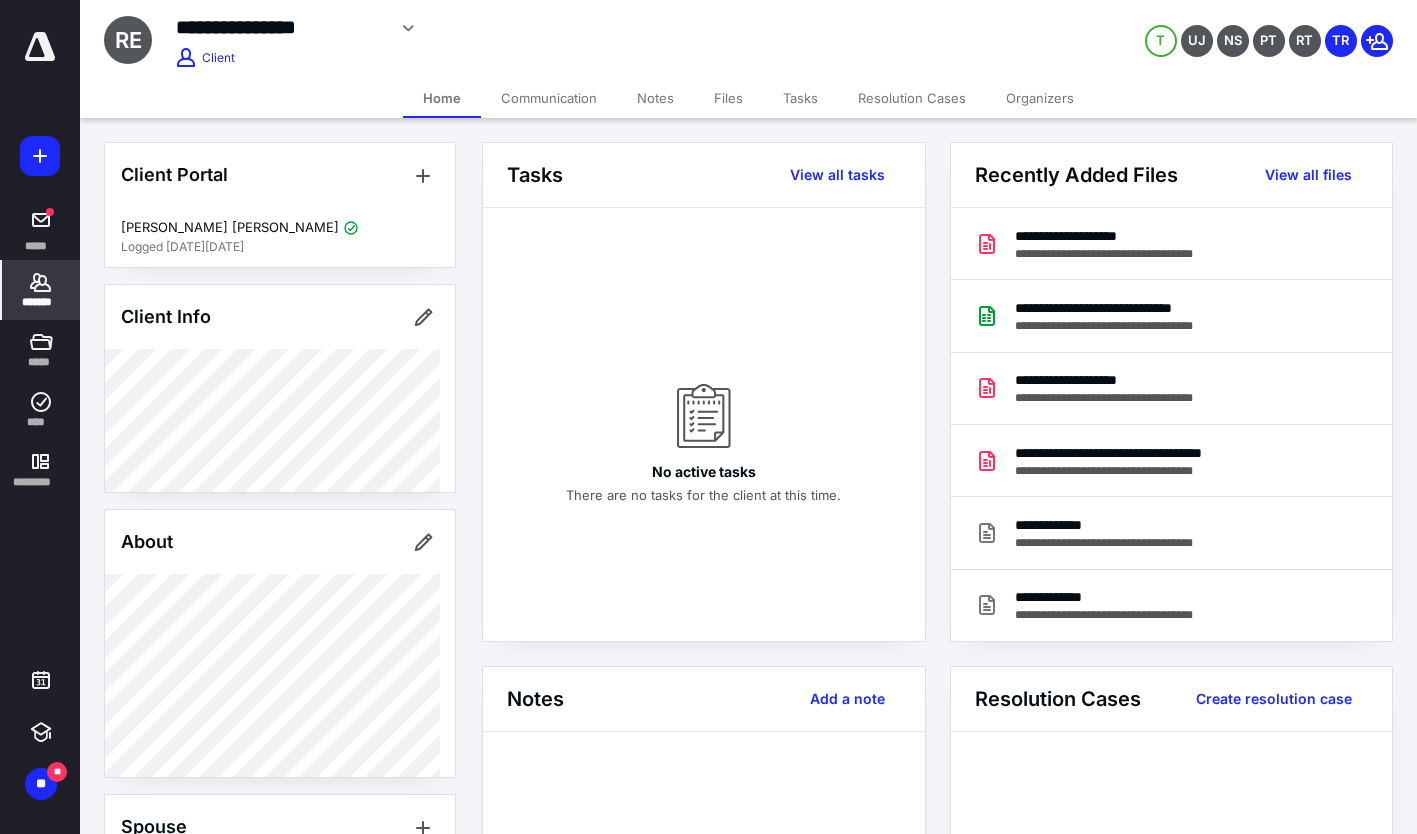 click on "Files" at bounding box center [728, 98] 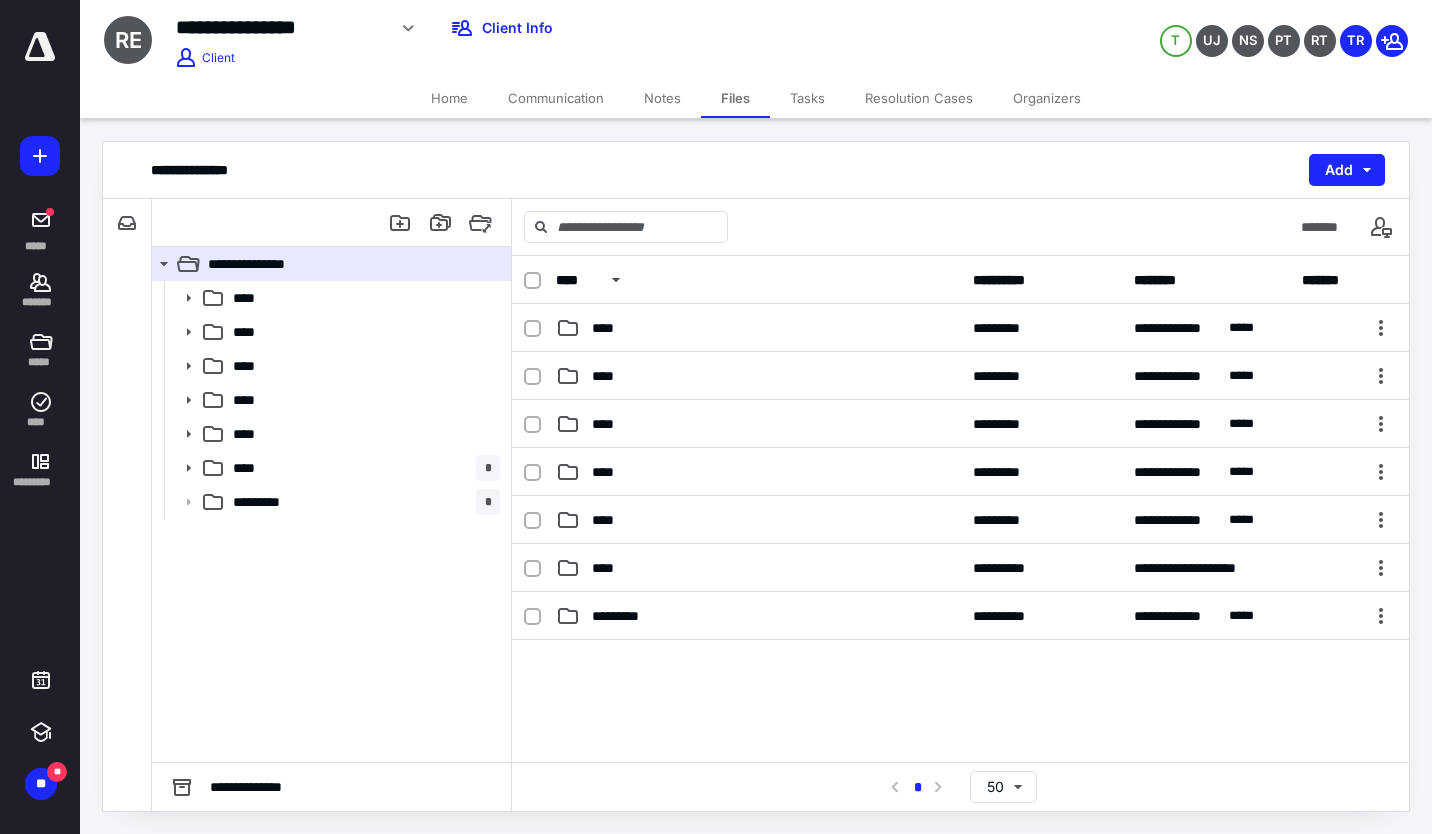 click 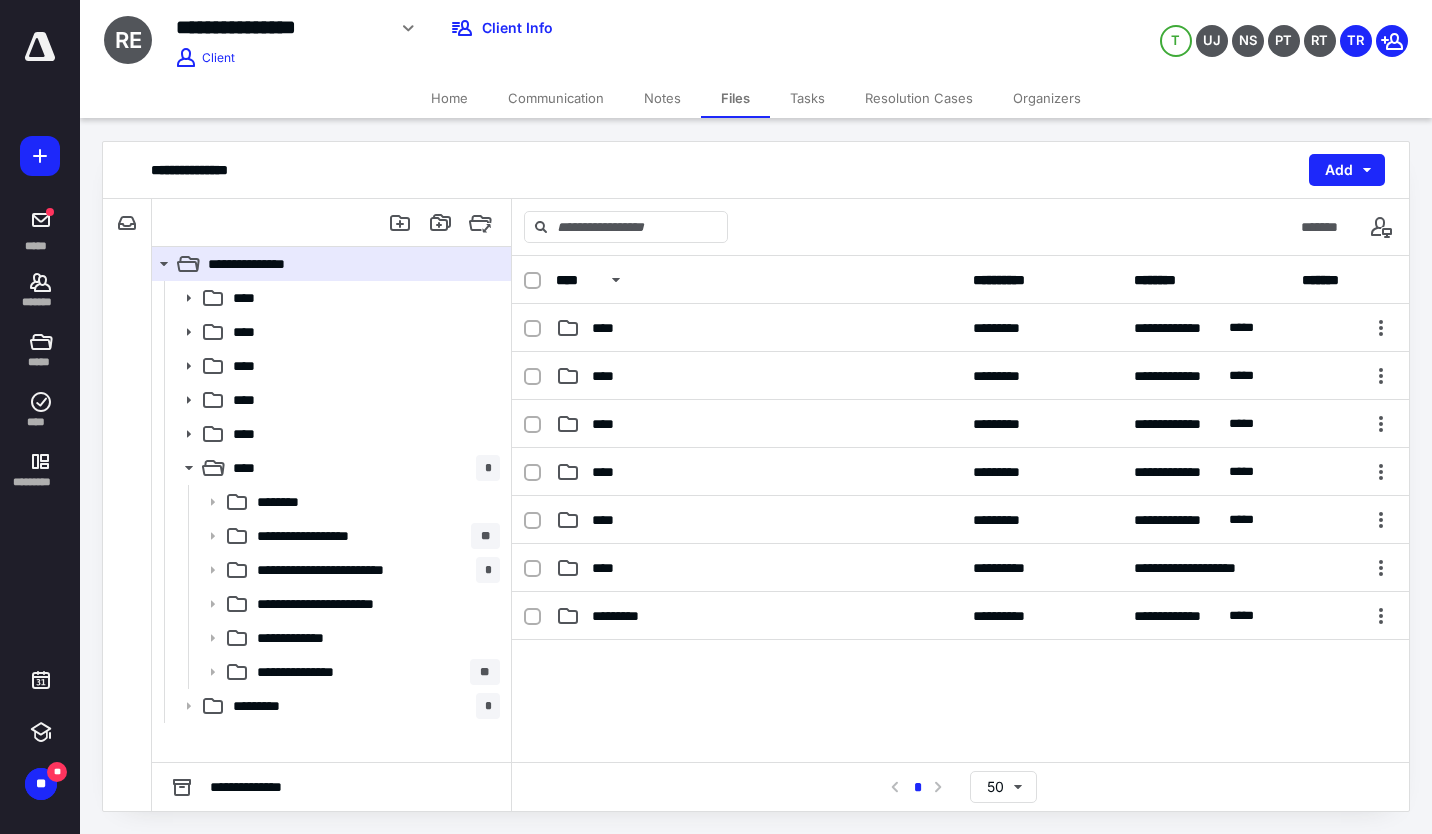 click at bounding box center (127, 223) 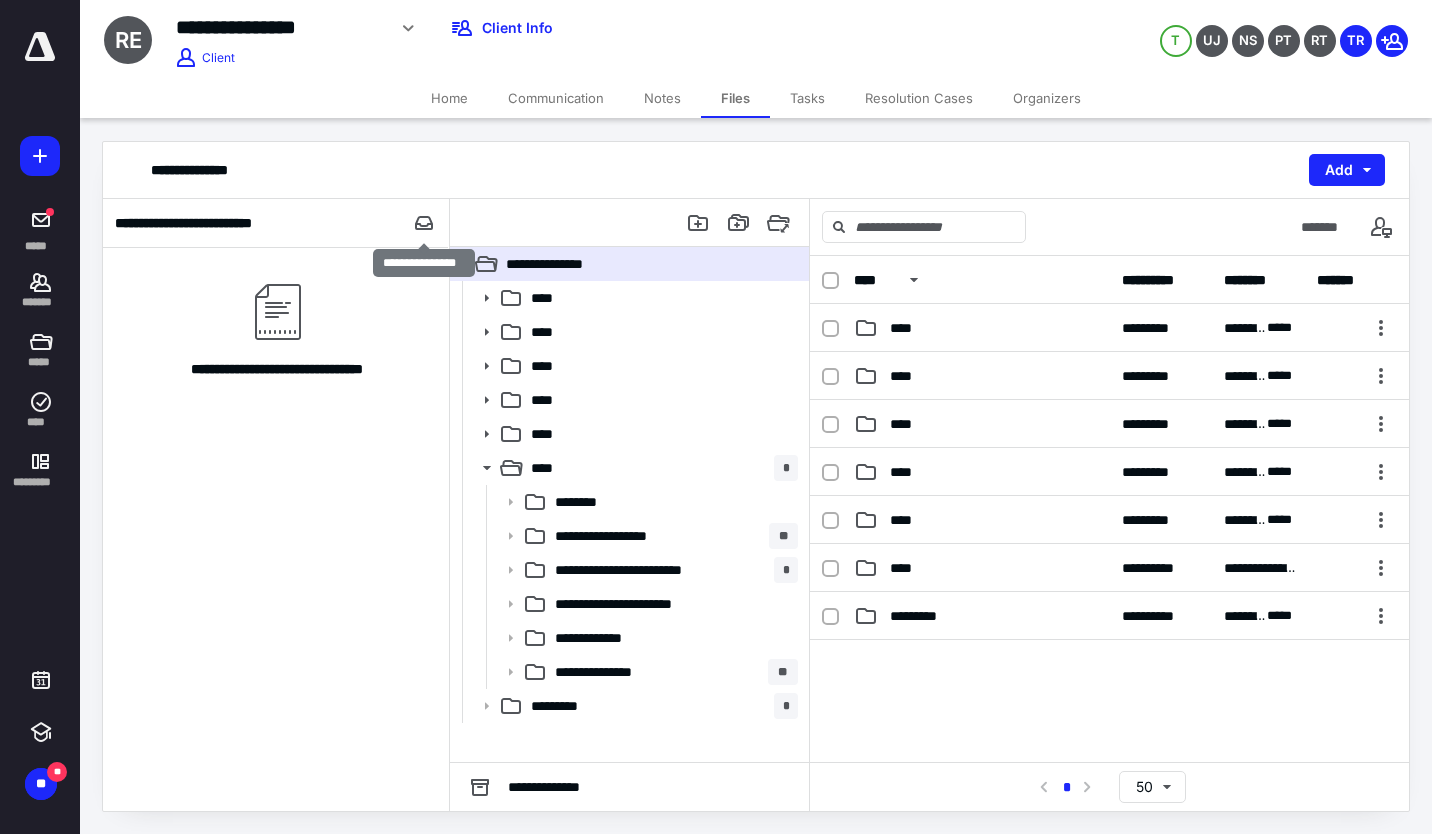 click at bounding box center [424, 223] 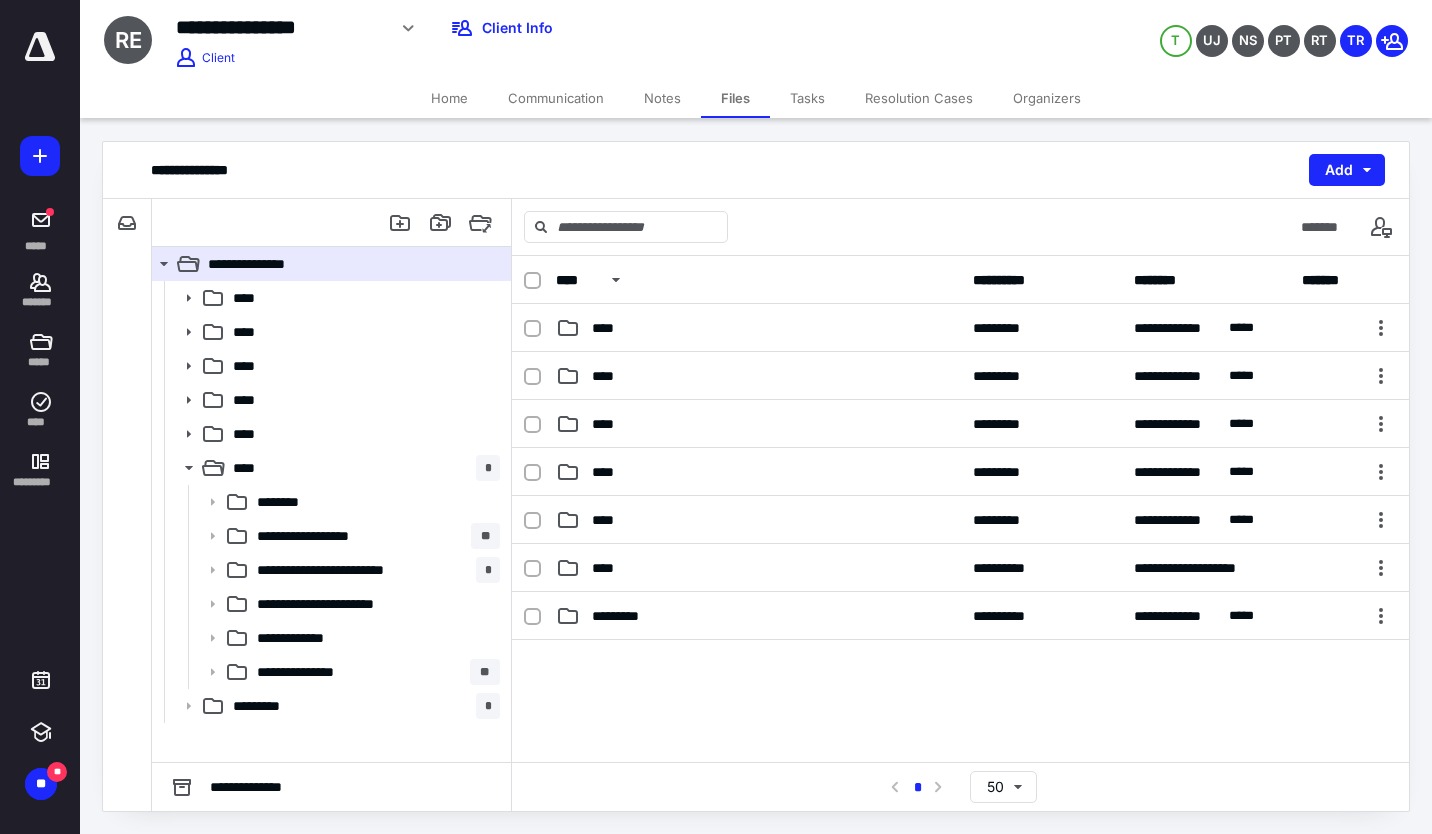 click on "**** *" at bounding box center [362, 468] 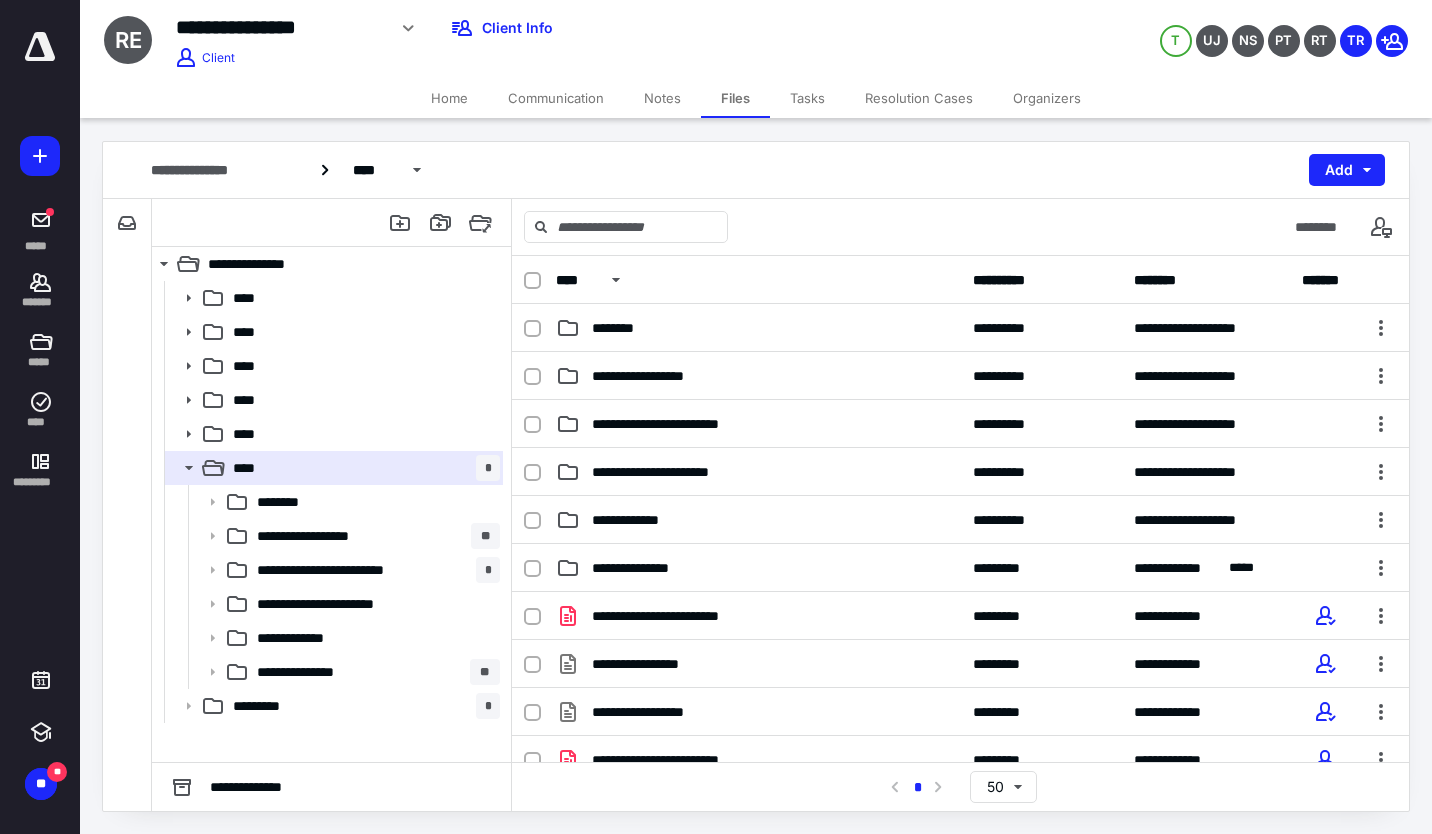 click 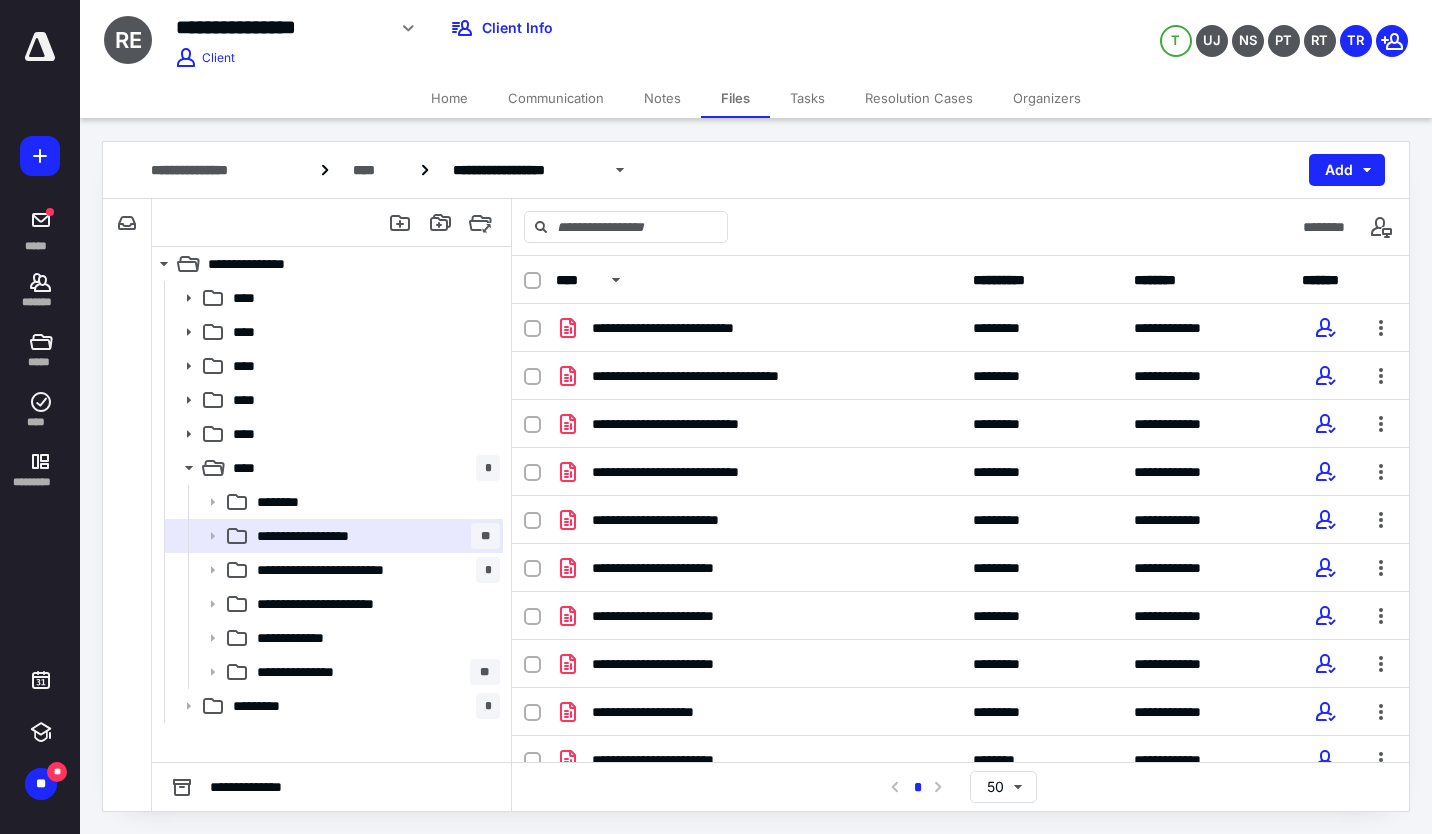 click 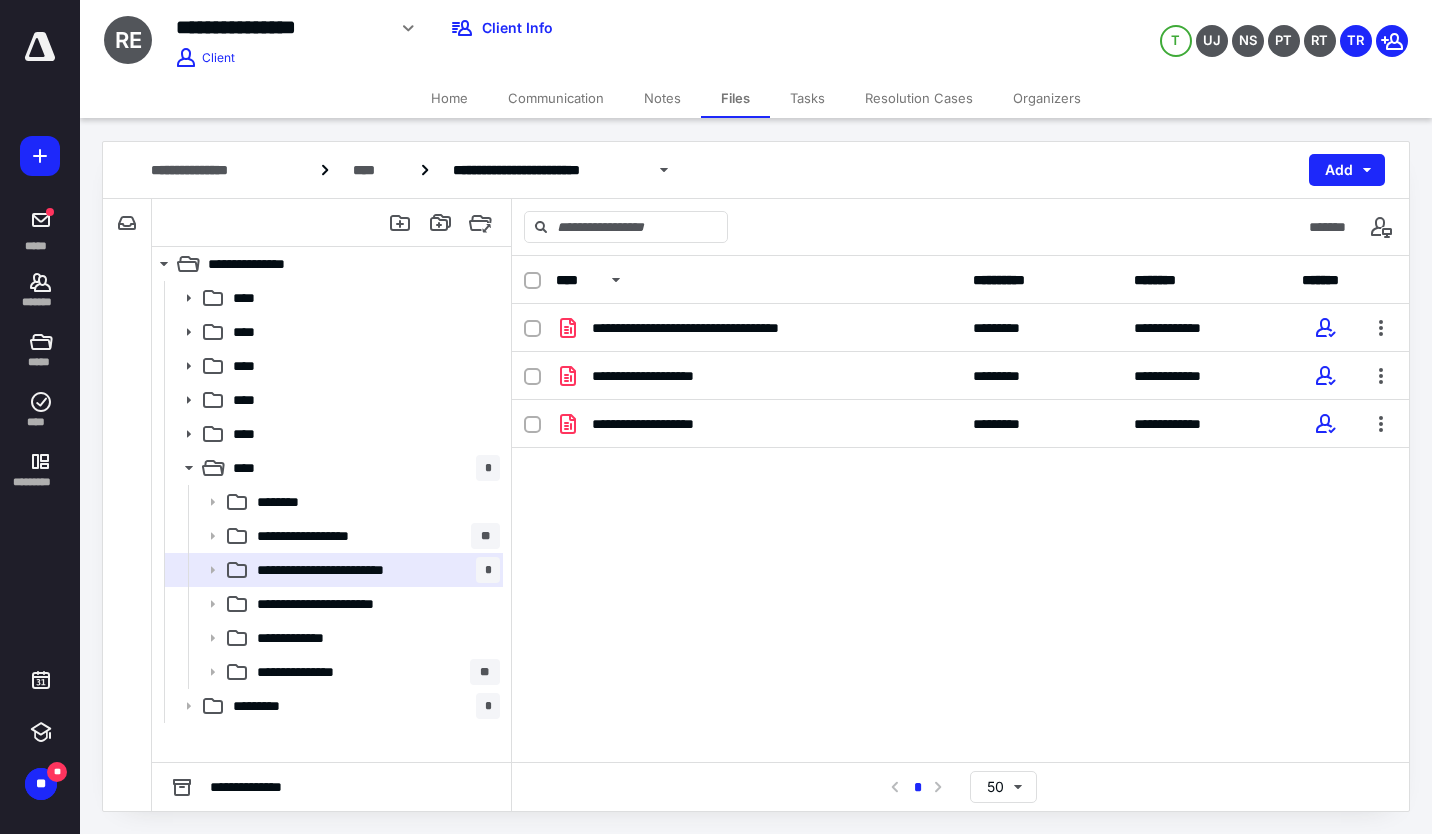 click 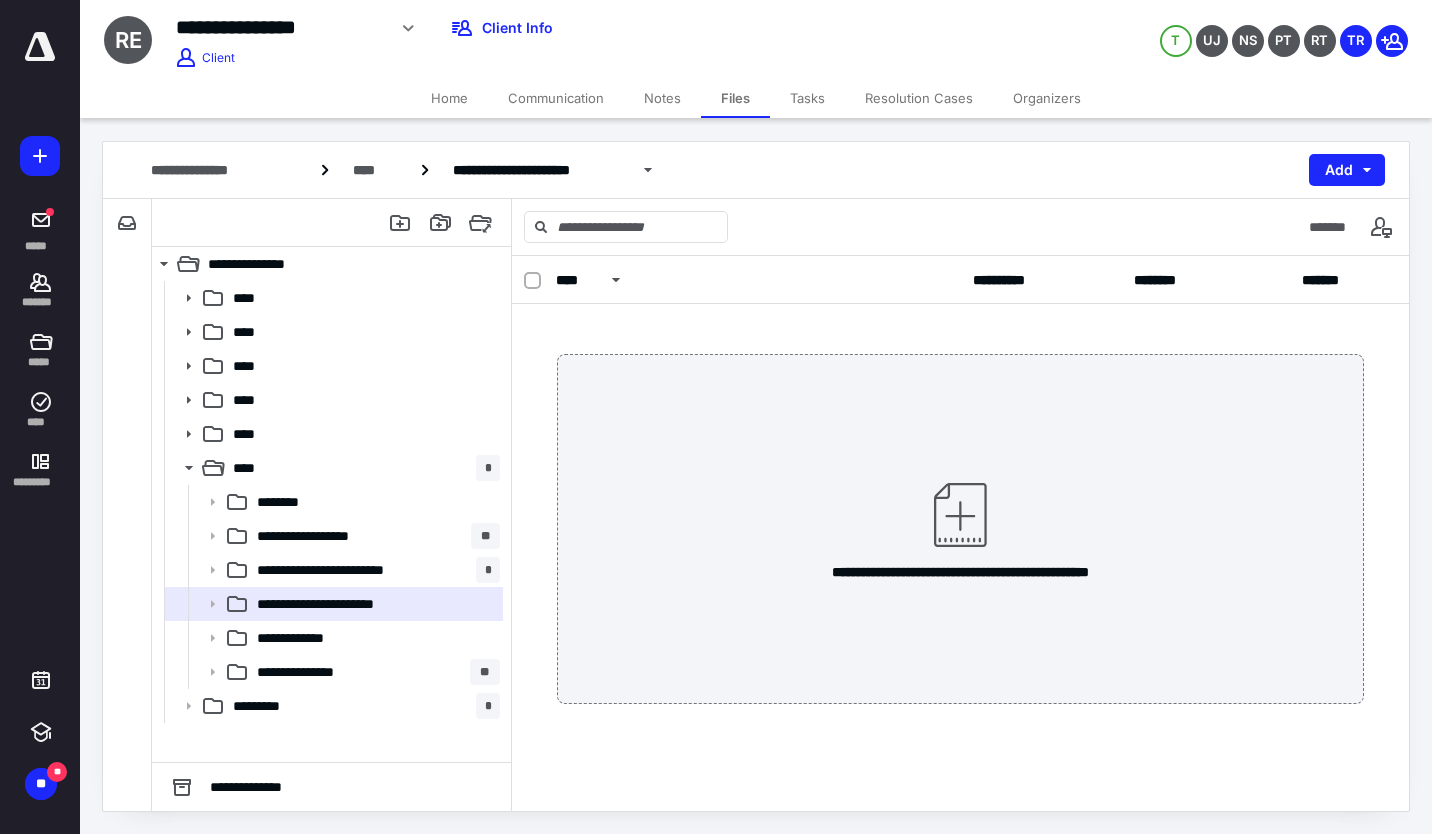 click 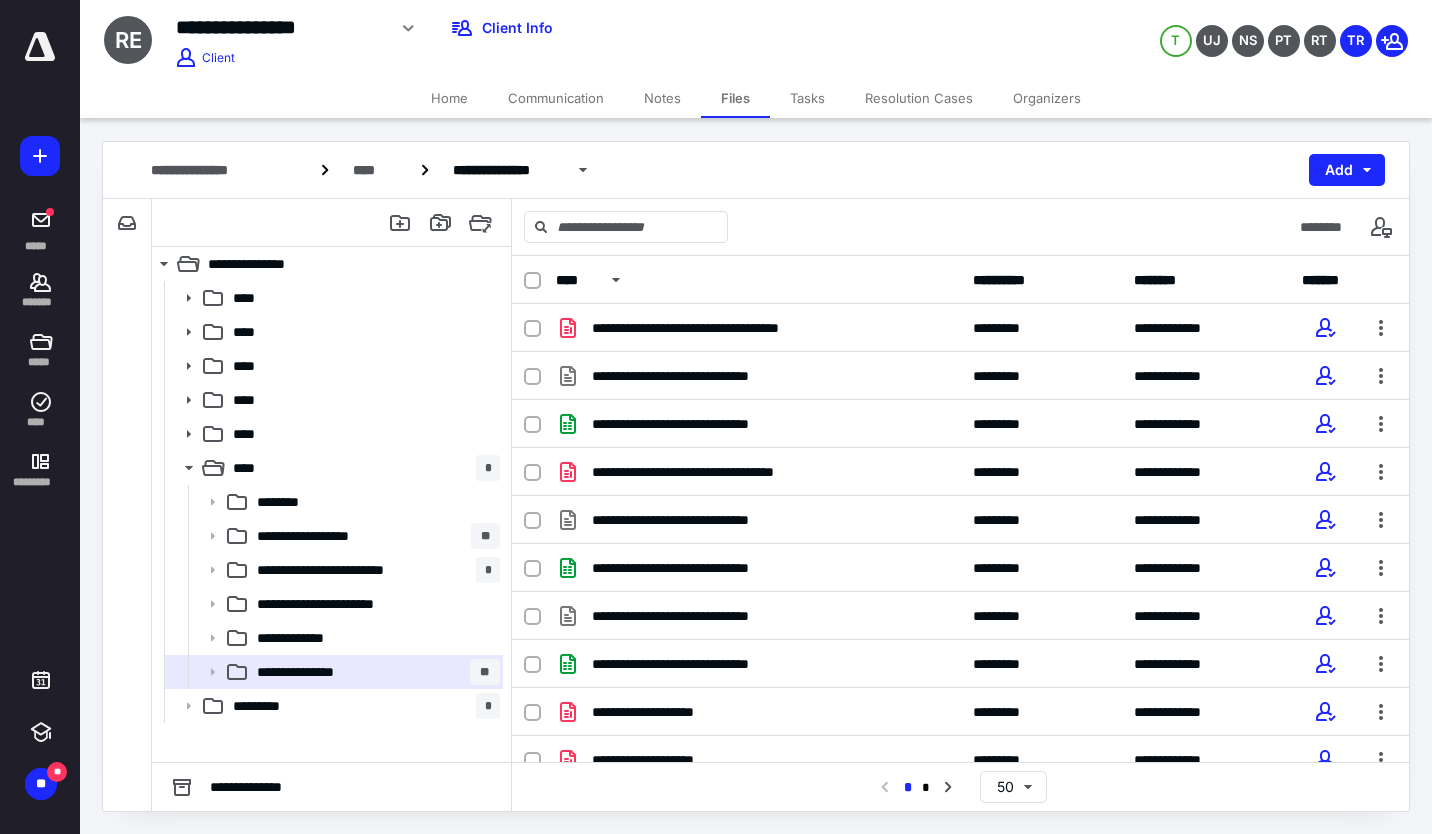 click at bounding box center (532, 329) 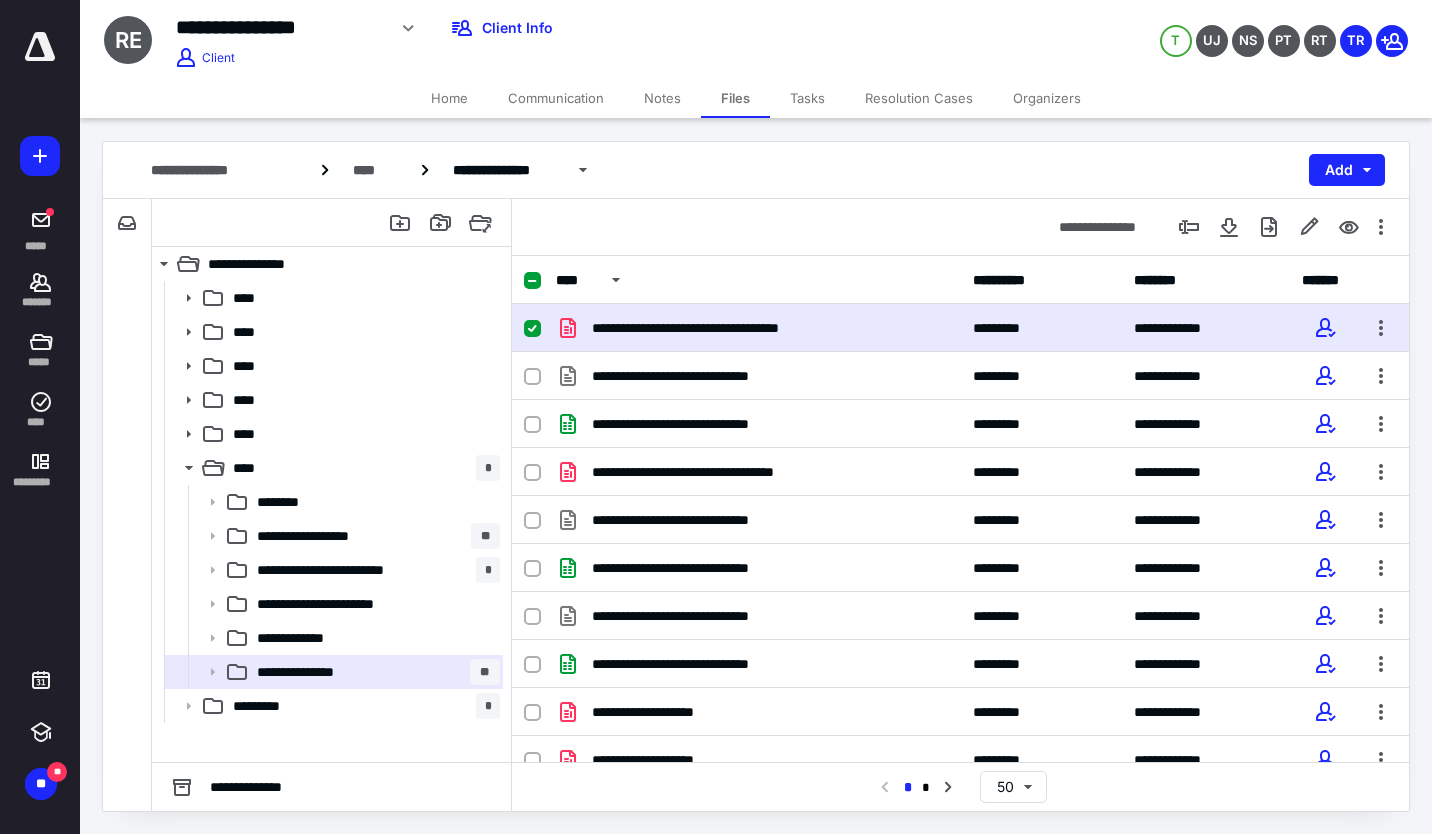 checkbox on "true" 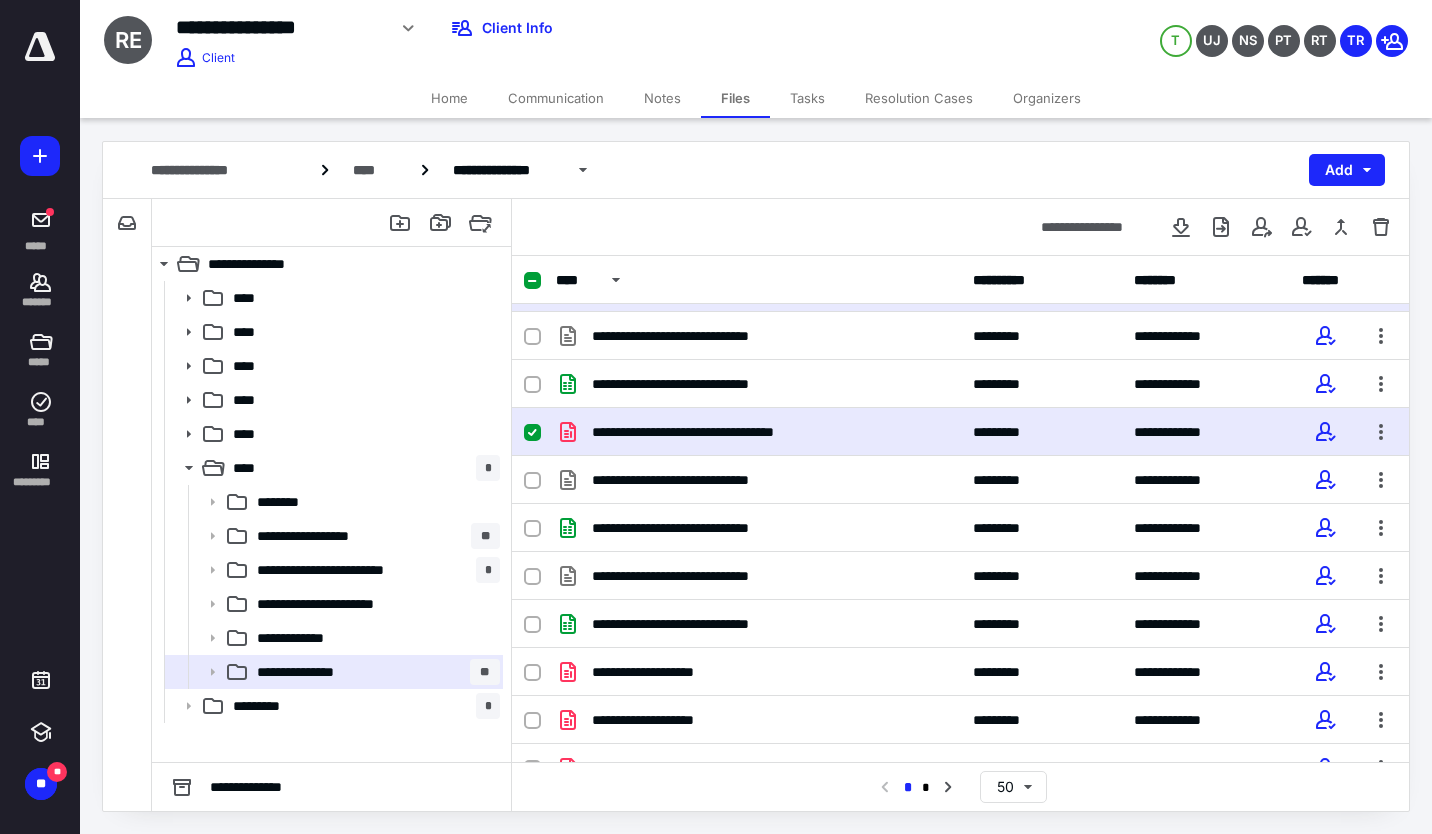 scroll, scrollTop: 200, scrollLeft: 0, axis: vertical 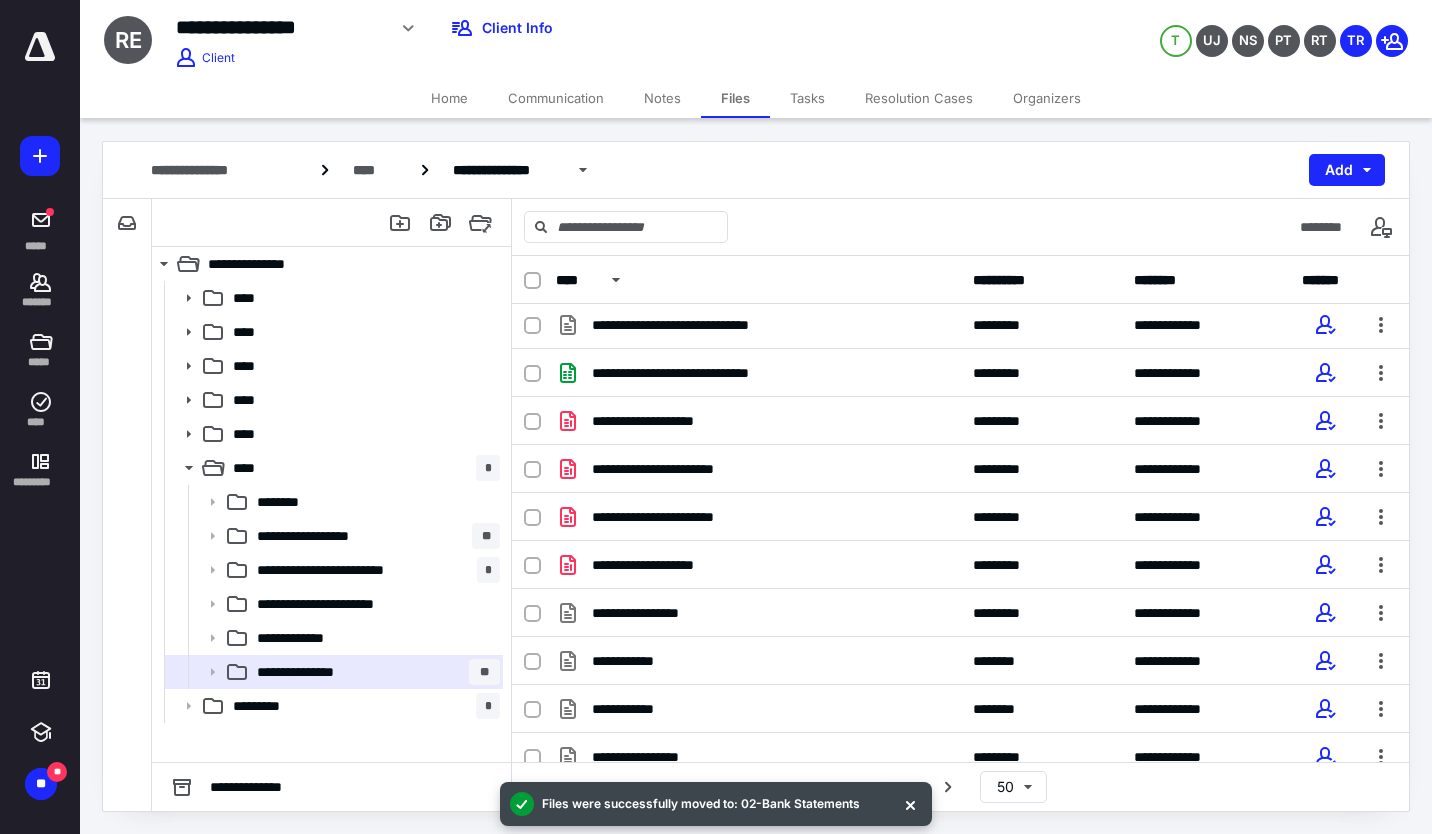 click 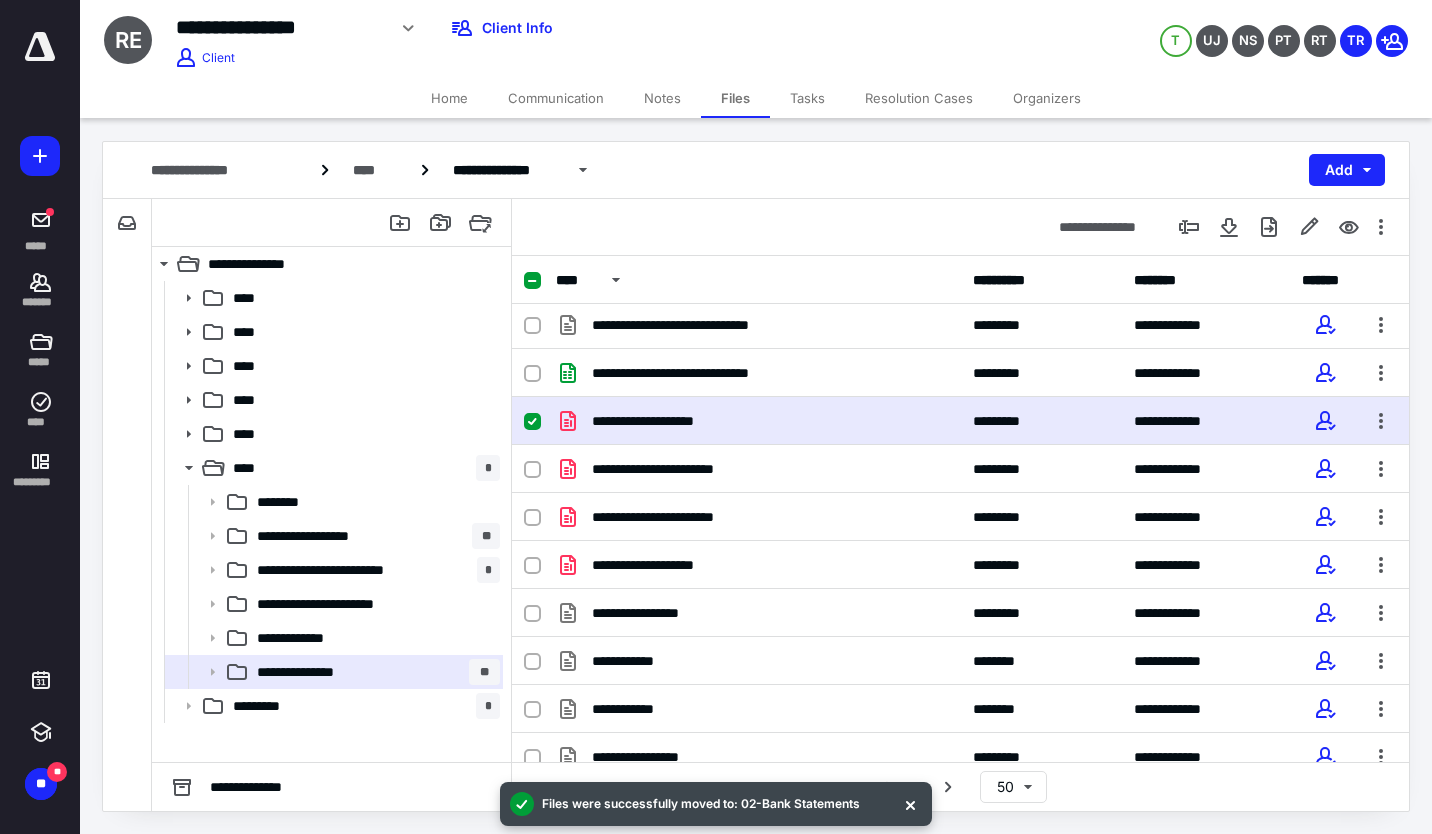 click at bounding box center (532, 470) 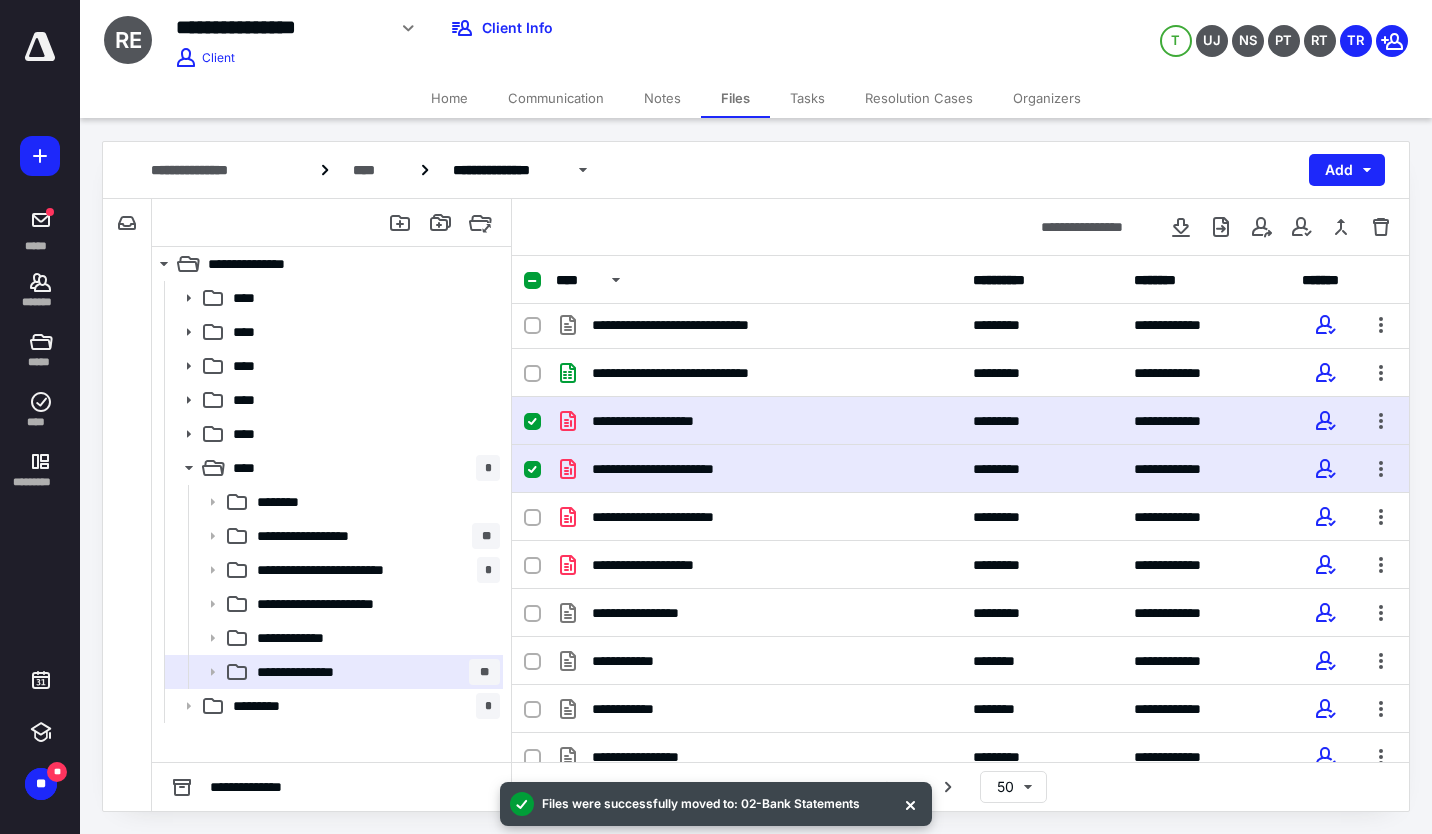 click at bounding box center [540, 517] 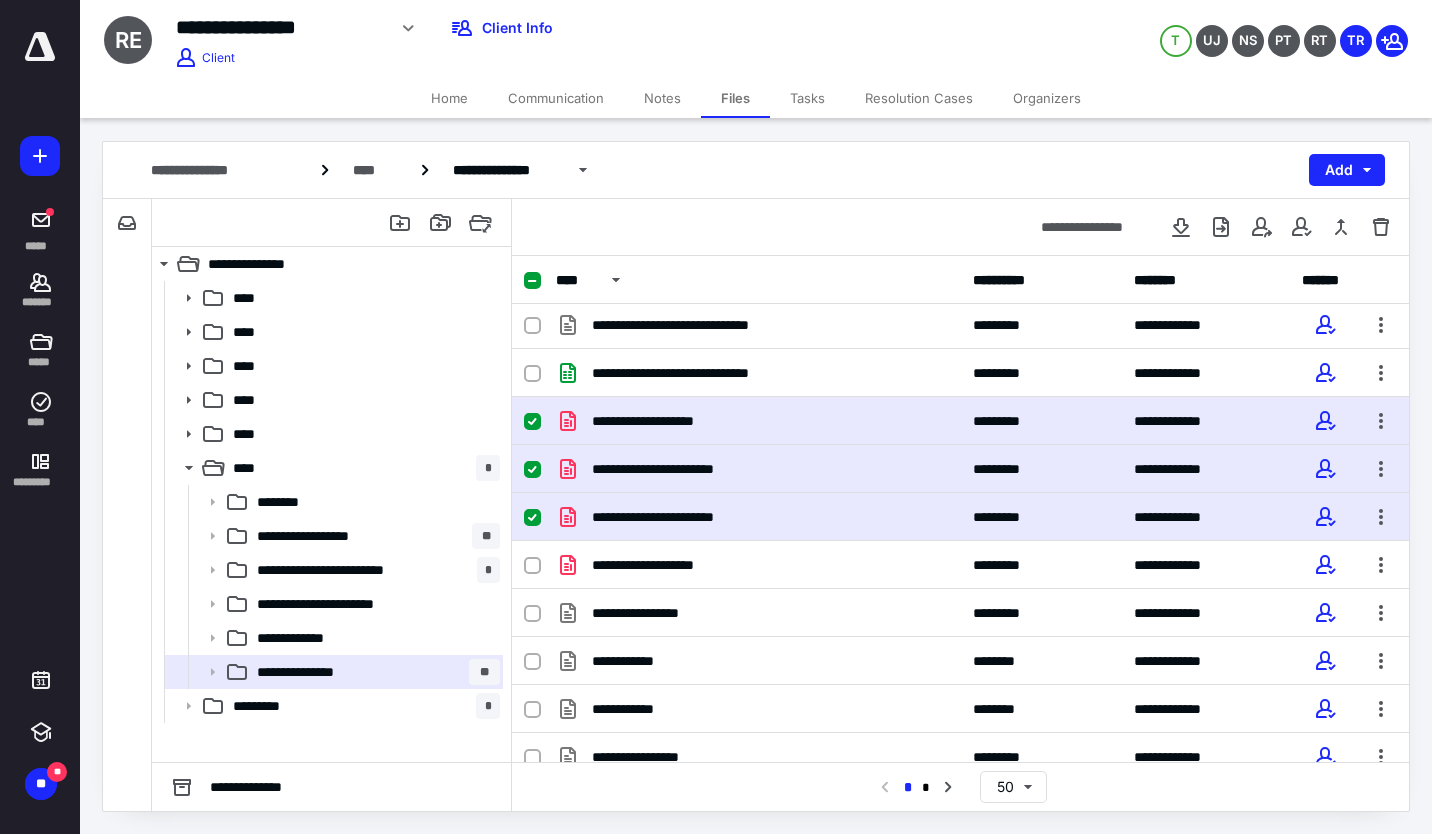 click 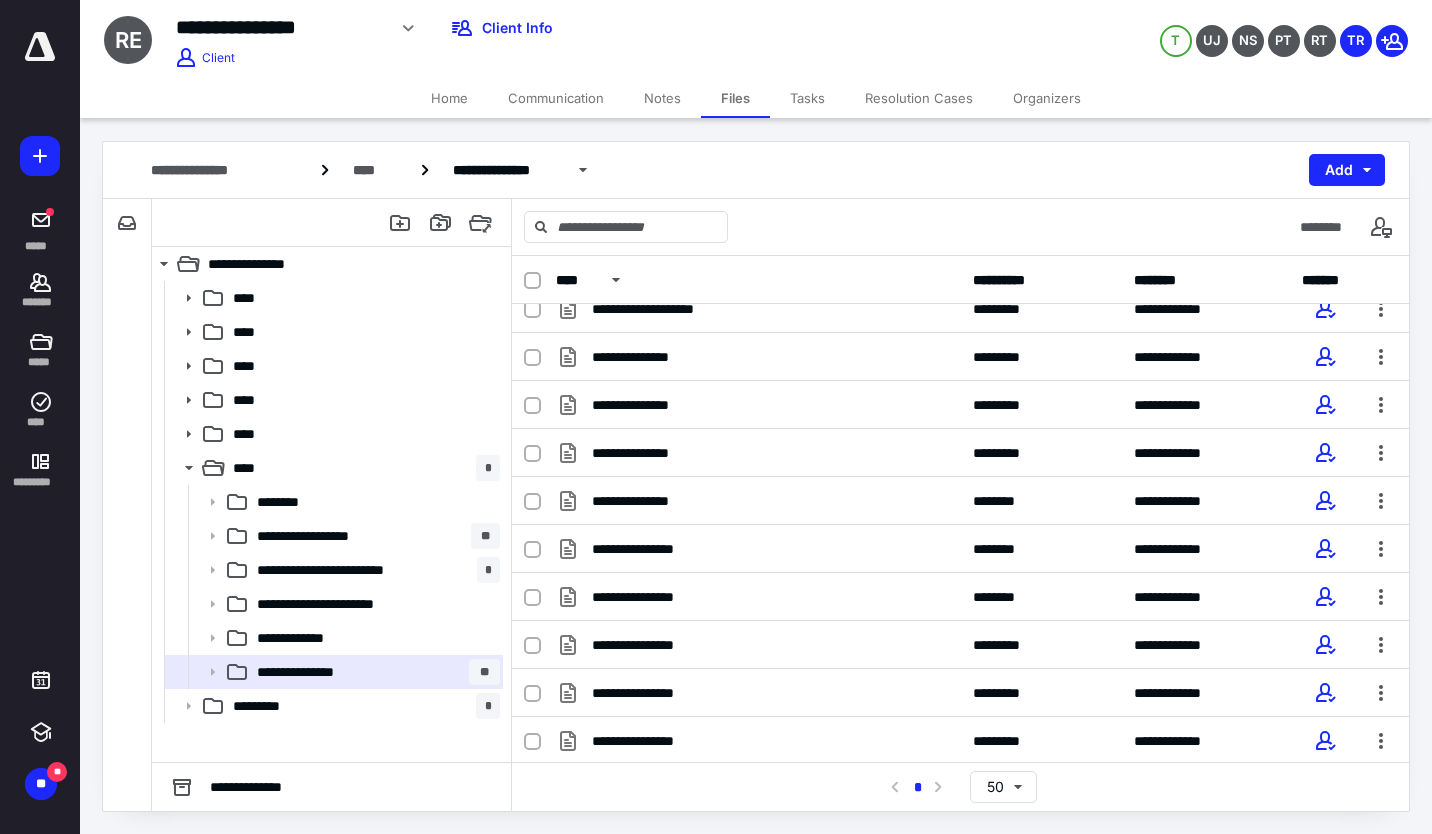 scroll, scrollTop: 1942, scrollLeft: 0, axis: vertical 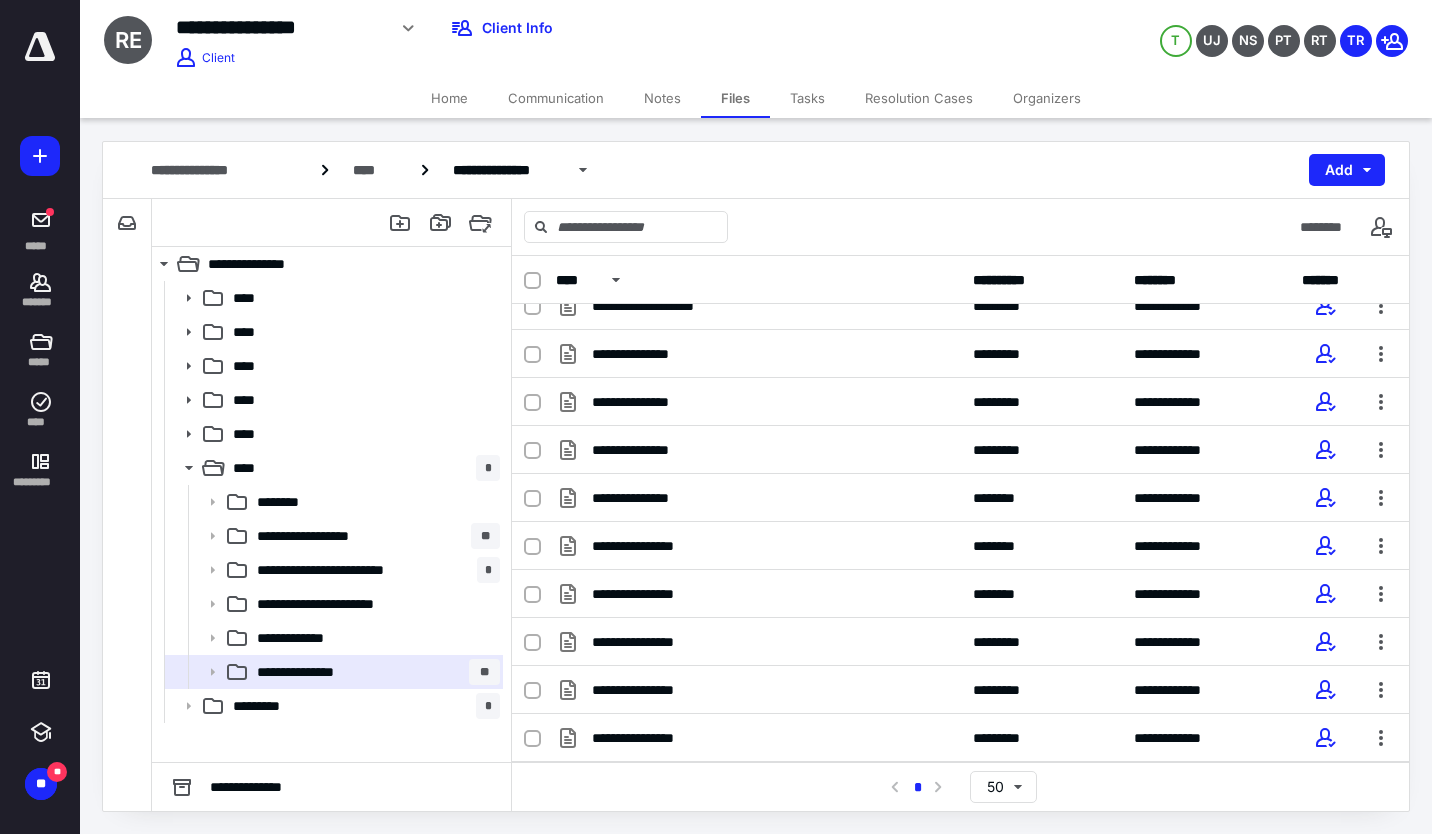 click on "**********" at bounding box center (374, 536) 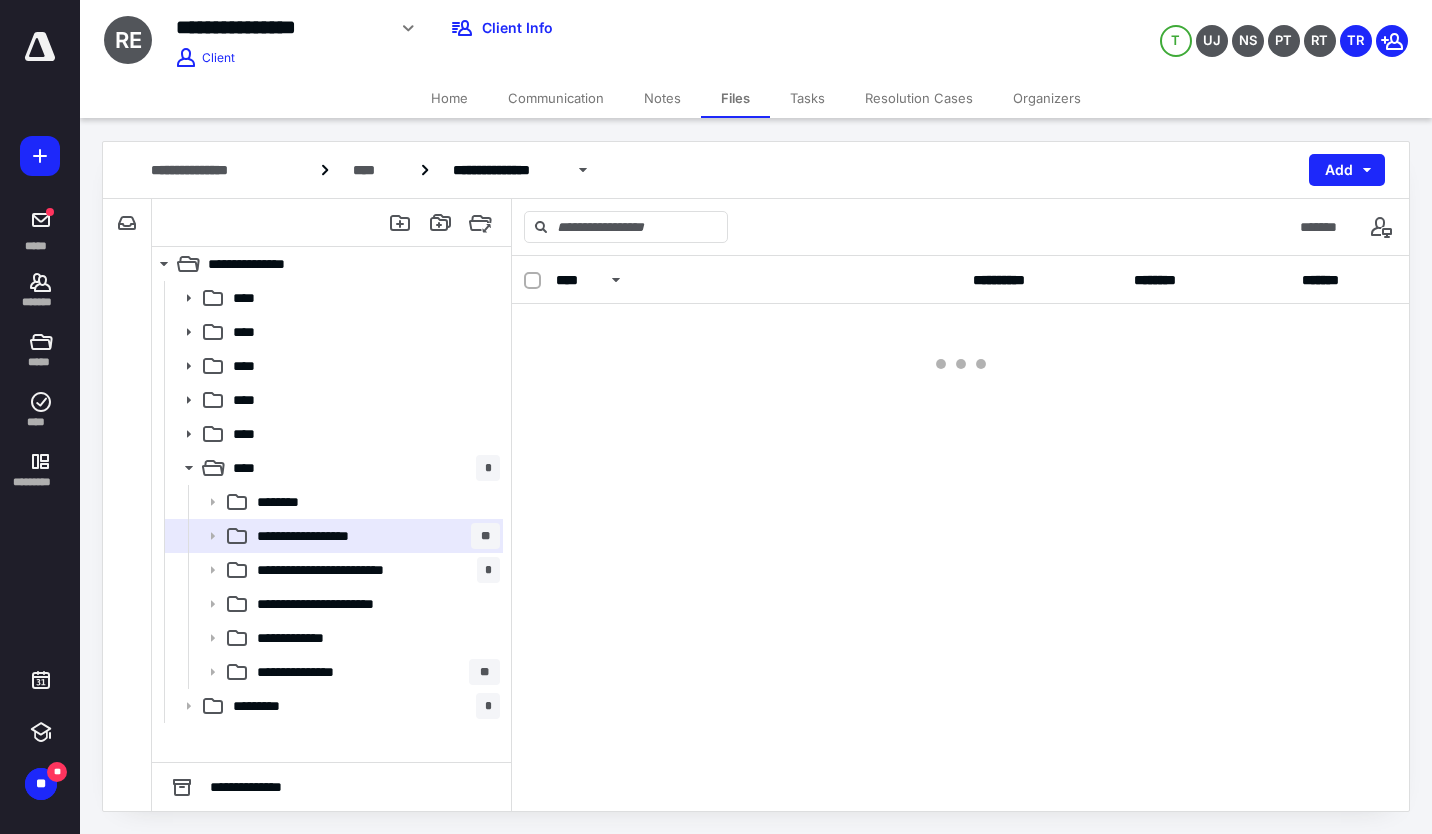 scroll, scrollTop: 0, scrollLeft: 0, axis: both 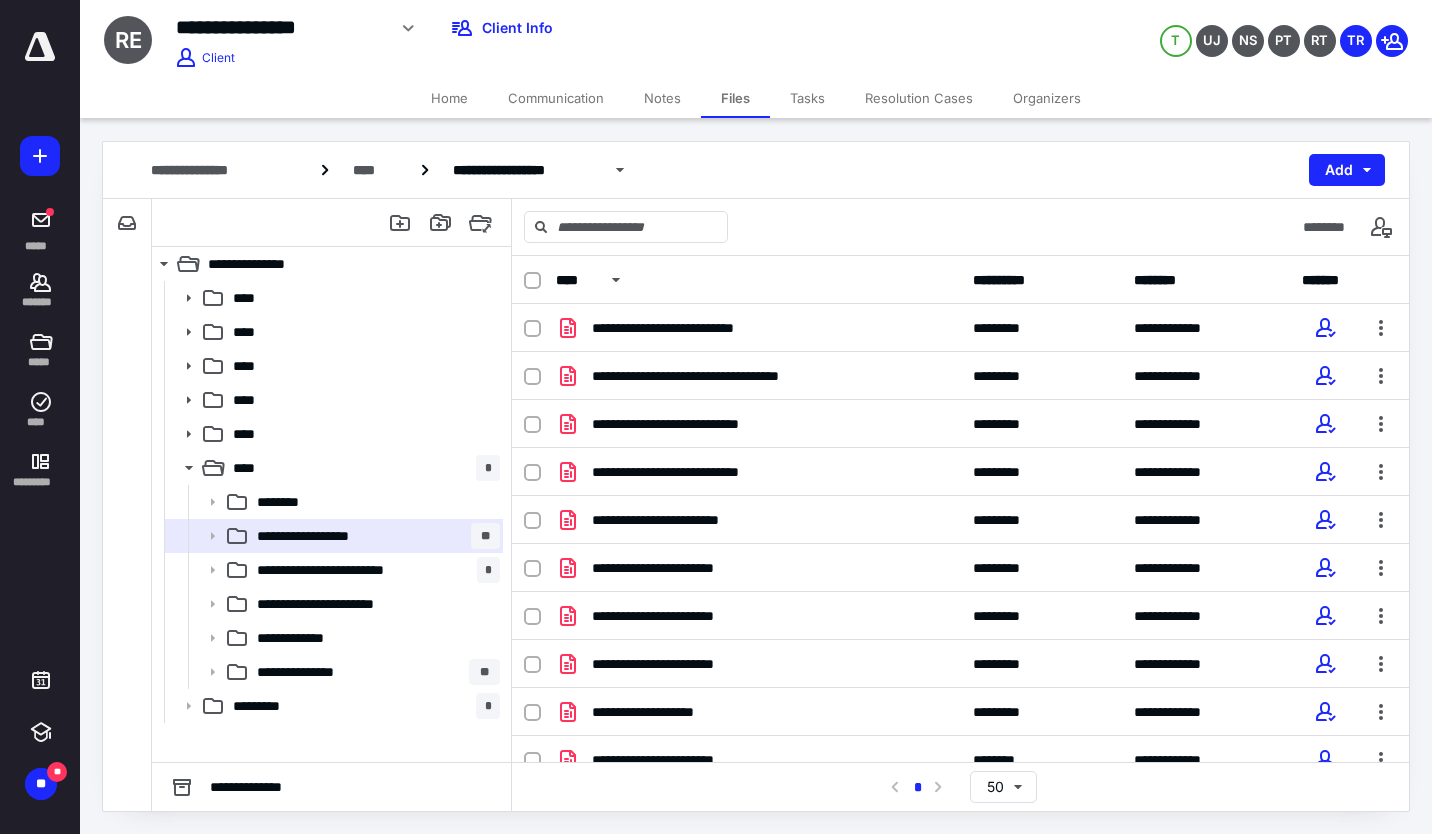 click on "**********" at bounding box center [960, 376] 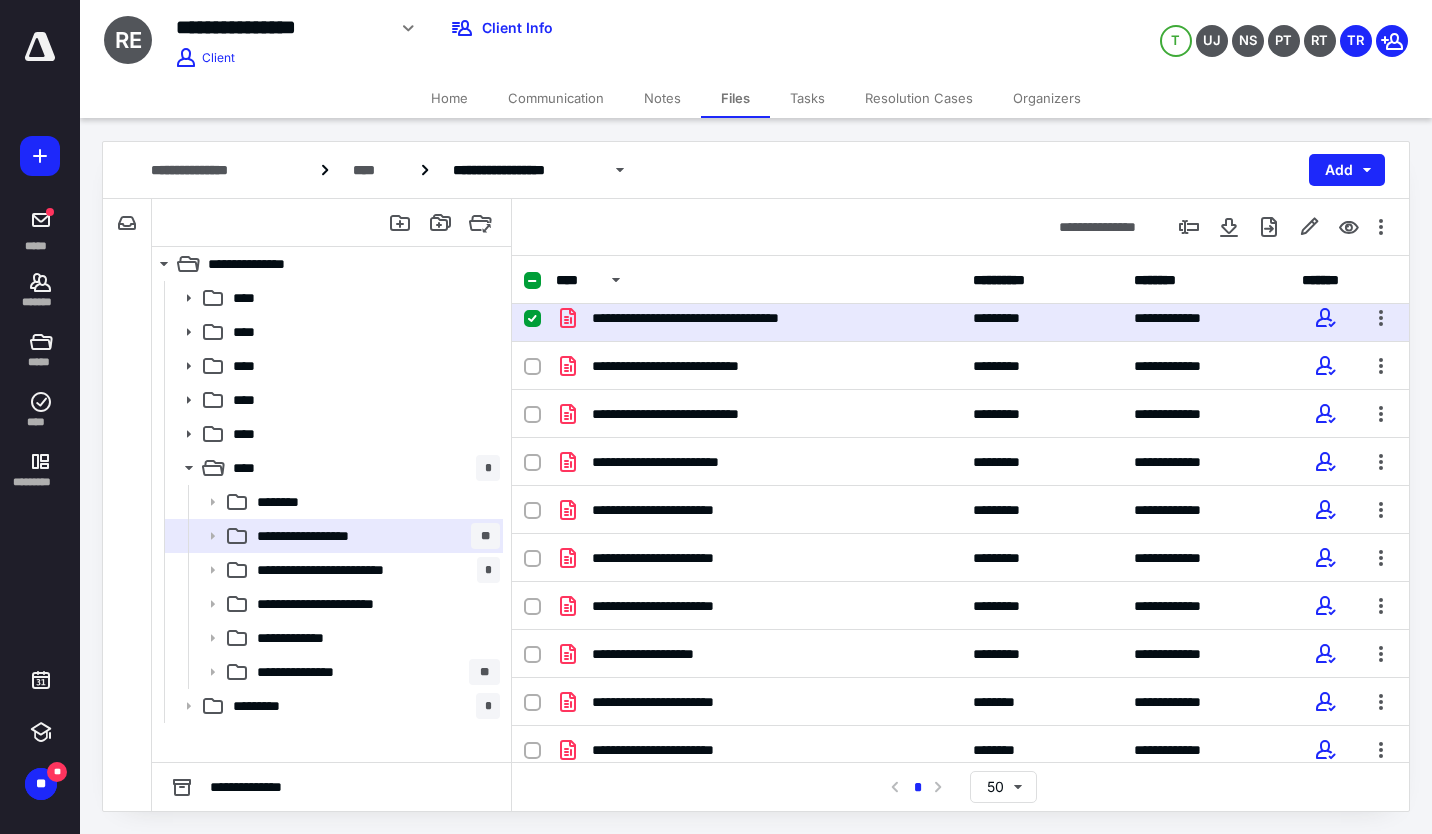 scroll, scrollTop: 0, scrollLeft: 0, axis: both 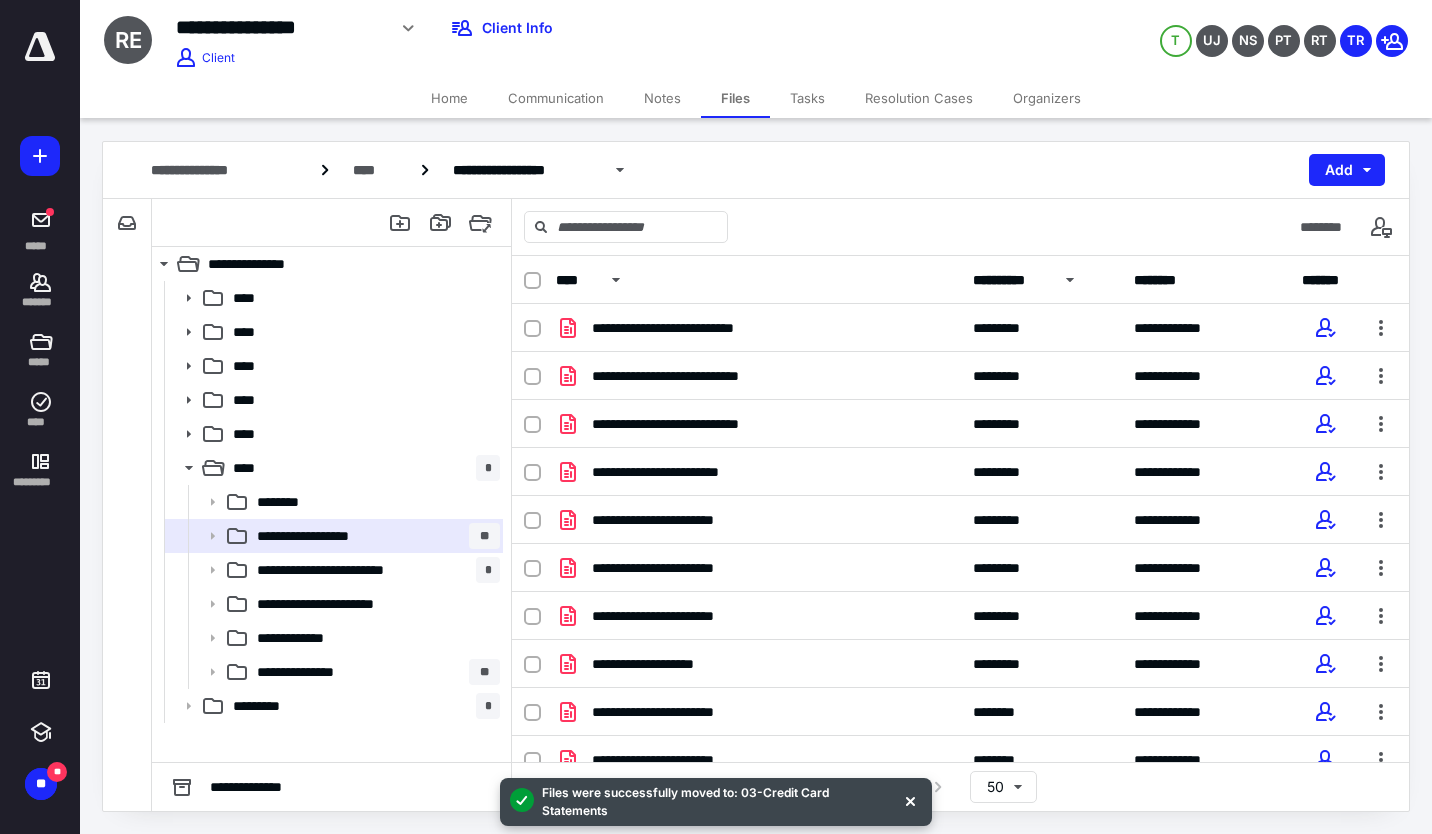 click at bounding box center (1070, 280) 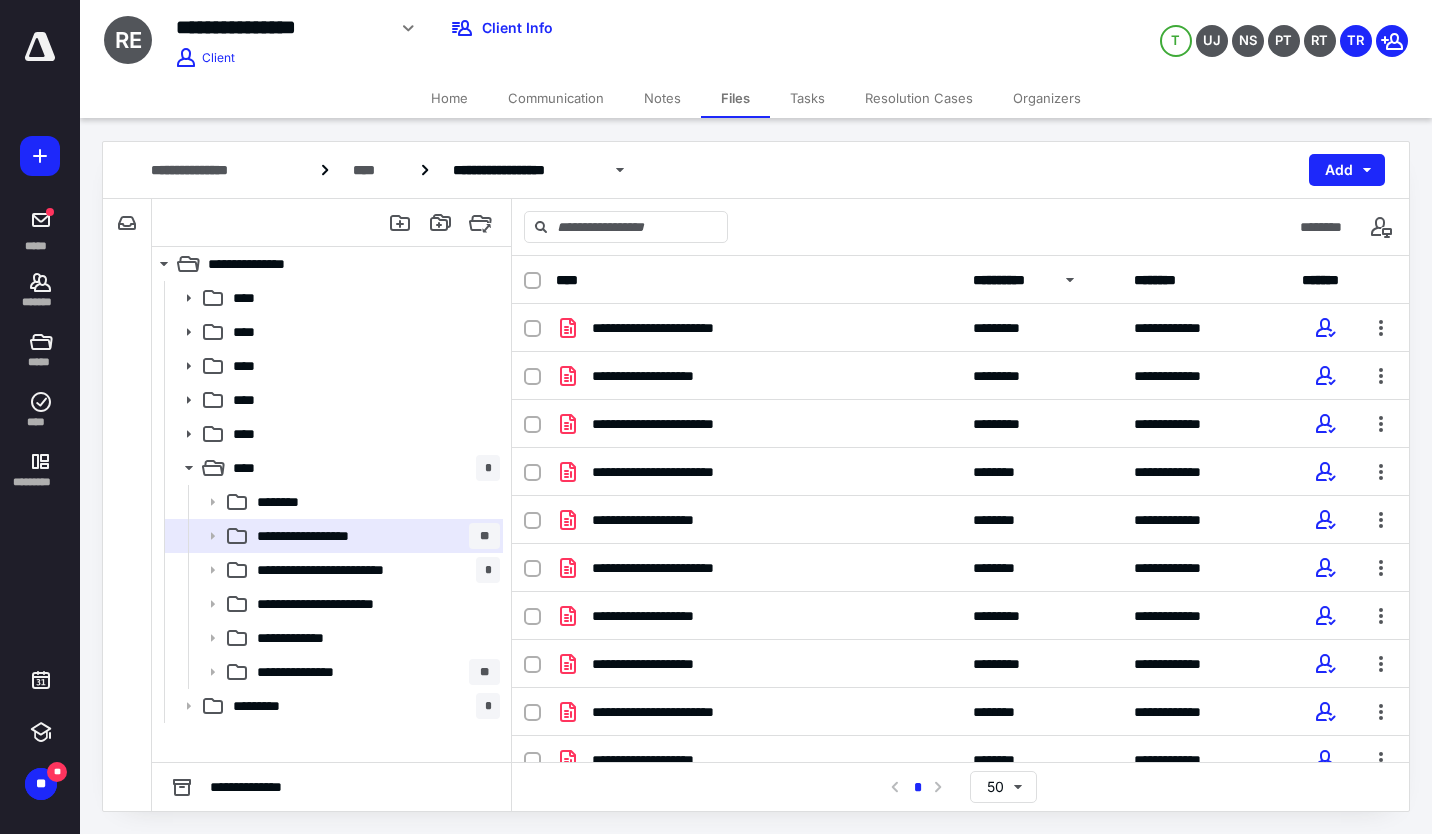 click 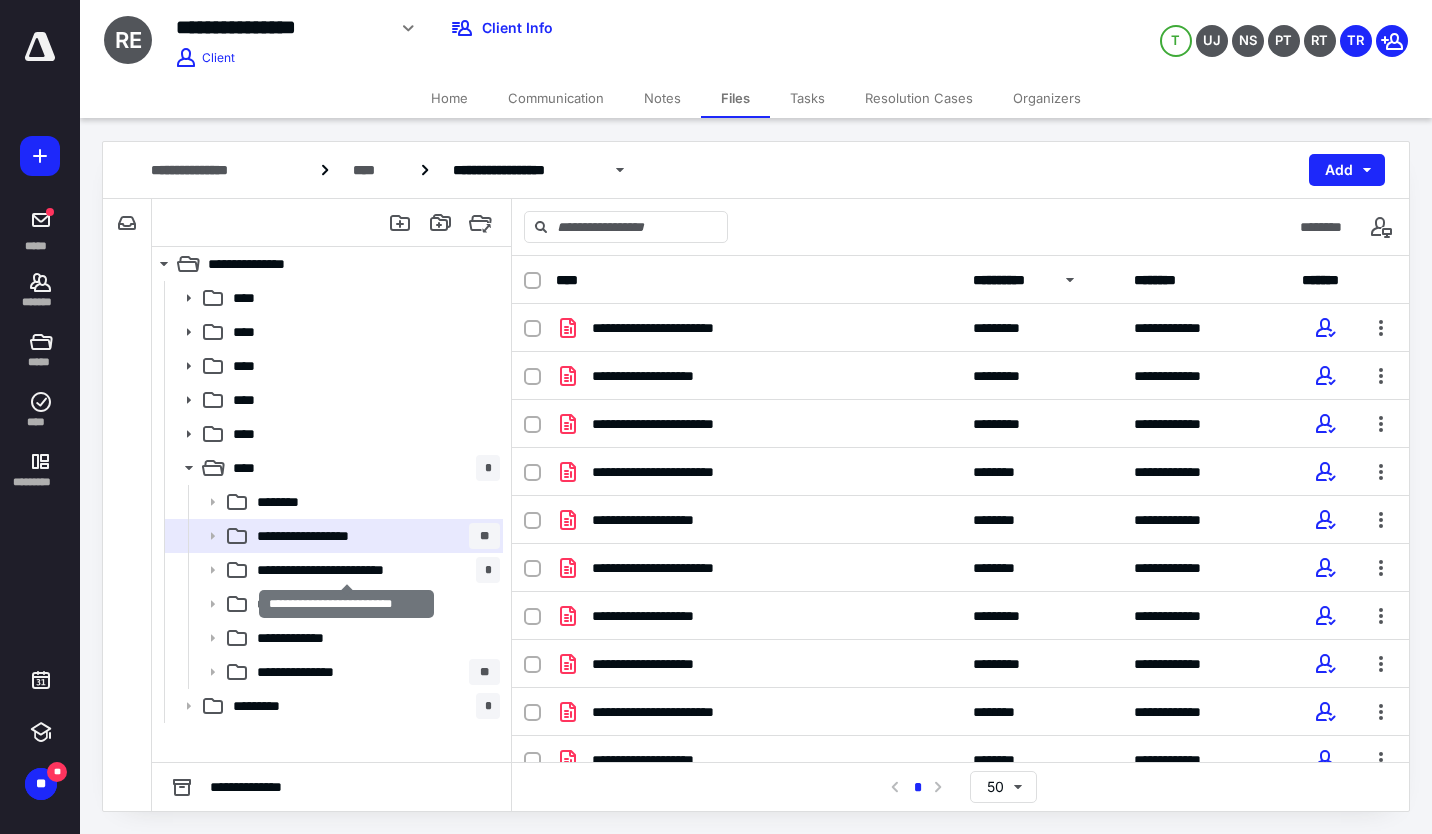 click on "**********" at bounding box center [346, 570] 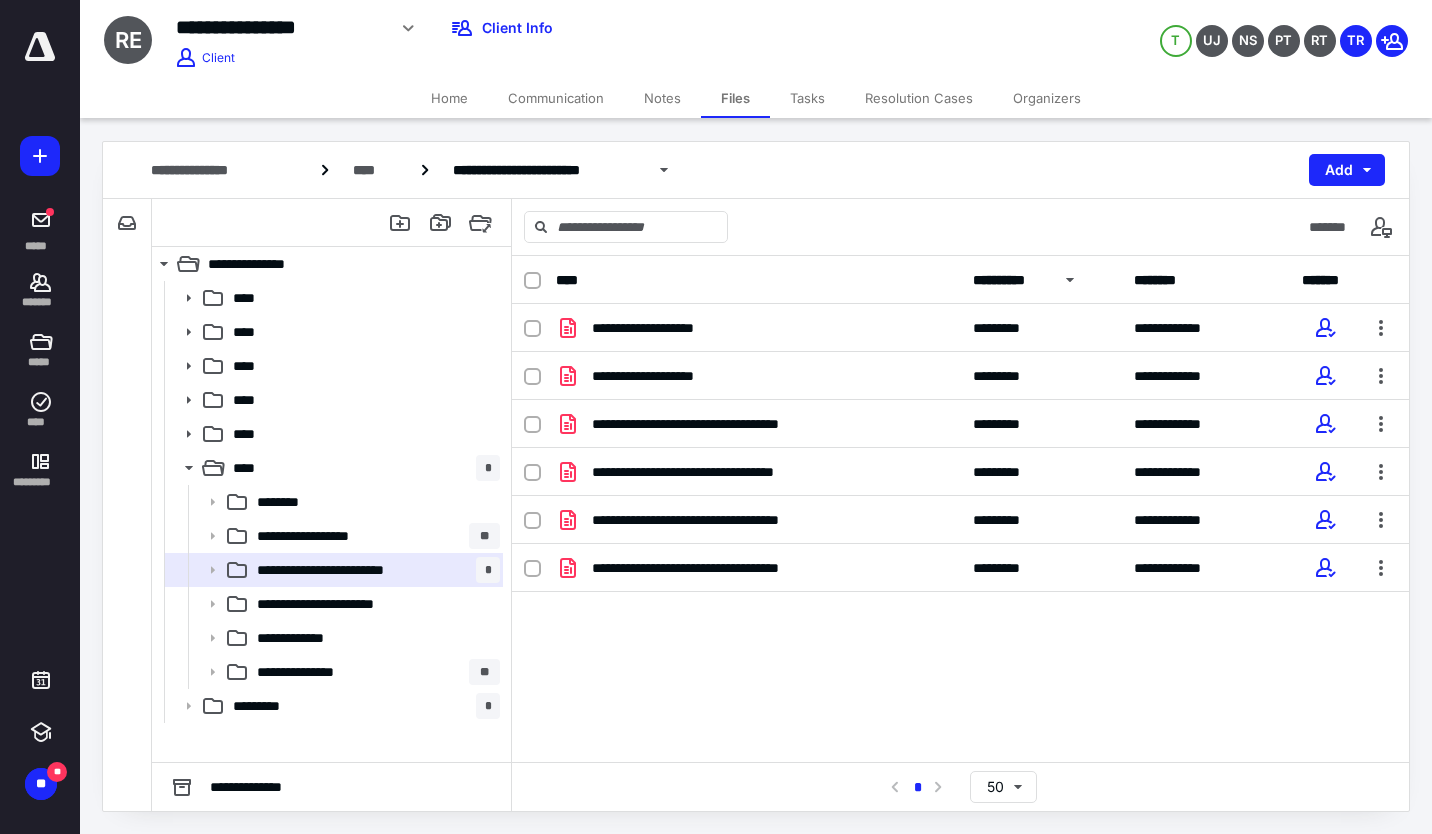 click on "**********" at bounding box center [960, 424] 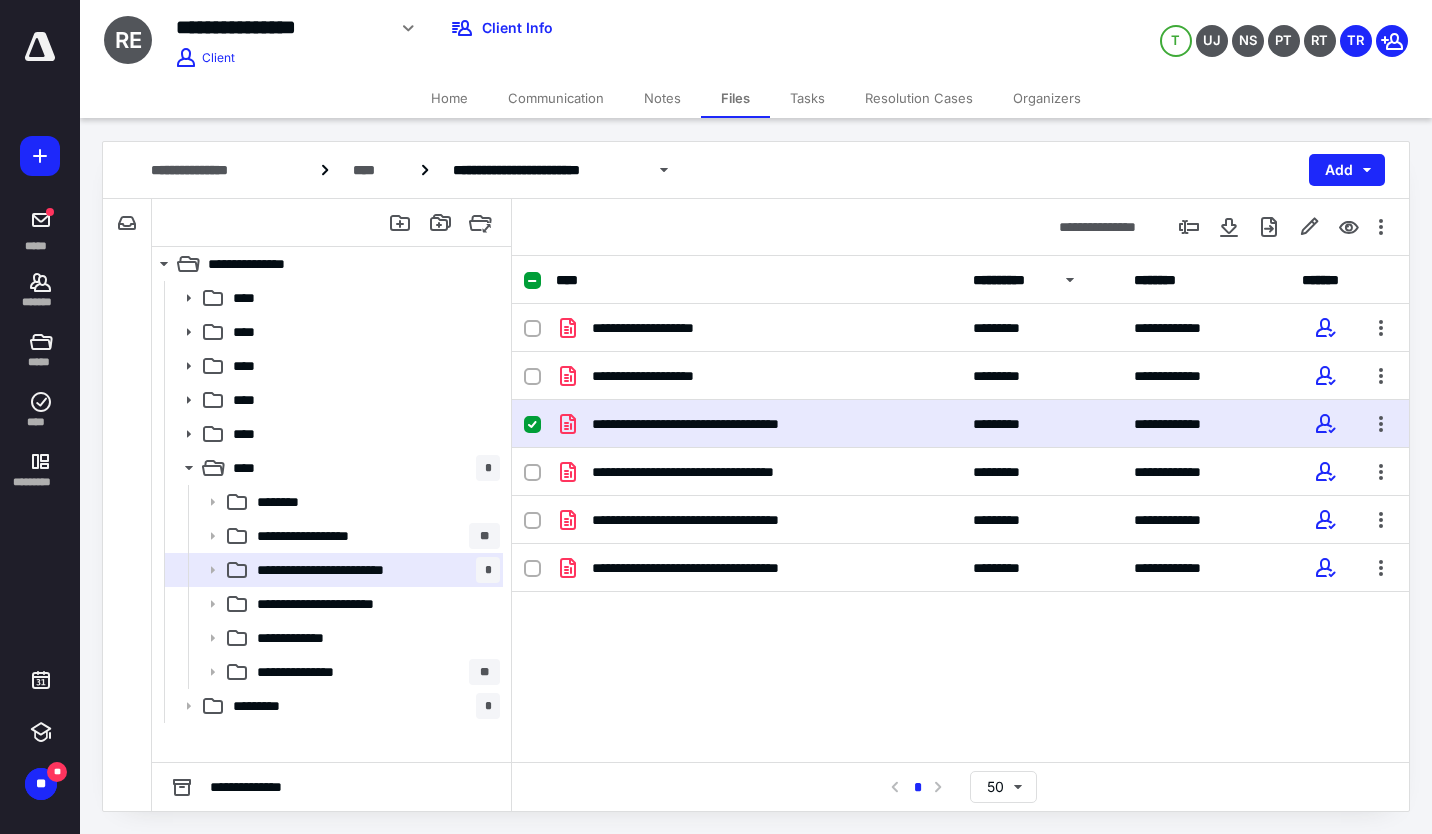 click on "**********" at bounding box center [960, 424] 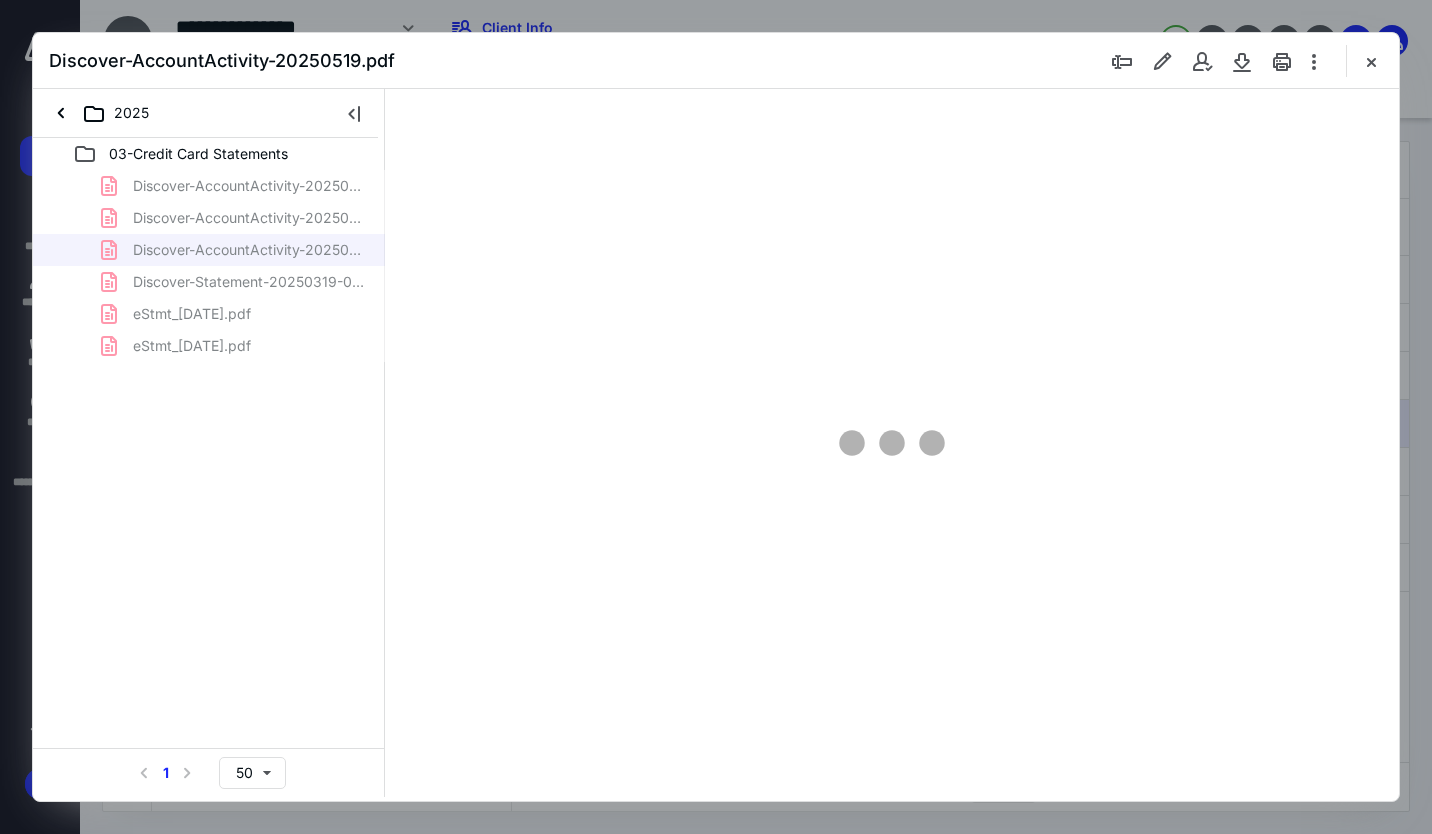 scroll, scrollTop: 0, scrollLeft: 0, axis: both 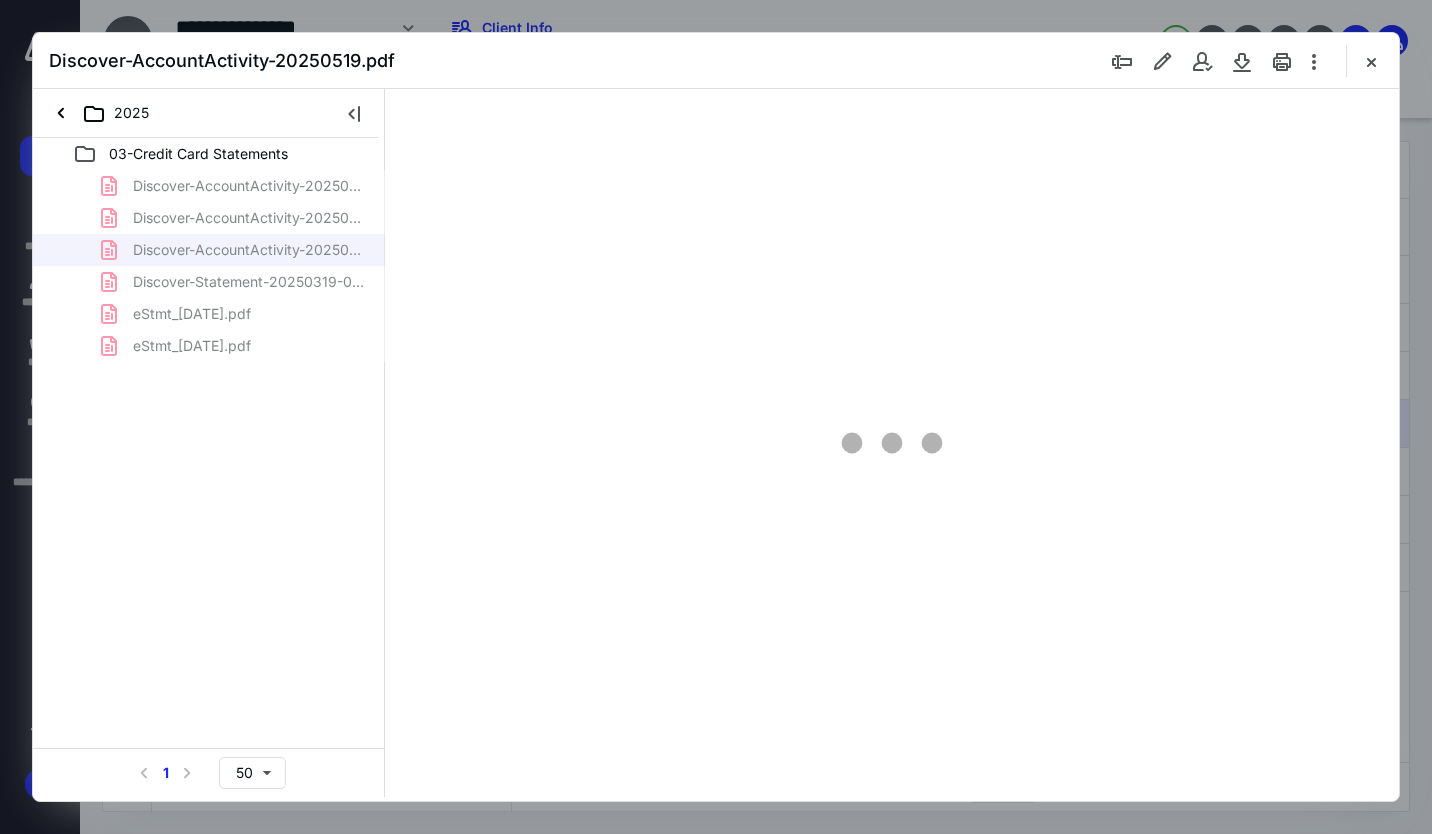 type on "162" 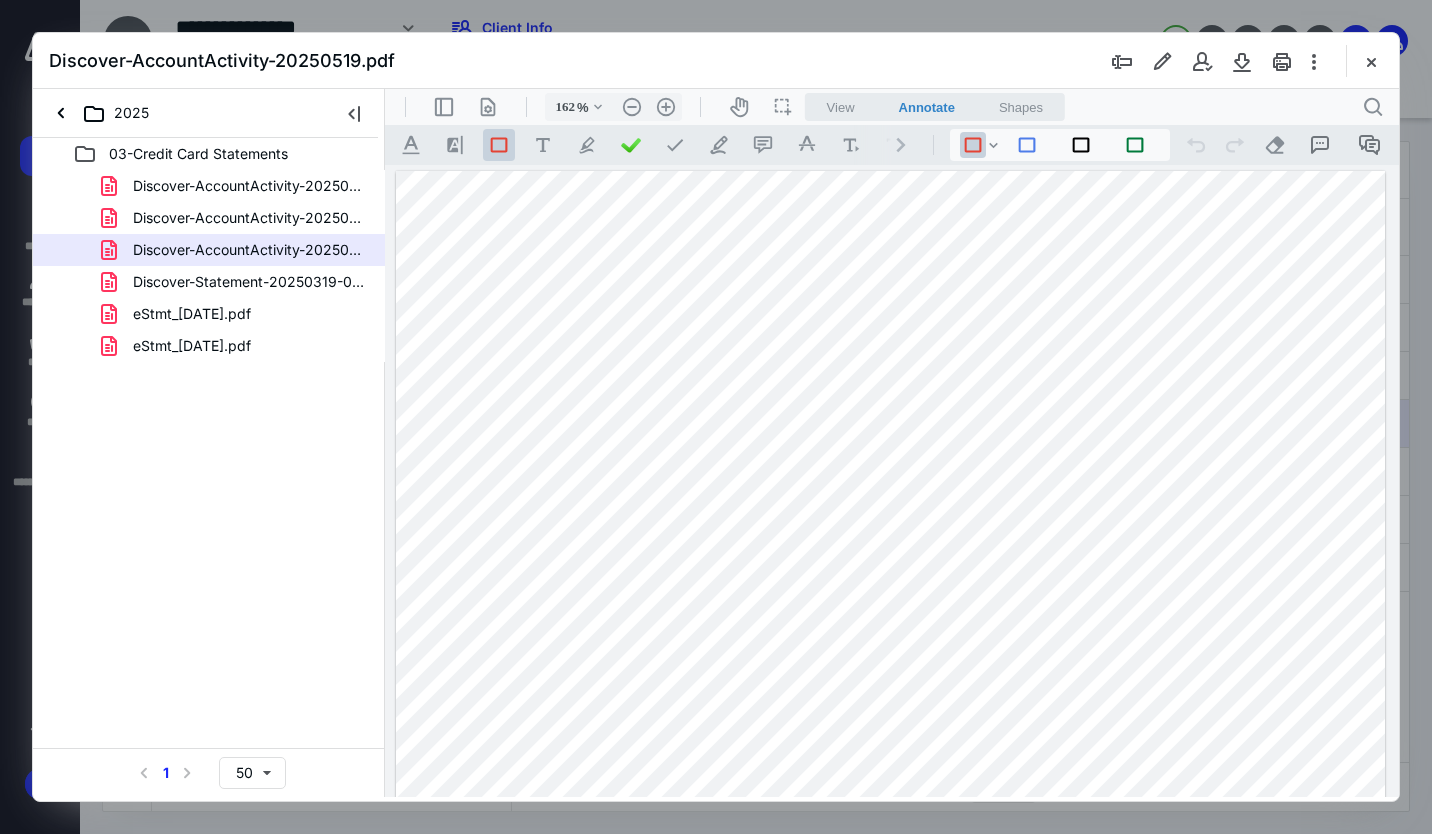 click at bounding box center (1371, 61) 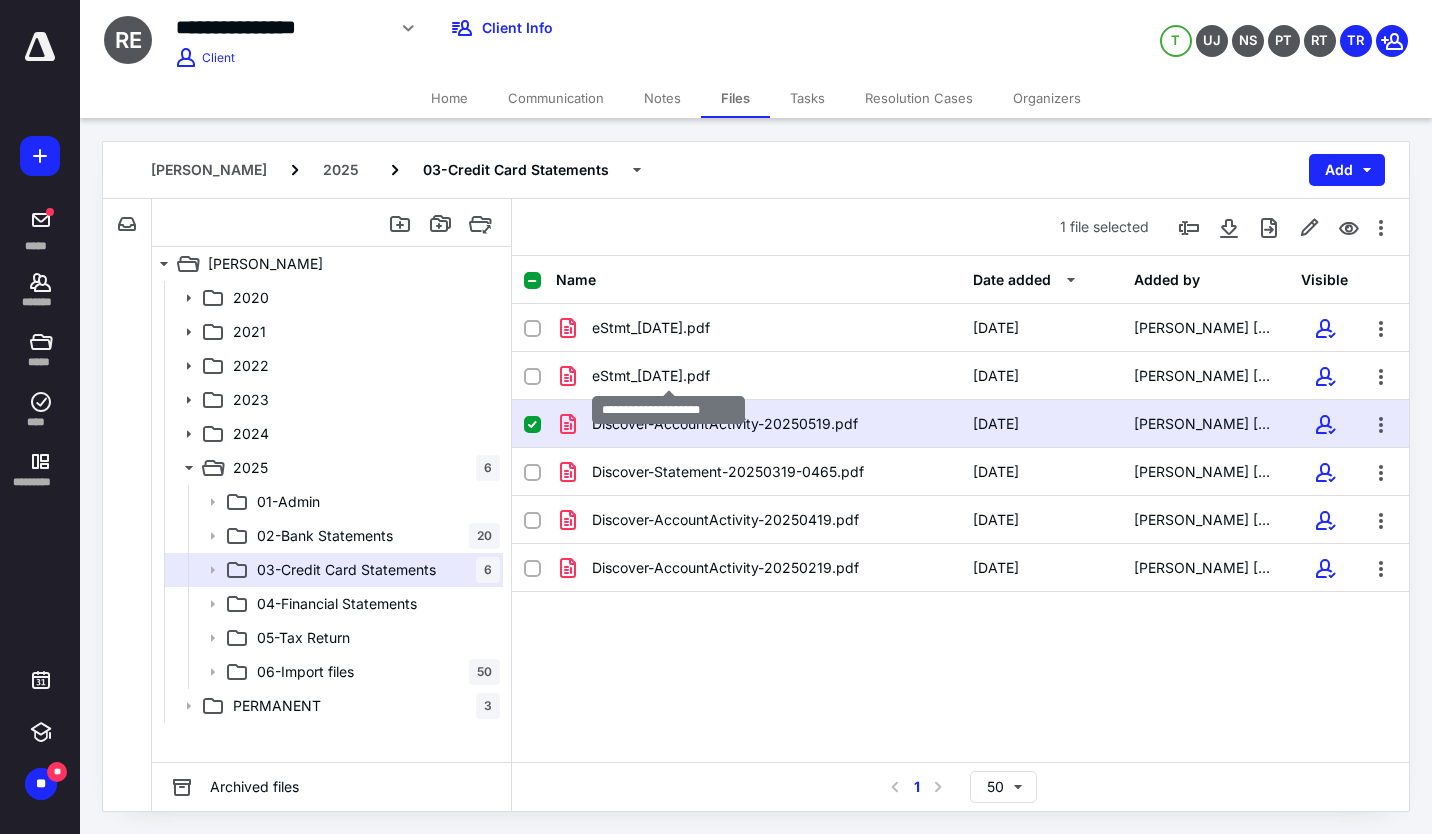 click on "eStmt_[DATE].pdf" at bounding box center [651, 376] 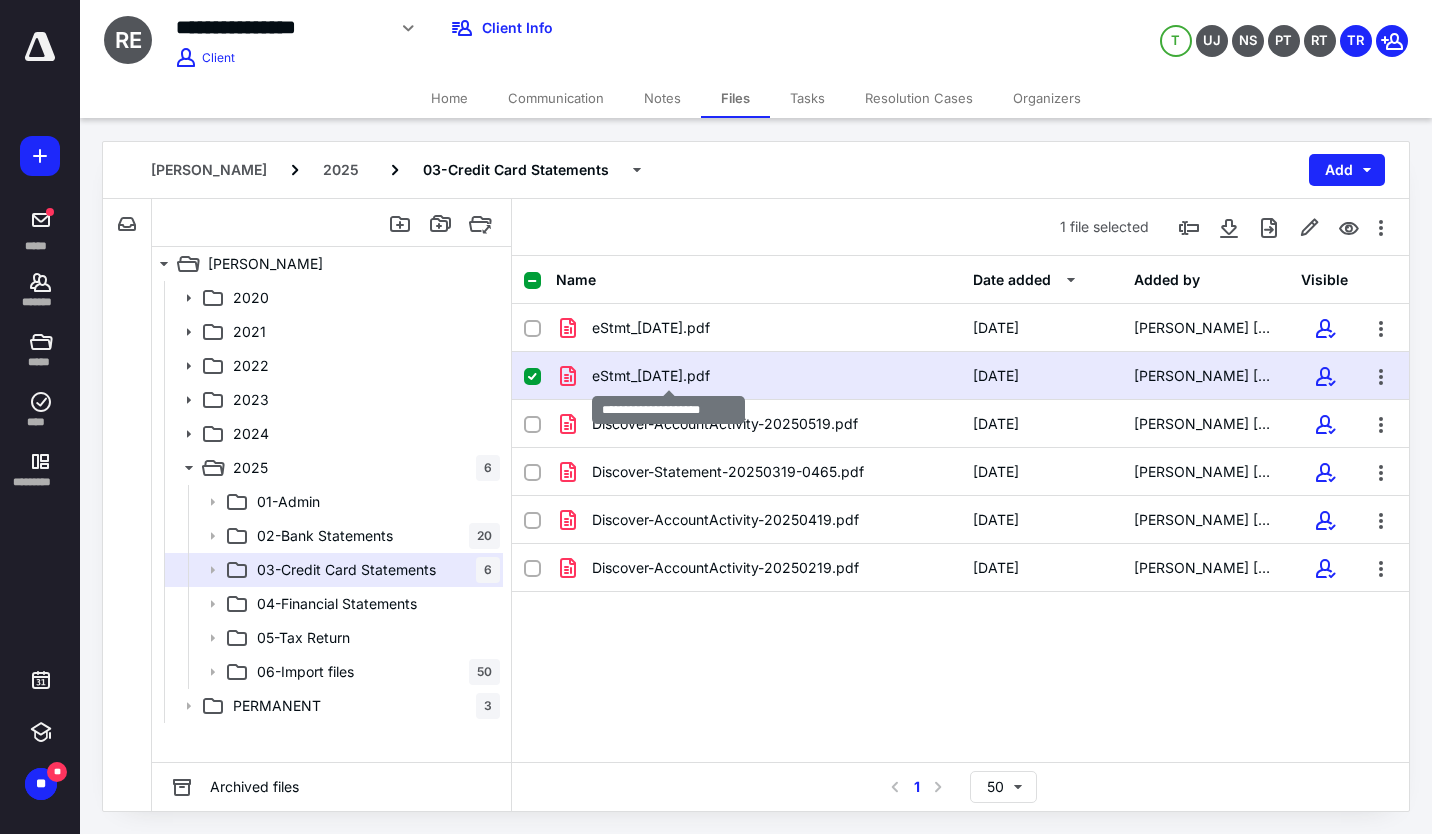 click on "eStmt_[DATE].pdf" at bounding box center (651, 376) 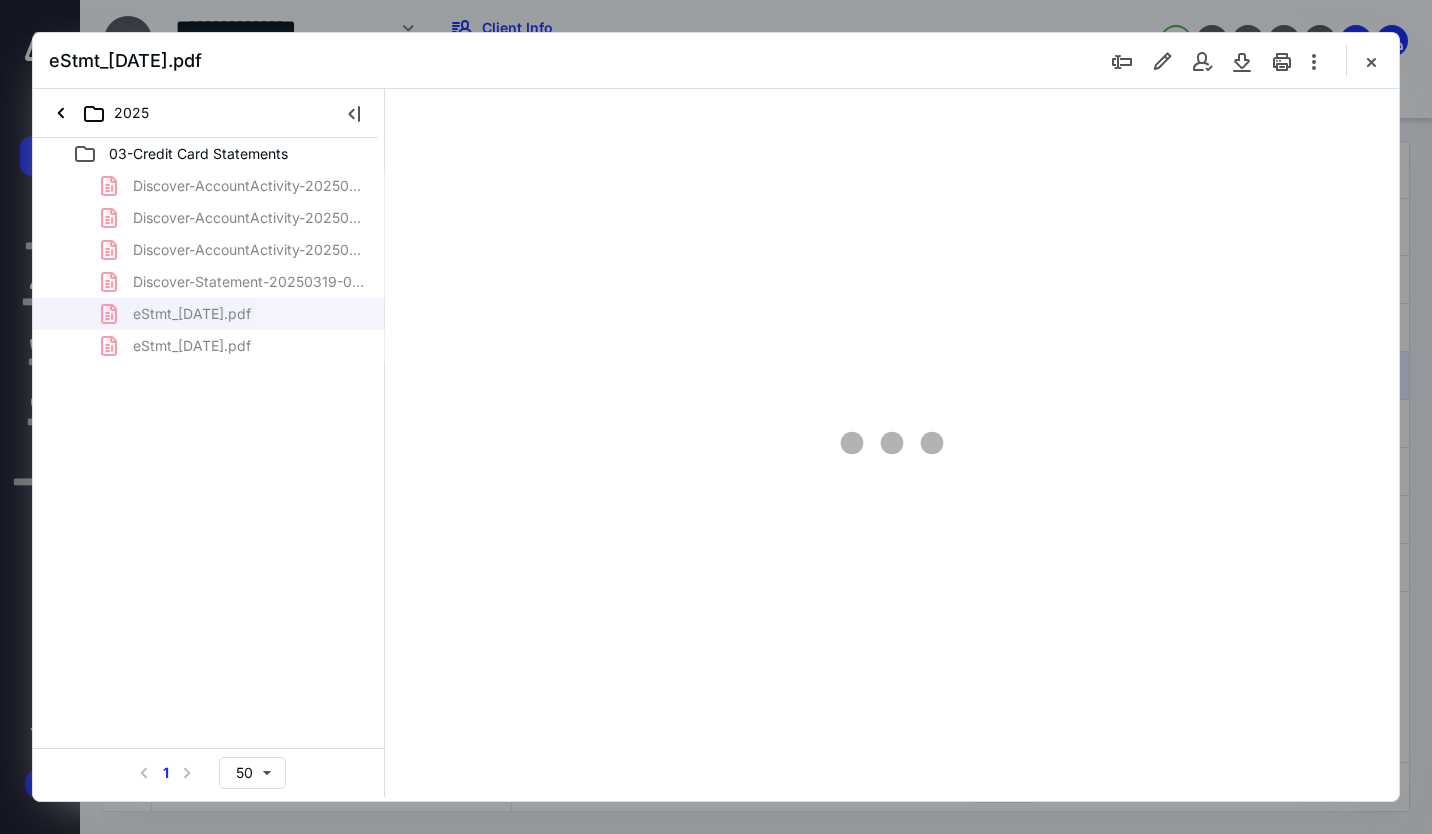 scroll, scrollTop: 0, scrollLeft: 0, axis: both 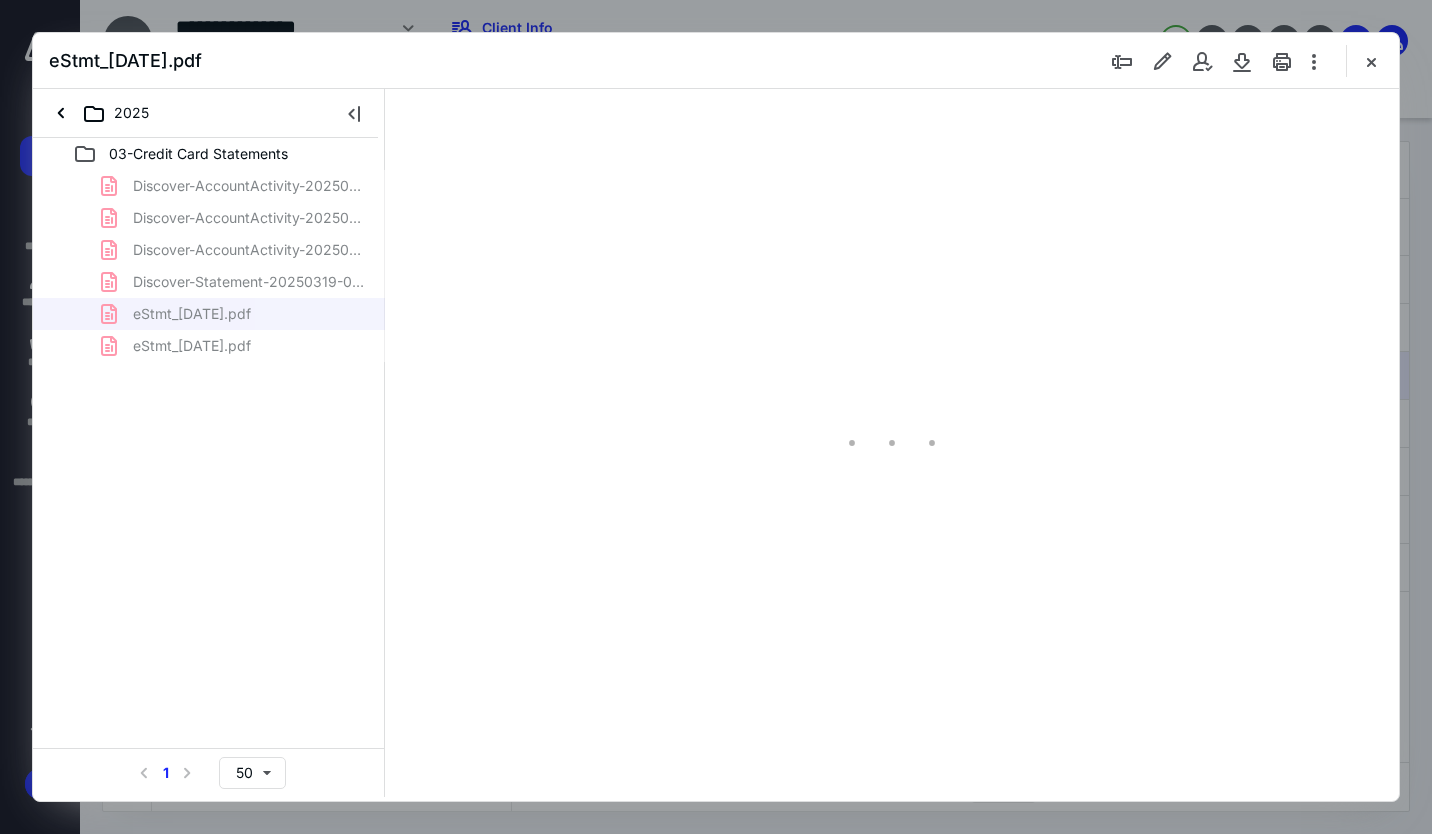 type on "162" 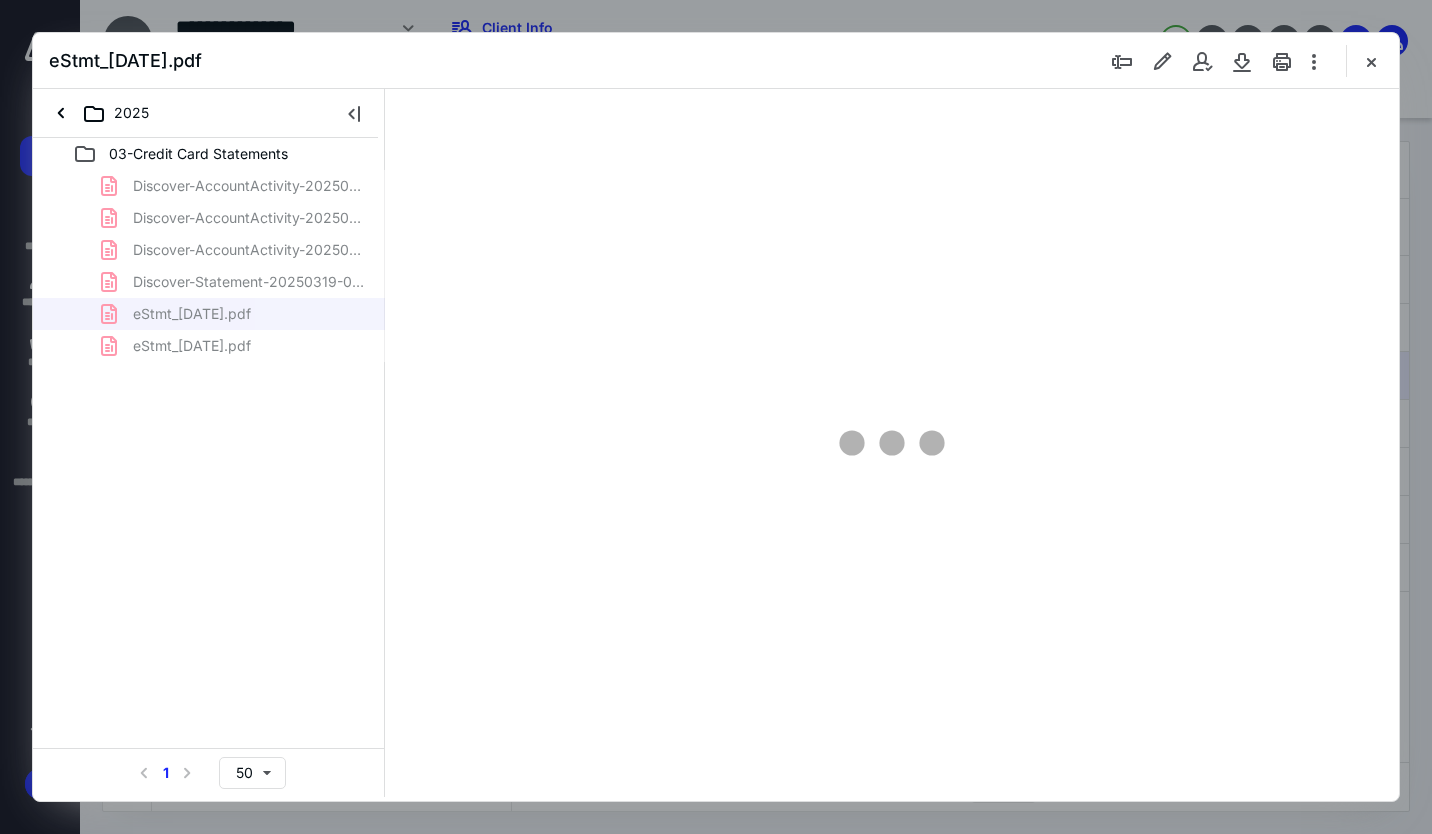 scroll, scrollTop: 82, scrollLeft: 0, axis: vertical 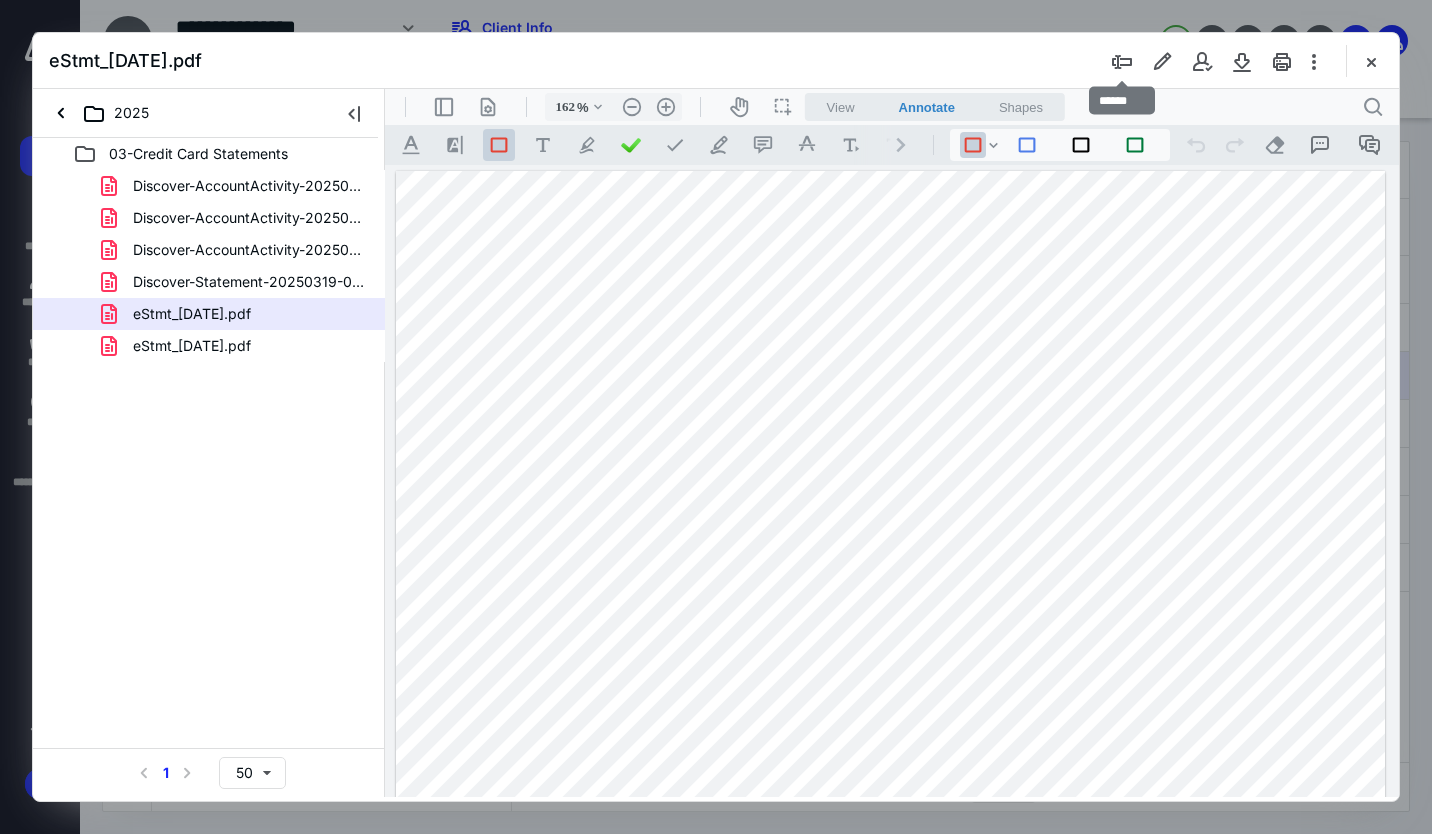 click at bounding box center (1122, 61) 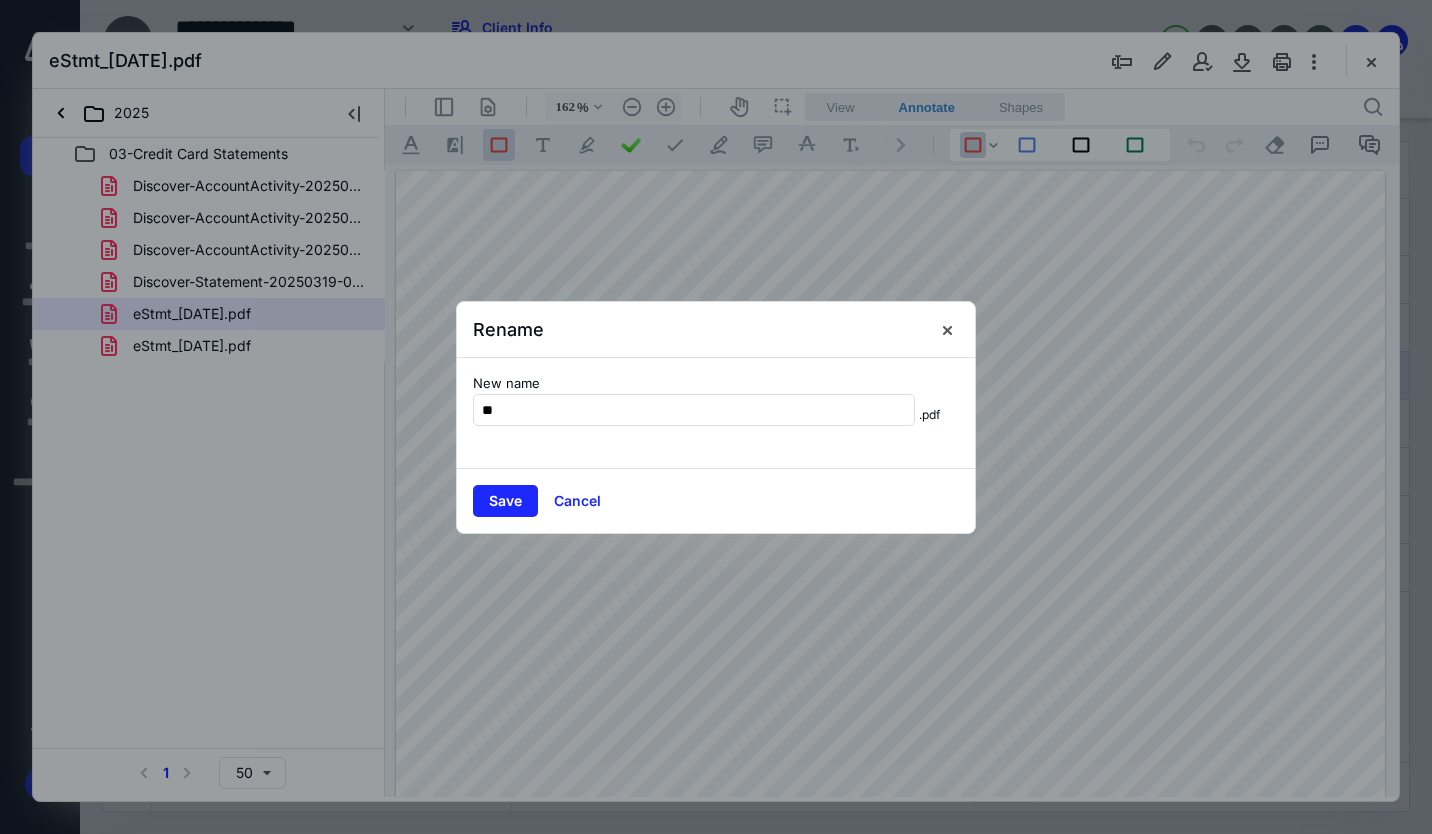 type on "*" 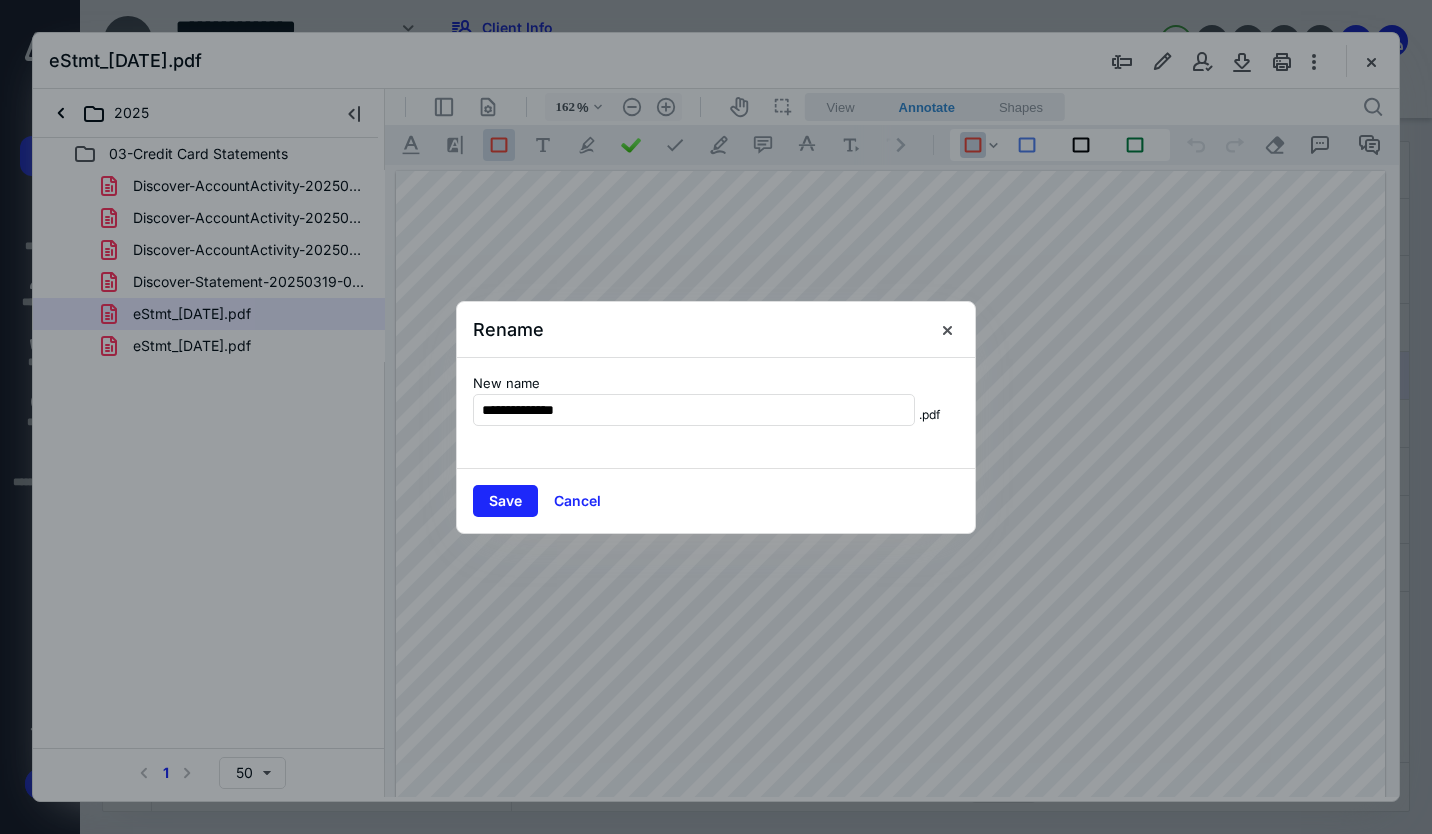 type on "**********" 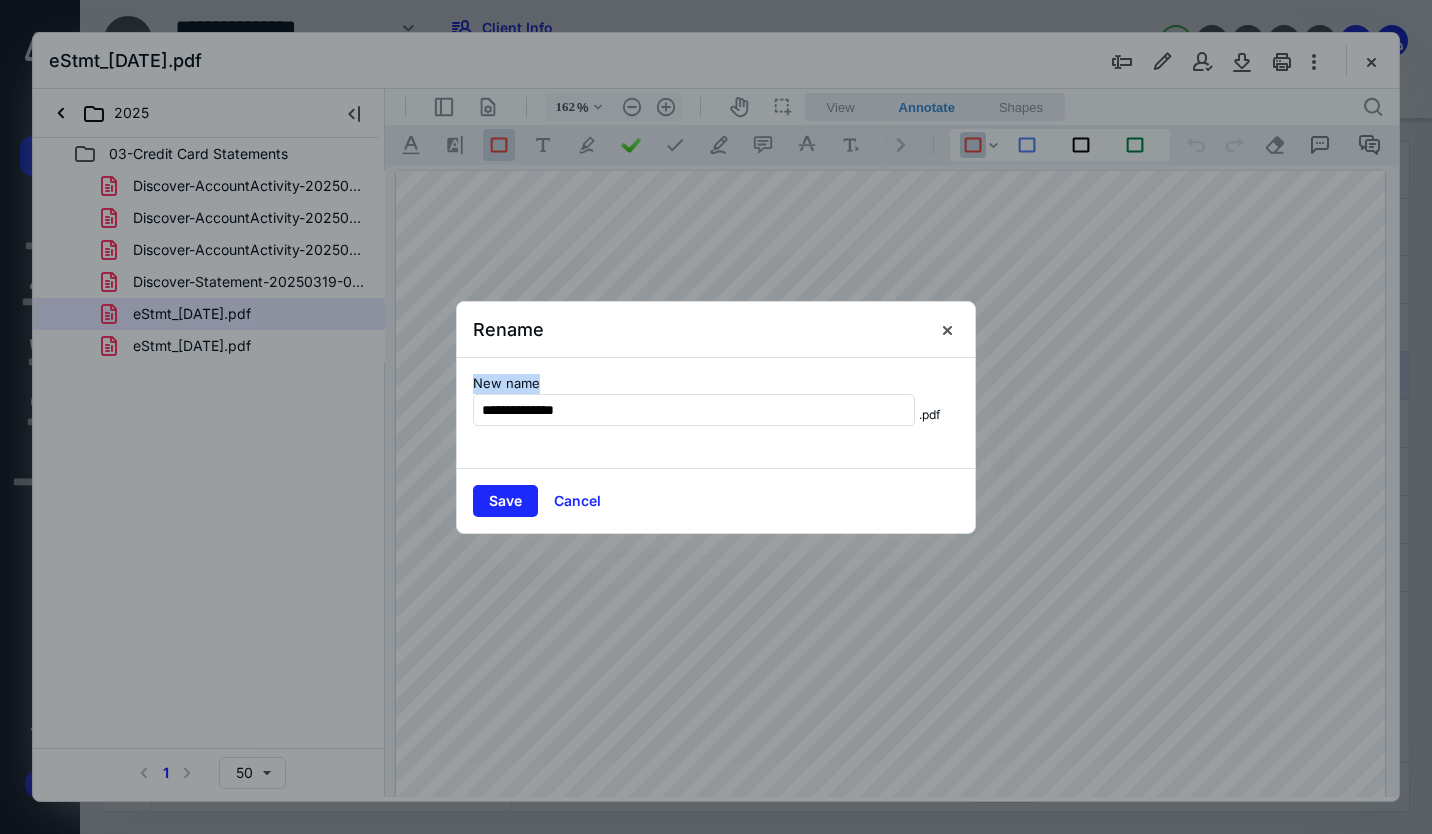 drag, startPoint x: 823, startPoint y: 308, endPoint x: 714, endPoint y: 368, distance: 124.42267 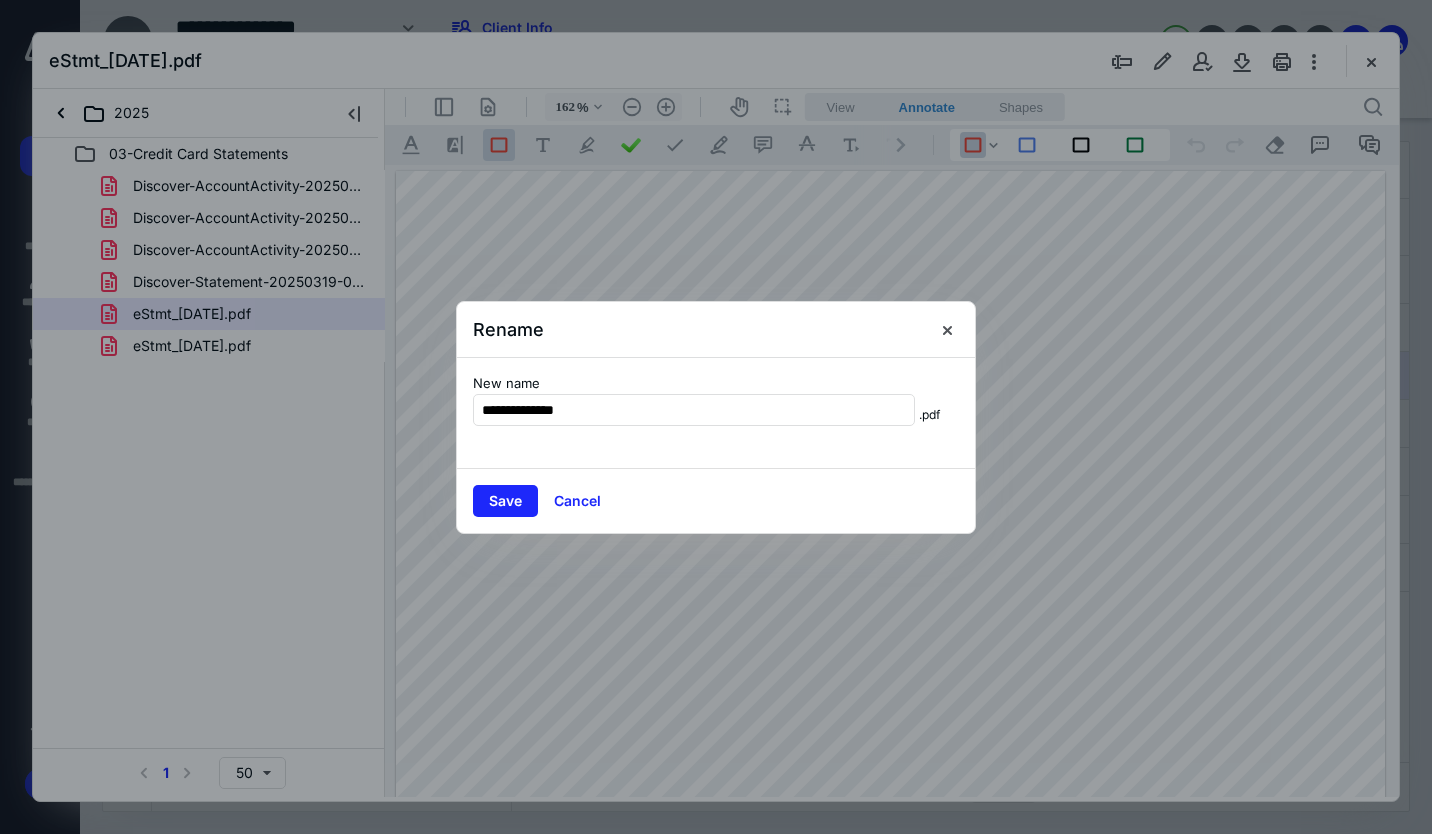 drag, startPoint x: 725, startPoint y: 328, endPoint x: 718, endPoint y: 311, distance: 18.384777 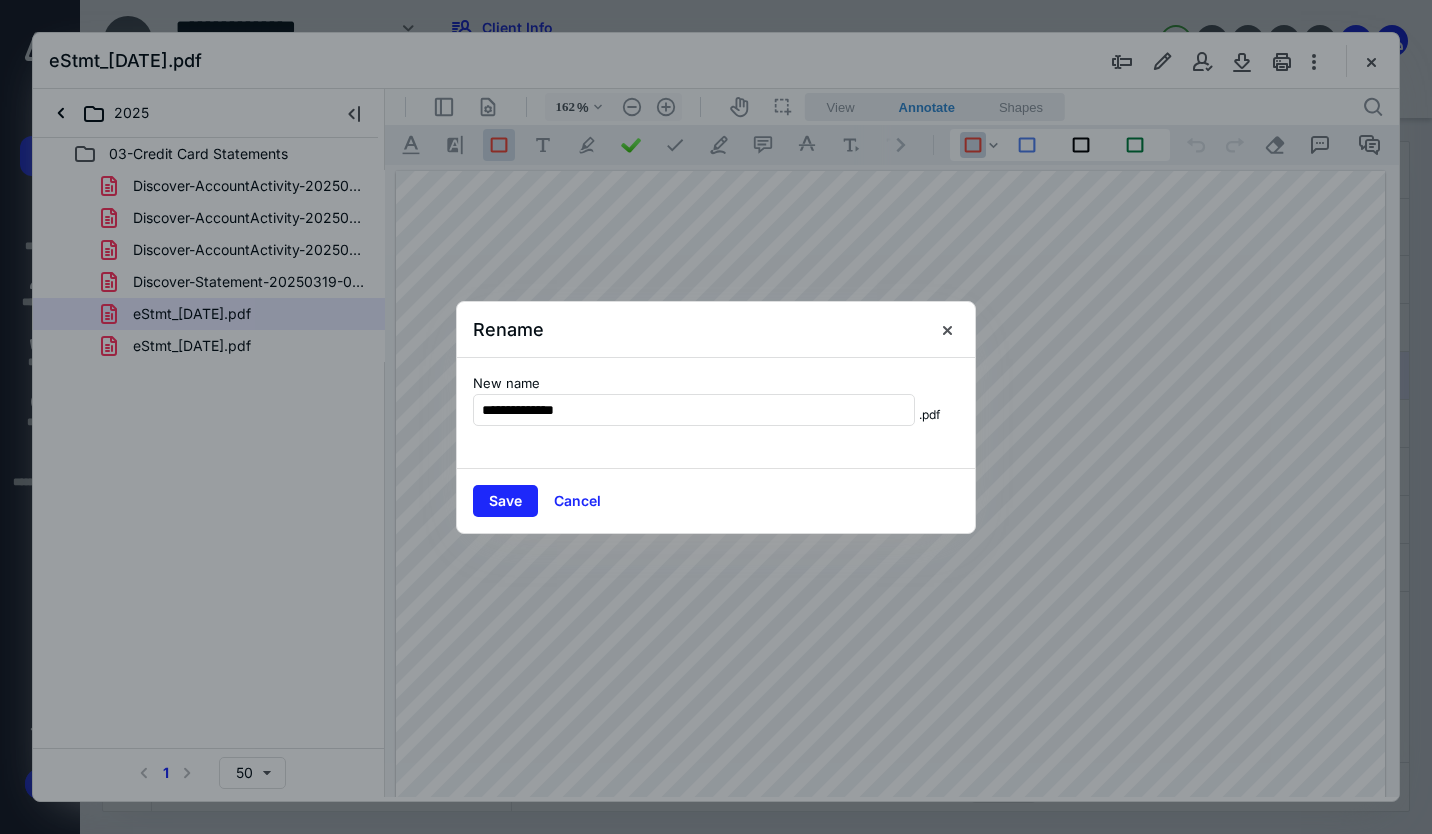 click on "Save" at bounding box center [505, 501] 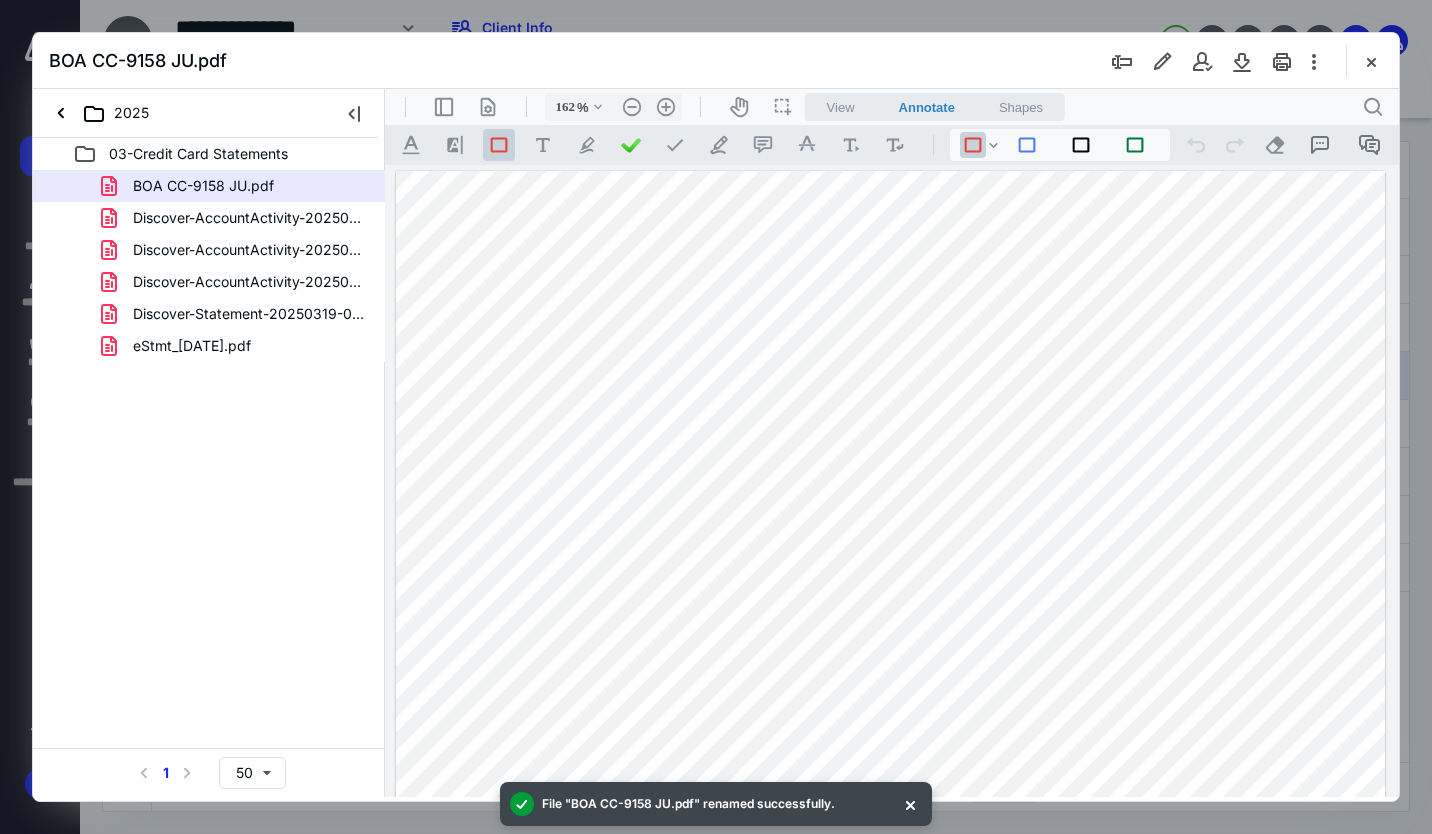 click at bounding box center [1122, 61] 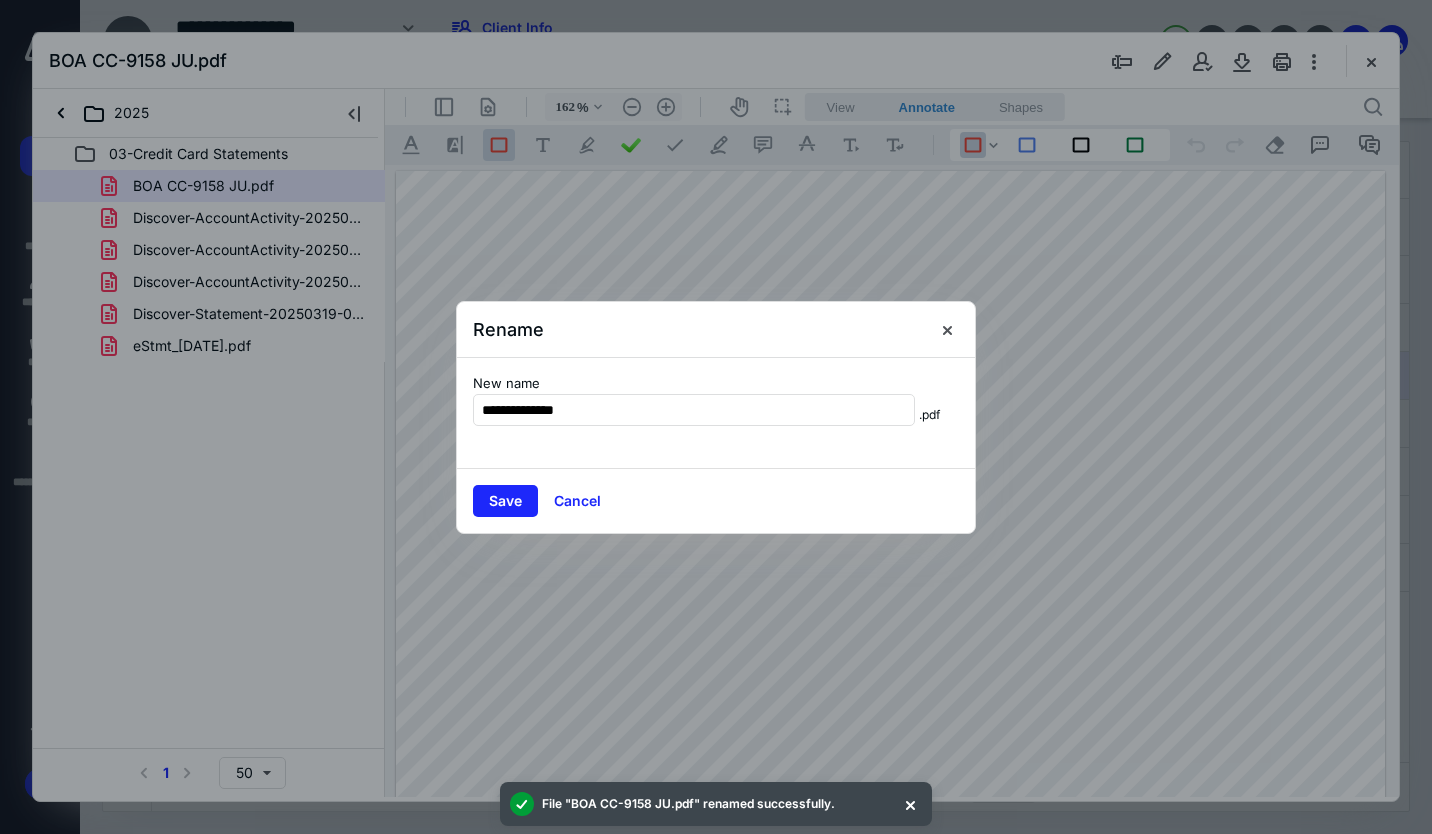 click on "**********" at bounding box center [694, 410] 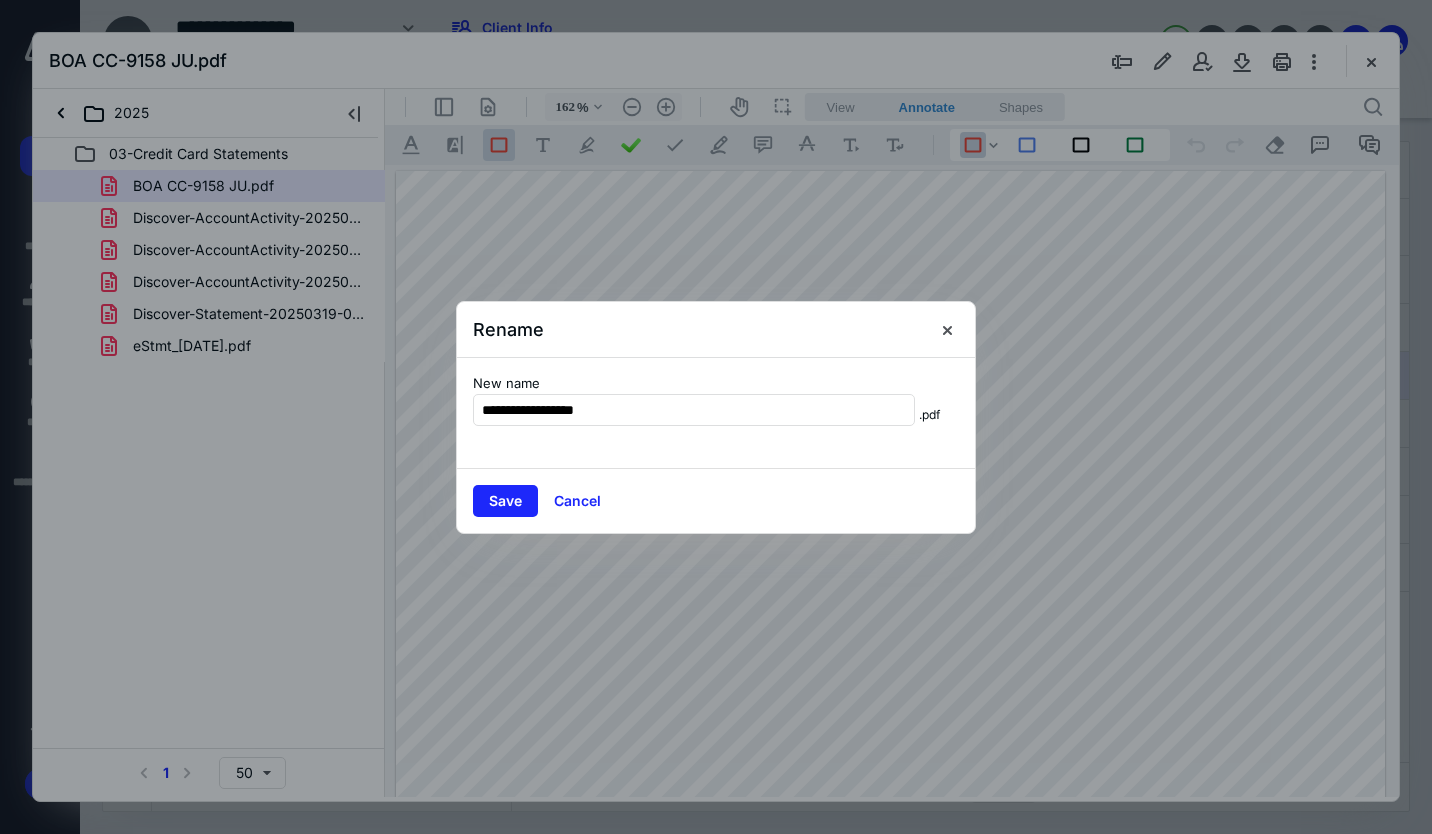type on "**********" 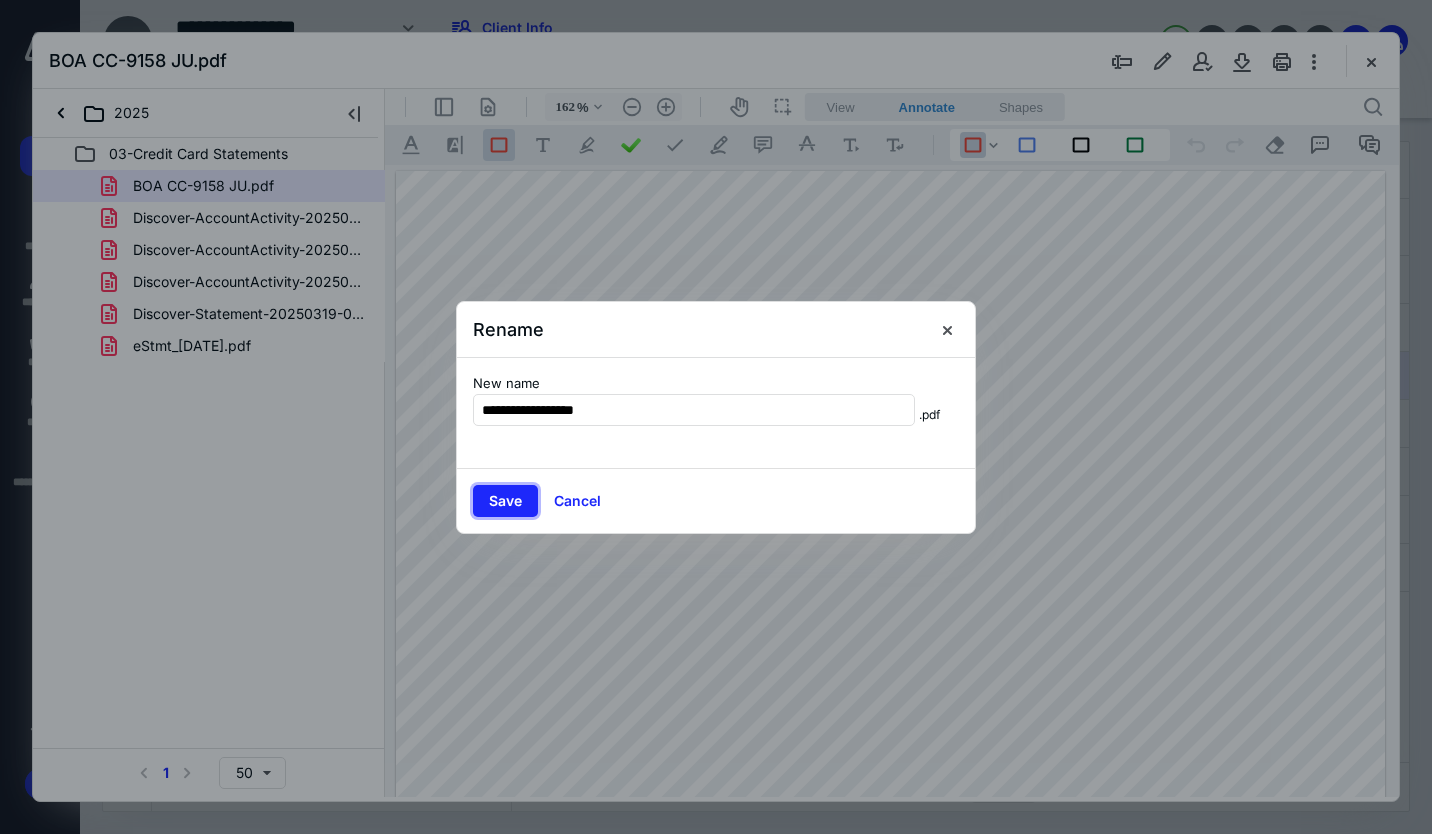 click on "Save" at bounding box center [505, 501] 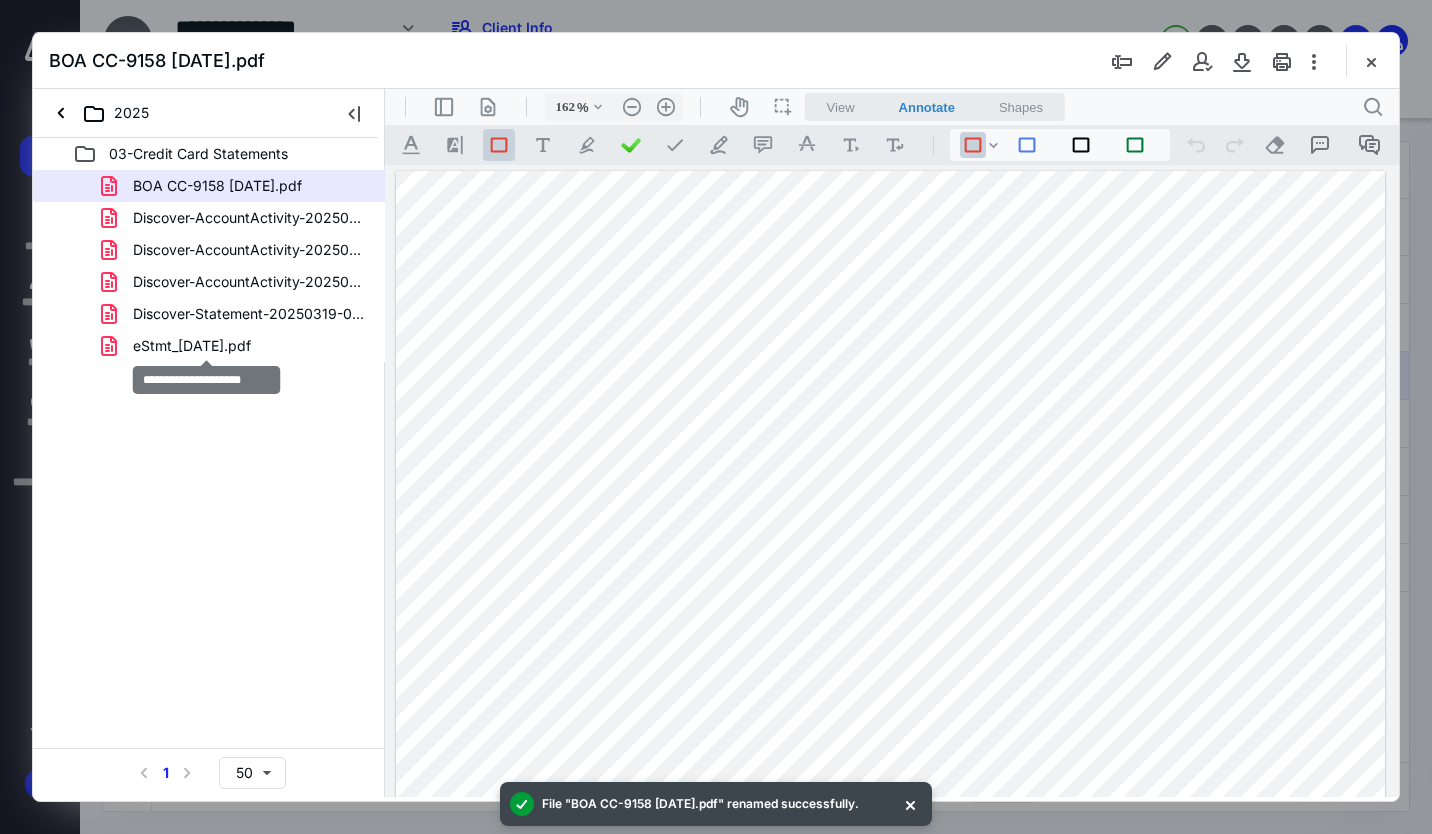 click on "eStmt_[DATE].pdf" at bounding box center (192, 346) 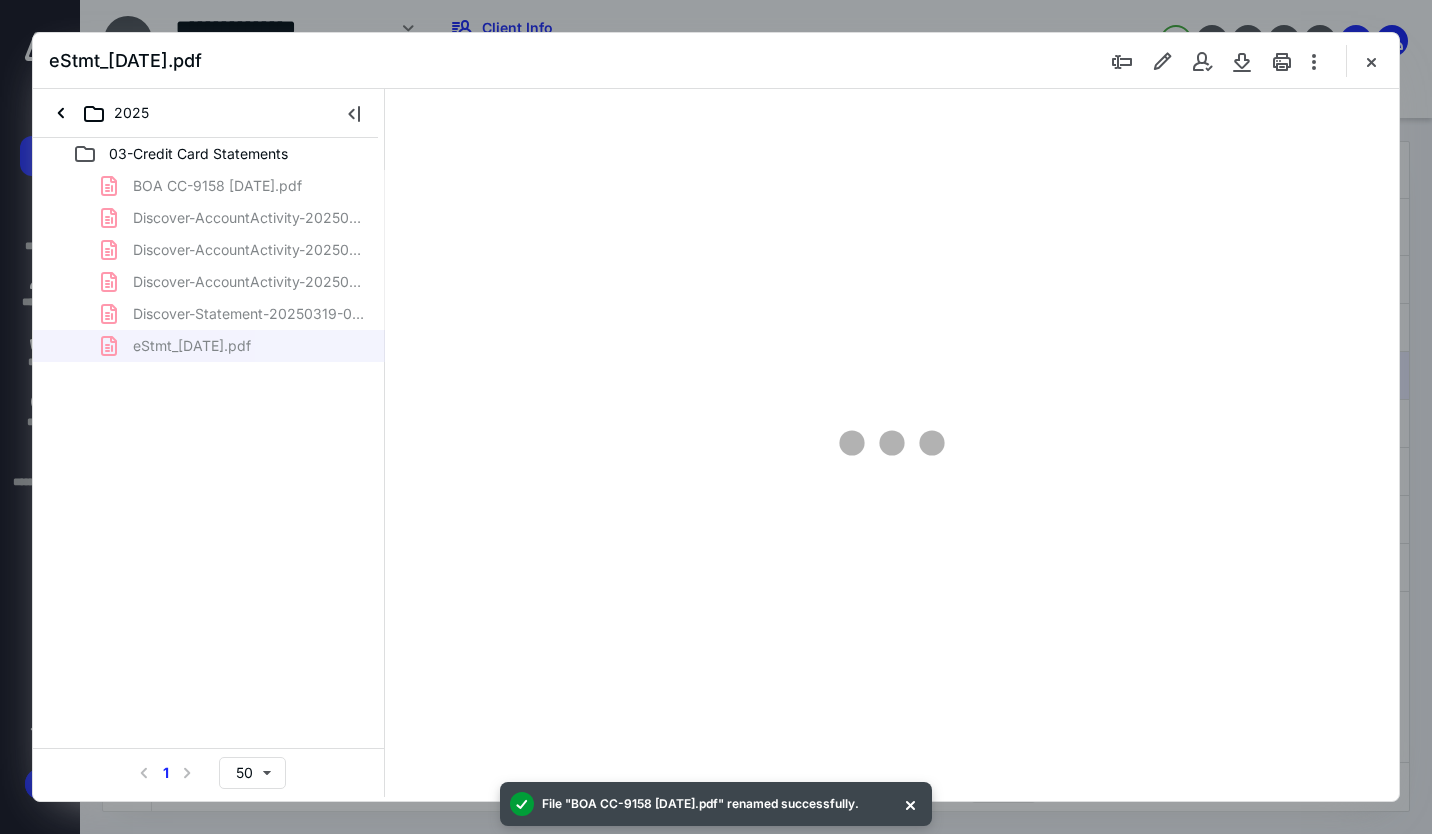 type on "162" 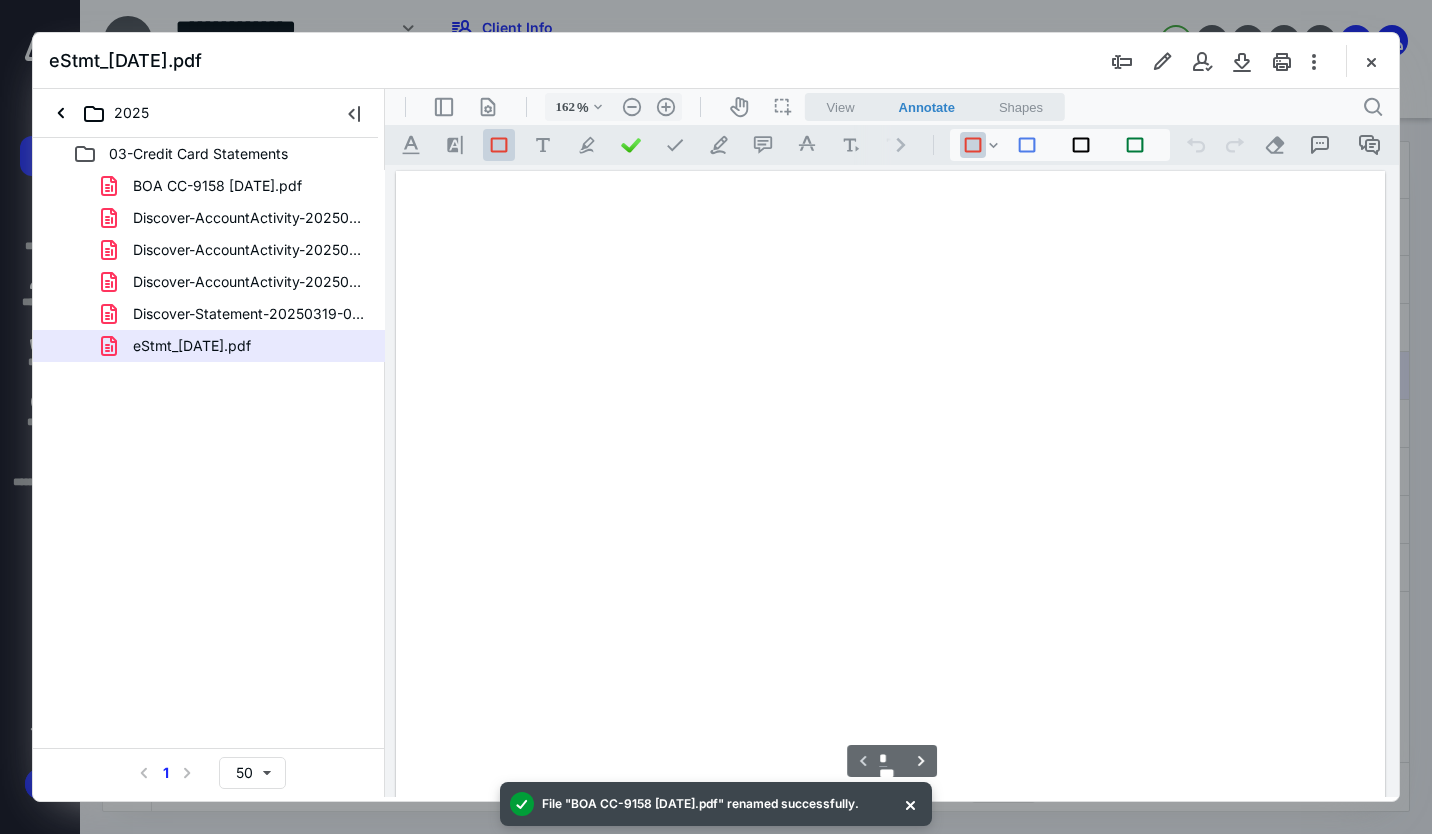 scroll, scrollTop: 82, scrollLeft: 0, axis: vertical 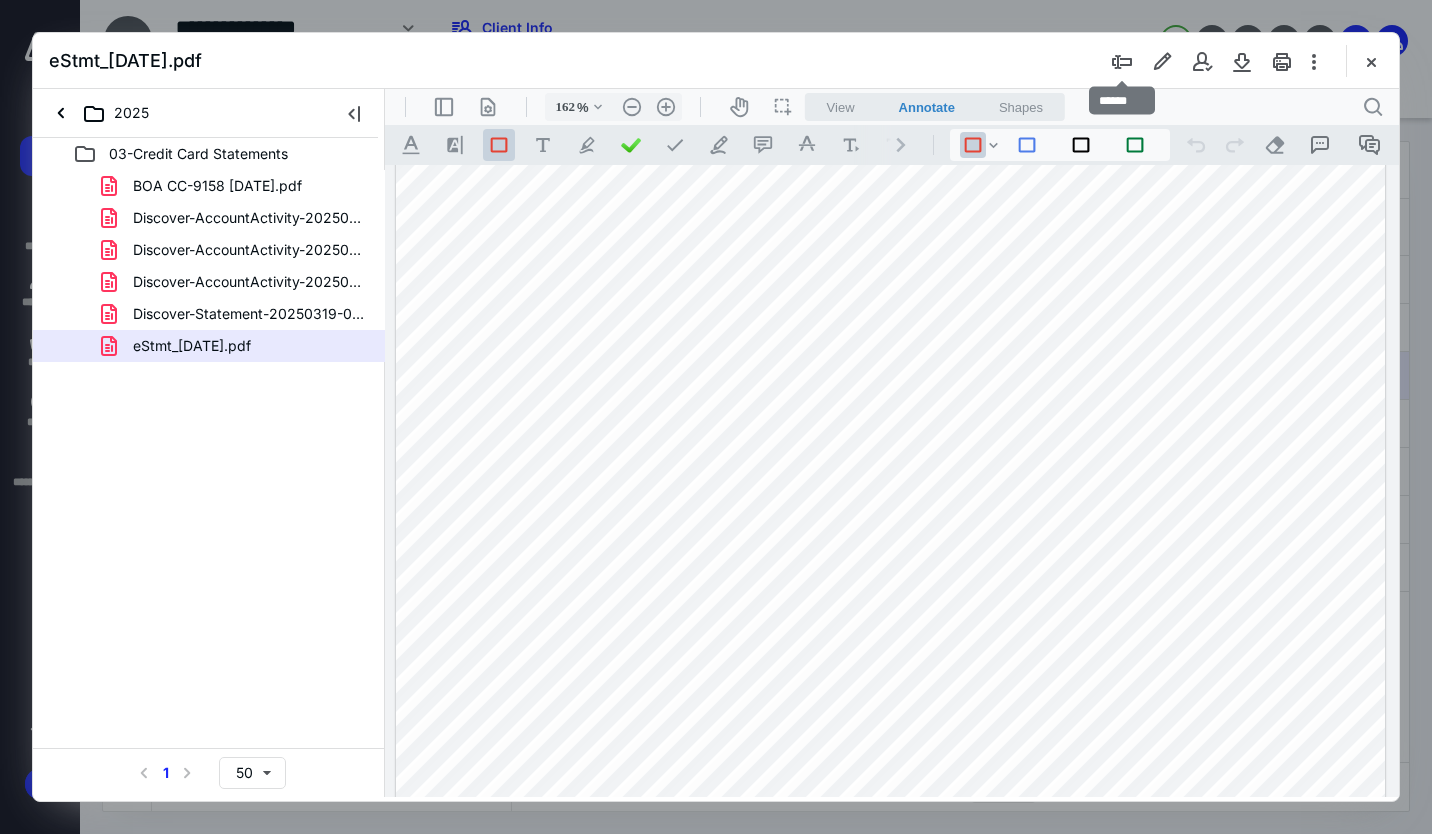 click at bounding box center [1122, 61] 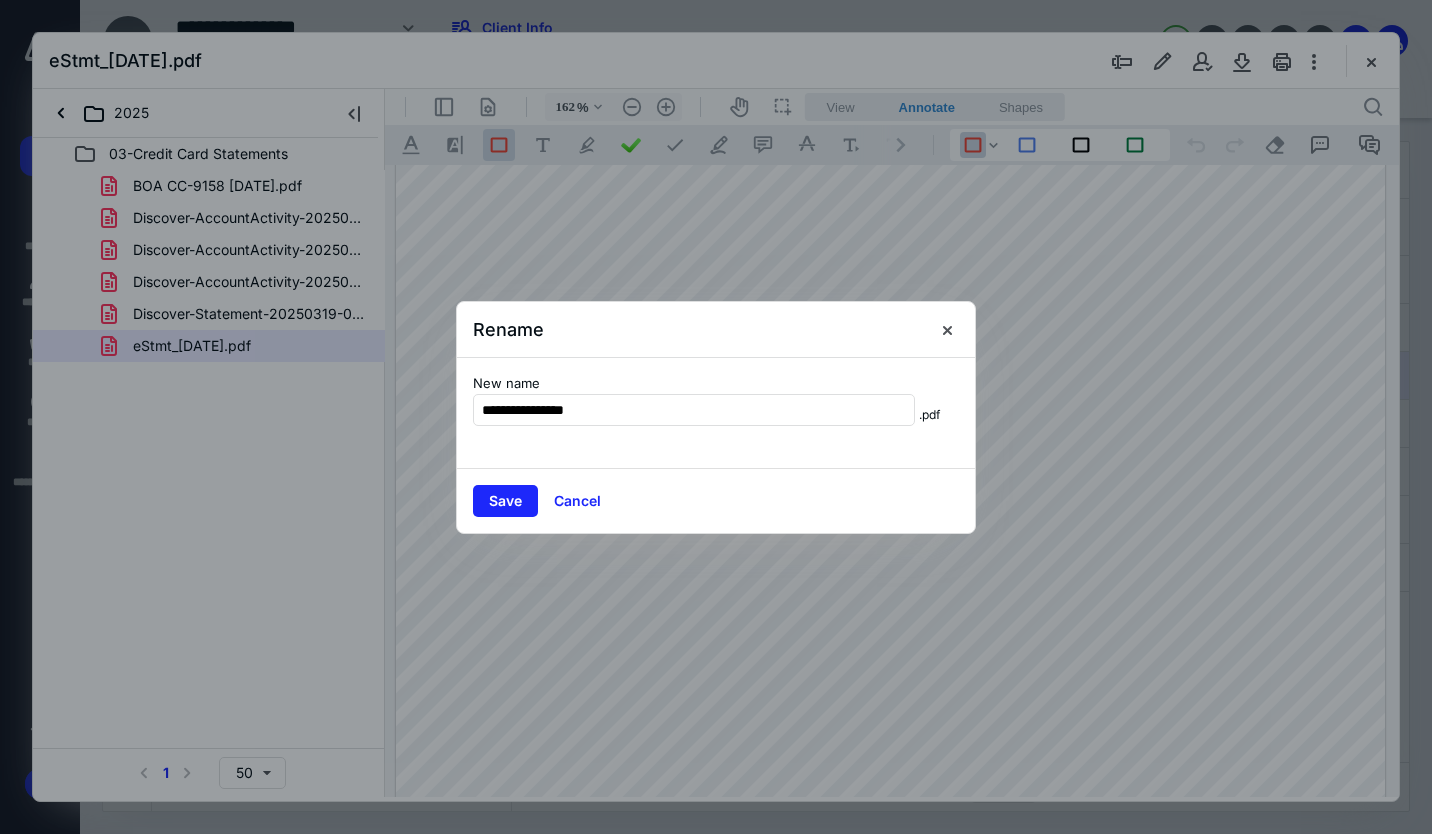 drag, startPoint x: 813, startPoint y: 314, endPoint x: 888, endPoint y: 332, distance: 77.12976 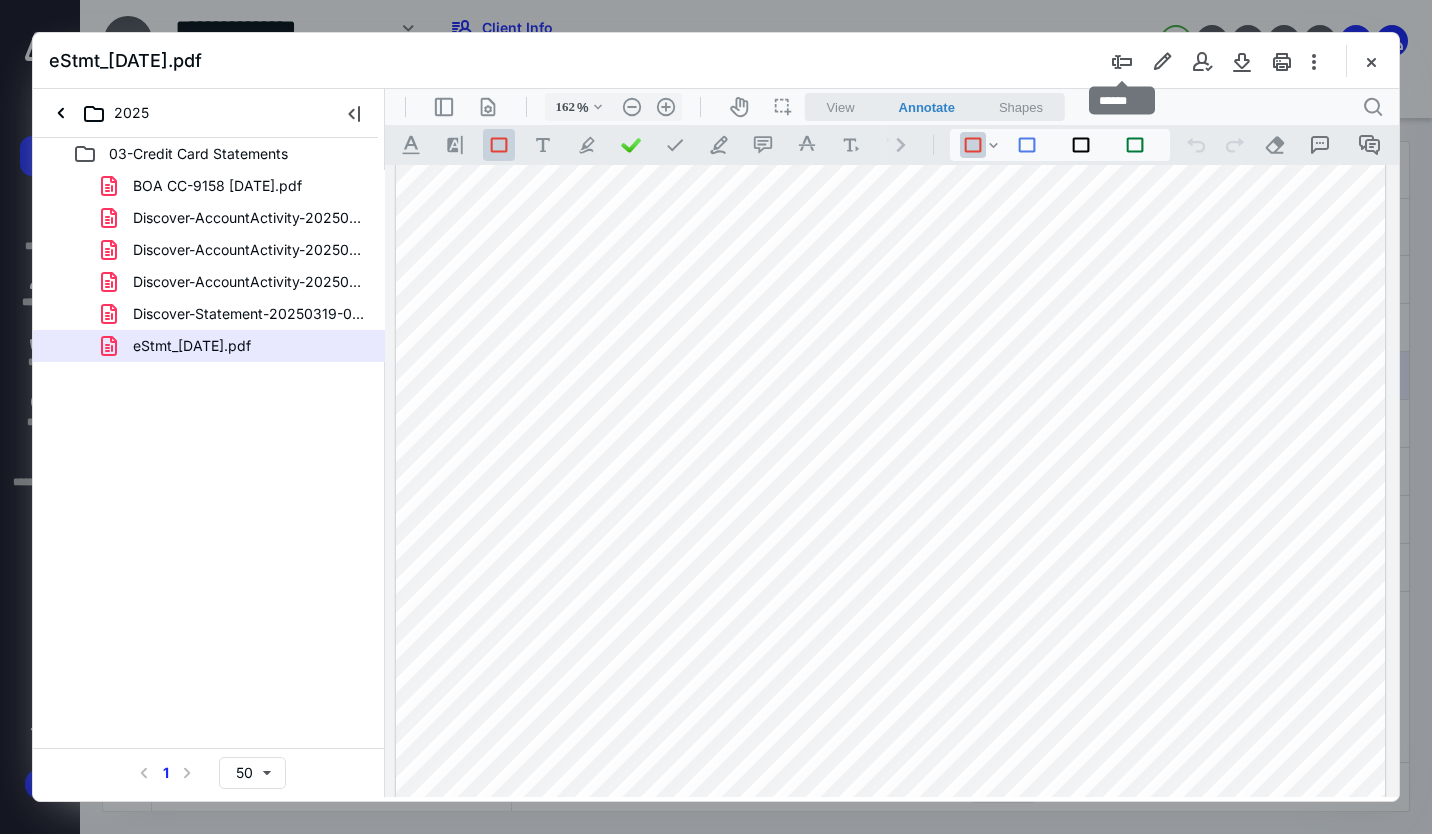 click at bounding box center (1122, 61) 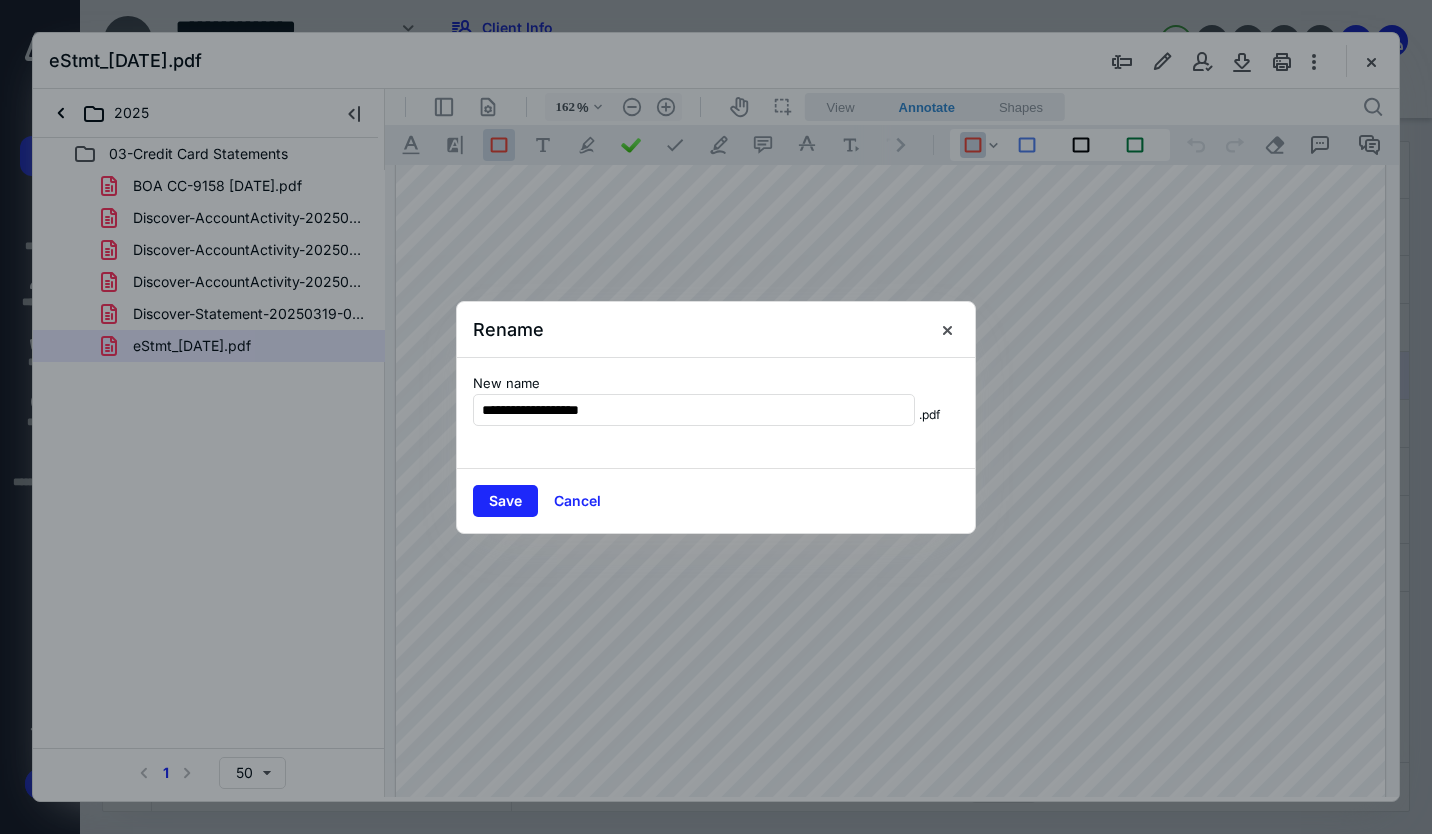 type on "**********" 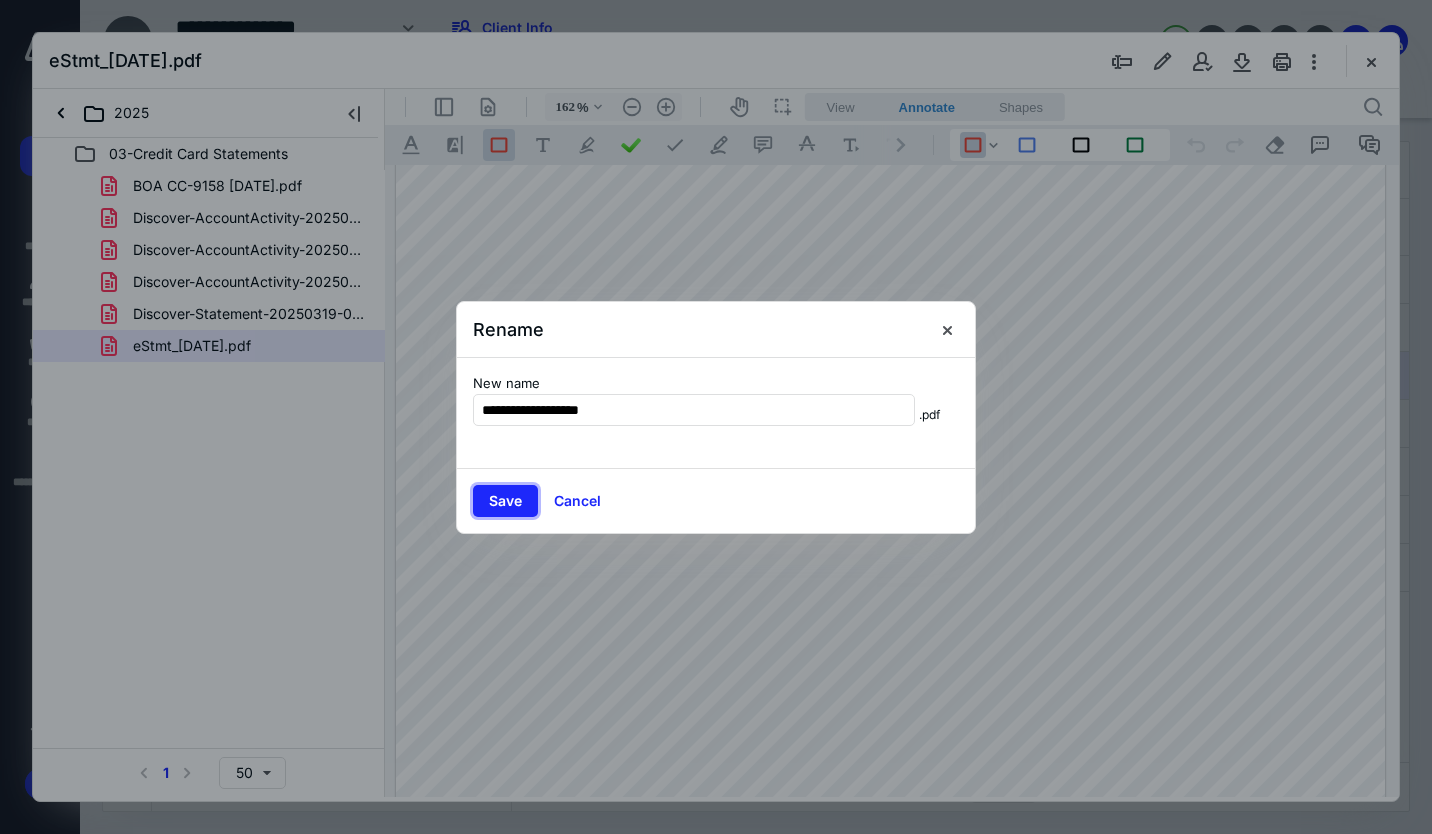 click on "Save" at bounding box center (505, 501) 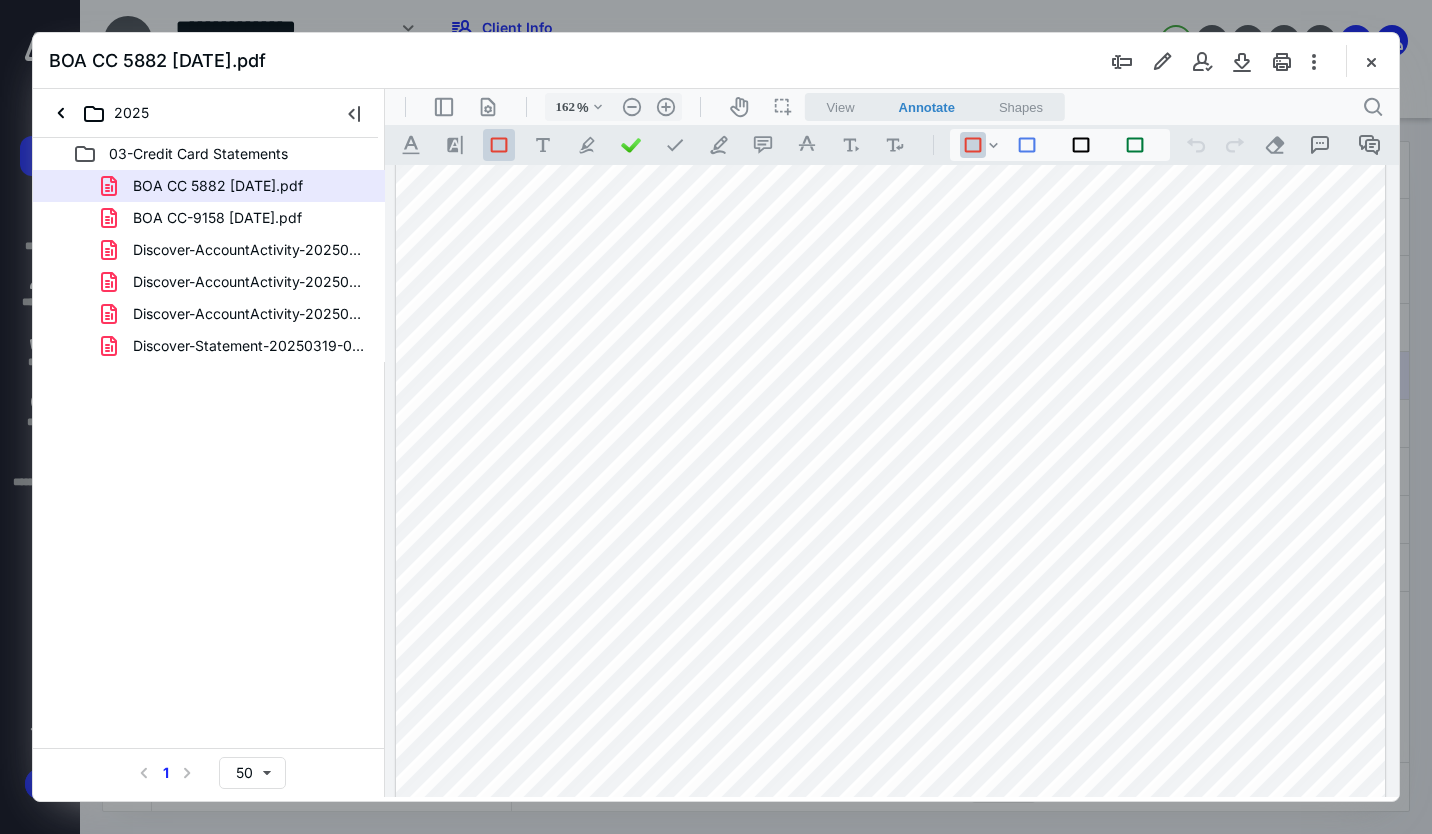 click at bounding box center [1371, 61] 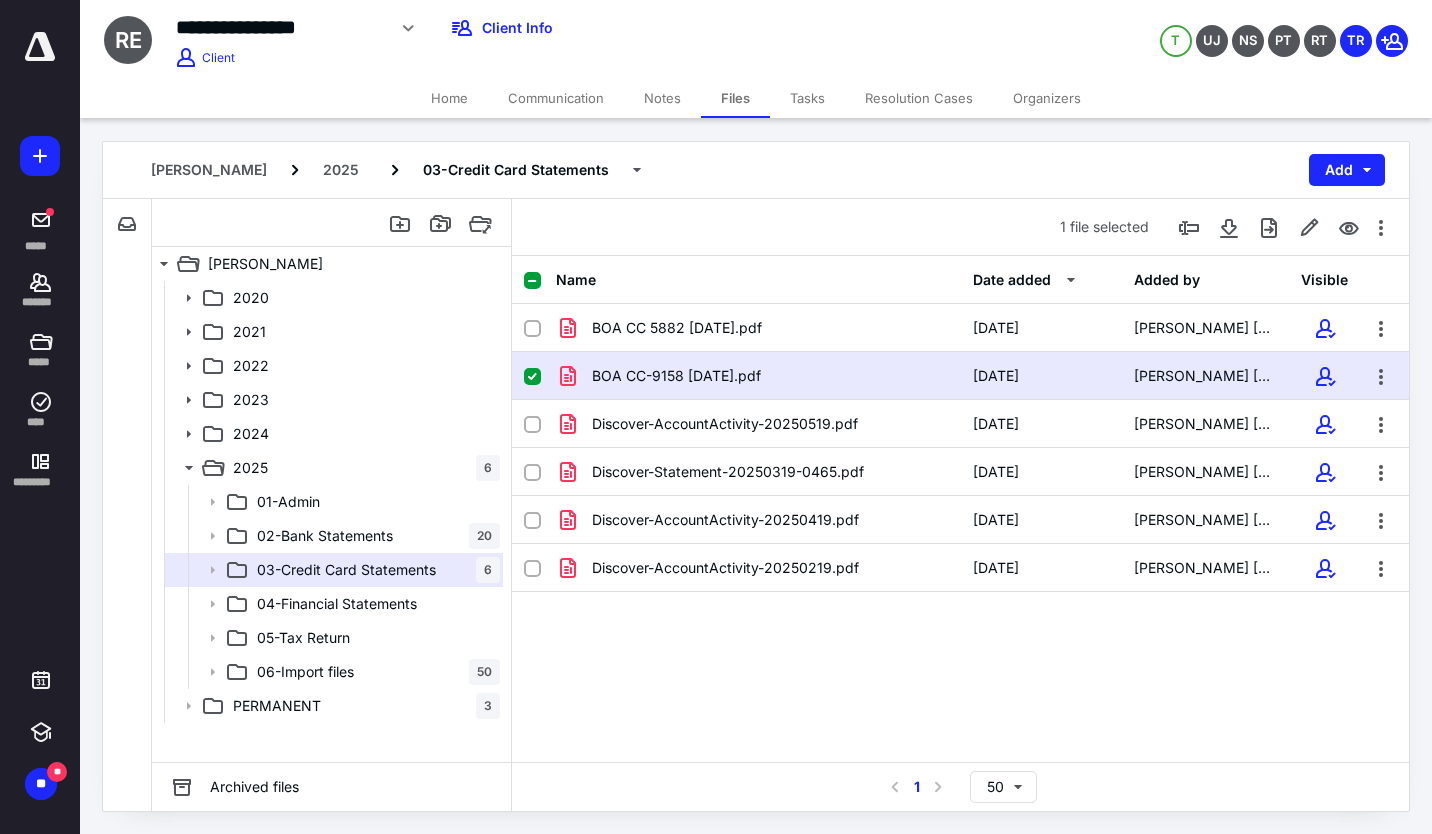 click on "02-Bank Statements 20" at bounding box center (374, 536) 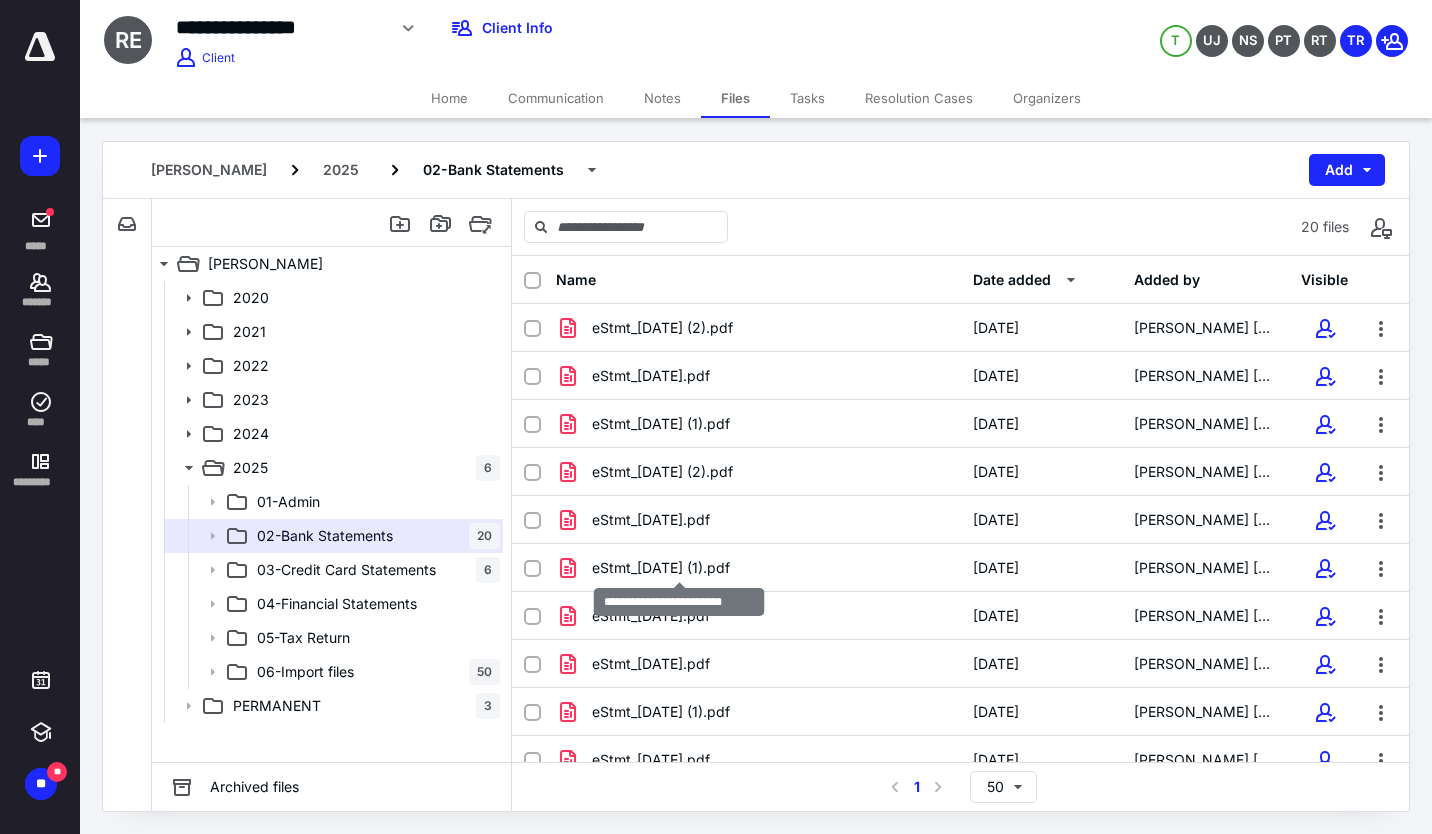 click on "eStmt_[DATE] (1).pdf" at bounding box center [661, 568] 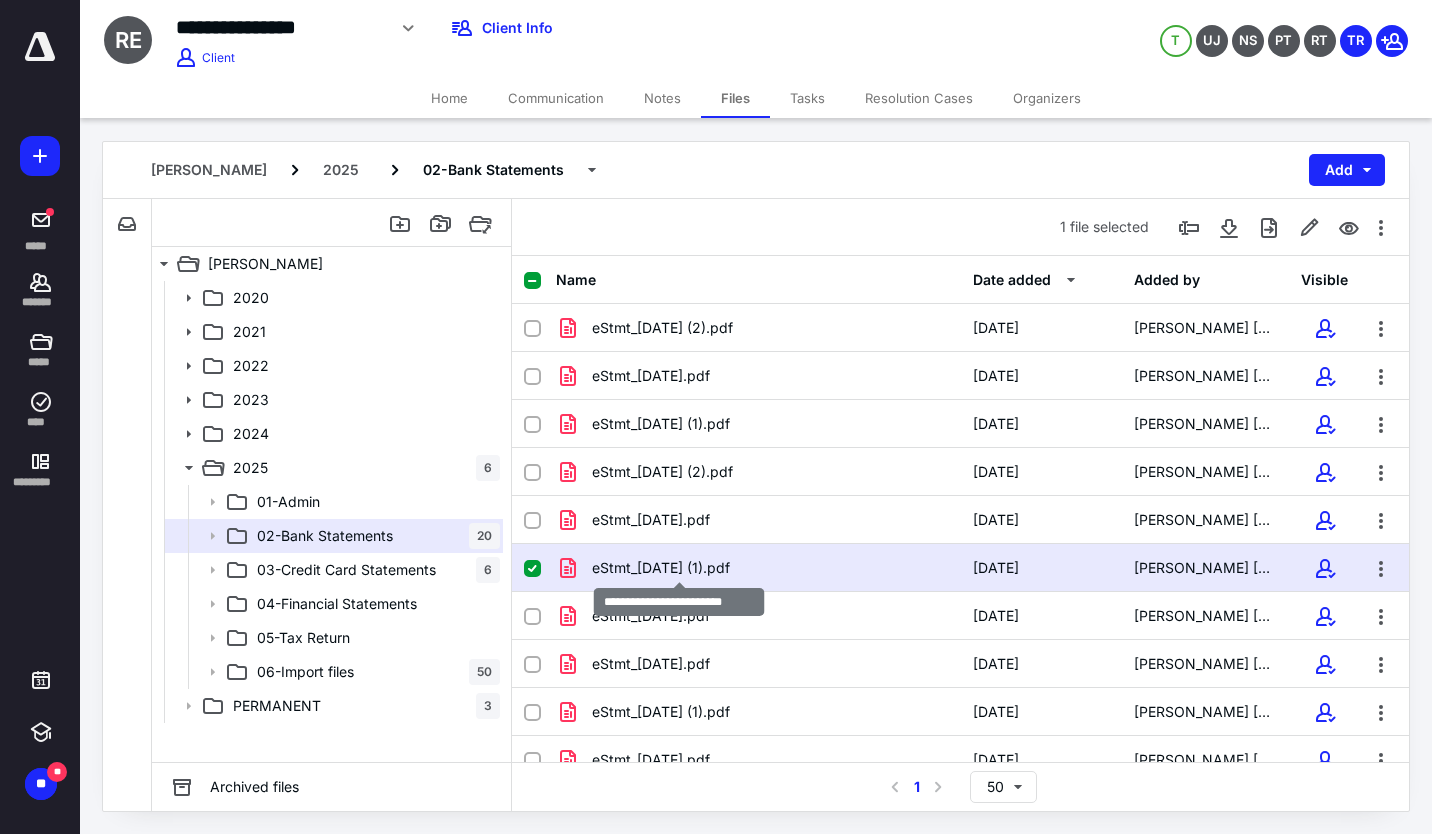 click on "eStmt_[DATE] (1).pdf" at bounding box center [661, 568] 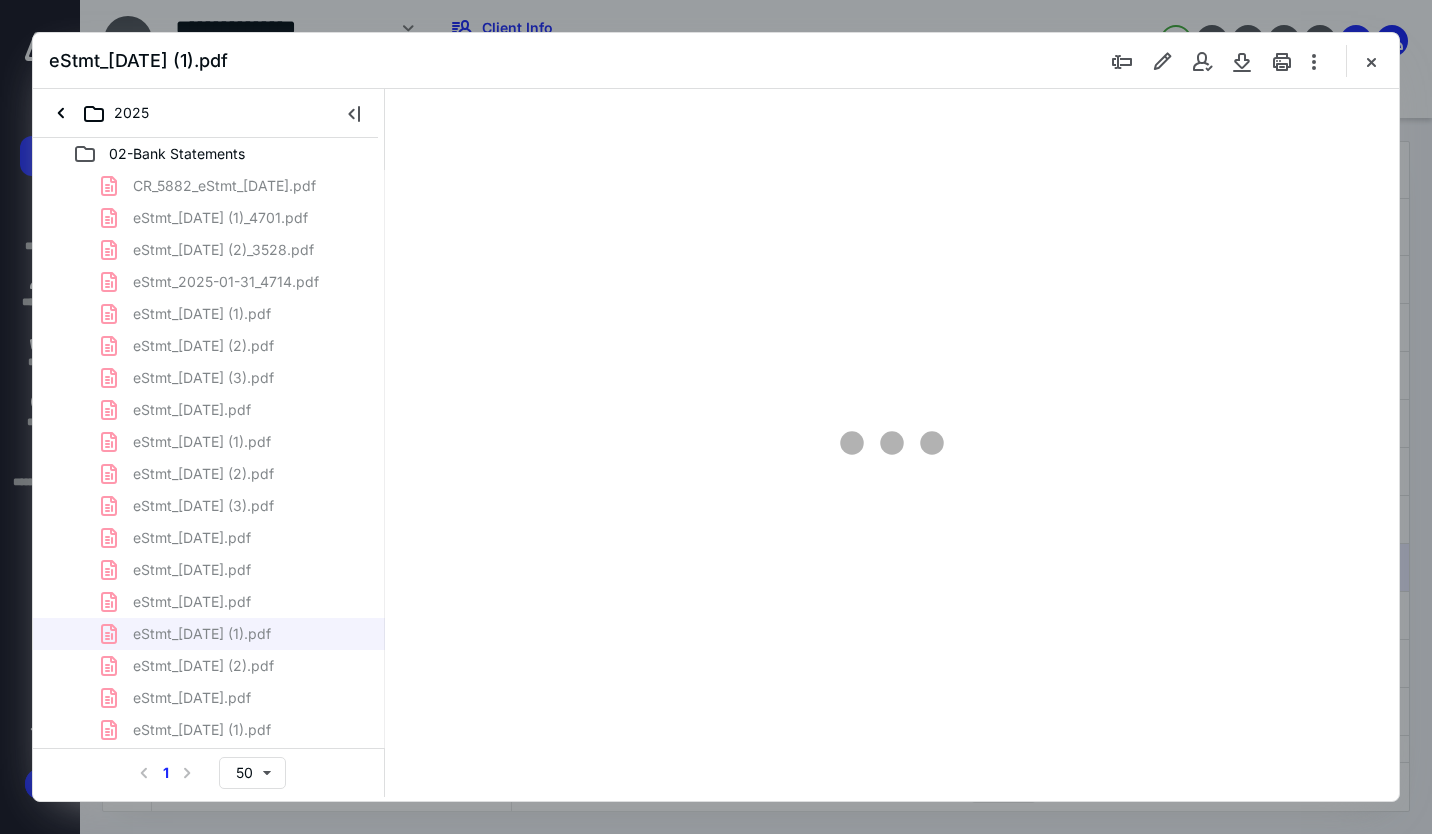 scroll, scrollTop: 0, scrollLeft: 0, axis: both 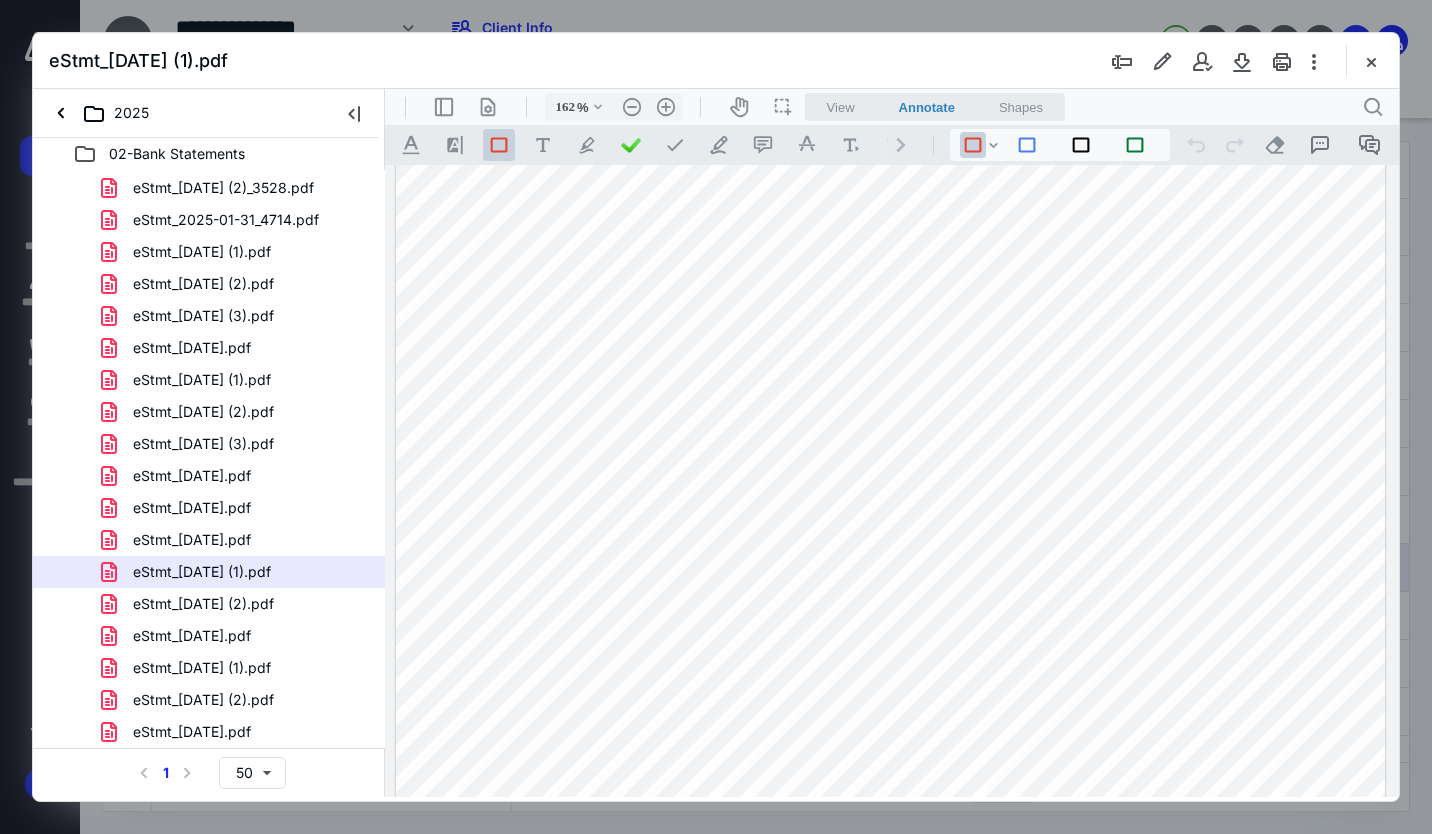 click on "eStmt_[DATE] (2).pdf" at bounding box center [191, 604] 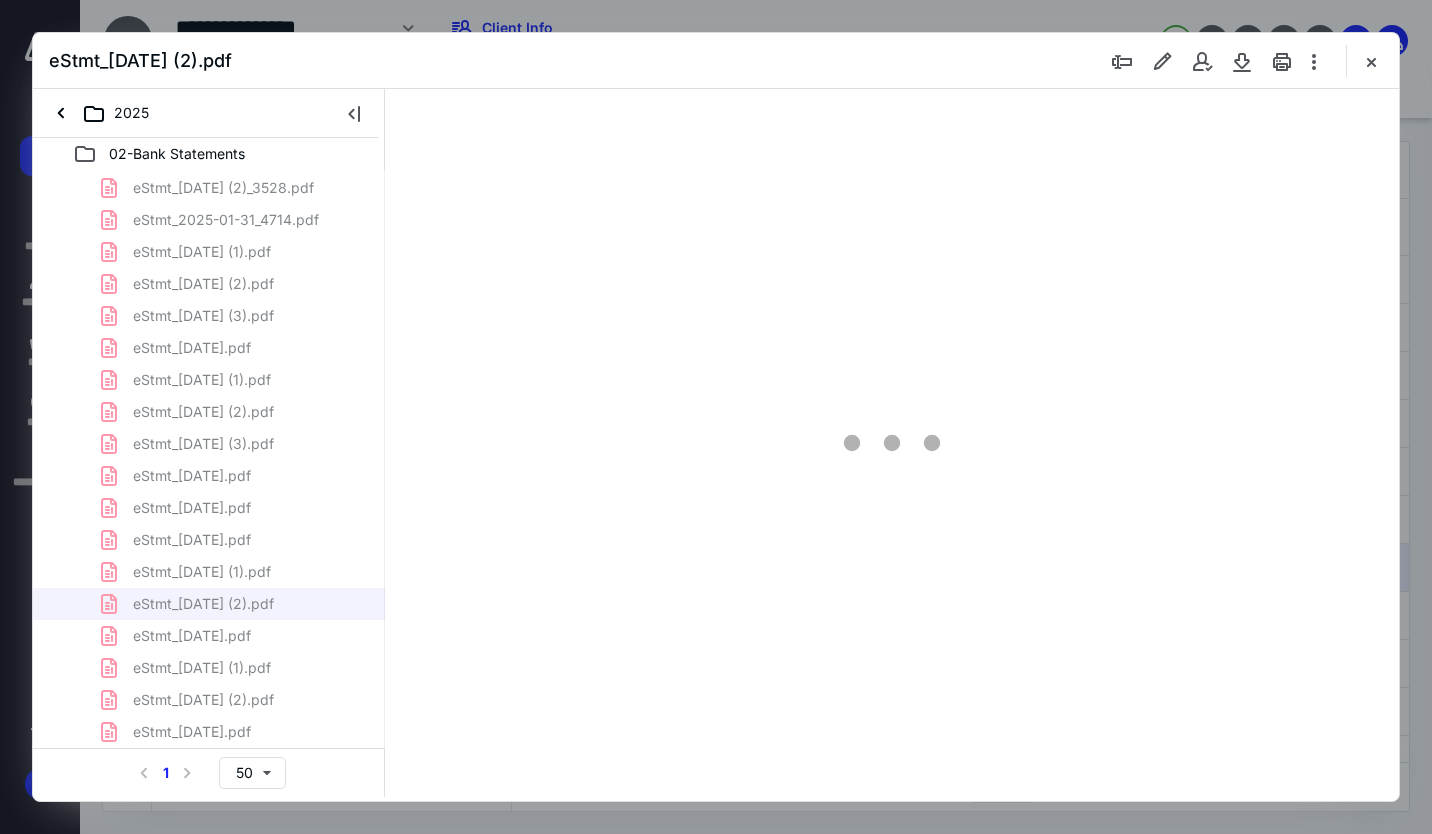 scroll, scrollTop: 82, scrollLeft: 0, axis: vertical 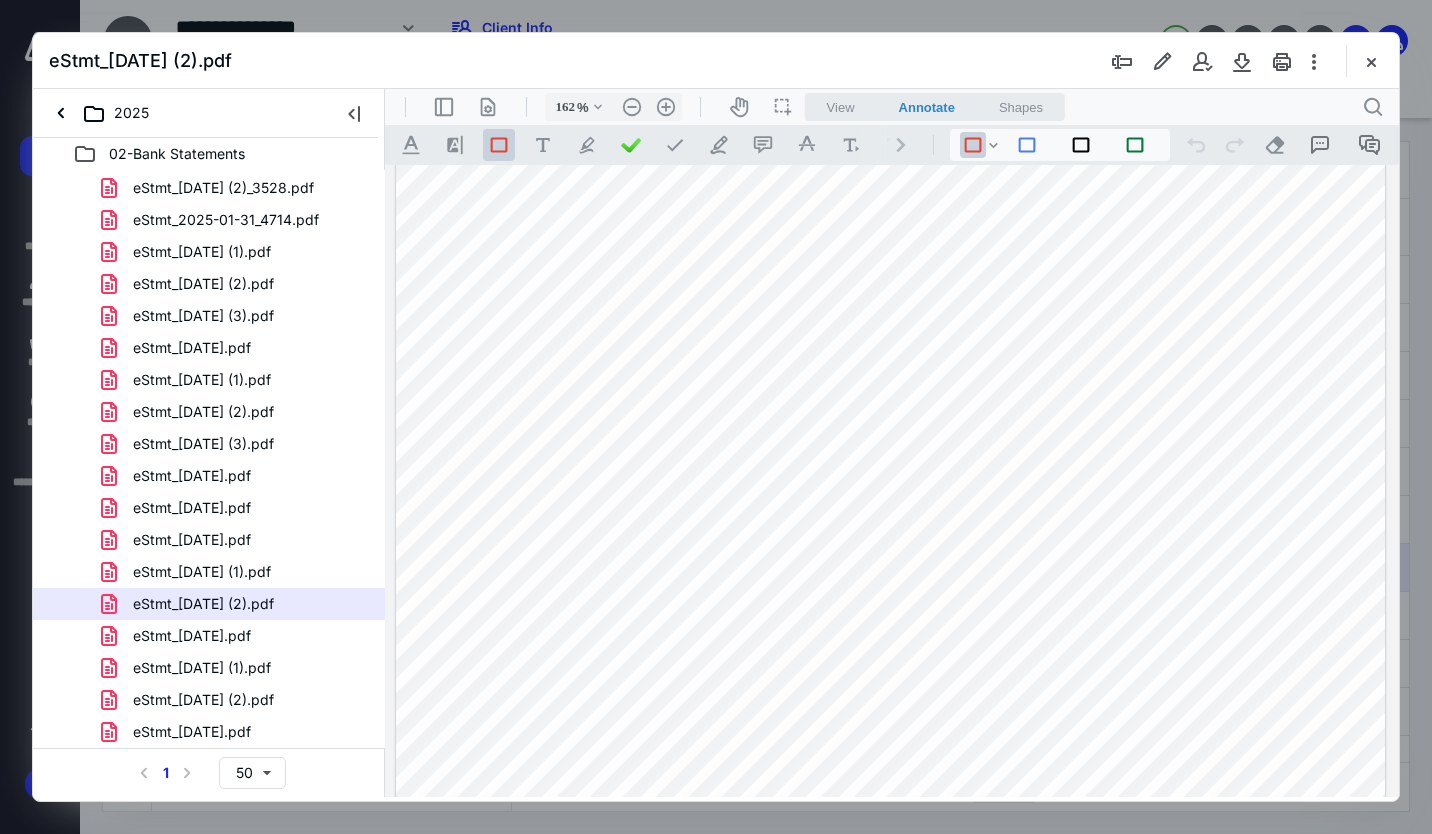 click on "eStmt_[DATE].pdf" at bounding box center (192, 636) 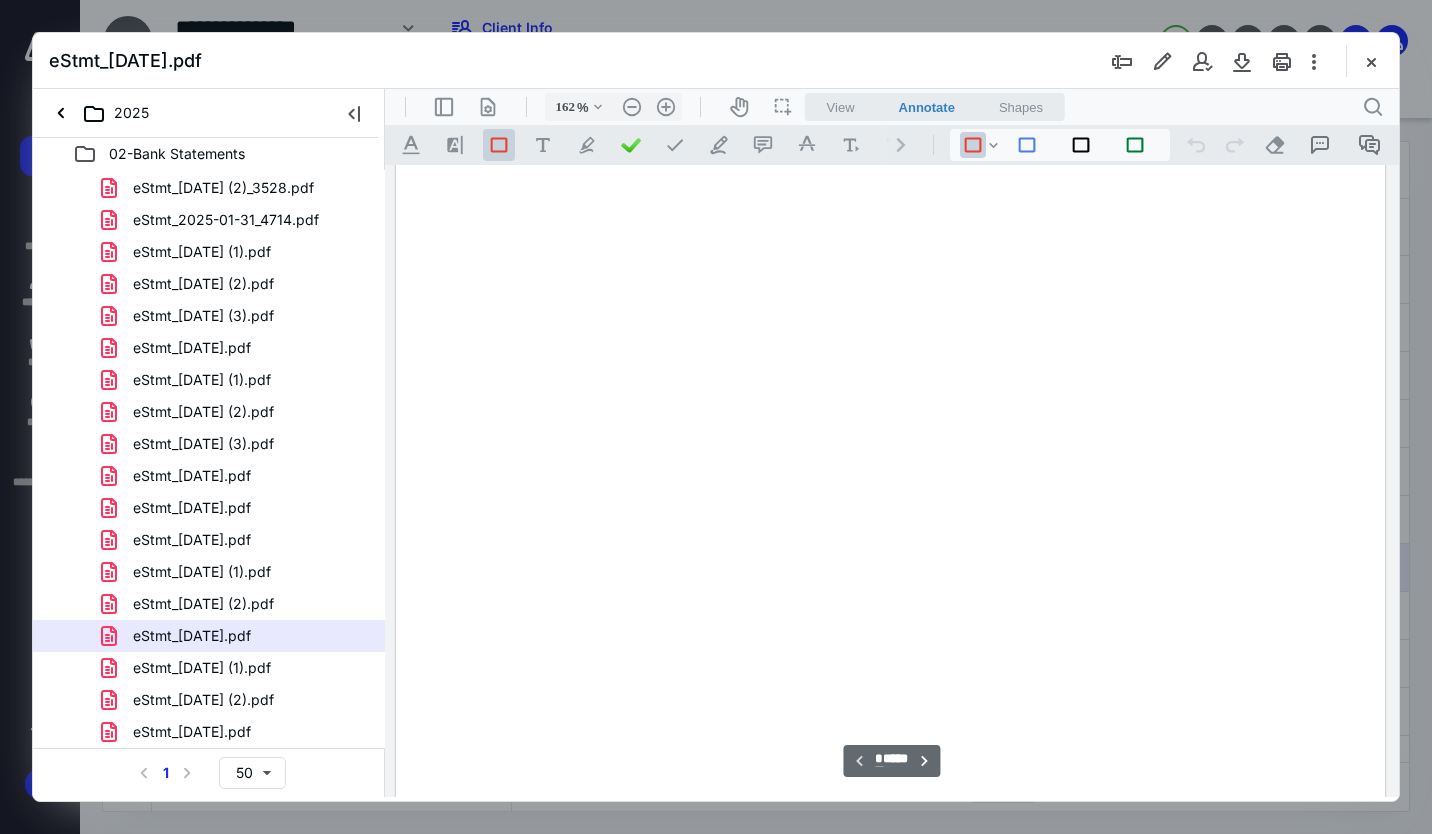 scroll, scrollTop: 82, scrollLeft: 0, axis: vertical 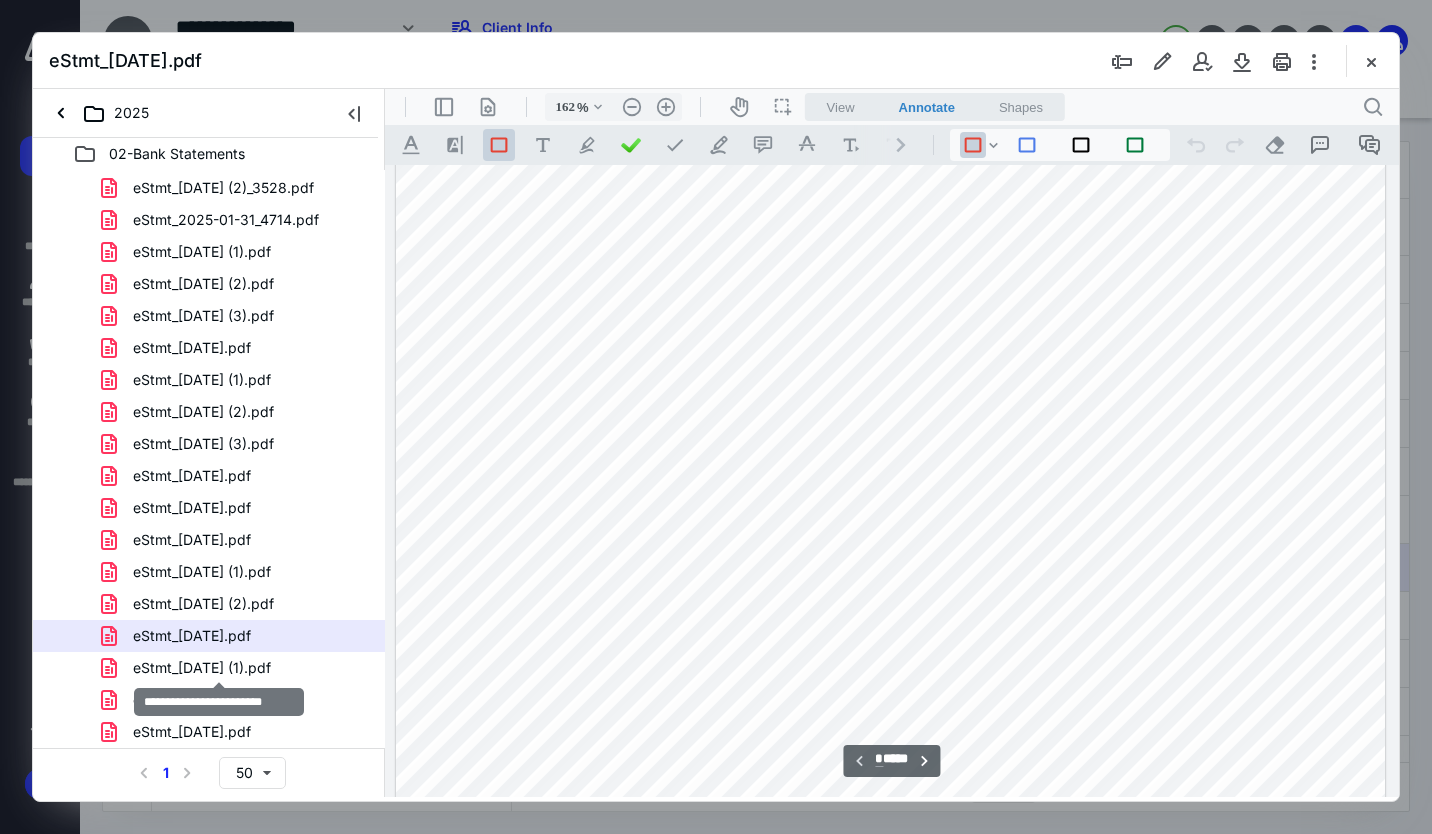 click on "eStmt_[DATE] (1).pdf" at bounding box center [202, 668] 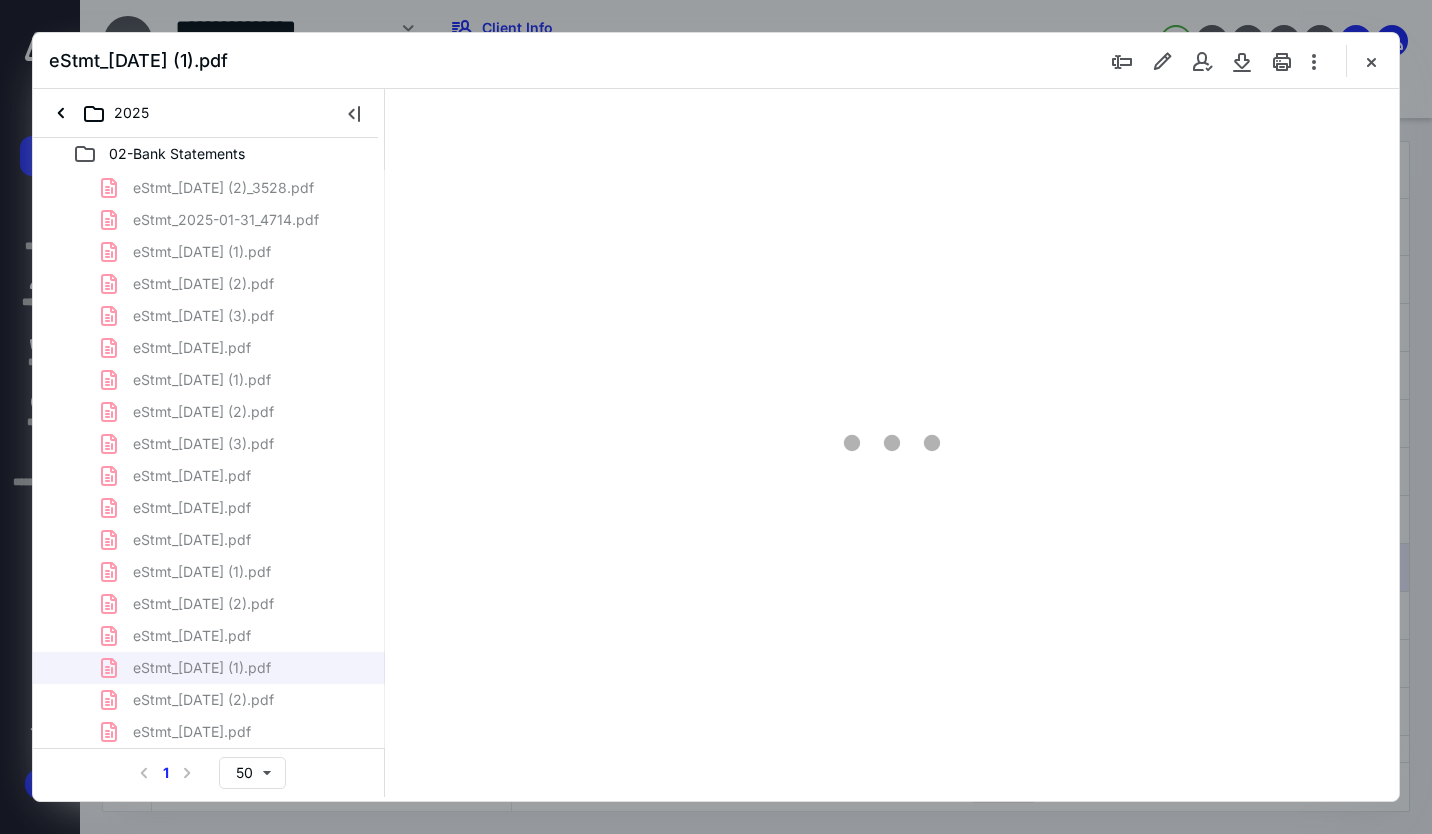 scroll, scrollTop: 82, scrollLeft: 0, axis: vertical 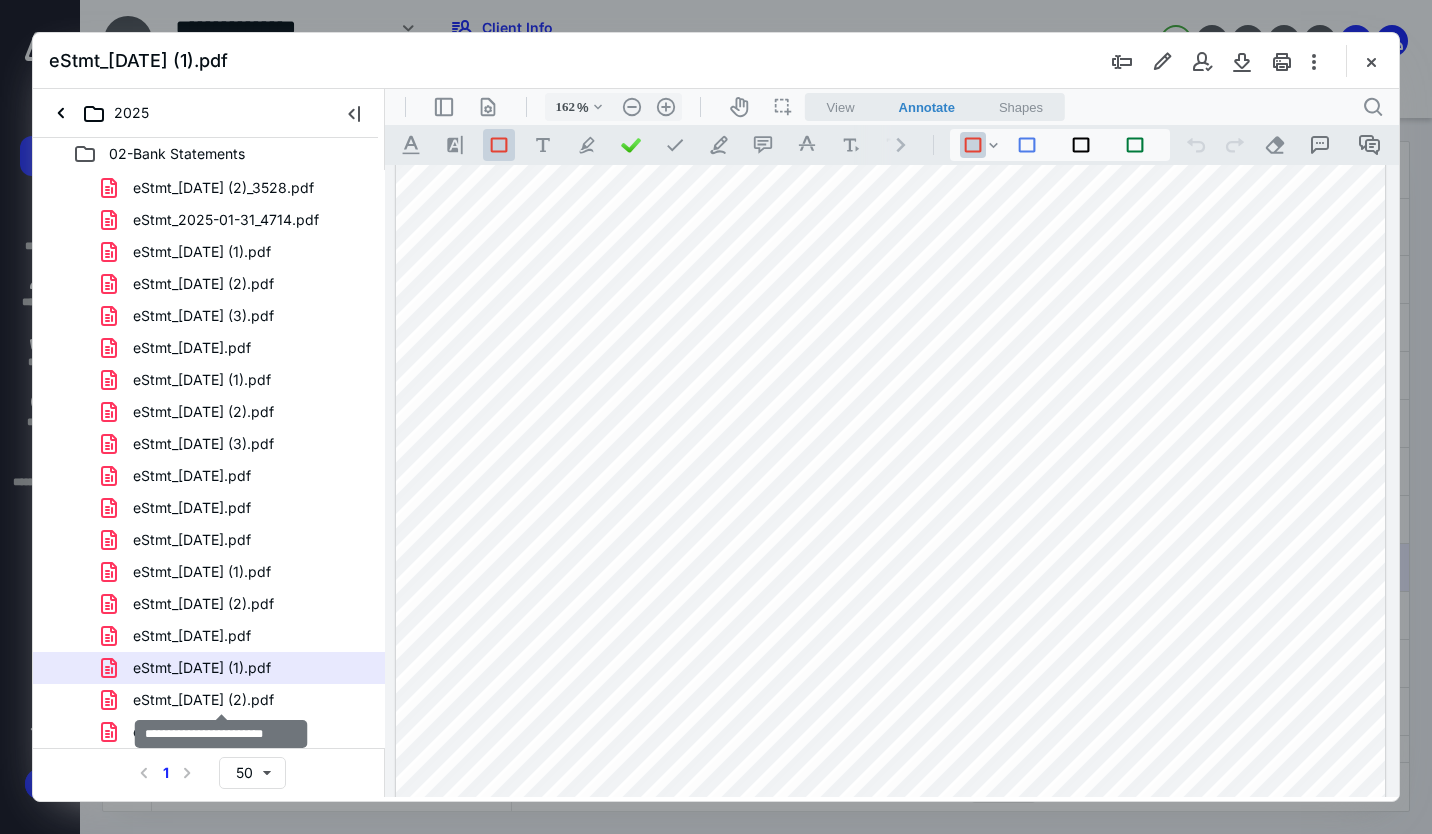 click on "eStmt_[DATE] (2).pdf" at bounding box center (203, 700) 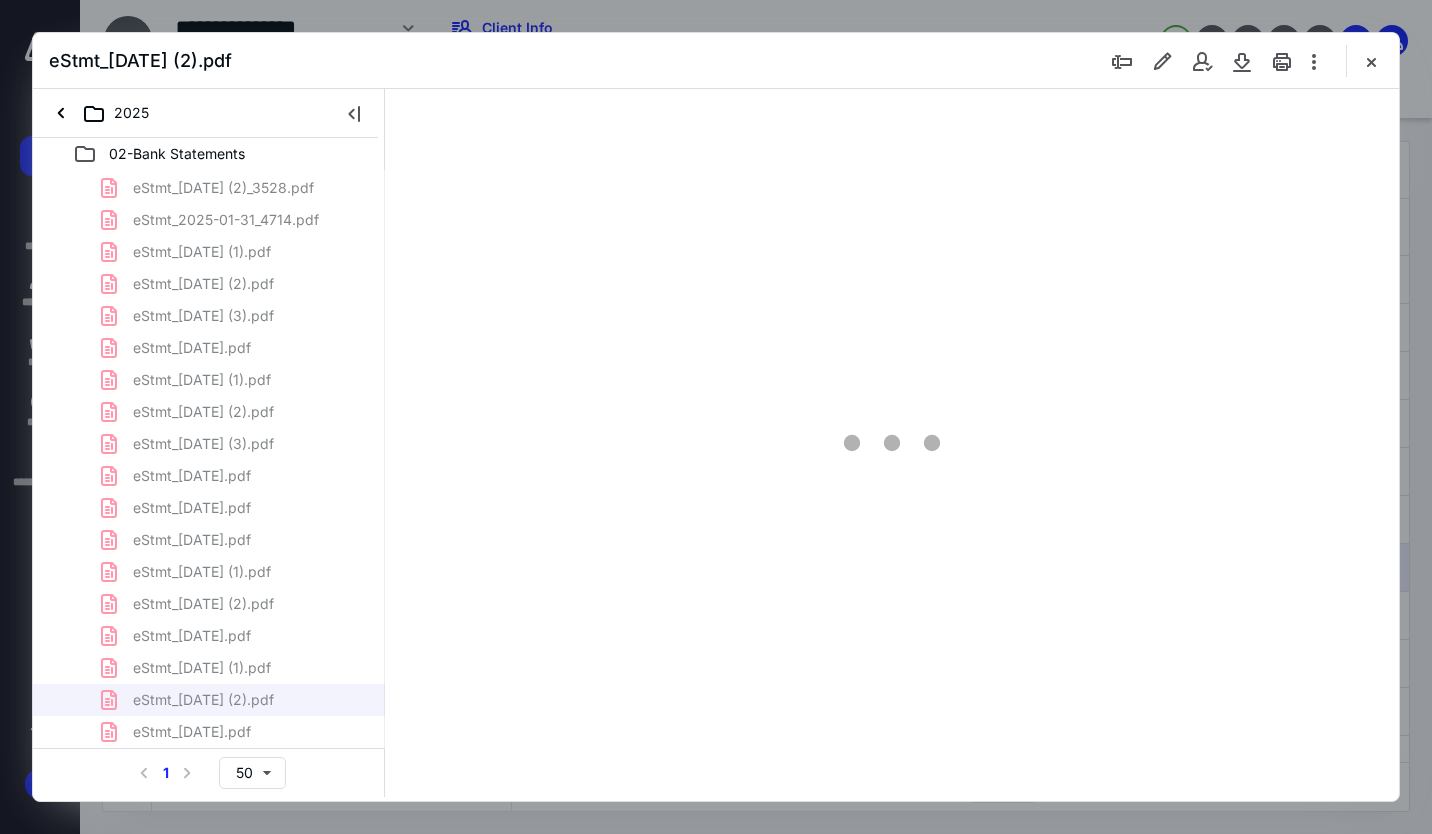 scroll, scrollTop: 82, scrollLeft: 0, axis: vertical 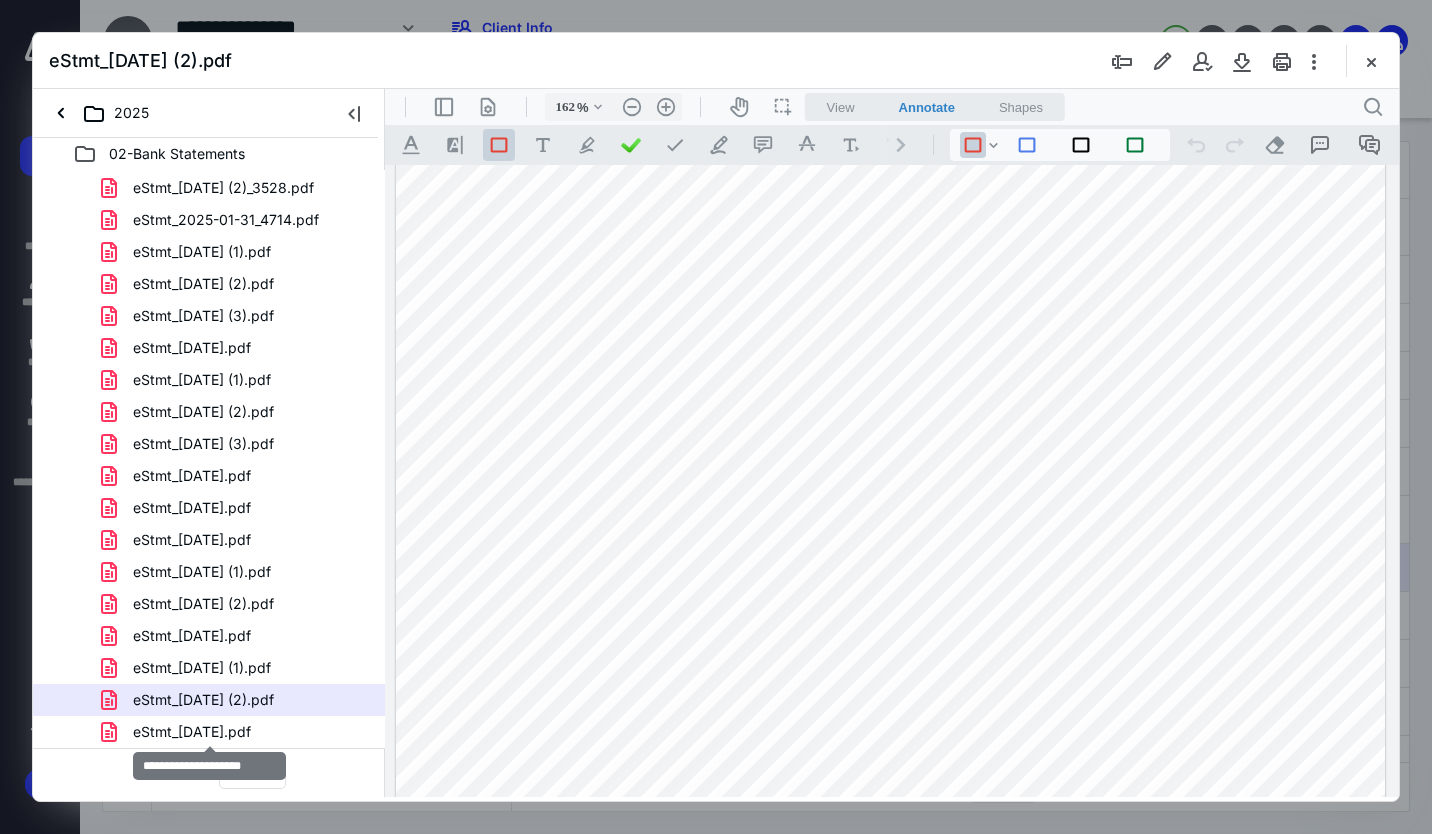 click on "eStmt_[DATE].pdf" at bounding box center [192, 732] 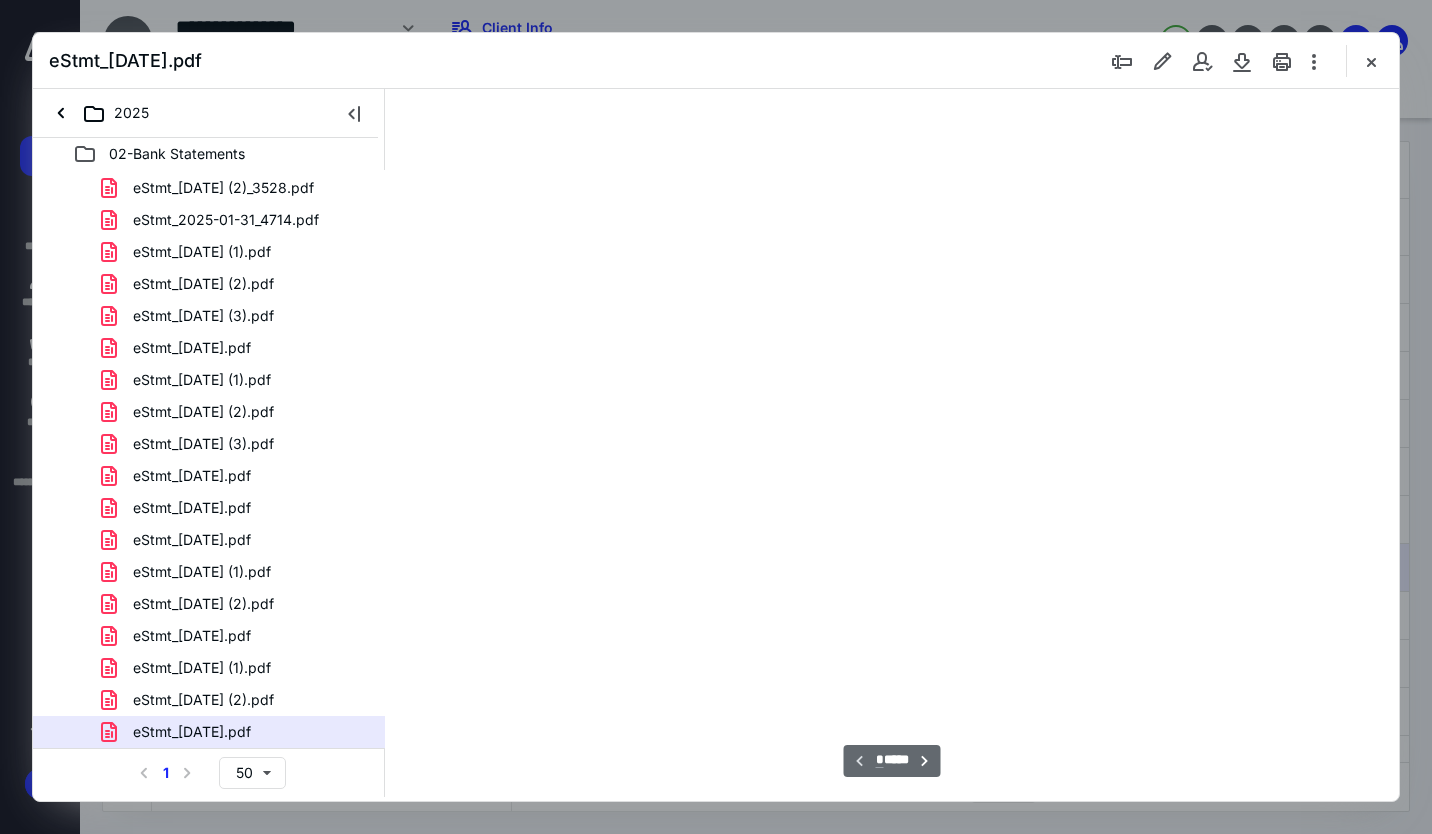 type on "162" 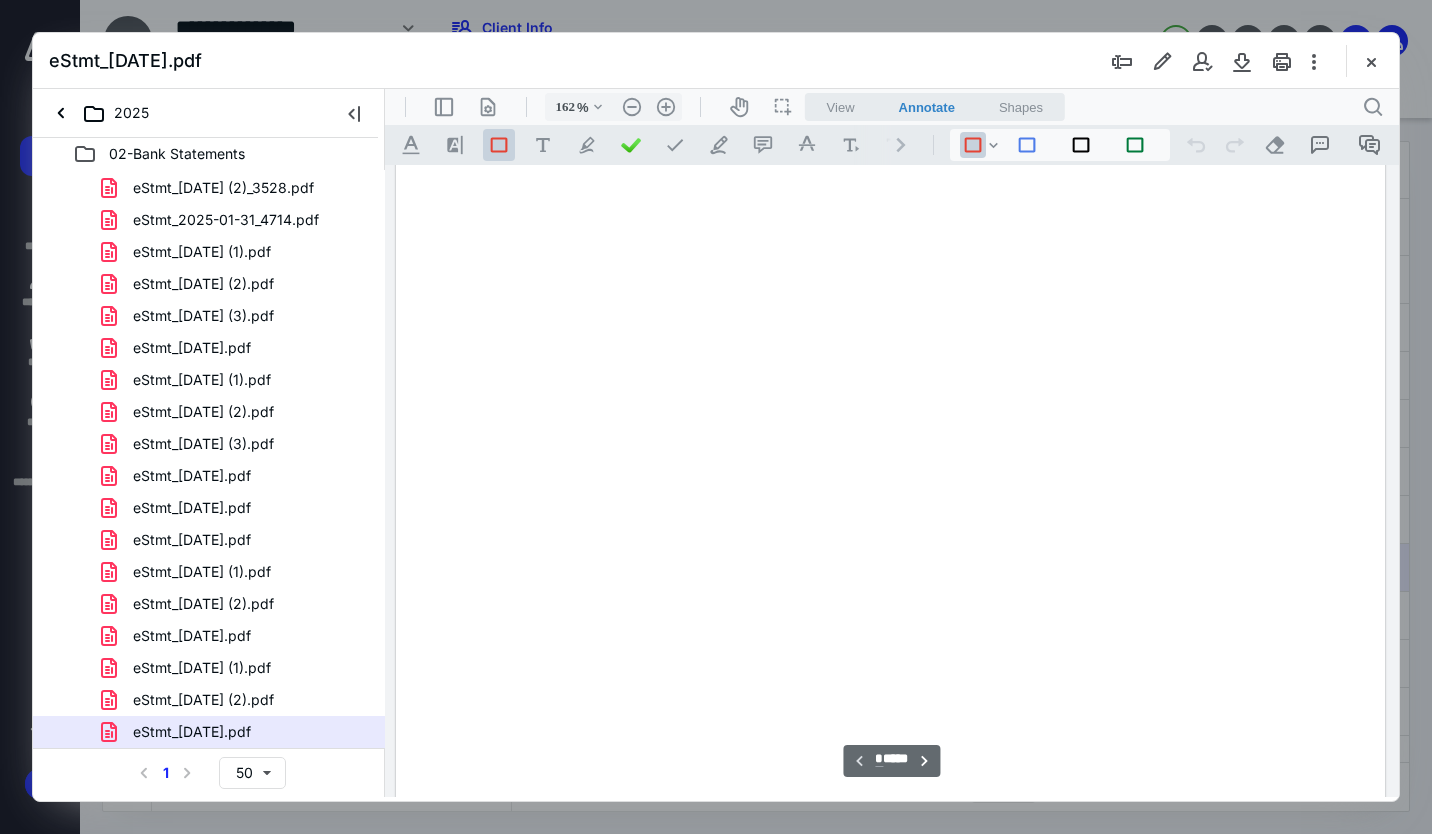 scroll, scrollTop: 82, scrollLeft: 0, axis: vertical 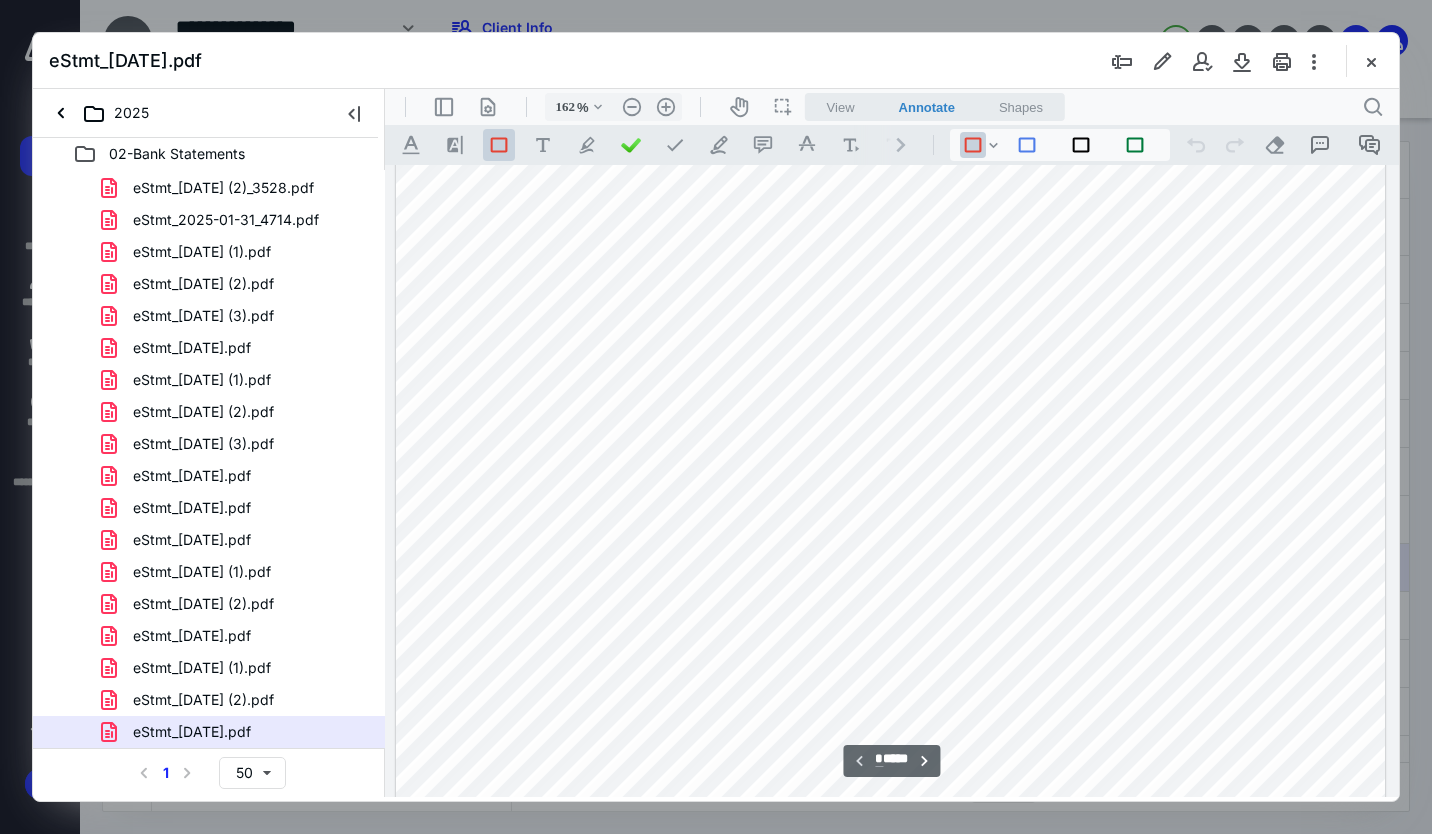 click at bounding box center [1371, 61] 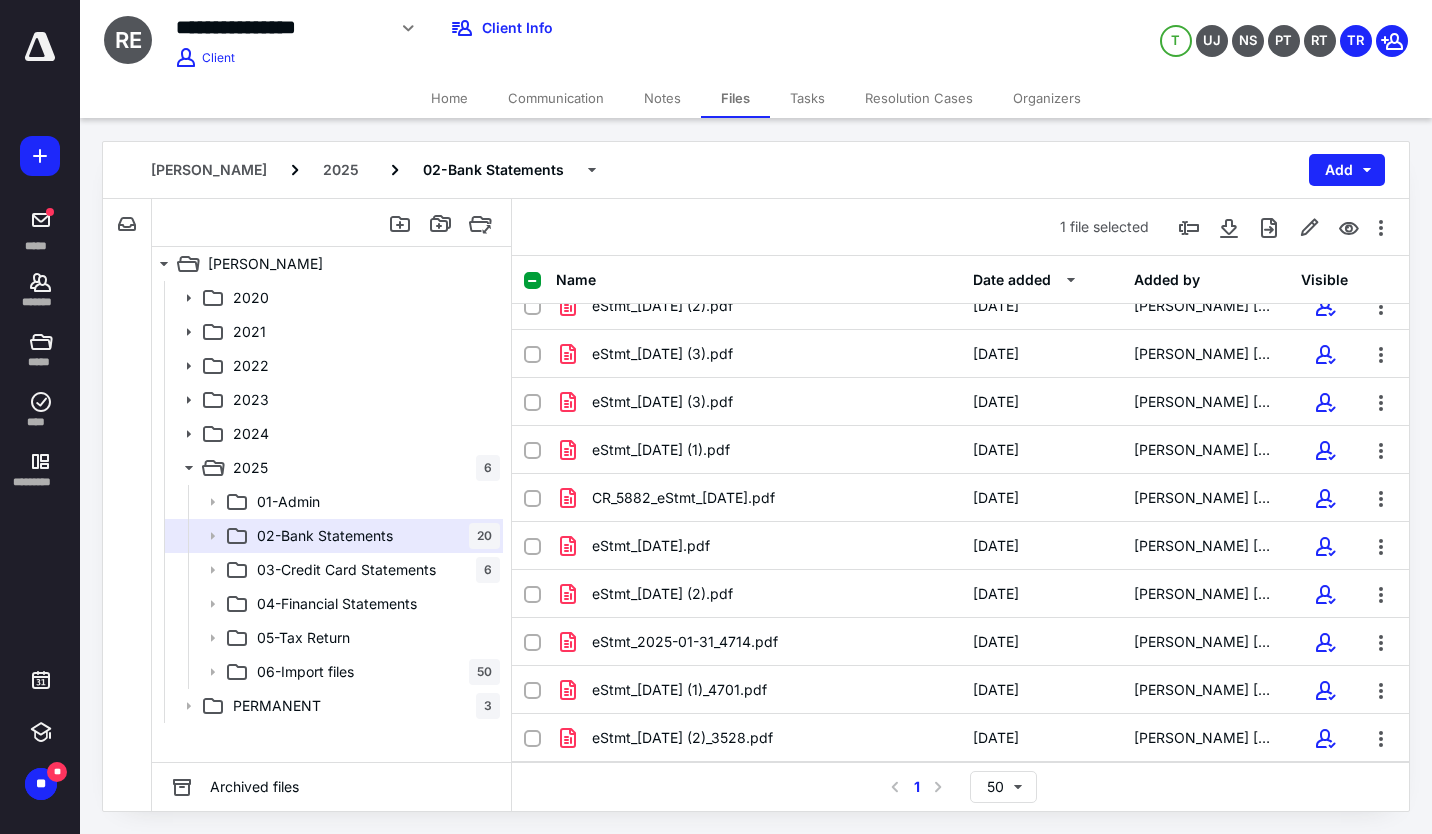 scroll, scrollTop: 0, scrollLeft: 0, axis: both 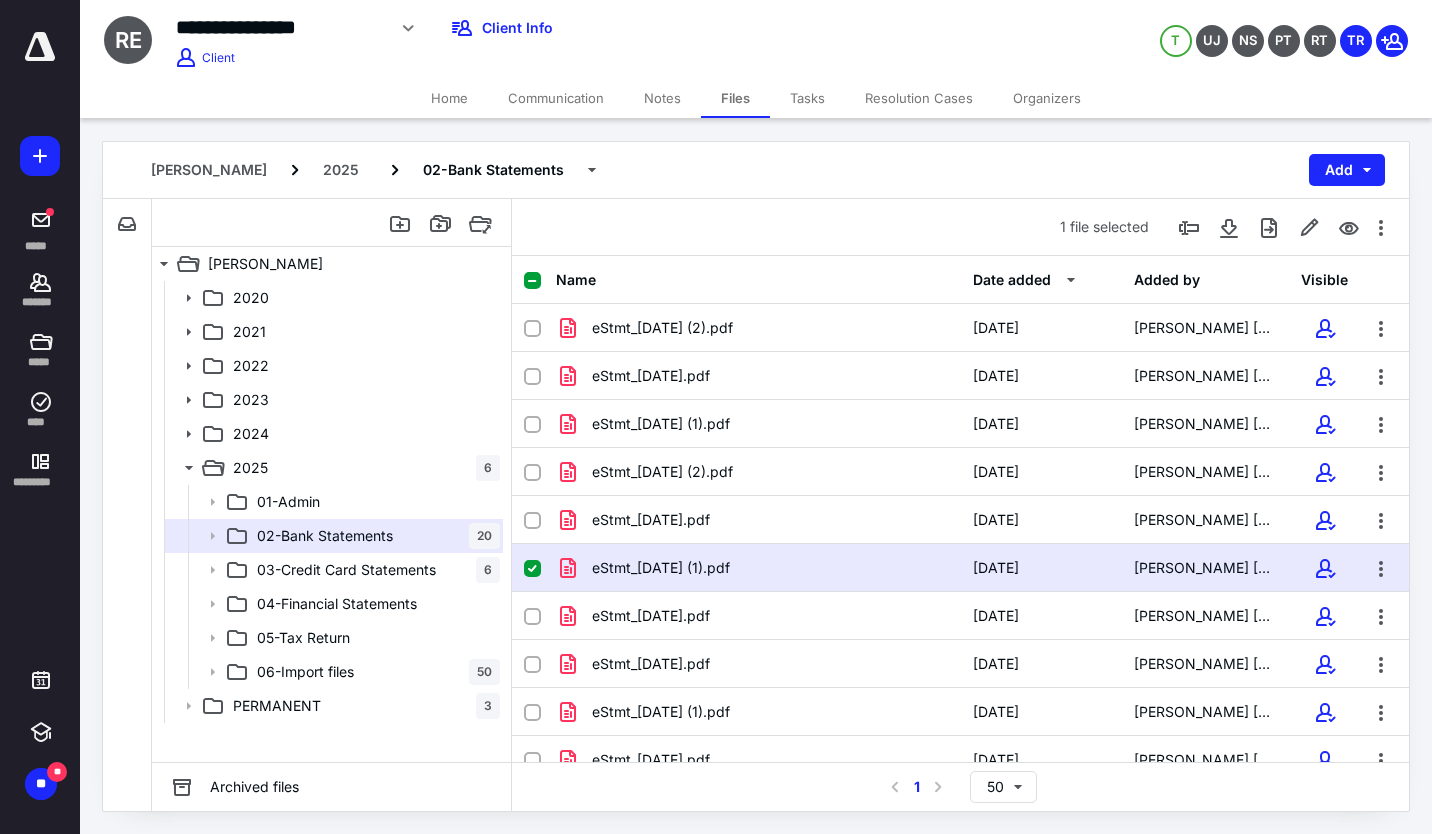 click on "06-Import files 50" at bounding box center [374, 672] 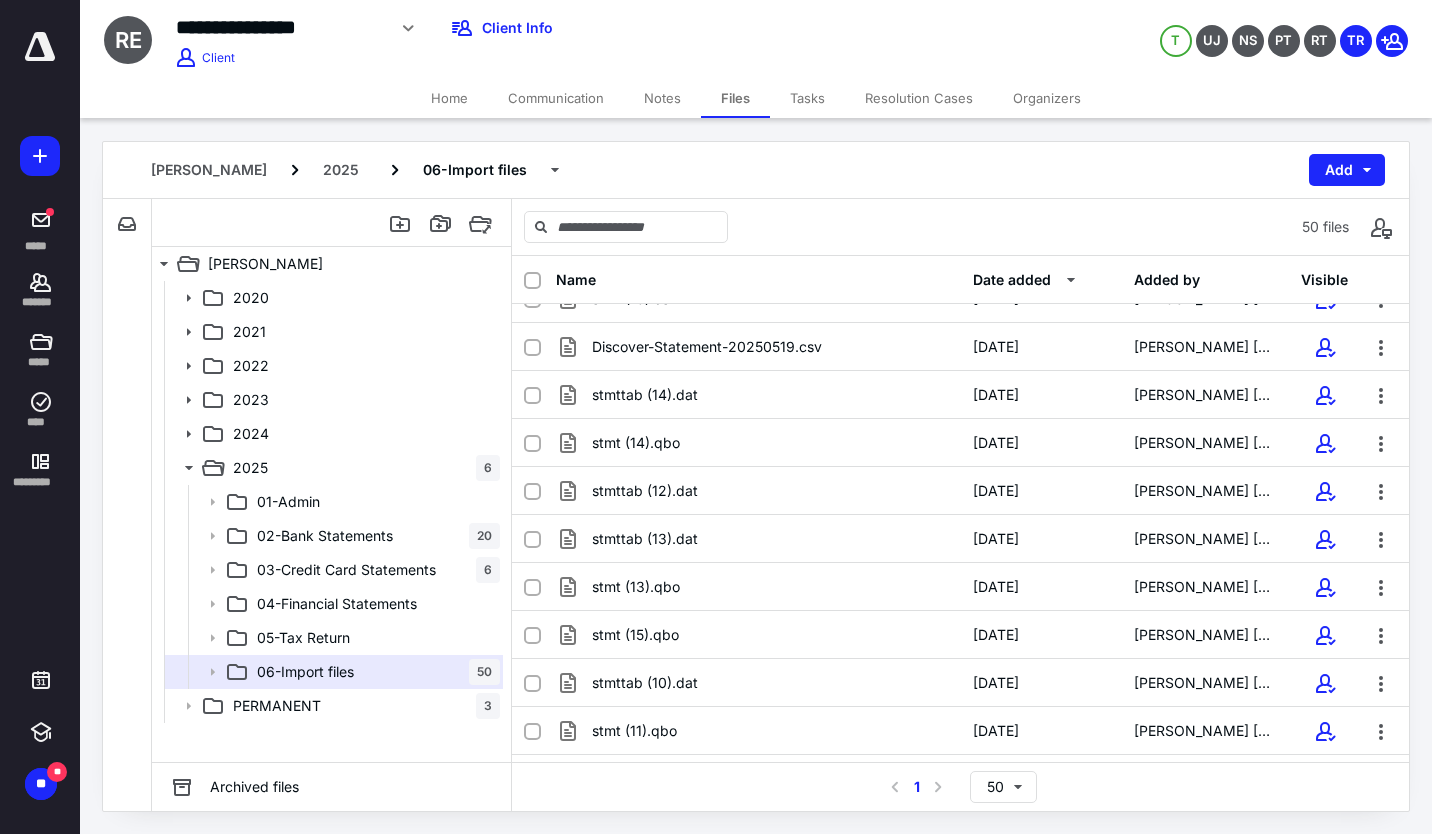 scroll, scrollTop: 0, scrollLeft: 0, axis: both 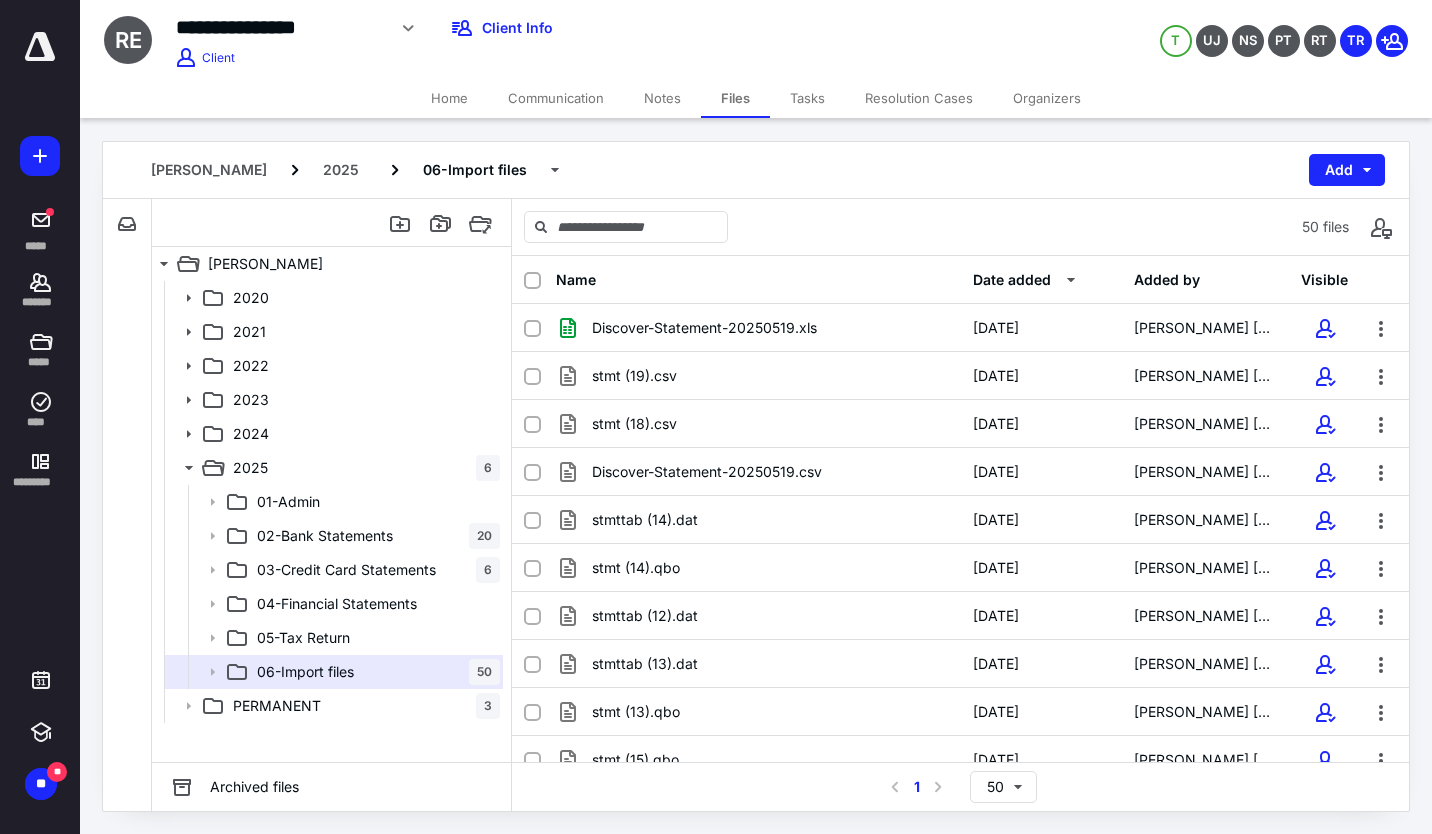 click on "03-Credit Card Statements 6" at bounding box center [374, 570] 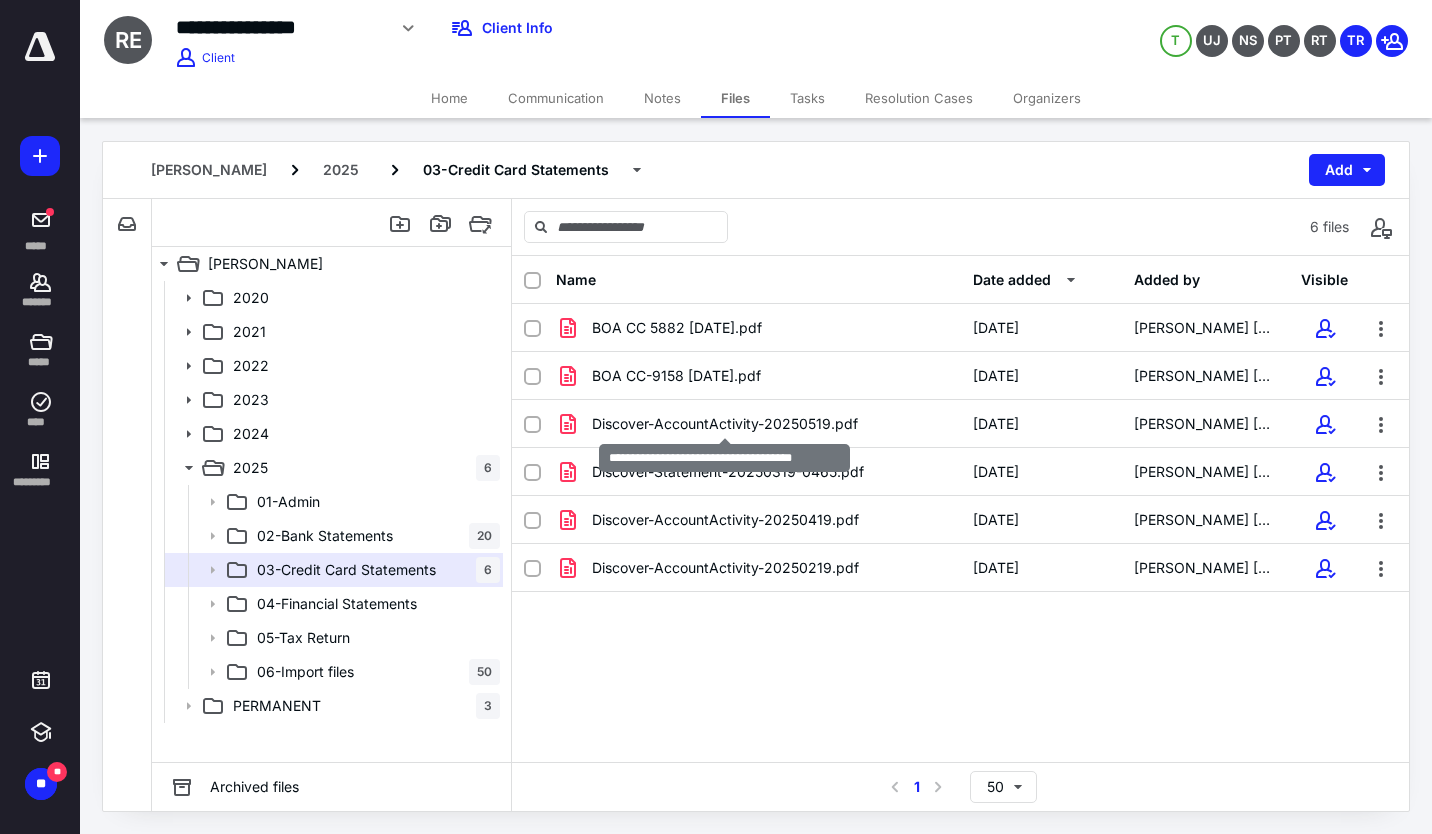 click on "Discover-AccountActivity-20250519.pdf" at bounding box center [725, 424] 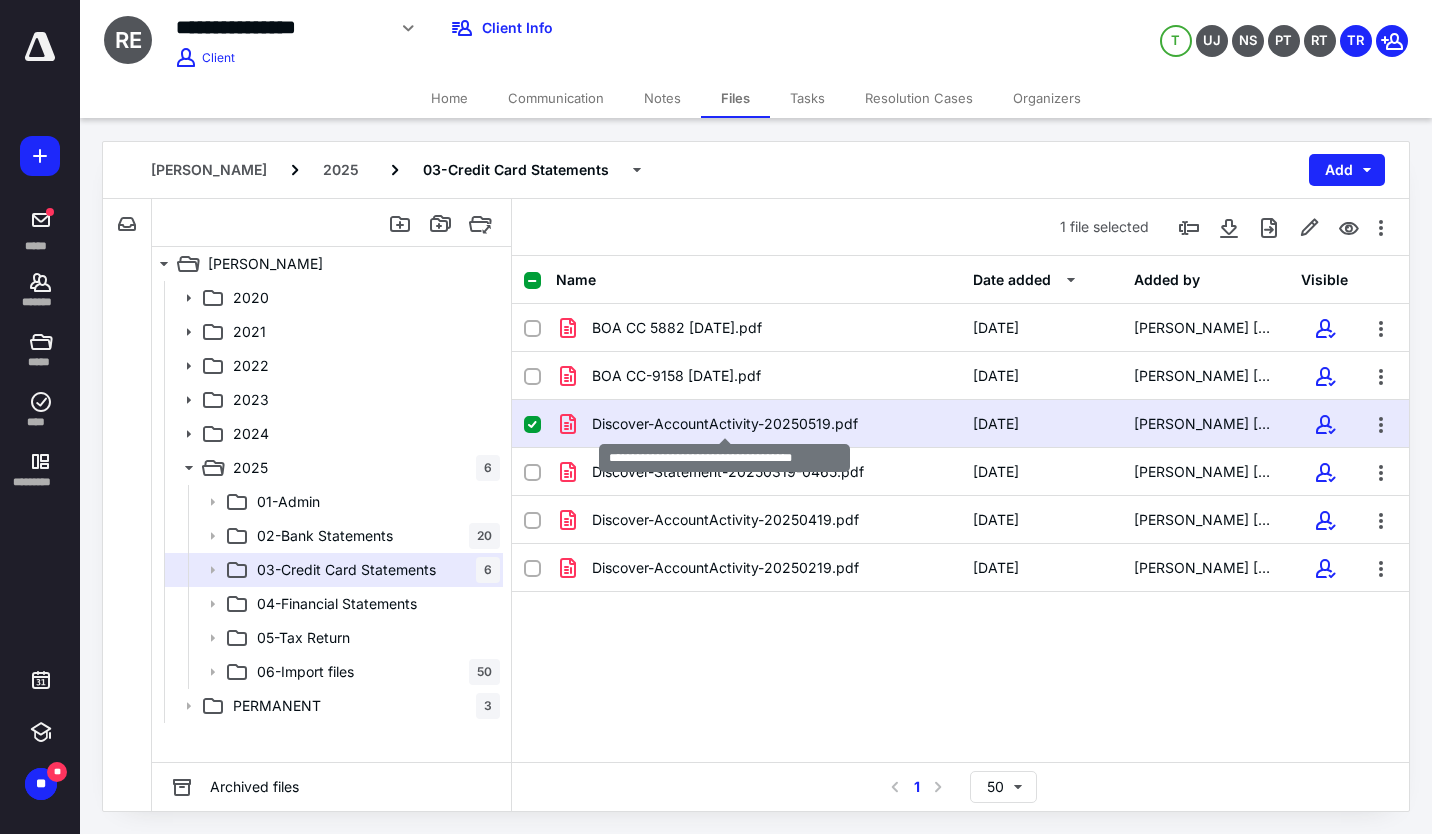 click on "Discover-AccountActivity-20250519.pdf" at bounding box center (725, 424) 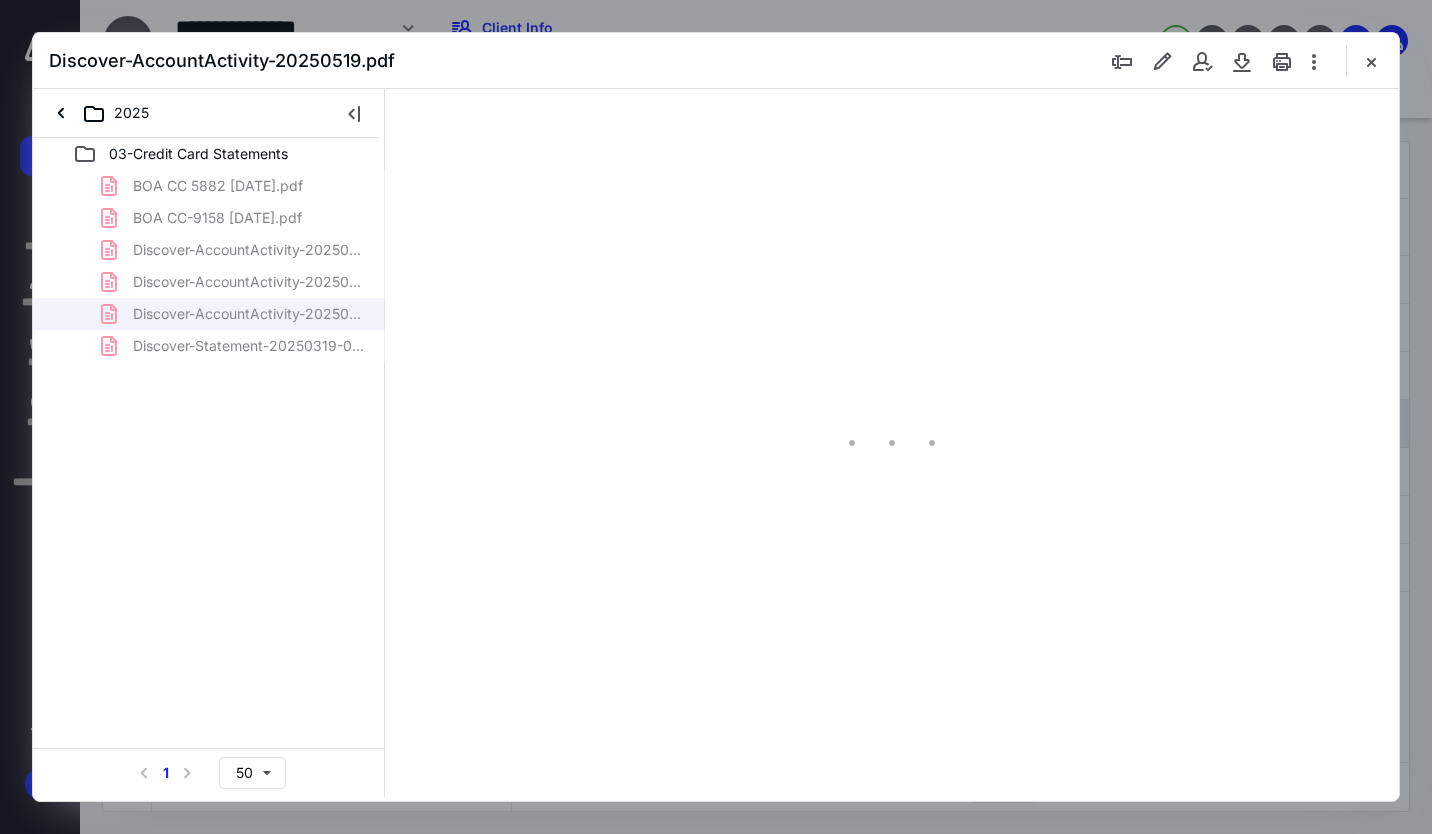 scroll, scrollTop: 0, scrollLeft: 0, axis: both 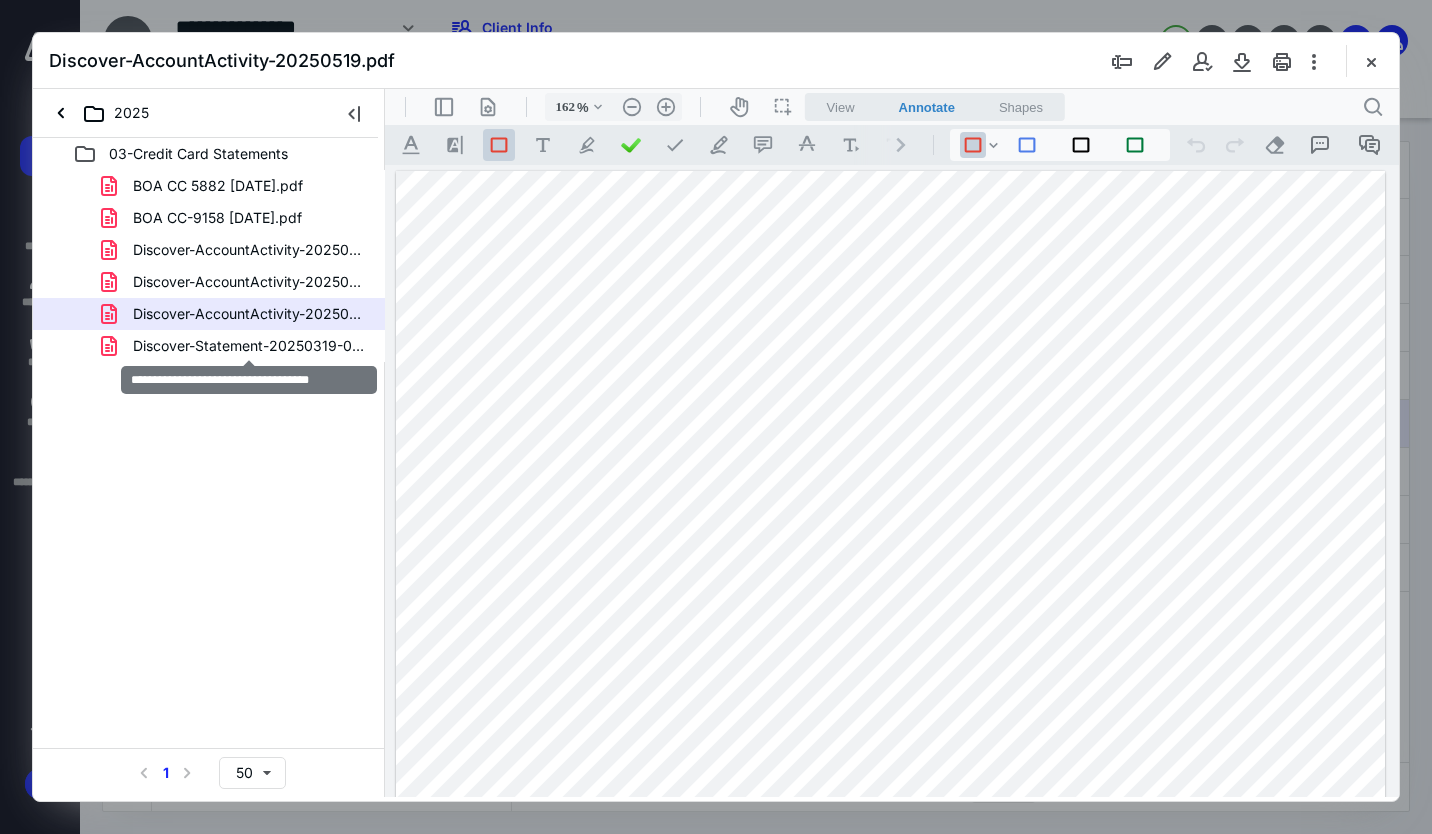 click on "Discover-Statement-20250319-0465.pdf" at bounding box center [249, 346] 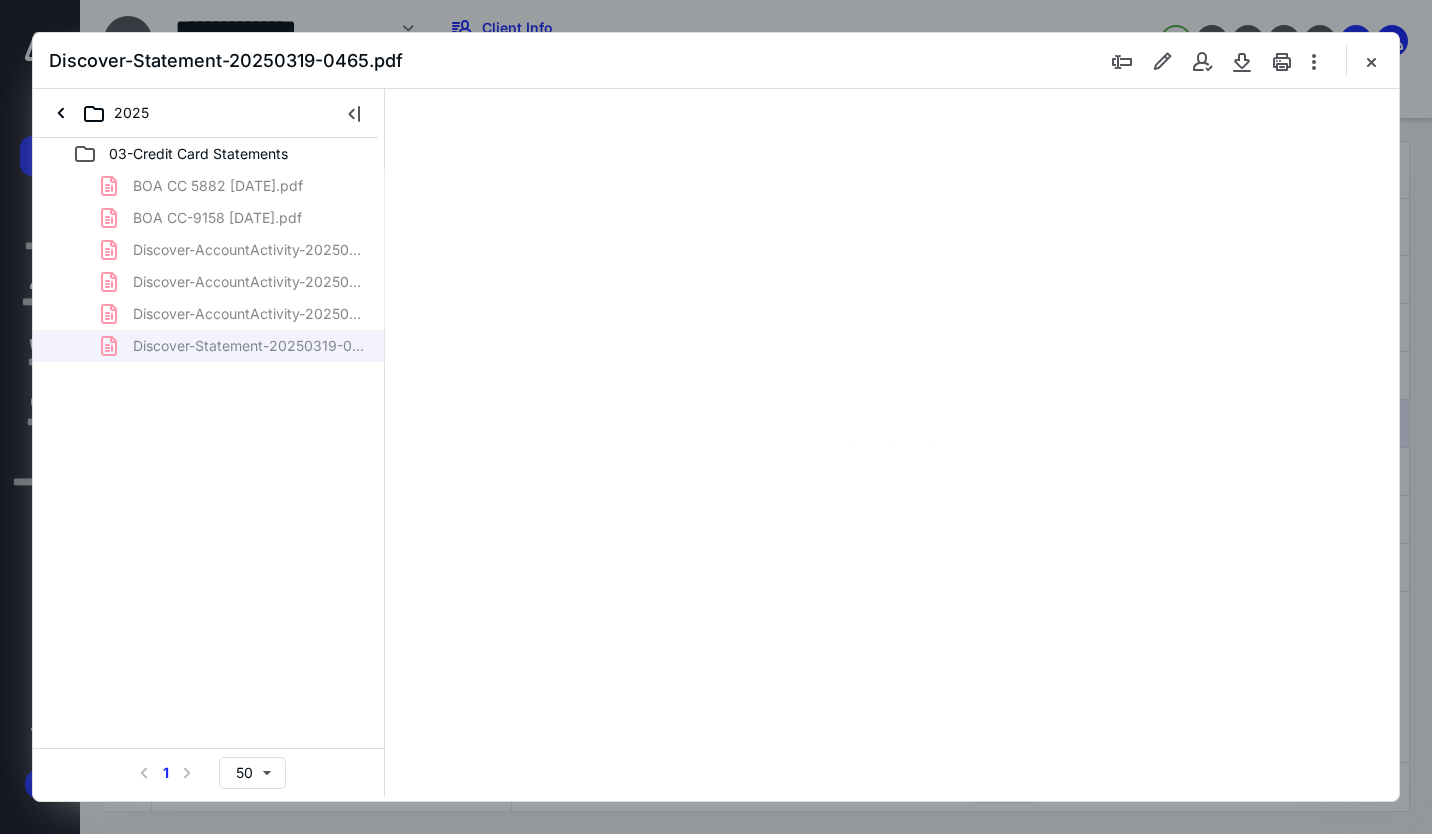 click on "BOA CC 5882 [DATE].pdf BOA CC-9158 [DATE].pdf Discover-AccountActivity-20250219.pdf Discover-AccountActivity-20250419.pdf Discover-AccountActivity-20250519.pdf Discover-Statement-20250319-0465.pdf" at bounding box center (209, 266) 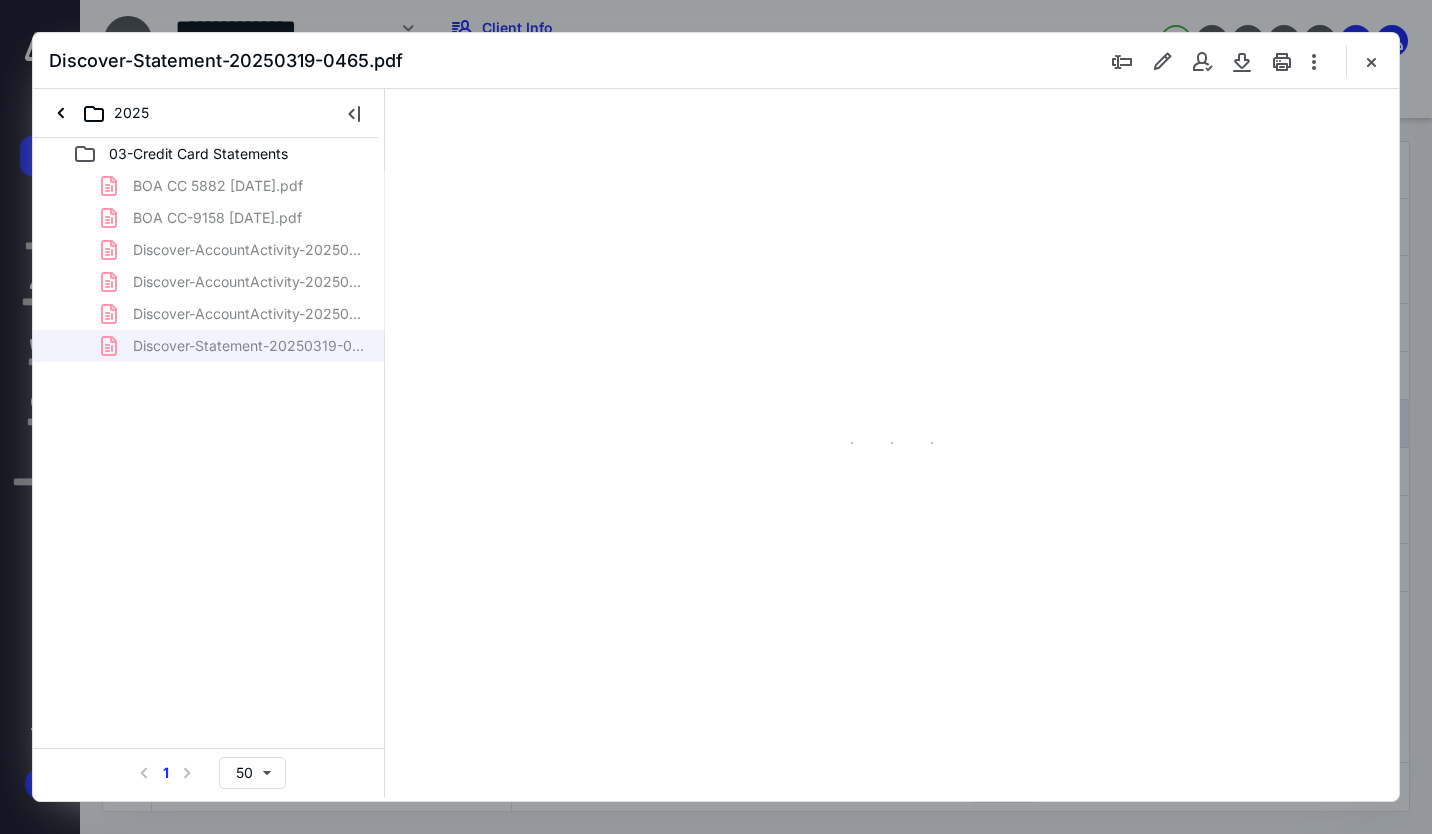 click on "BOA CC 5882 [DATE].pdf BOA CC-9158 [DATE].pdf Discover-AccountActivity-20250219.pdf Discover-AccountActivity-20250419.pdf Discover-AccountActivity-20250519.pdf Discover-Statement-20250319-0465.pdf" at bounding box center [209, 266] 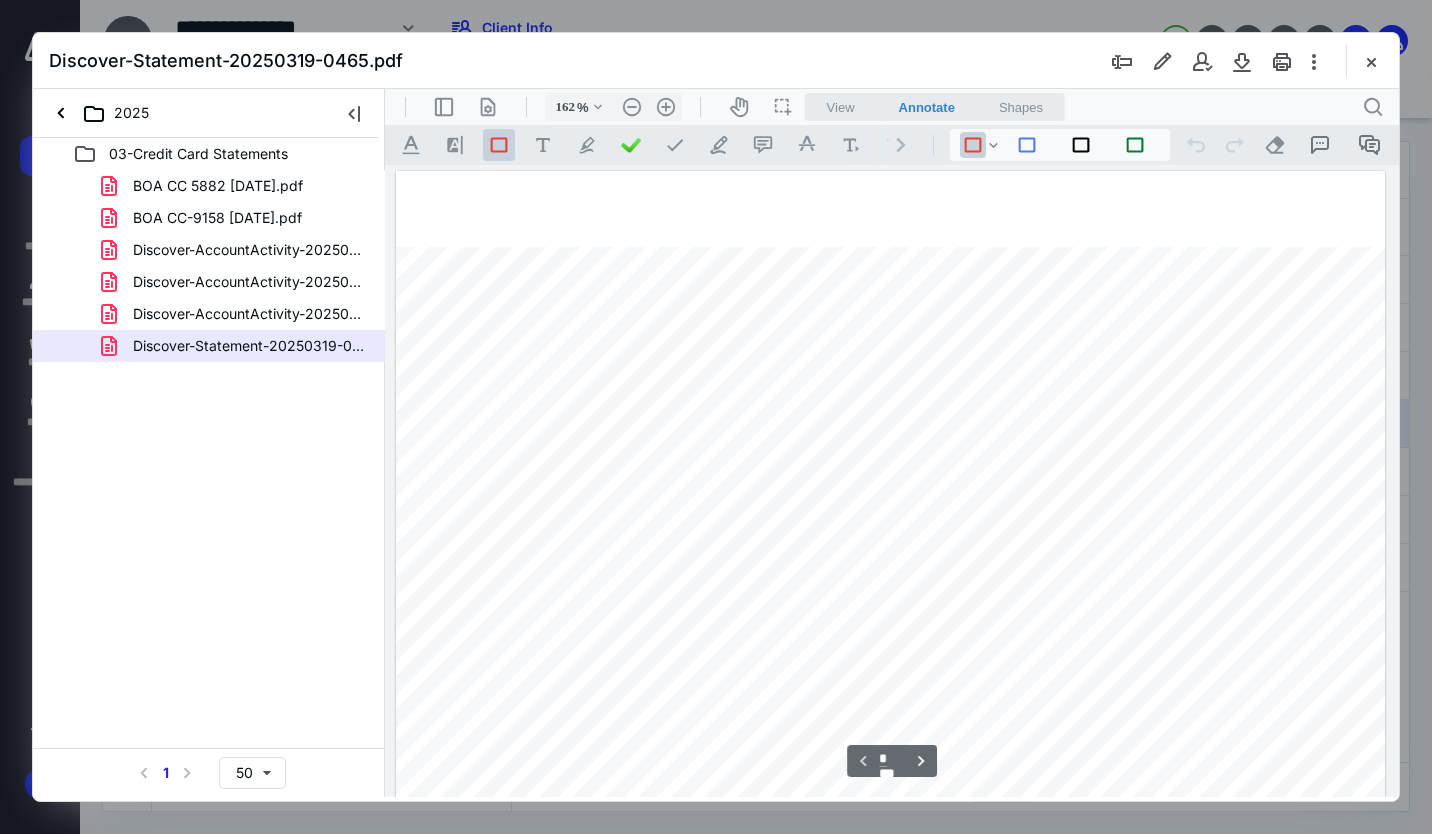 scroll, scrollTop: 82, scrollLeft: 0, axis: vertical 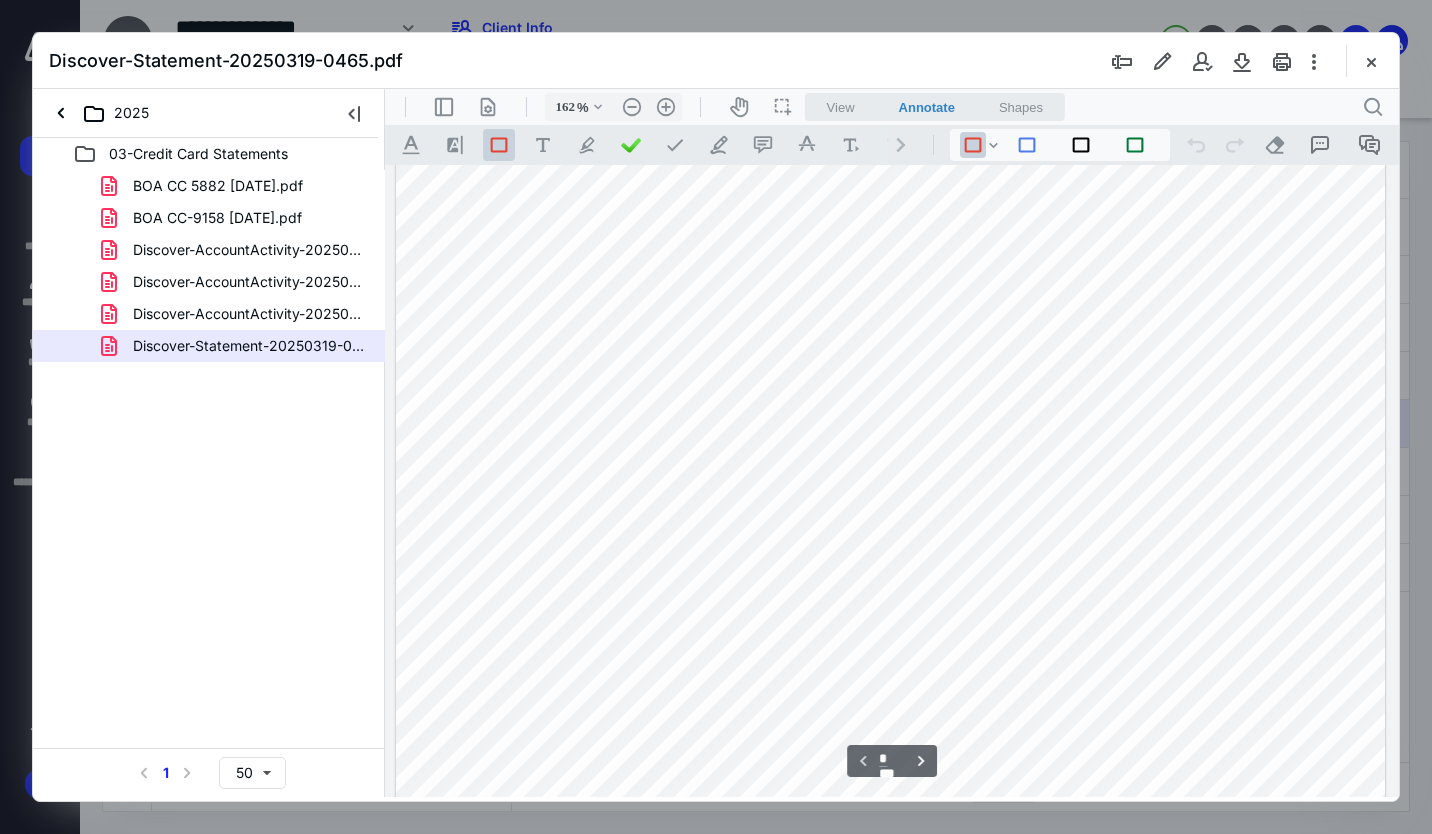click at bounding box center (890, 729) 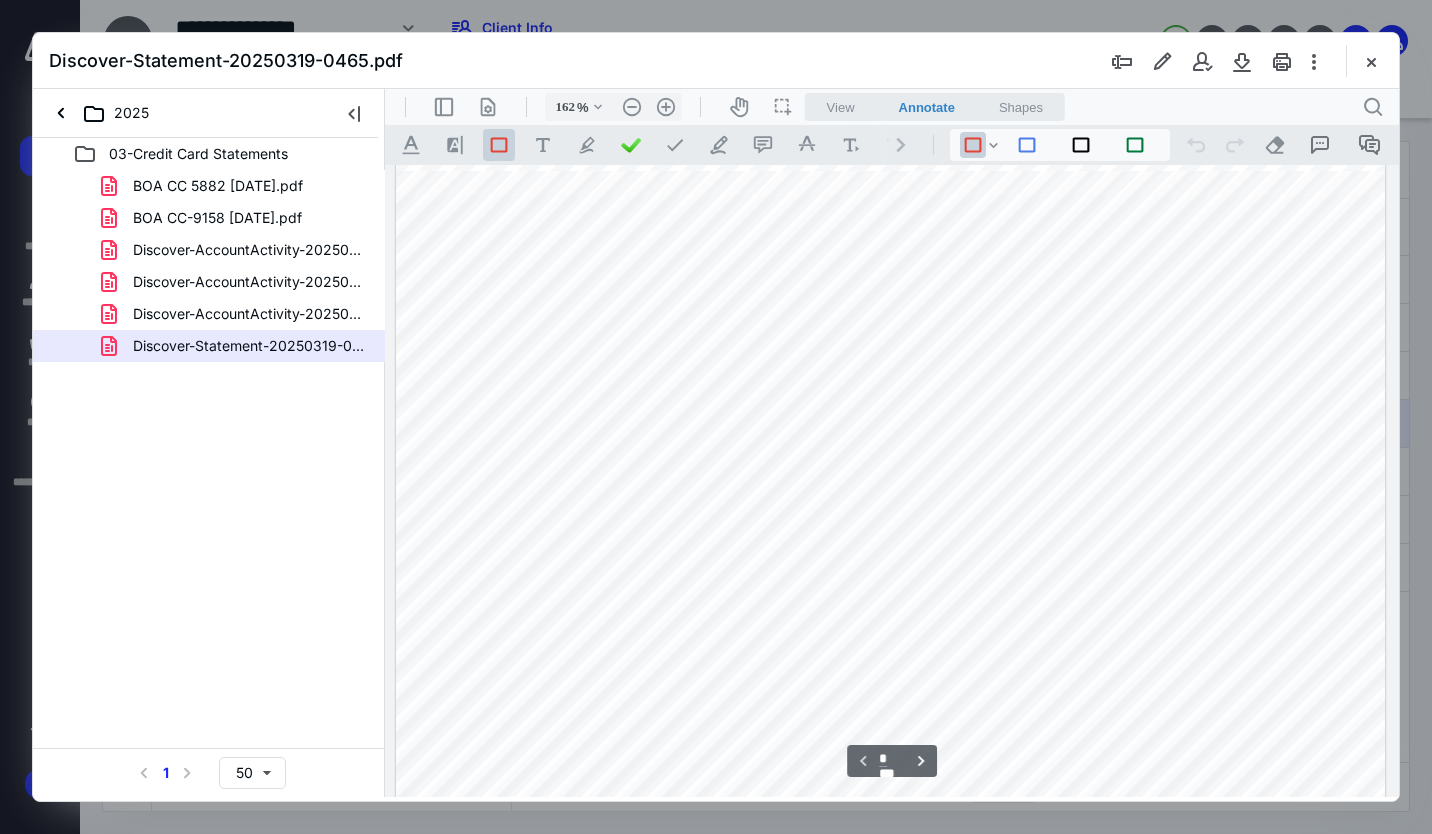 scroll, scrollTop: 0, scrollLeft: 0, axis: both 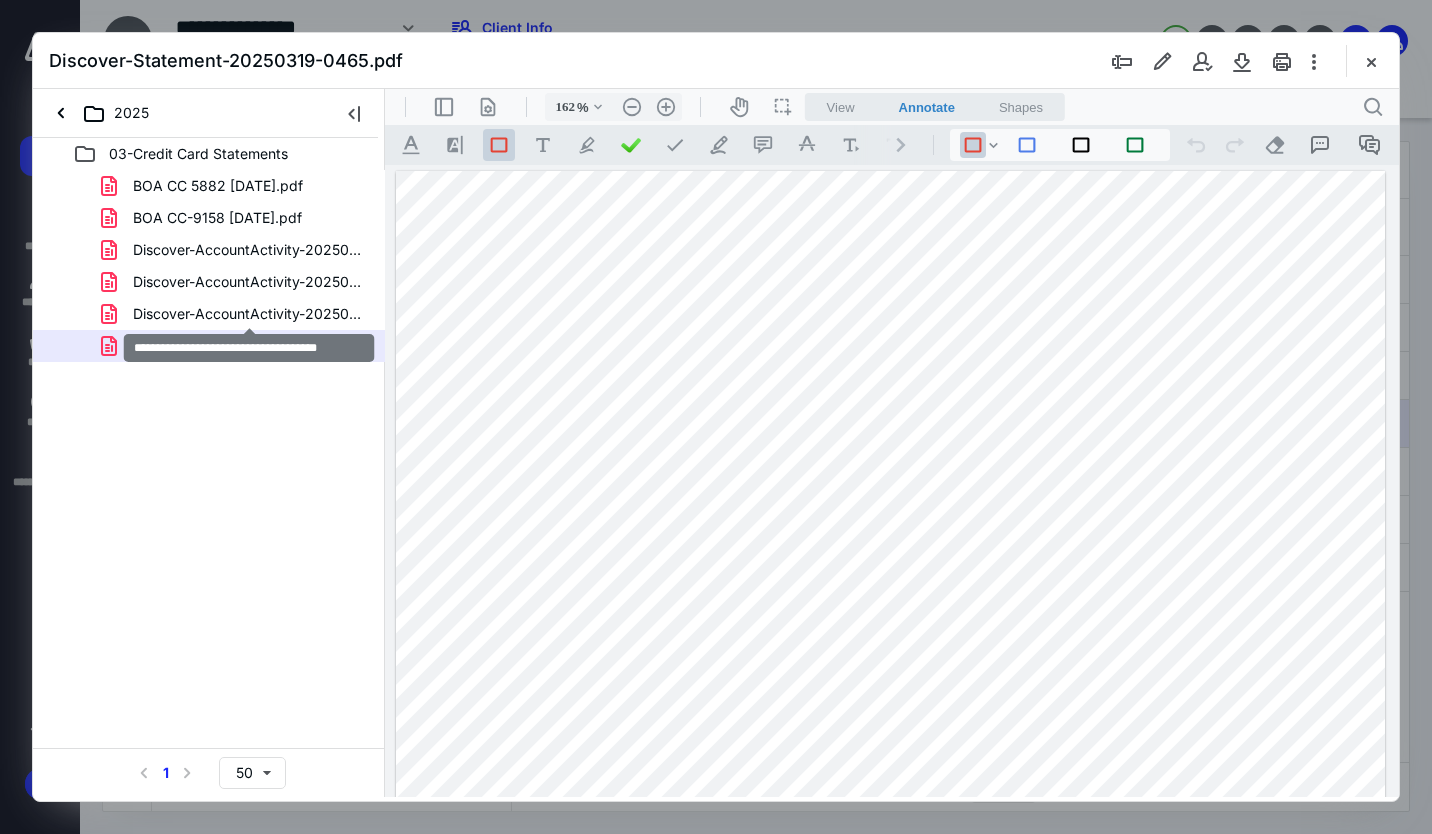 click on "Discover-AccountActivity-20250519.pdf" at bounding box center [249, 314] 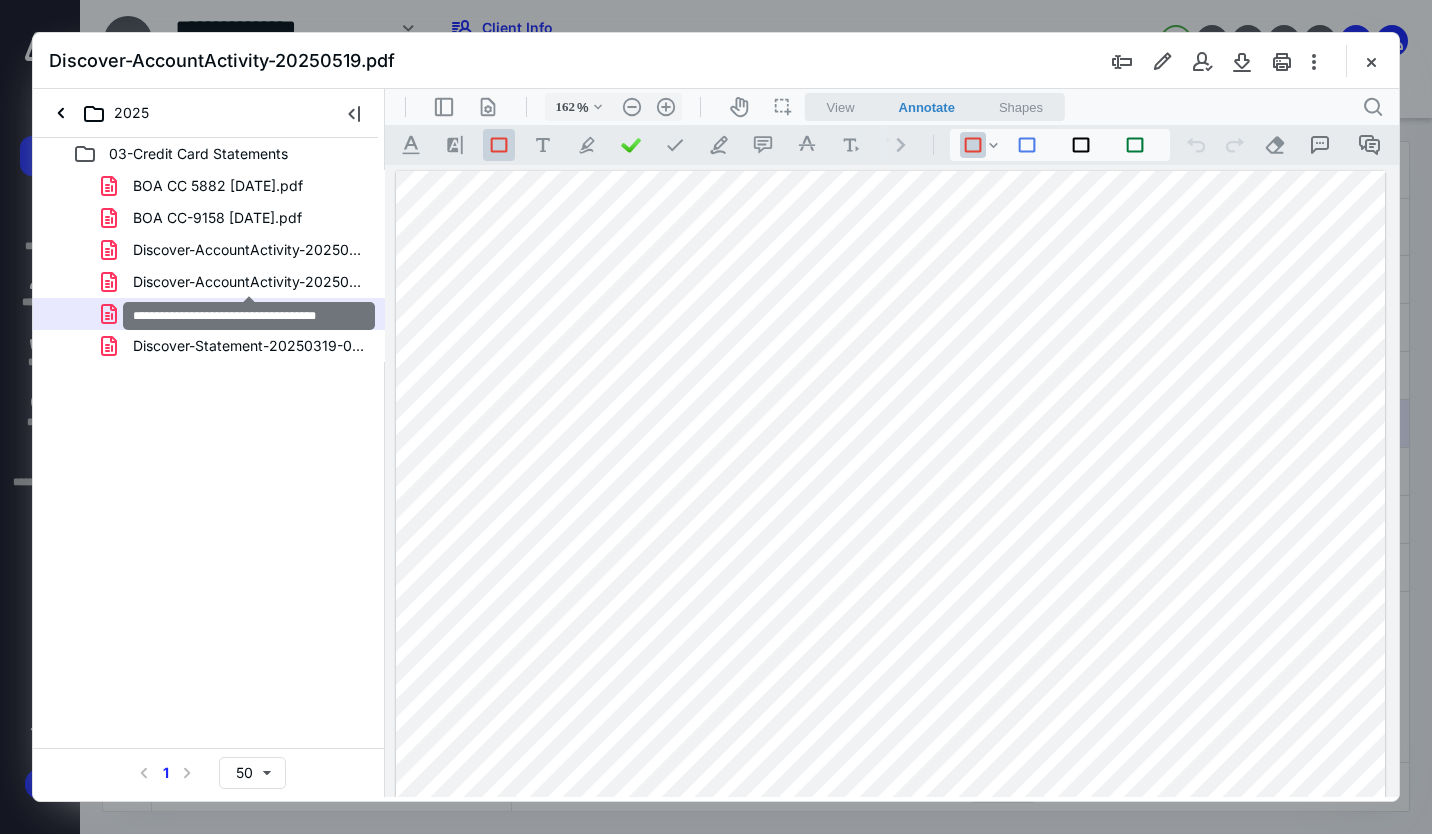 click on "Discover-AccountActivity-20250419.pdf" at bounding box center (249, 282) 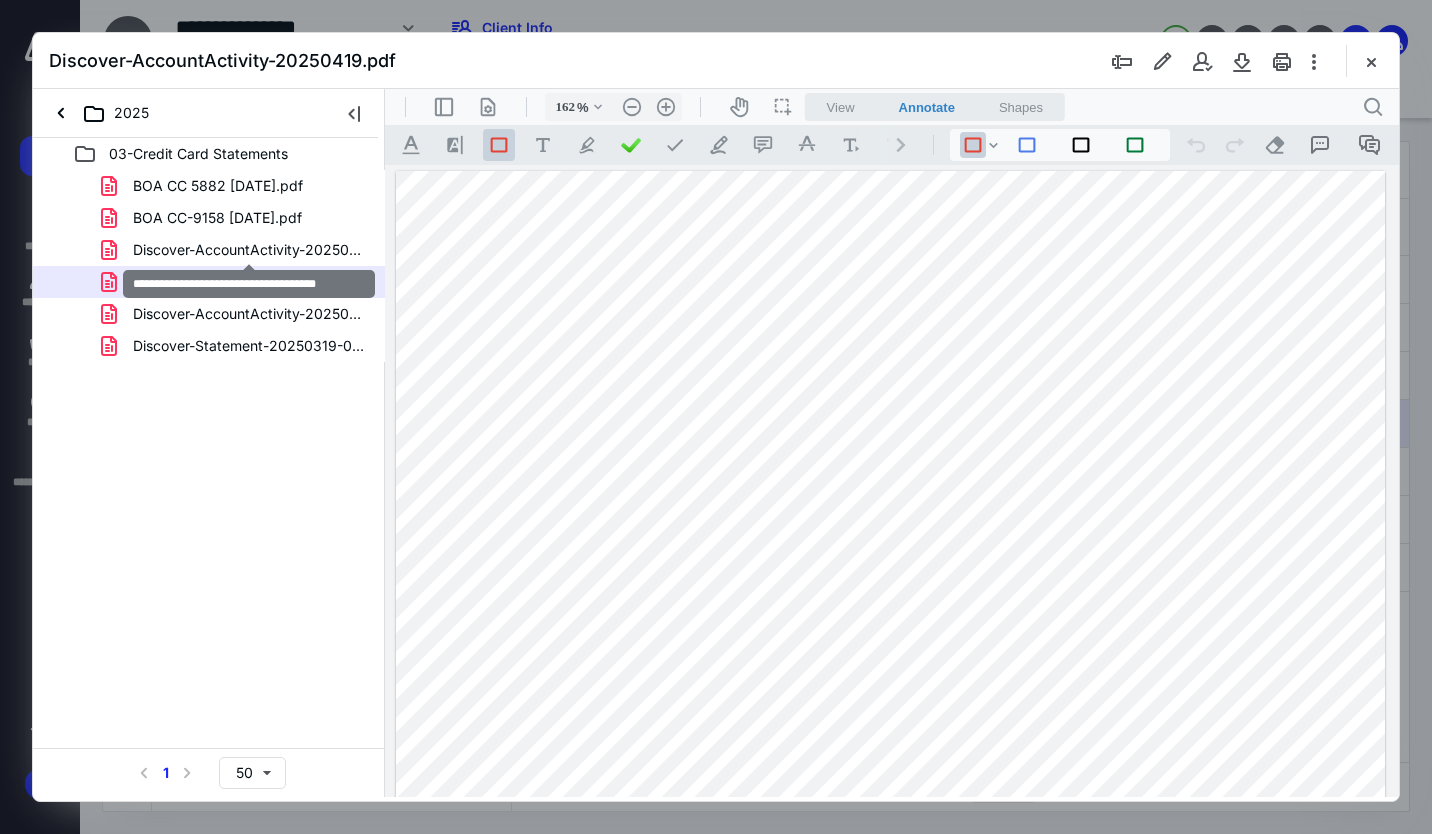 click on "Discover-AccountActivity-20250219.pdf" at bounding box center [249, 250] 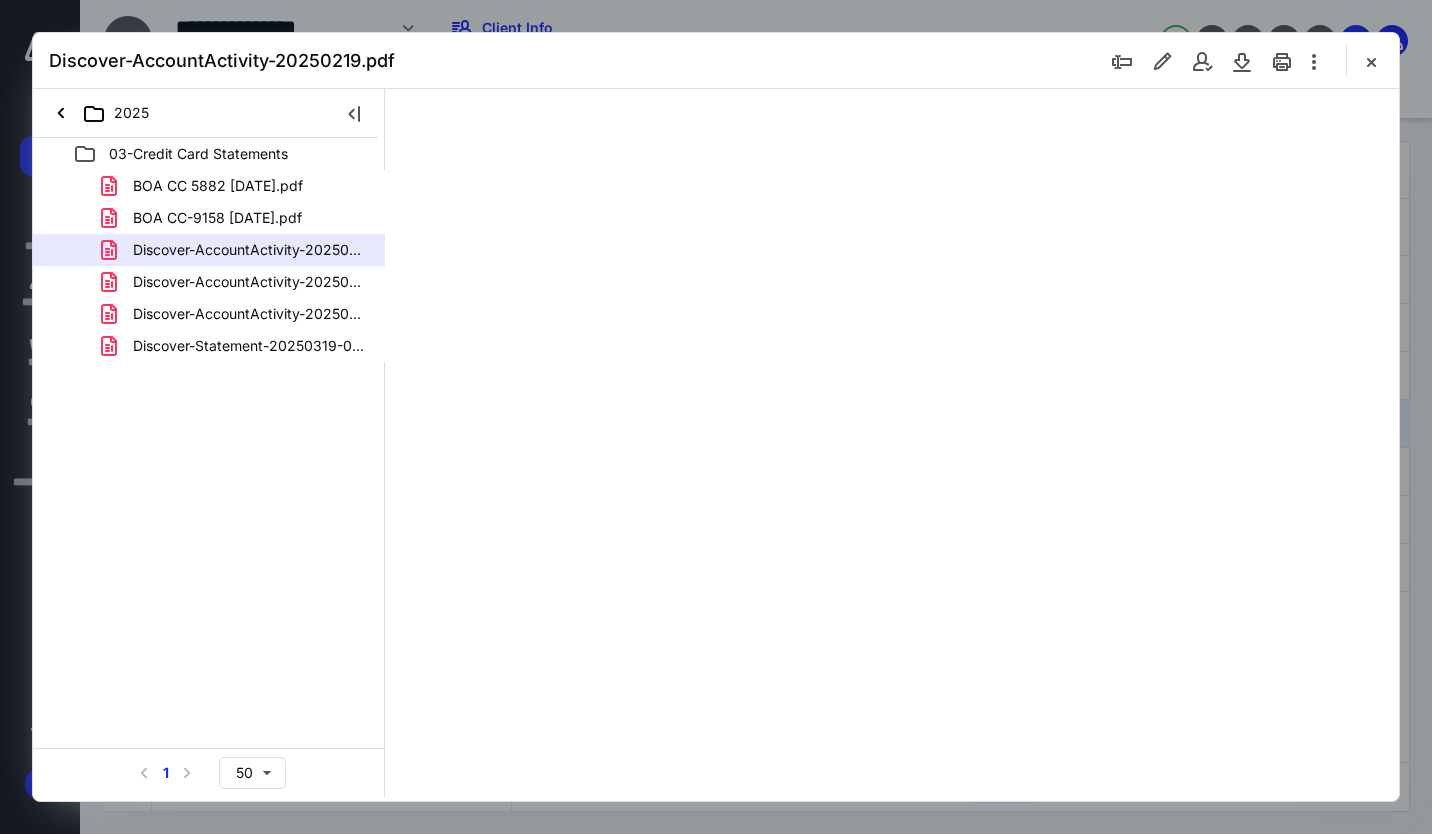 type on "162" 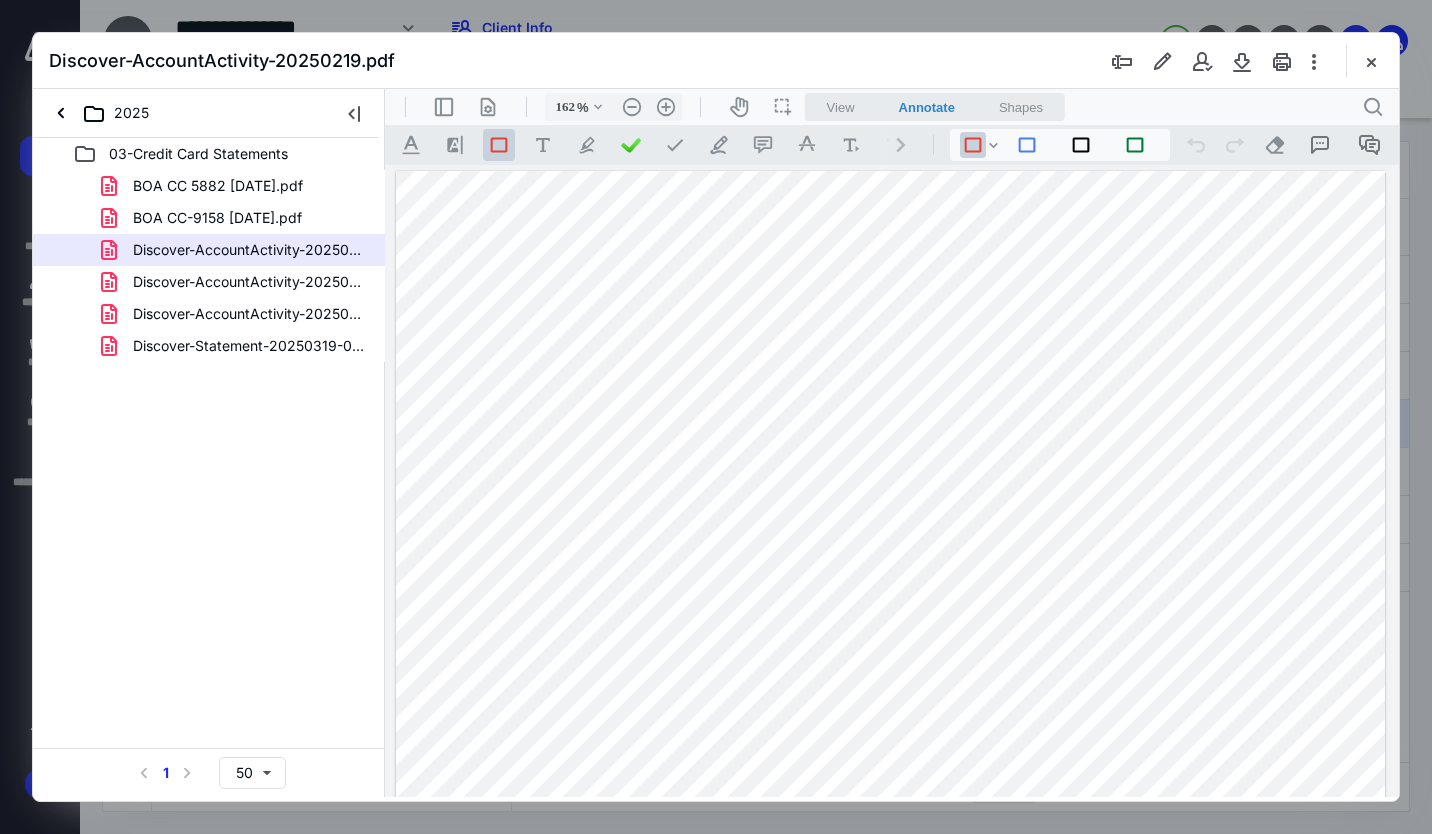 click at bounding box center [1371, 61] 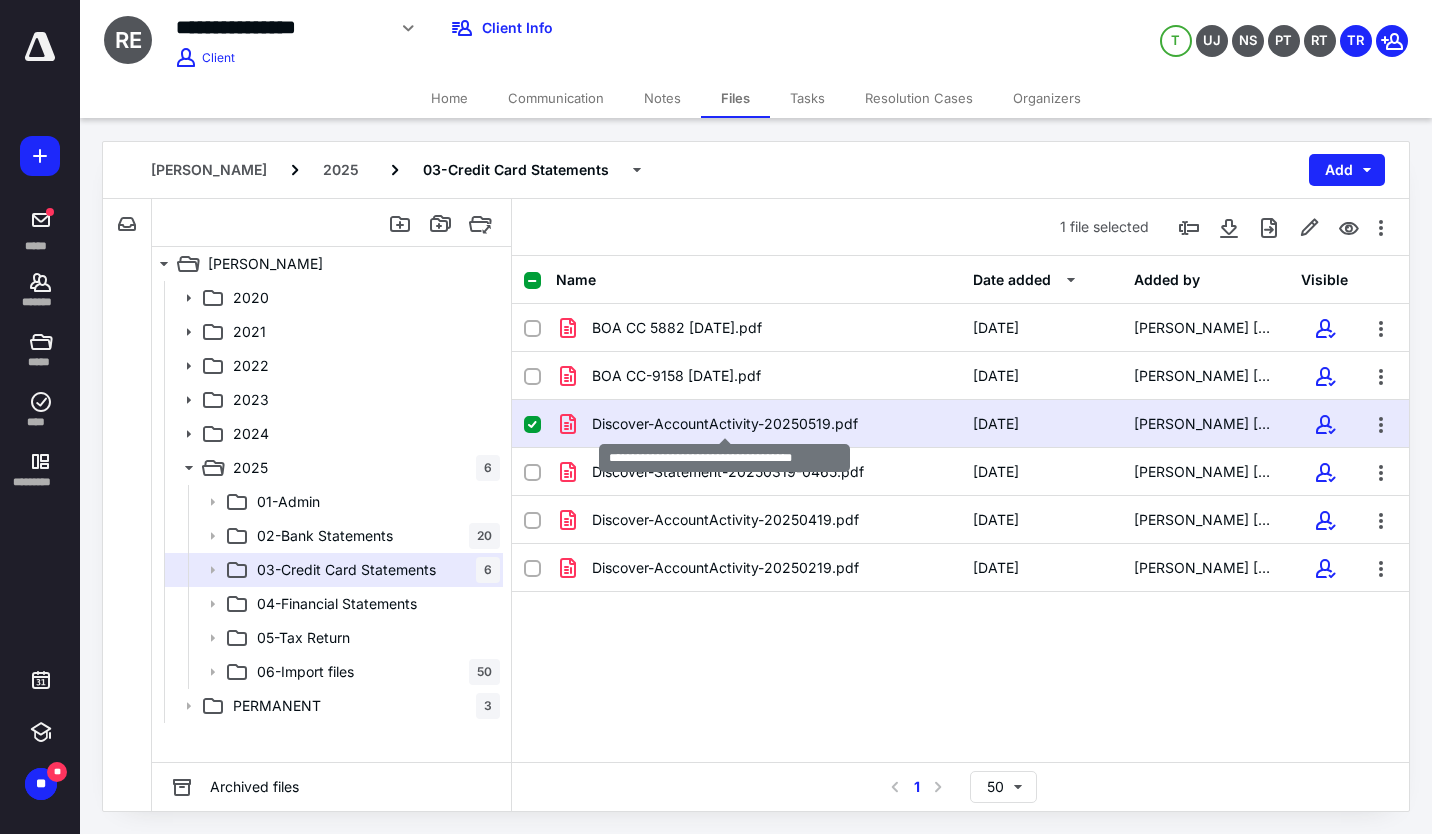 click on "Discover-AccountActivity-20250519.pdf" at bounding box center (725, 424) 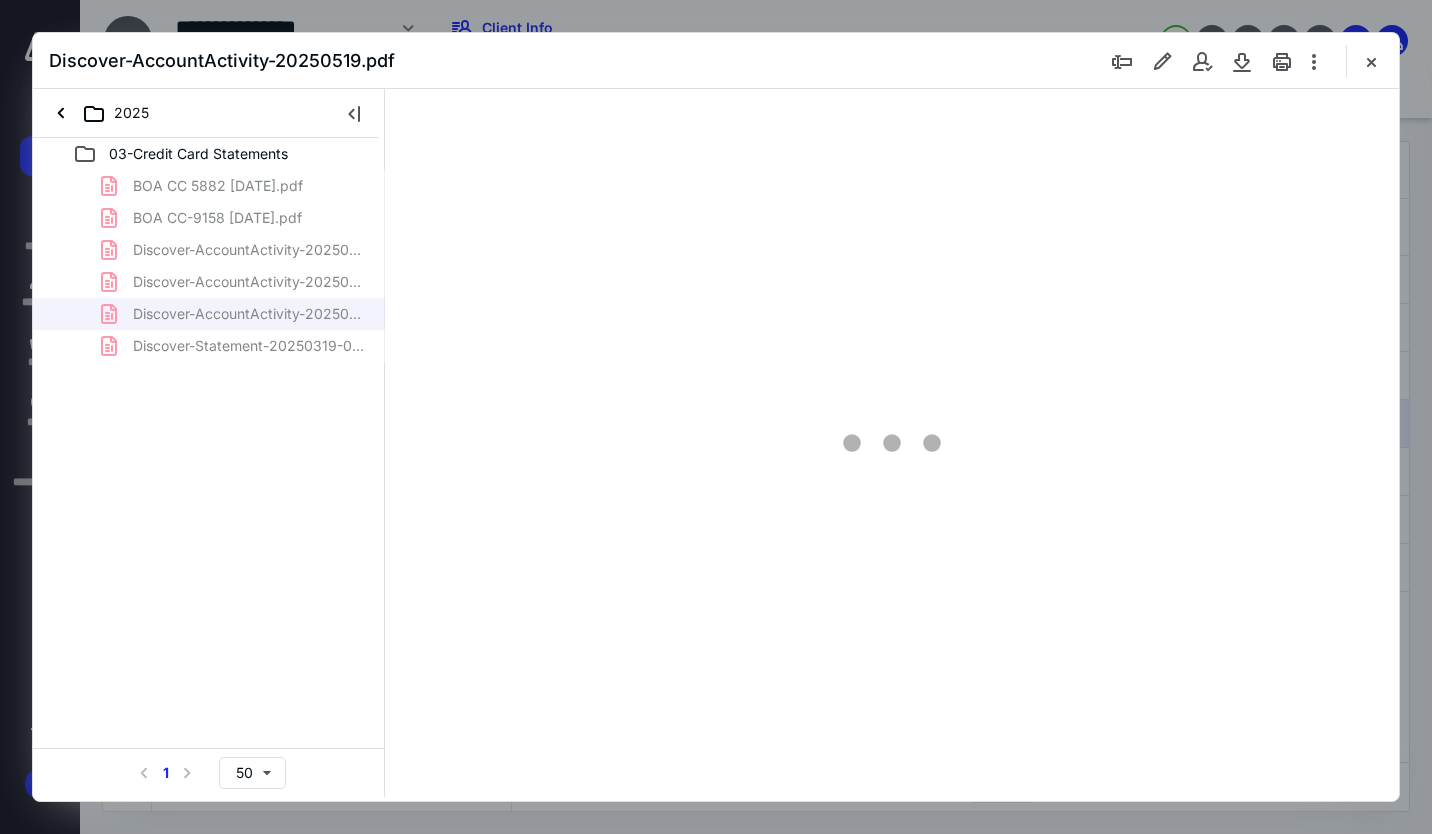 scroll, scrollTop: 0, scrollLeft: 0, axis: both 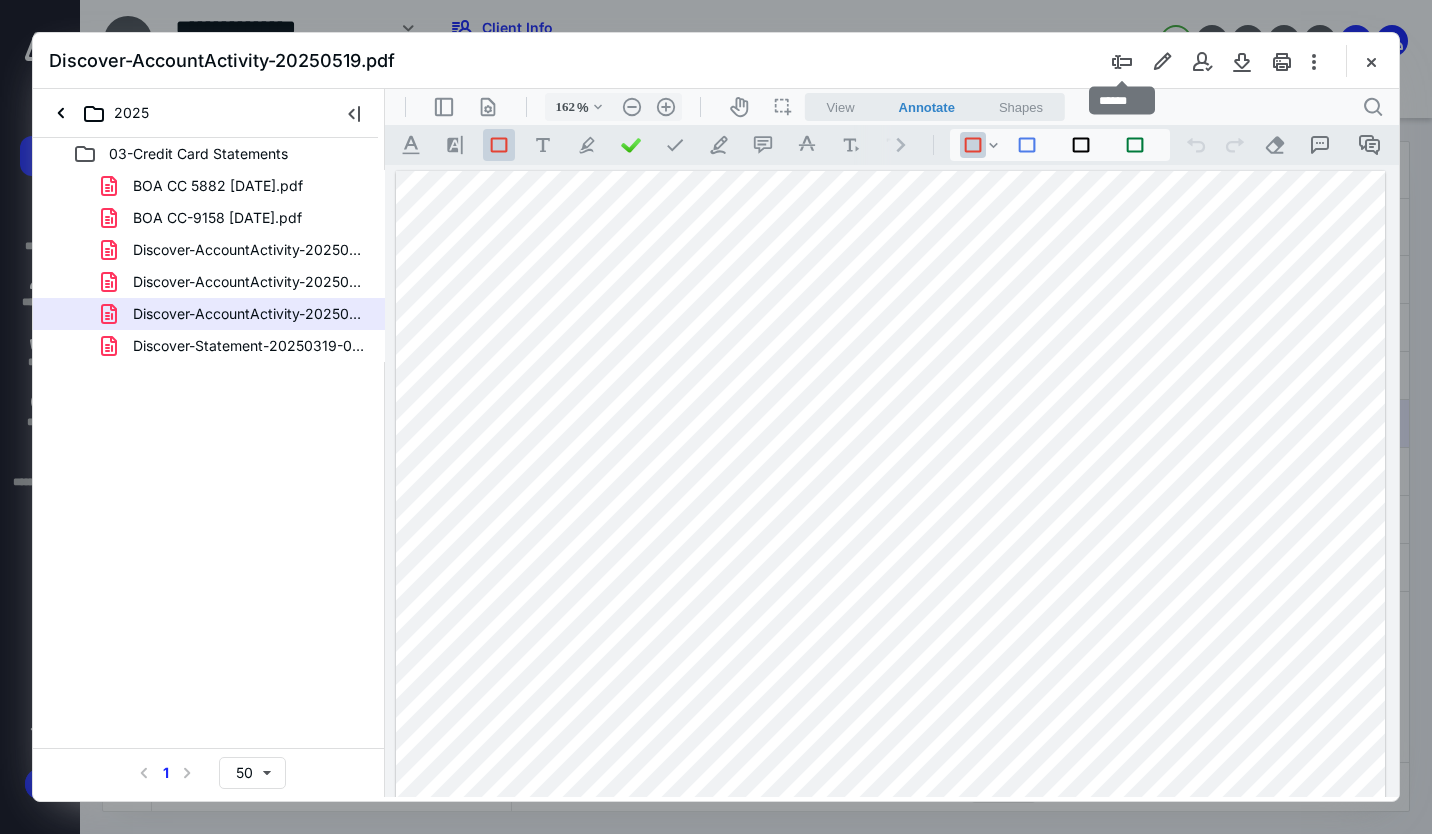 click at bounding box center [1122, 61] 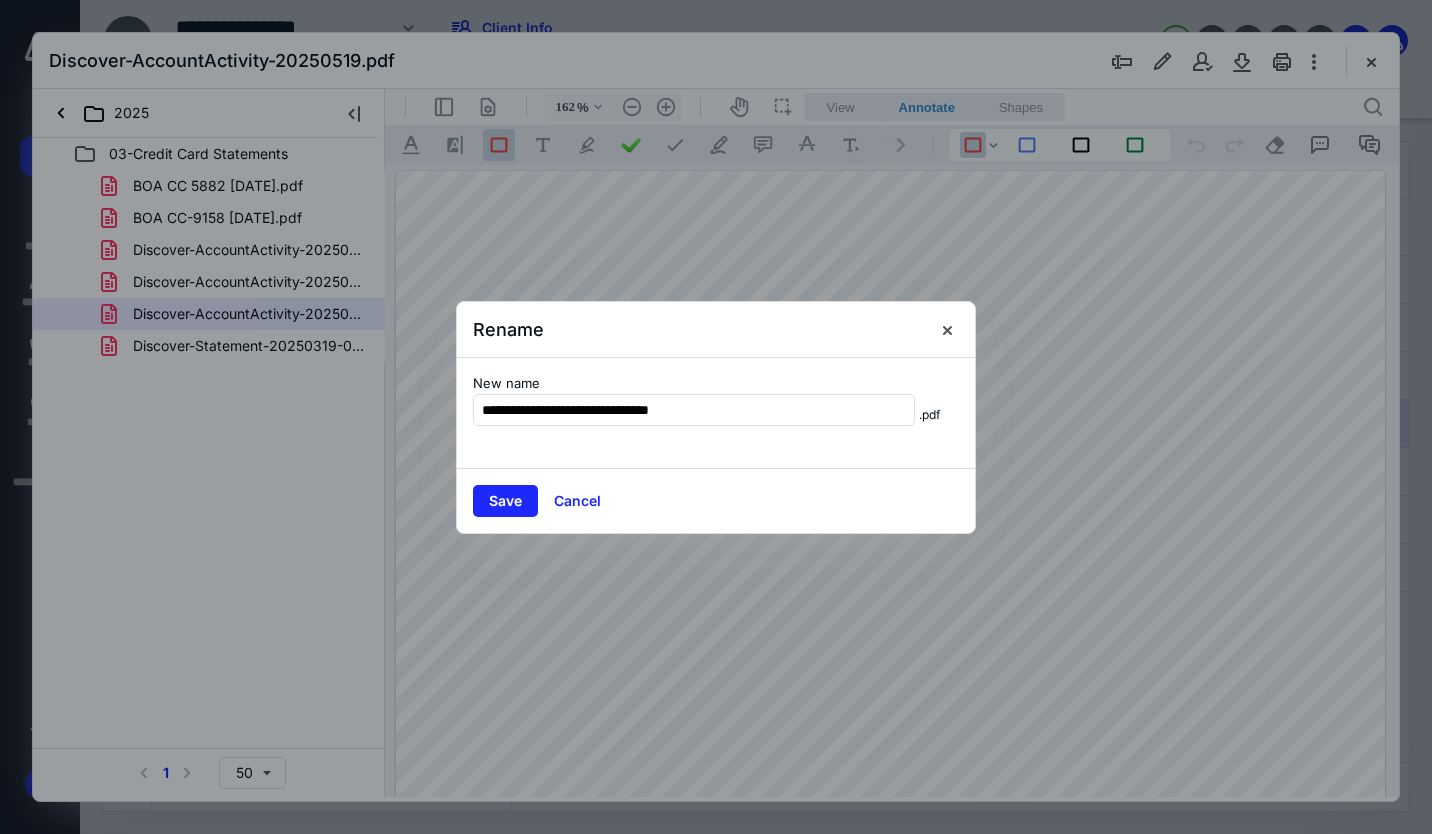 click on "**********" at bounding box center [694, 410] 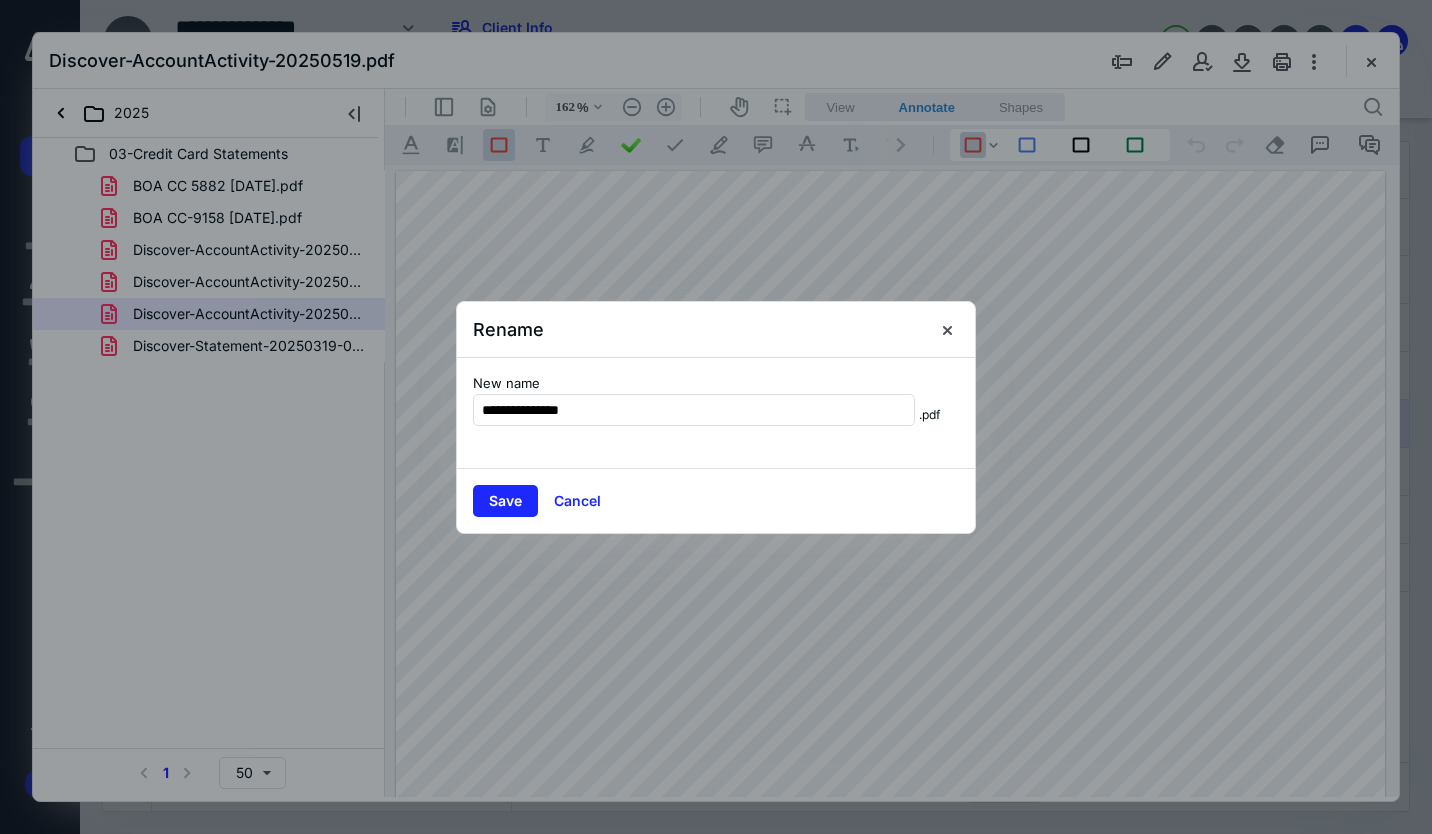 type on "**********" 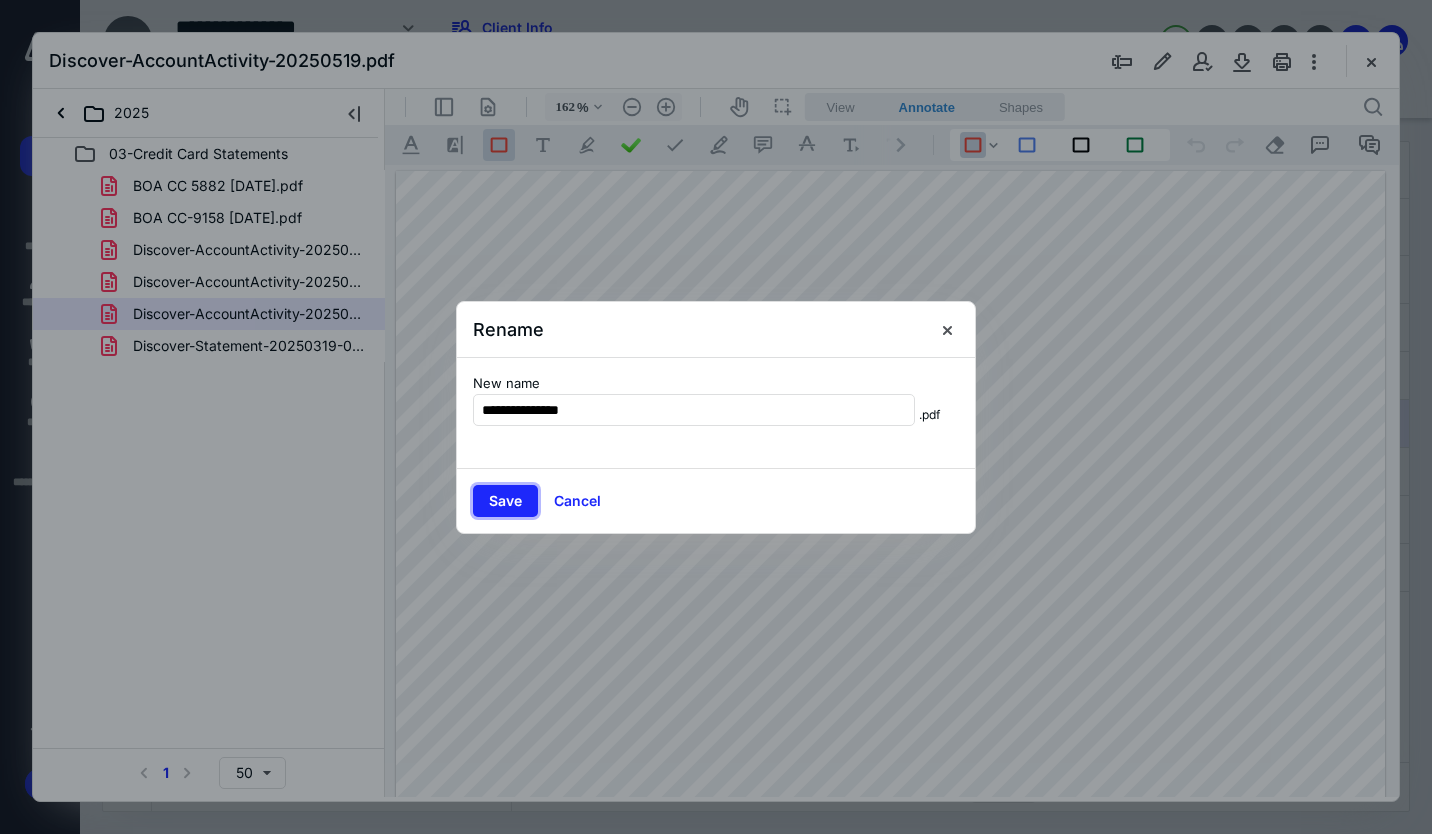 click on "Save" at bounding box center (505, 501) 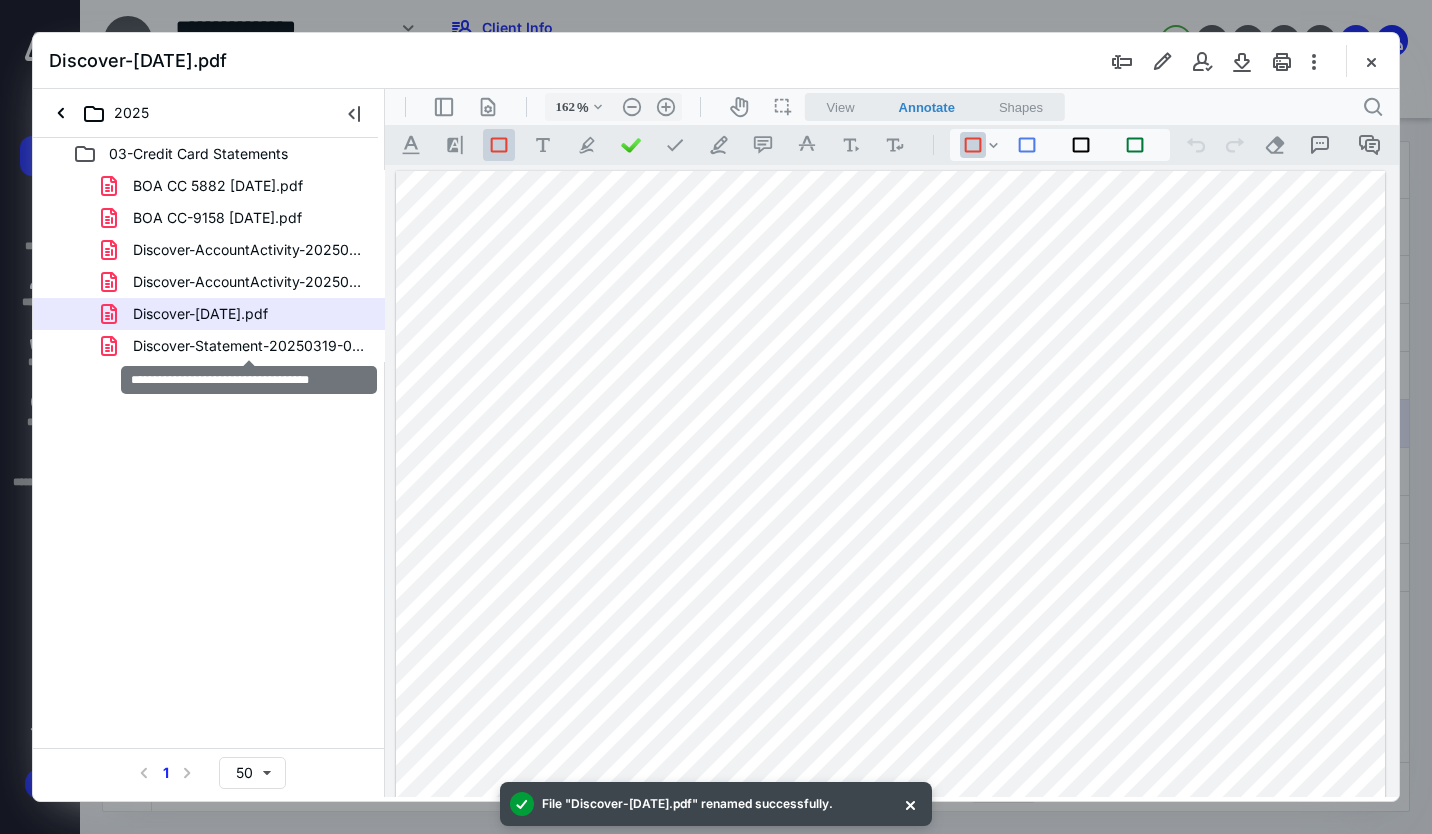 click on "Discover-Statement-20250319-0465.pdf" at bounding box center (249, 346) 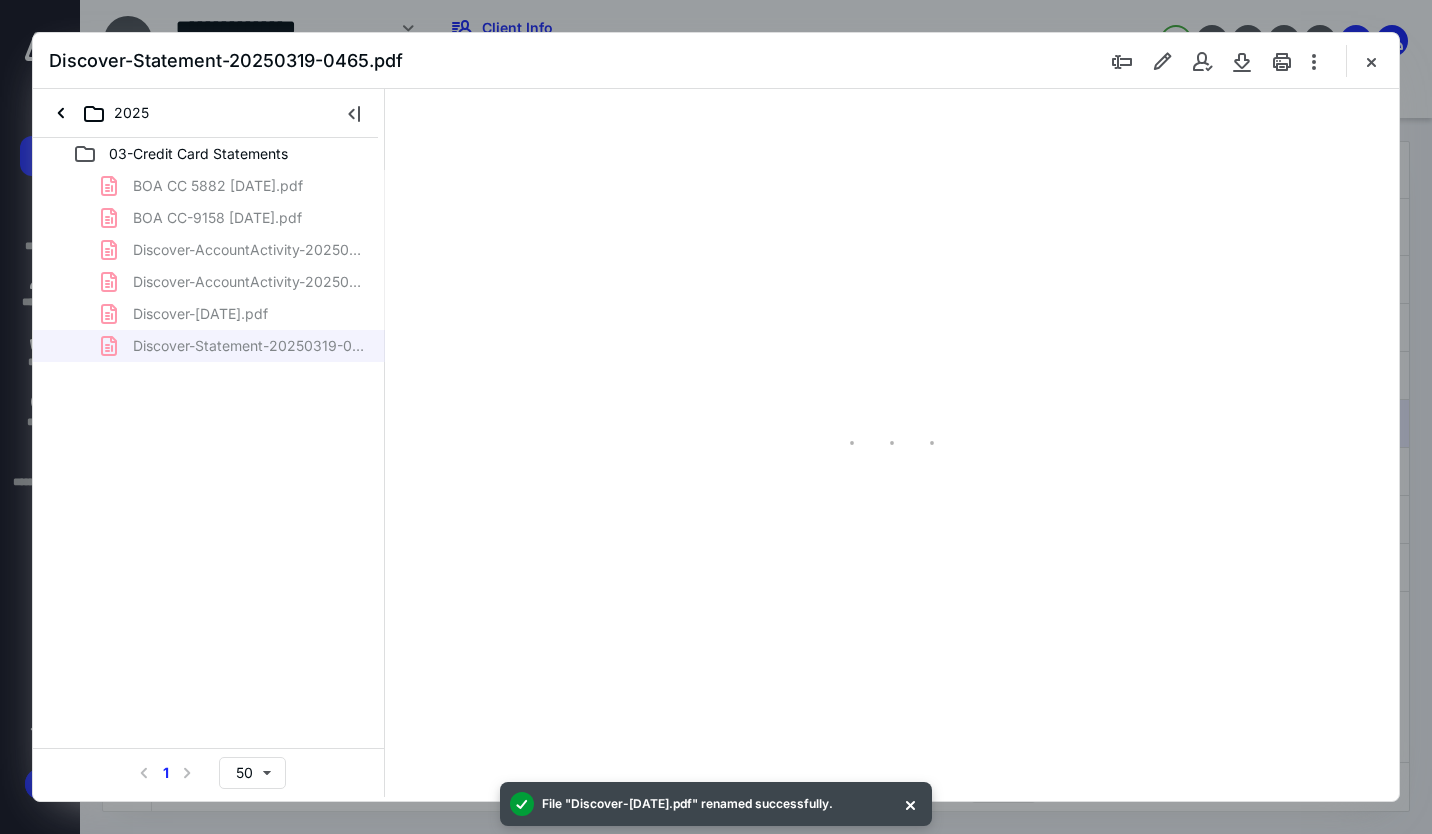 type on "162" 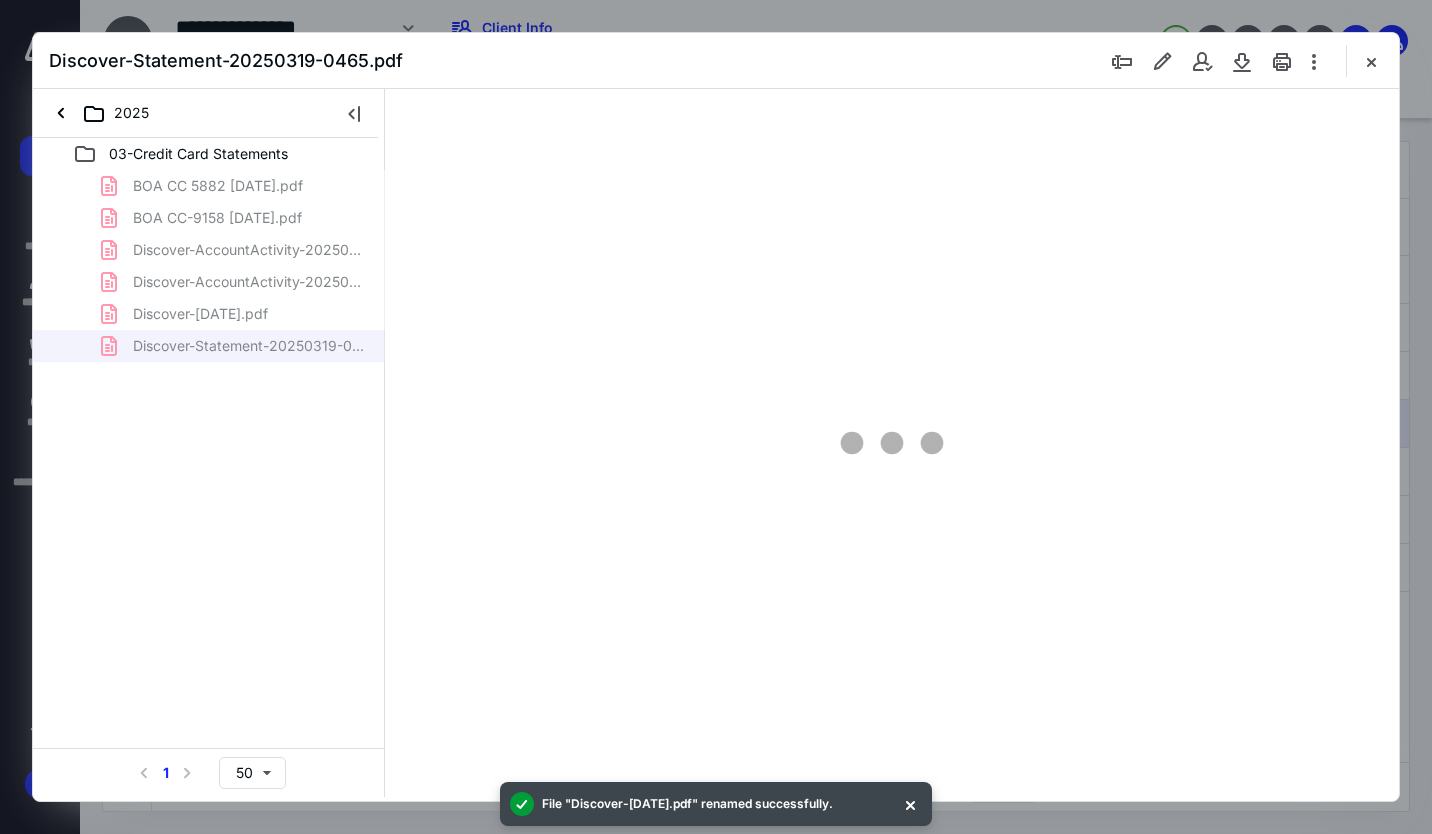 scroll, scrollTop: 82, scrollLeft: 0, axis: vertical 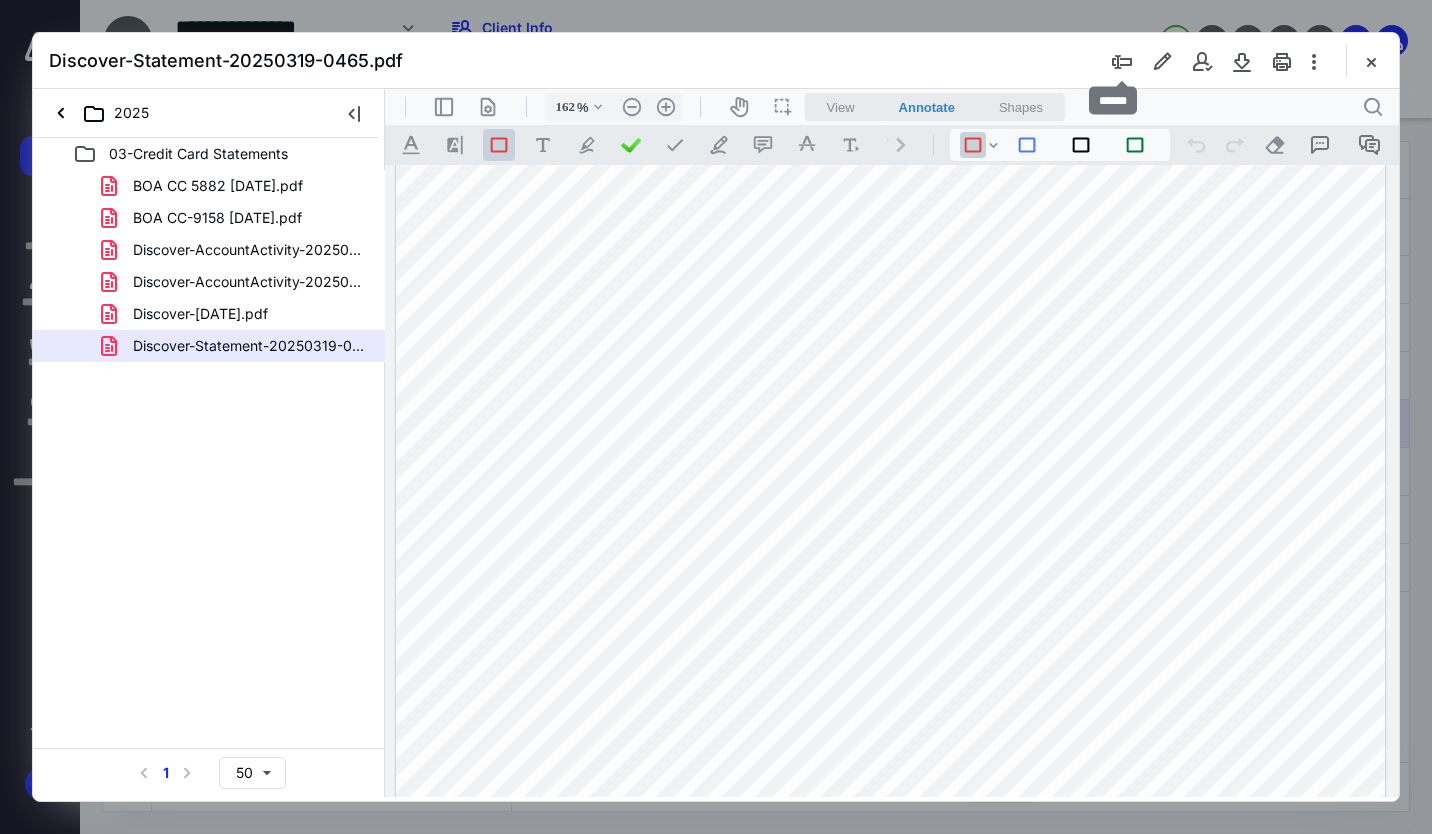 click at bounding box center [1122, 61] 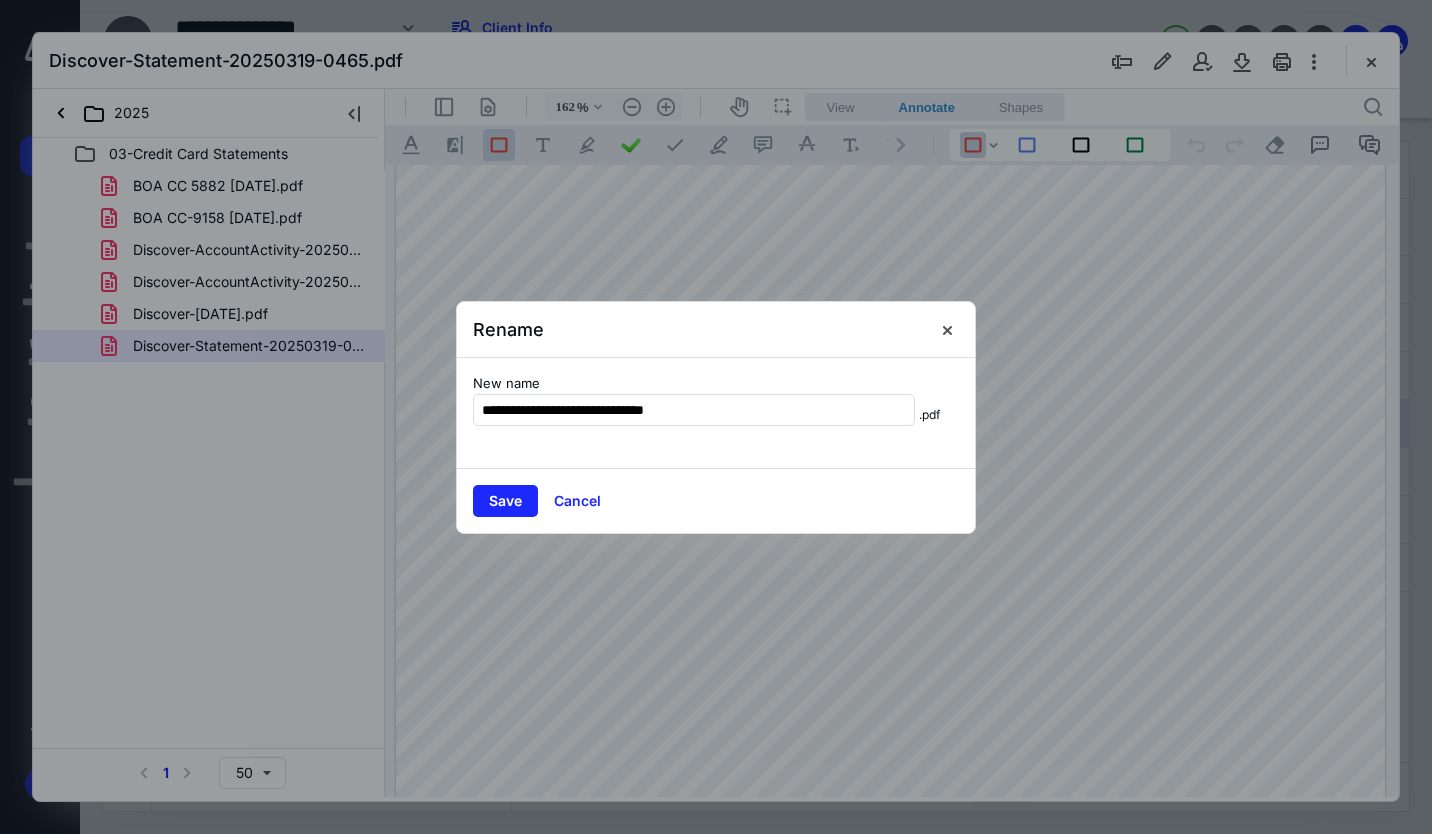 click on "**********" at bounding box center [694, 410] 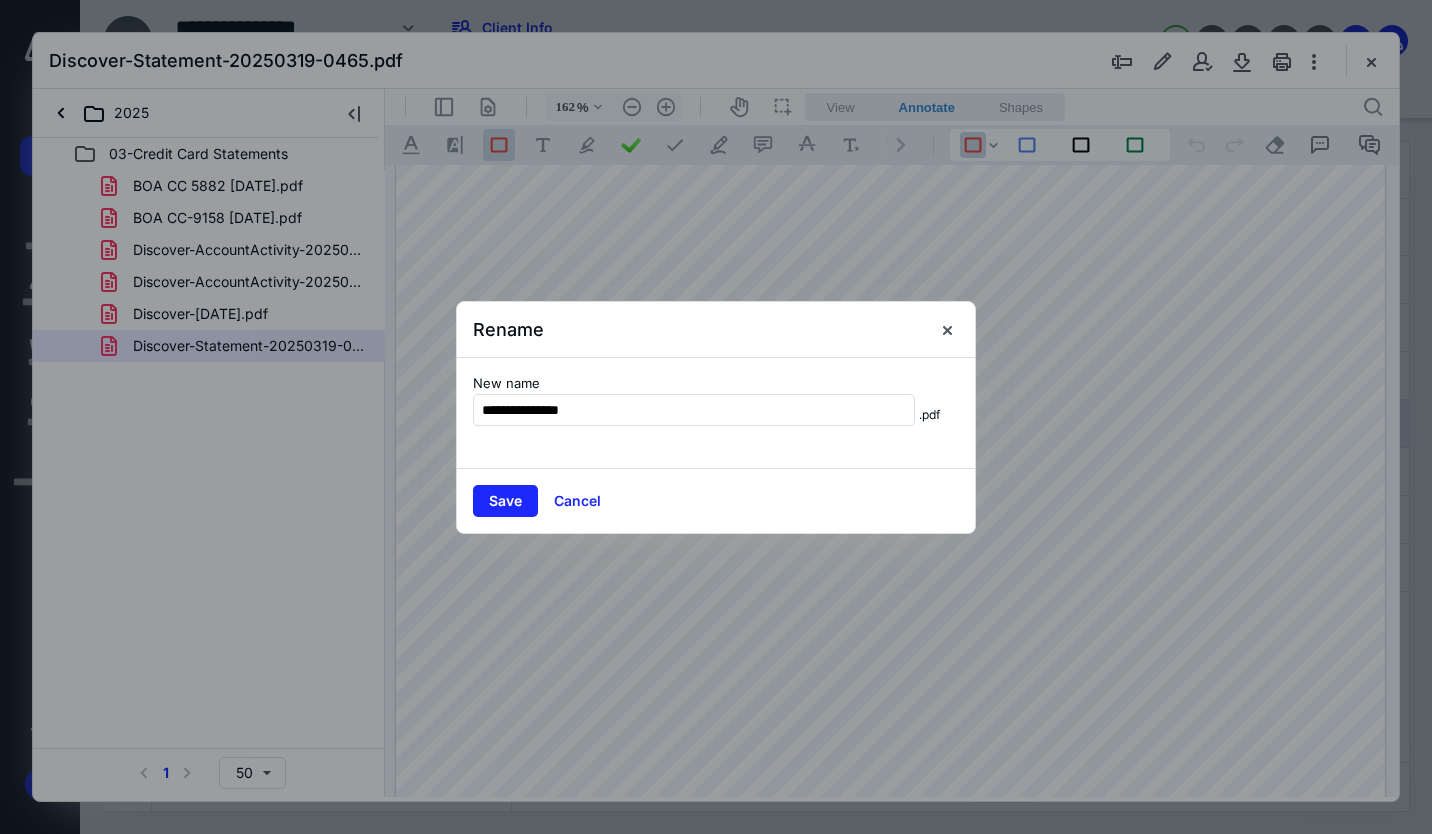 type on "**********" 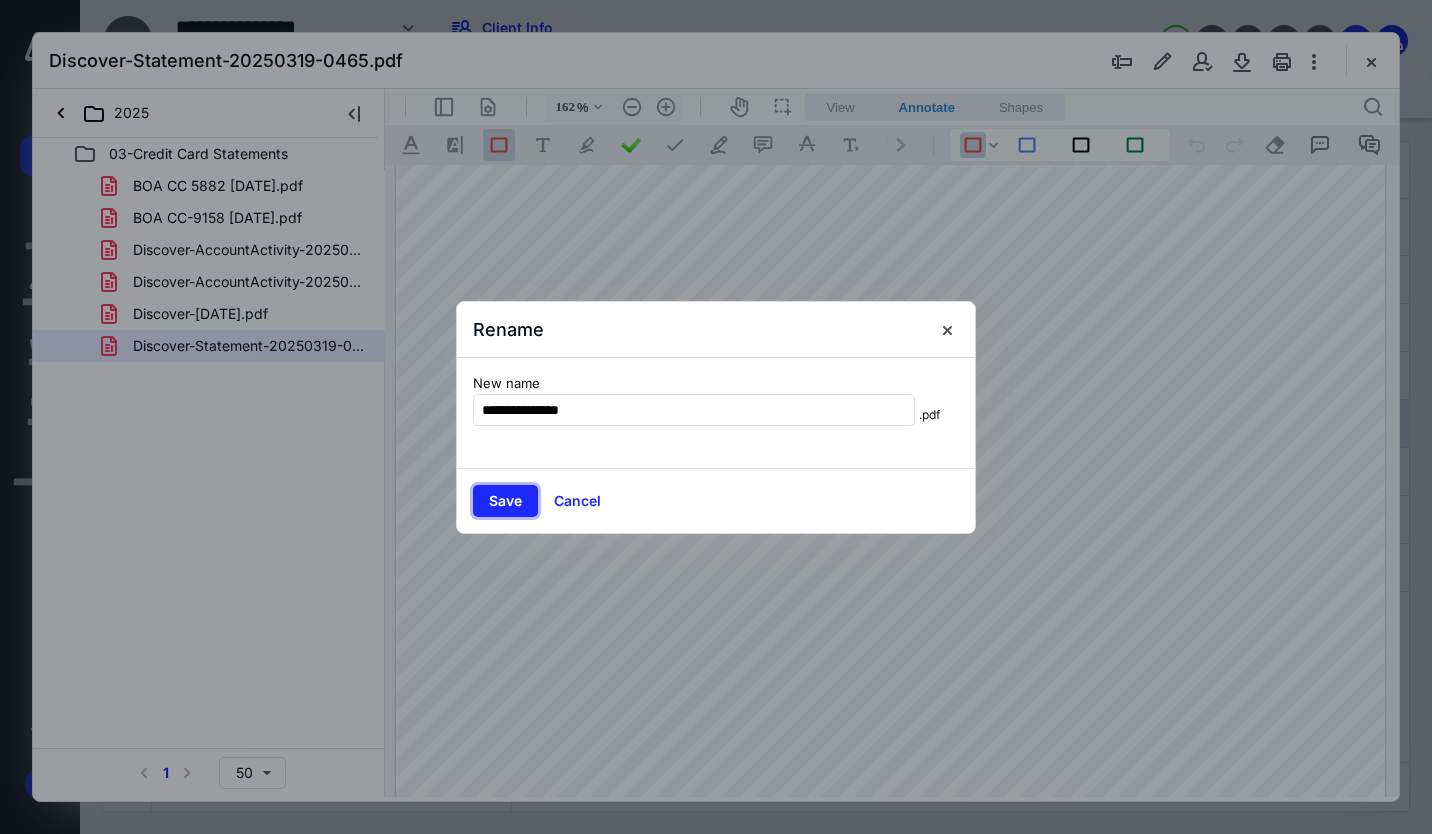 click on "Save" at bounding box center (505, 501) 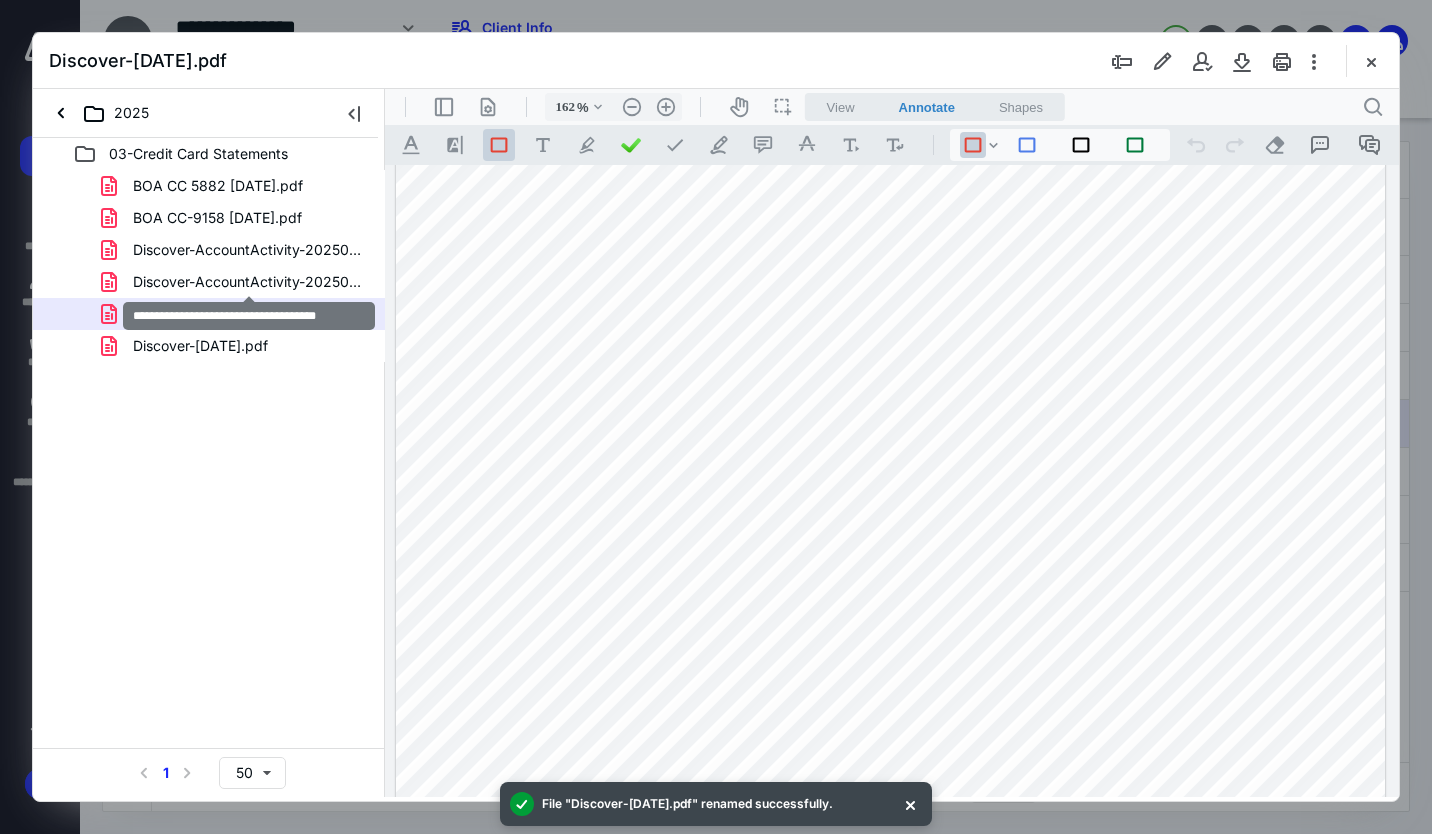 click on "Discover-AccountActivity-20250419.pdf" at bounding box center (249, 282) 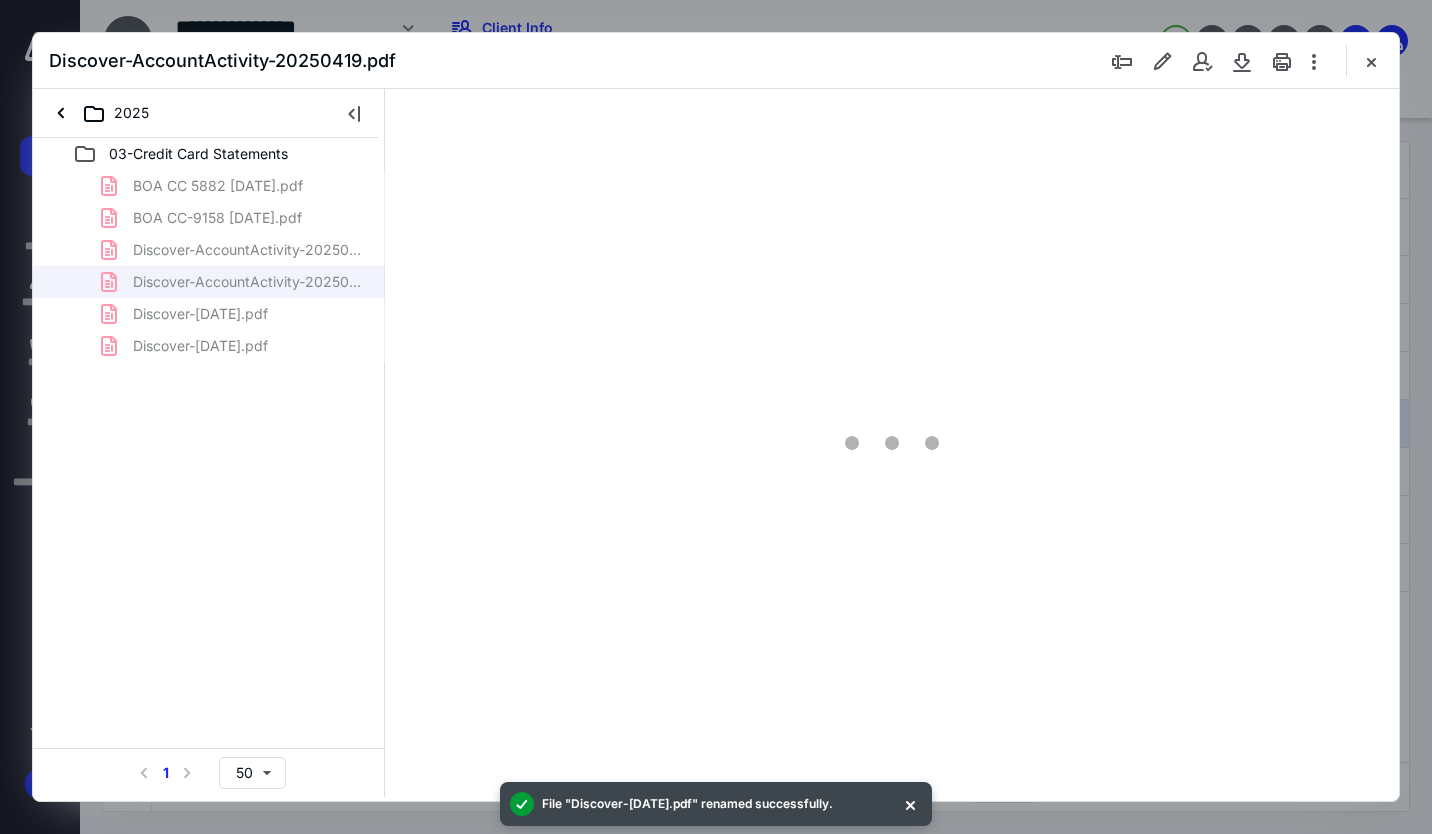 type on "162" 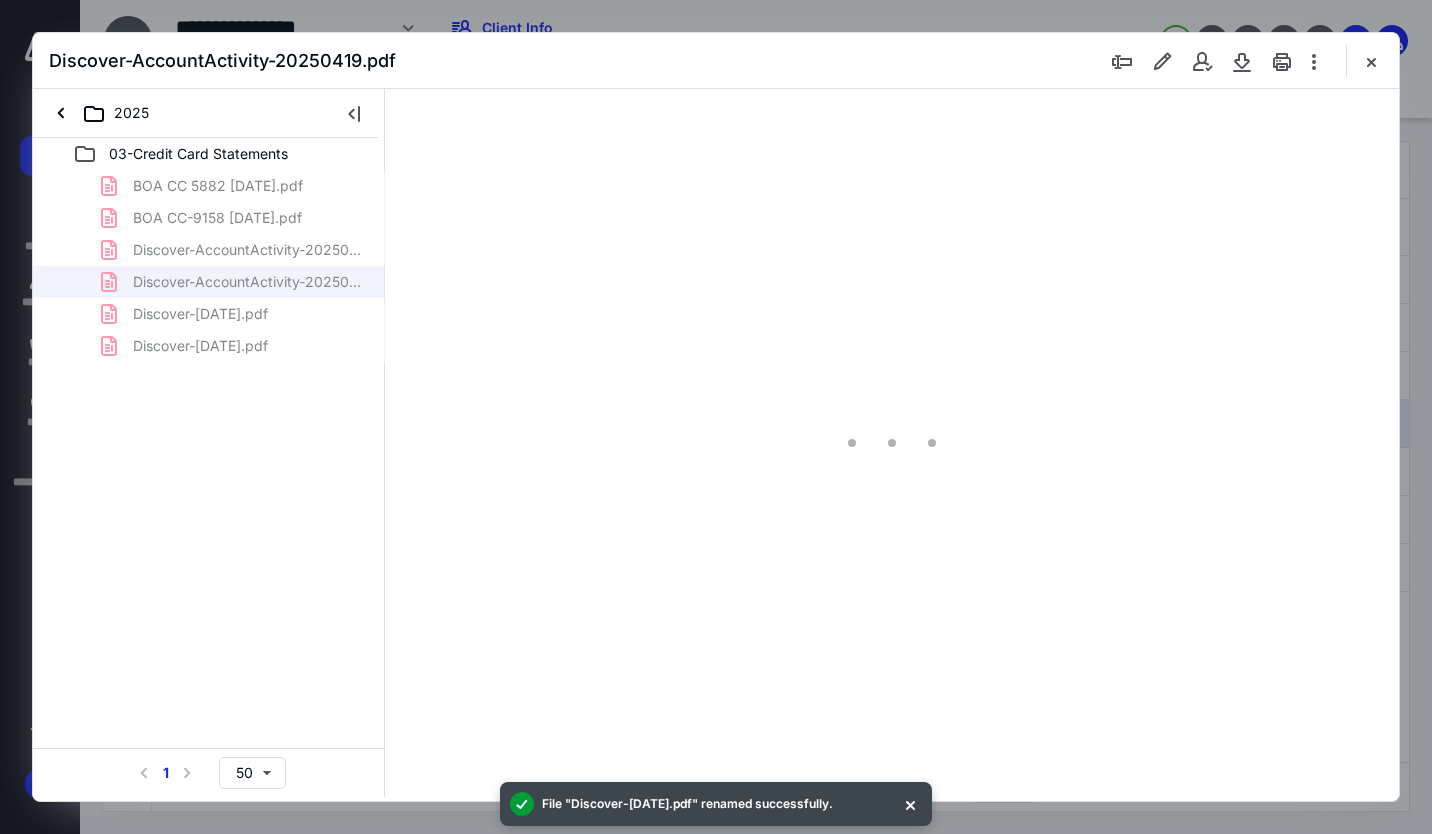 scroll, scrollTop: 0, scrollLeft: 0, axis: both 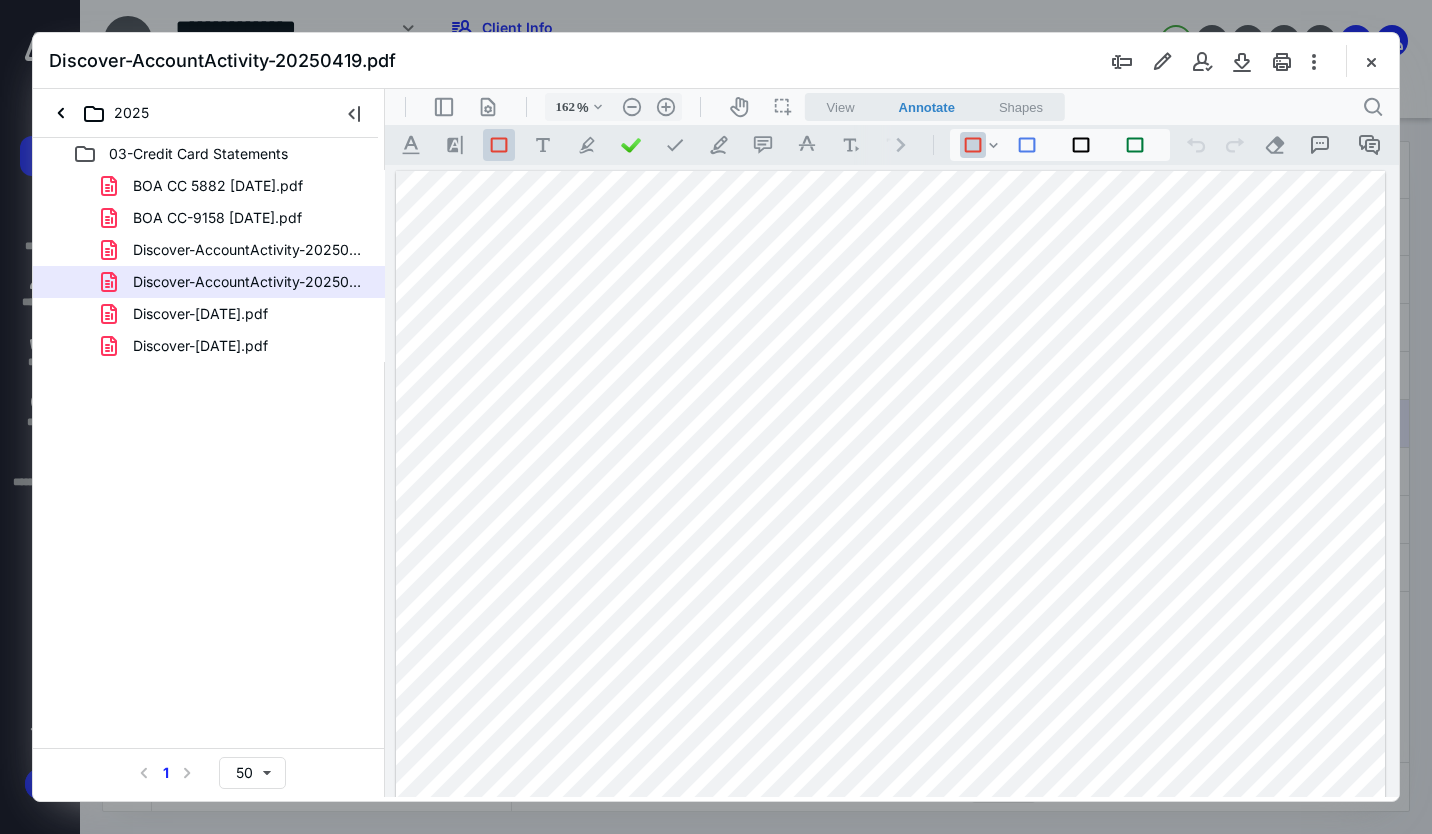 click at bounding box center (1122, 61) 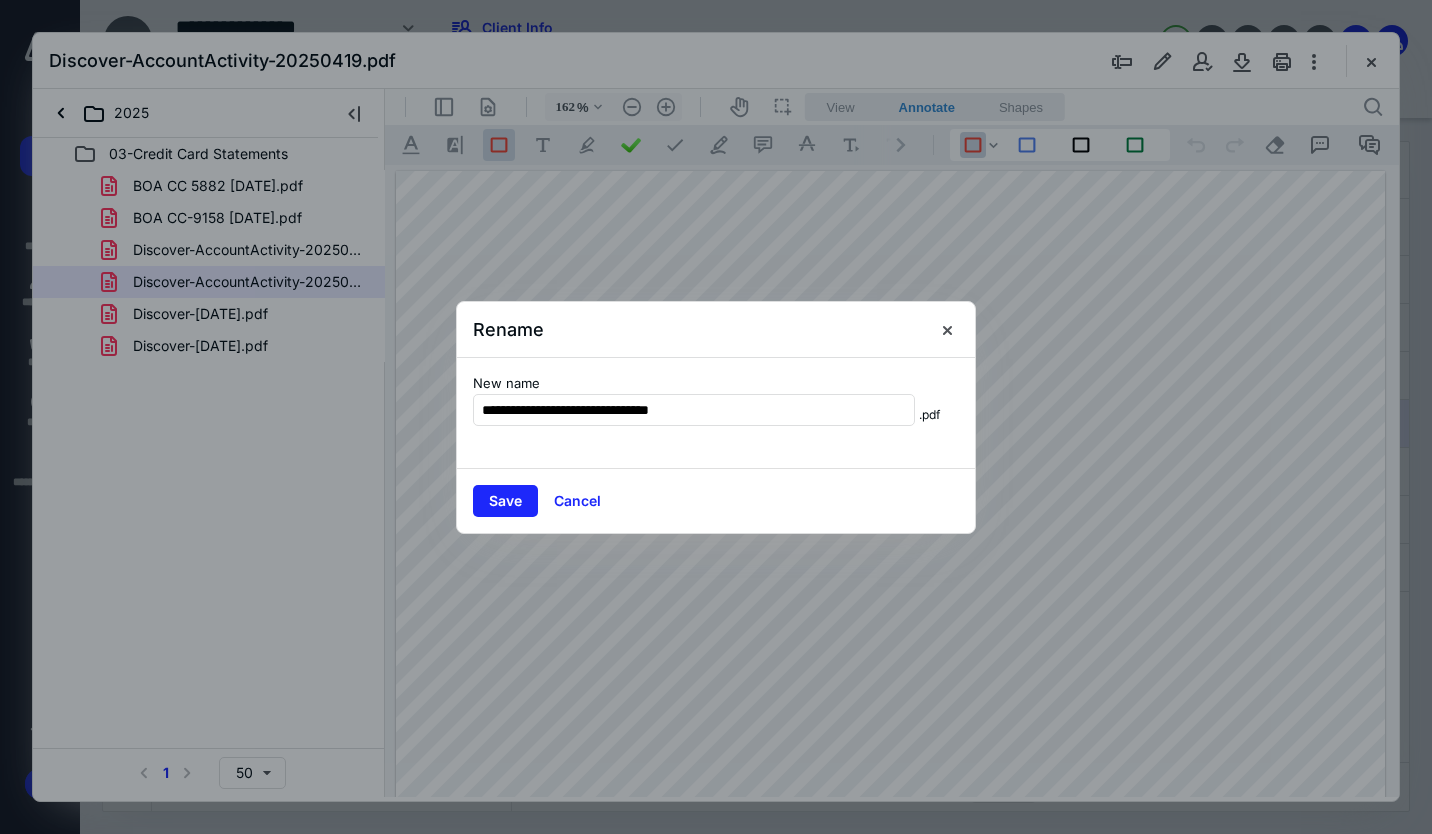click on "**********" at bounding box center [694, 410] 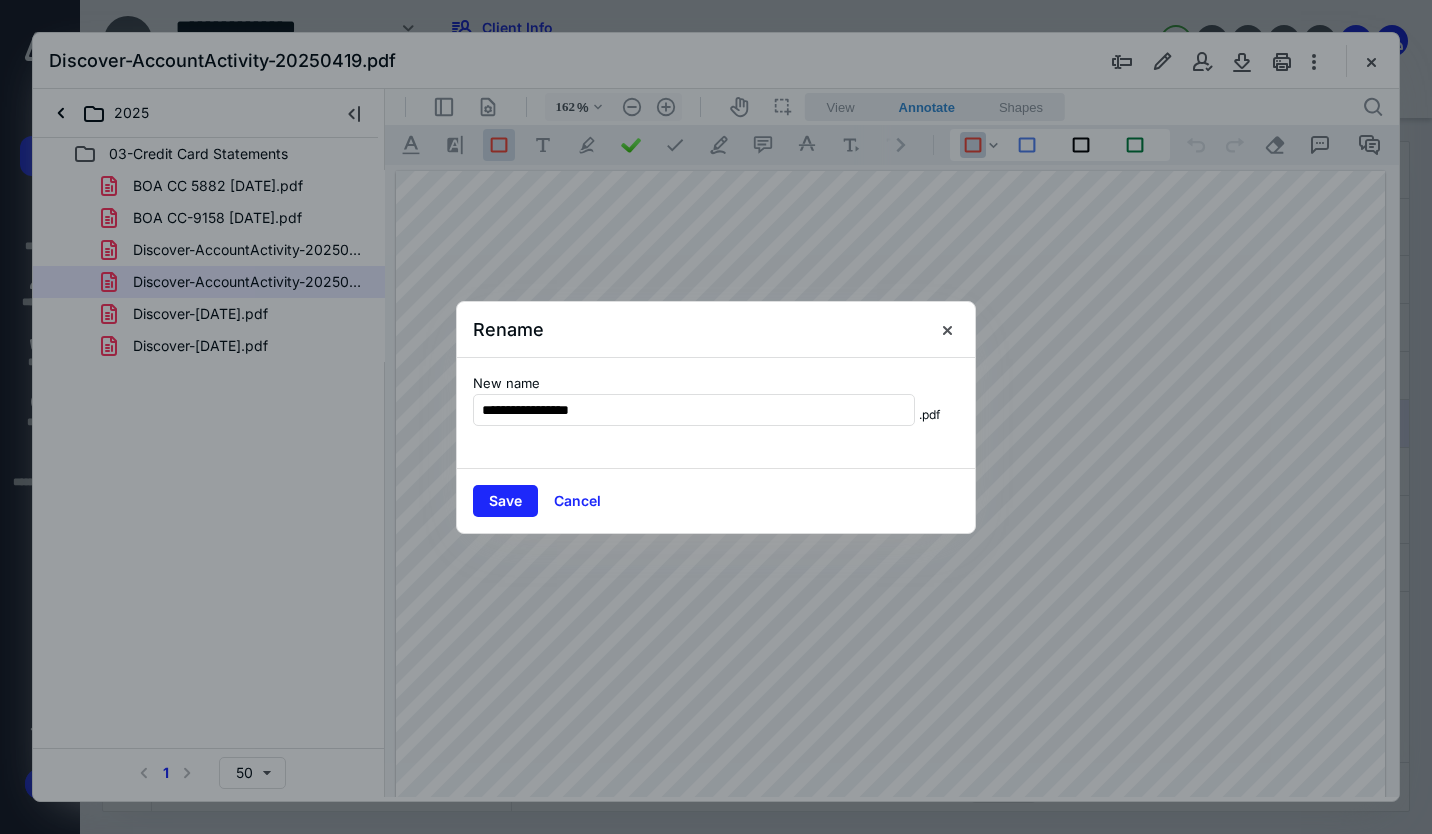 type on "**********" 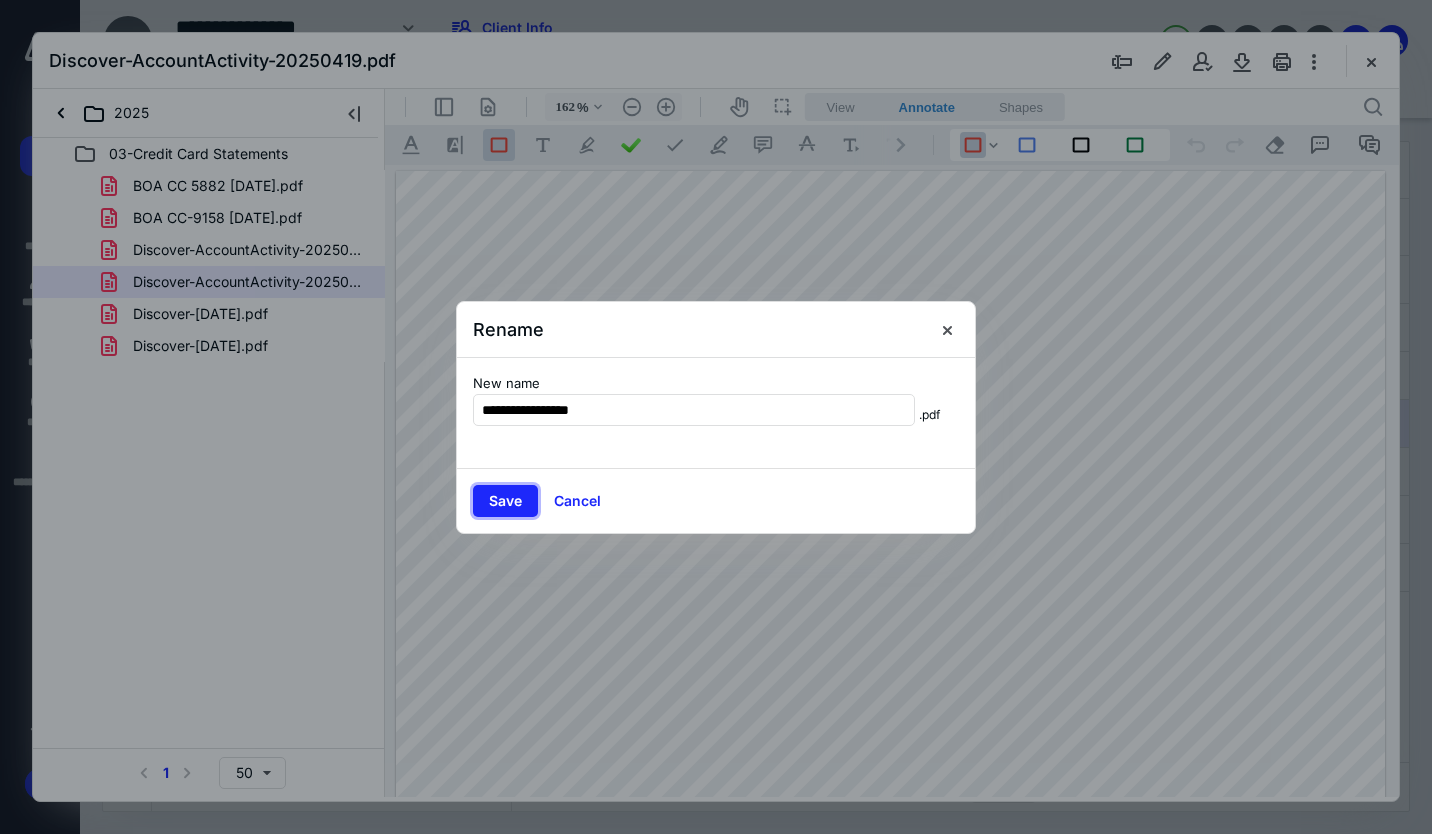 click on "Save" at bounding box center (505, 501) 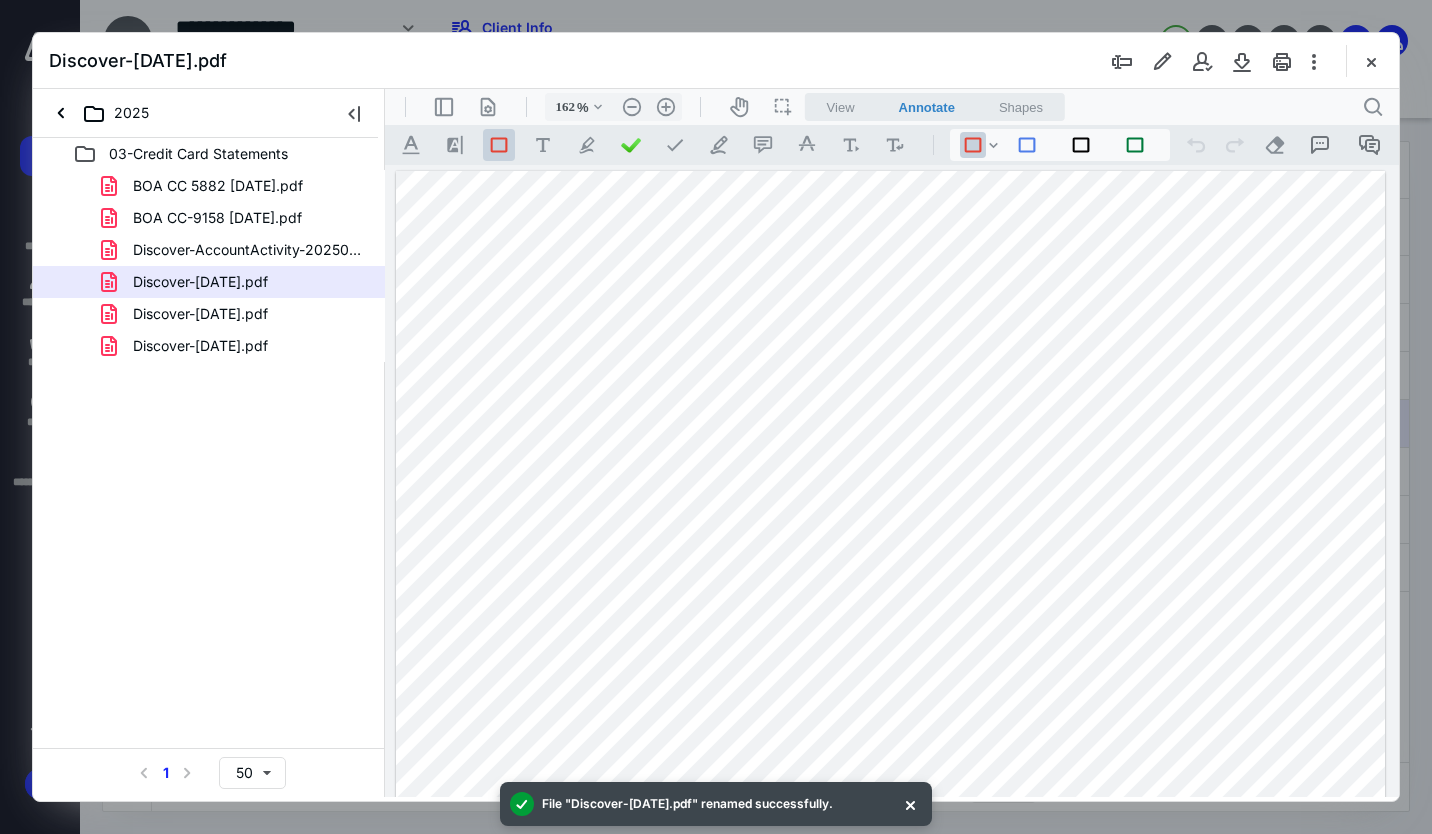 click on "Discover-AccountActivity-20250219.pdf" at bounding box center (249, 250) 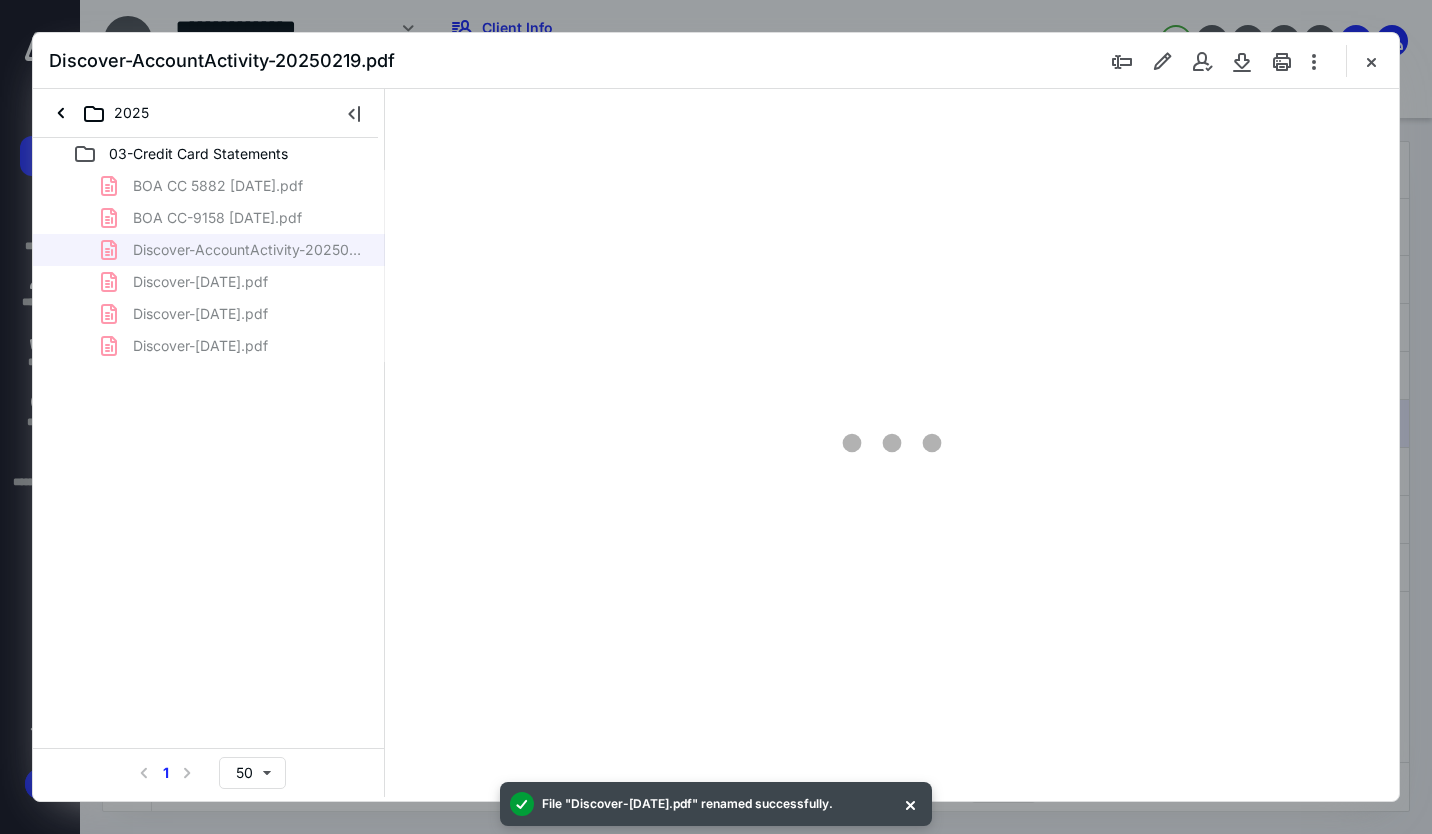 type on "162" 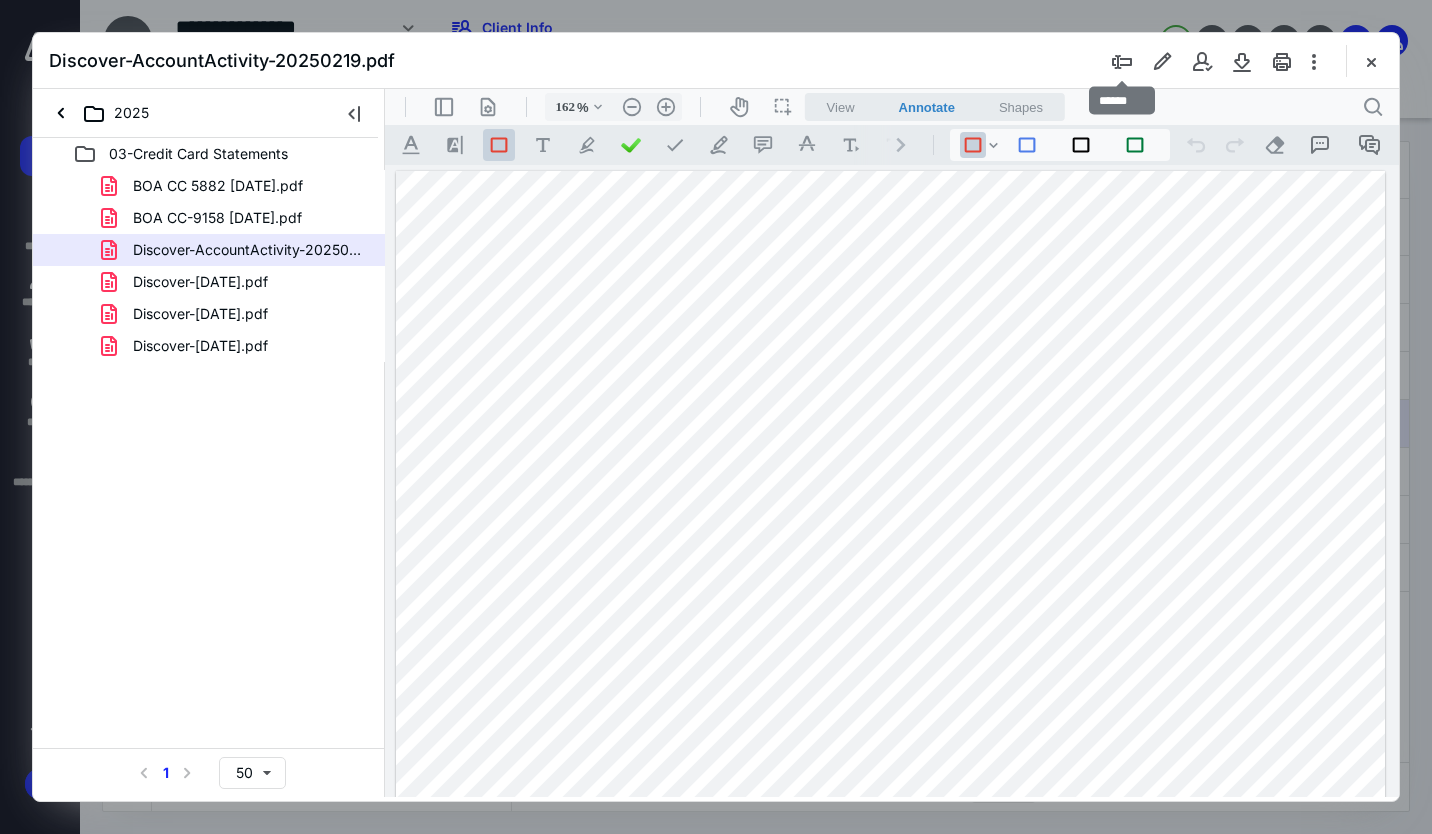 click at bounding box center [1122, 61] 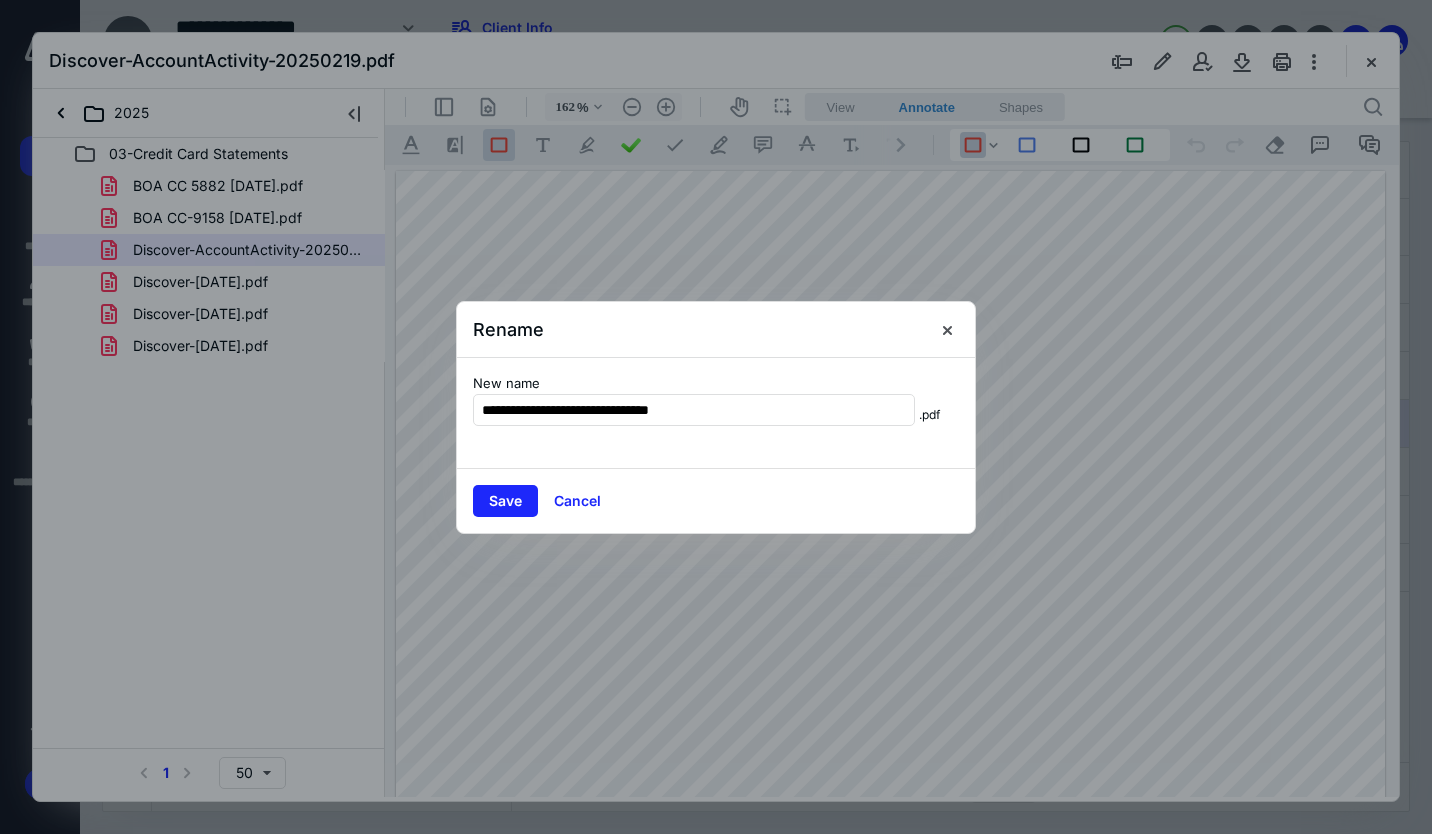 click on "**********" at bounding box center [694, 410] 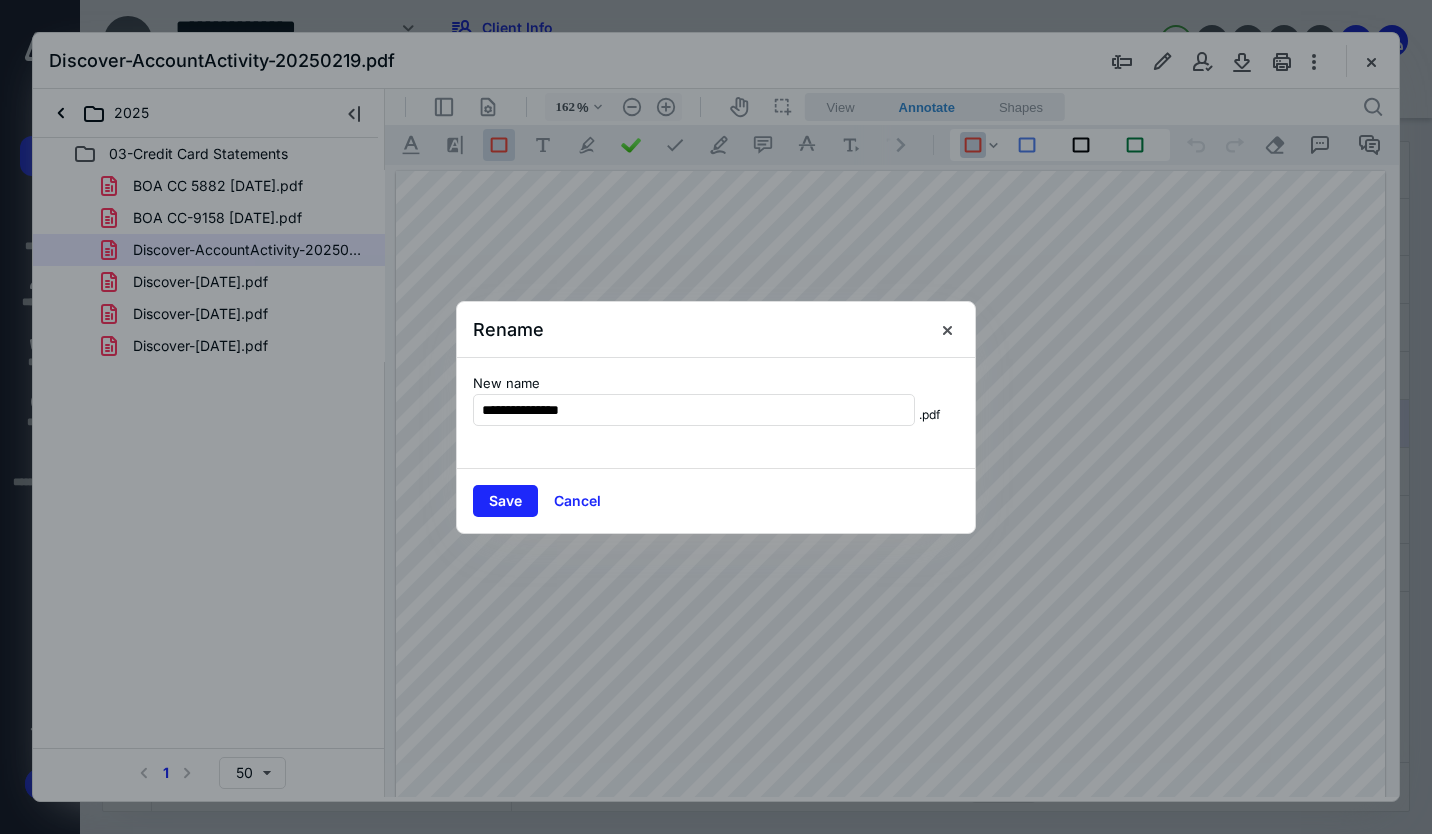 type on "**********" 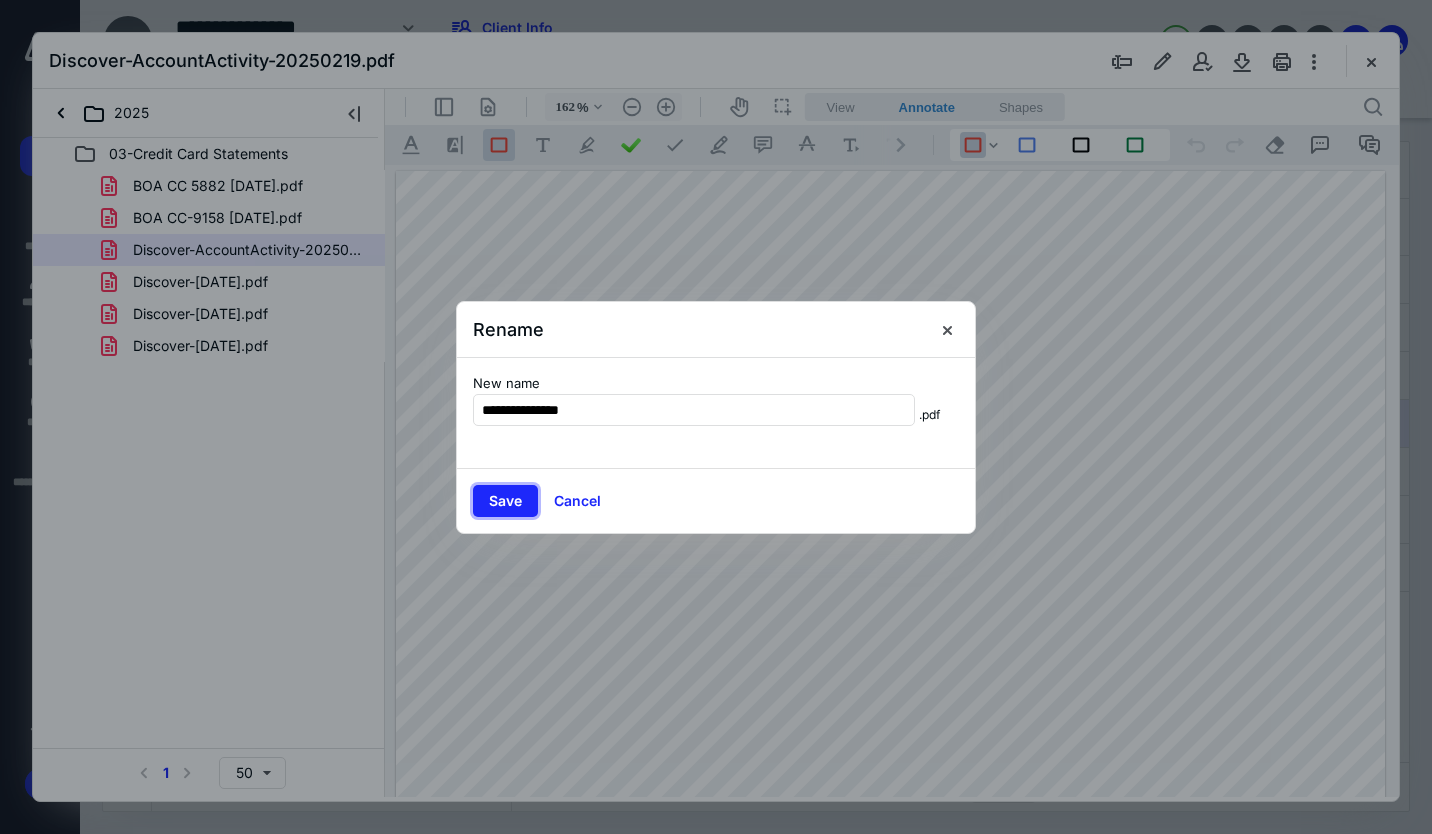 click on "Save" at bounding box center (505, 501) 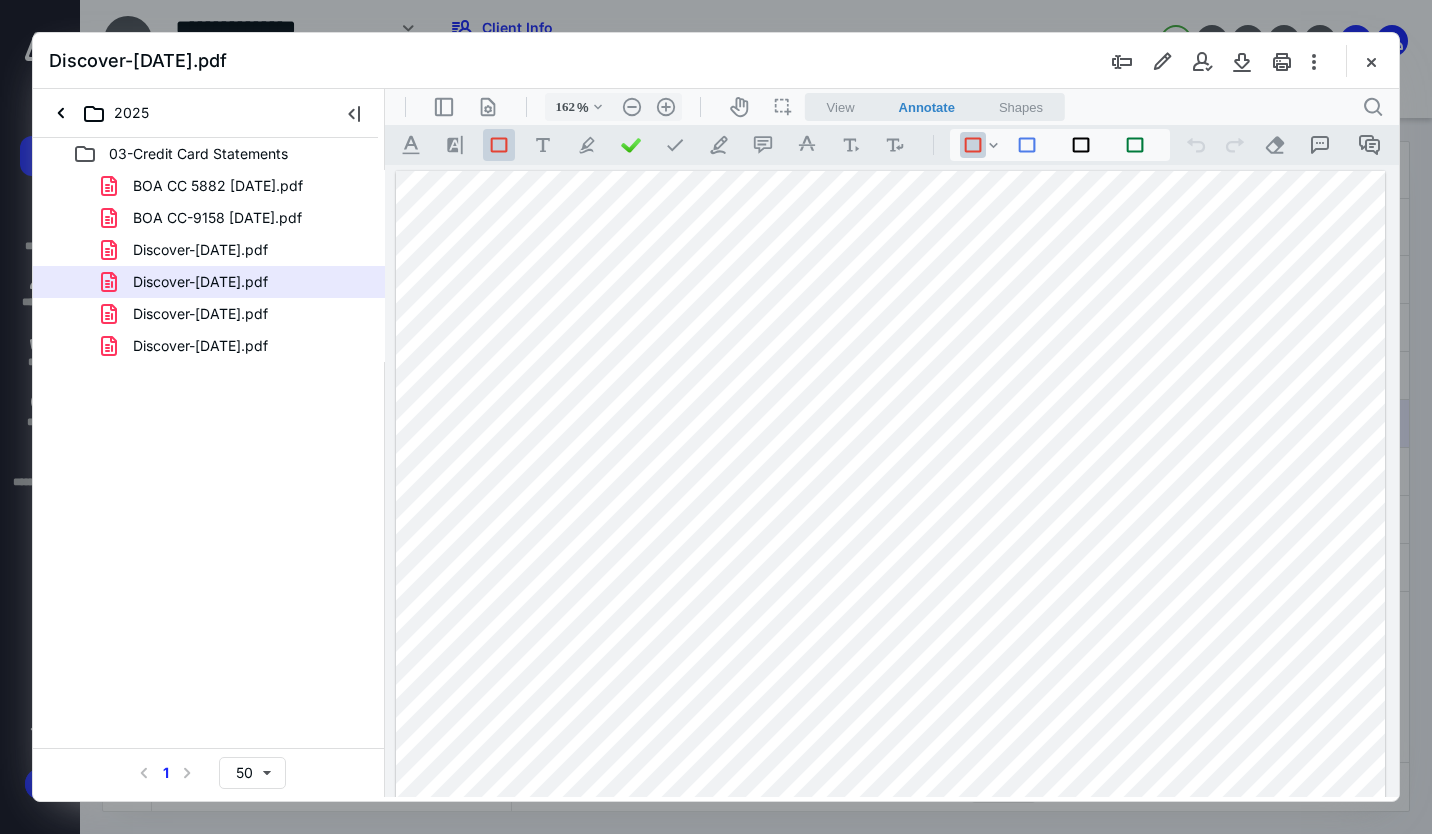 click at bounding box center (1371, 61) 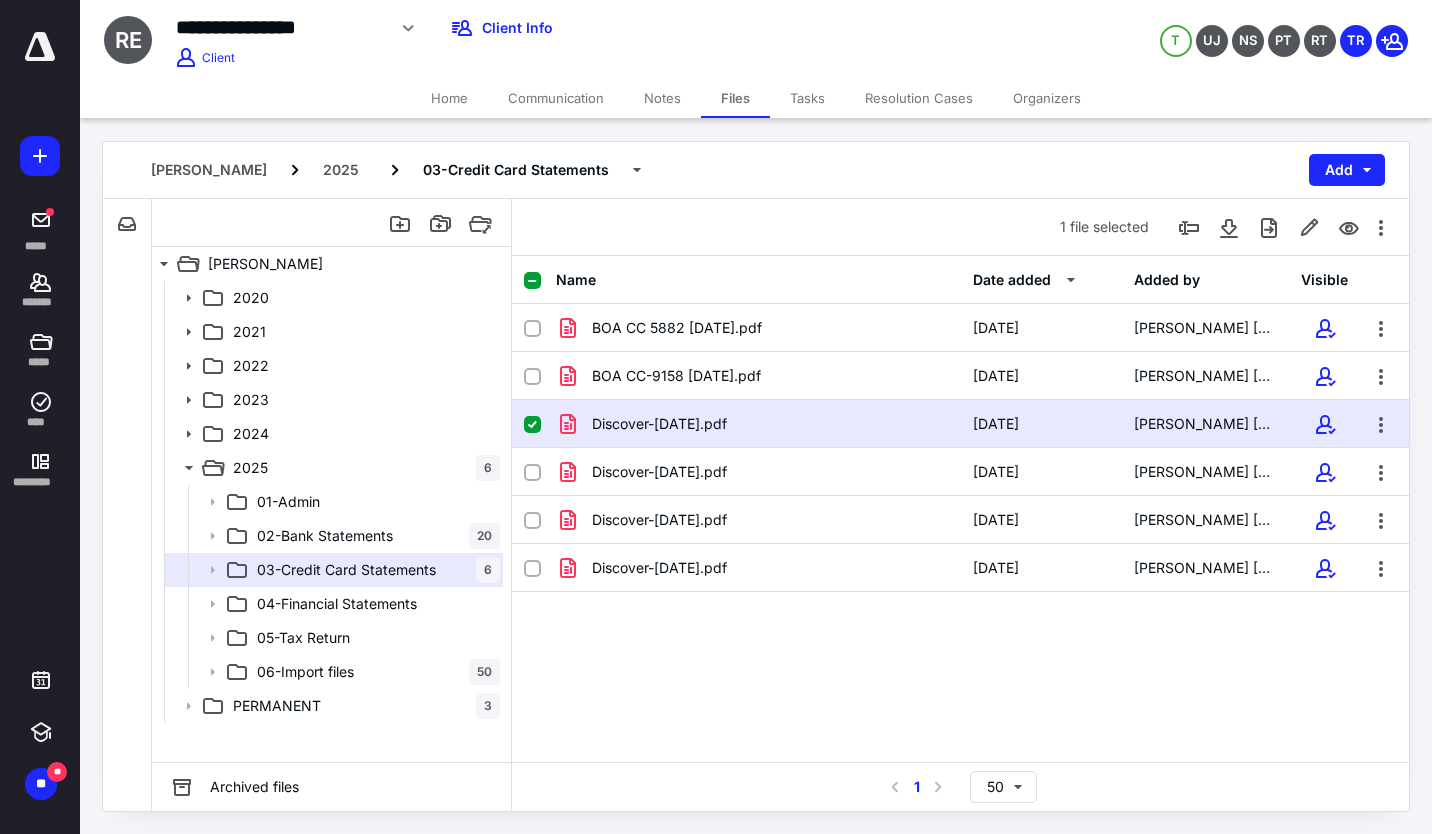 click 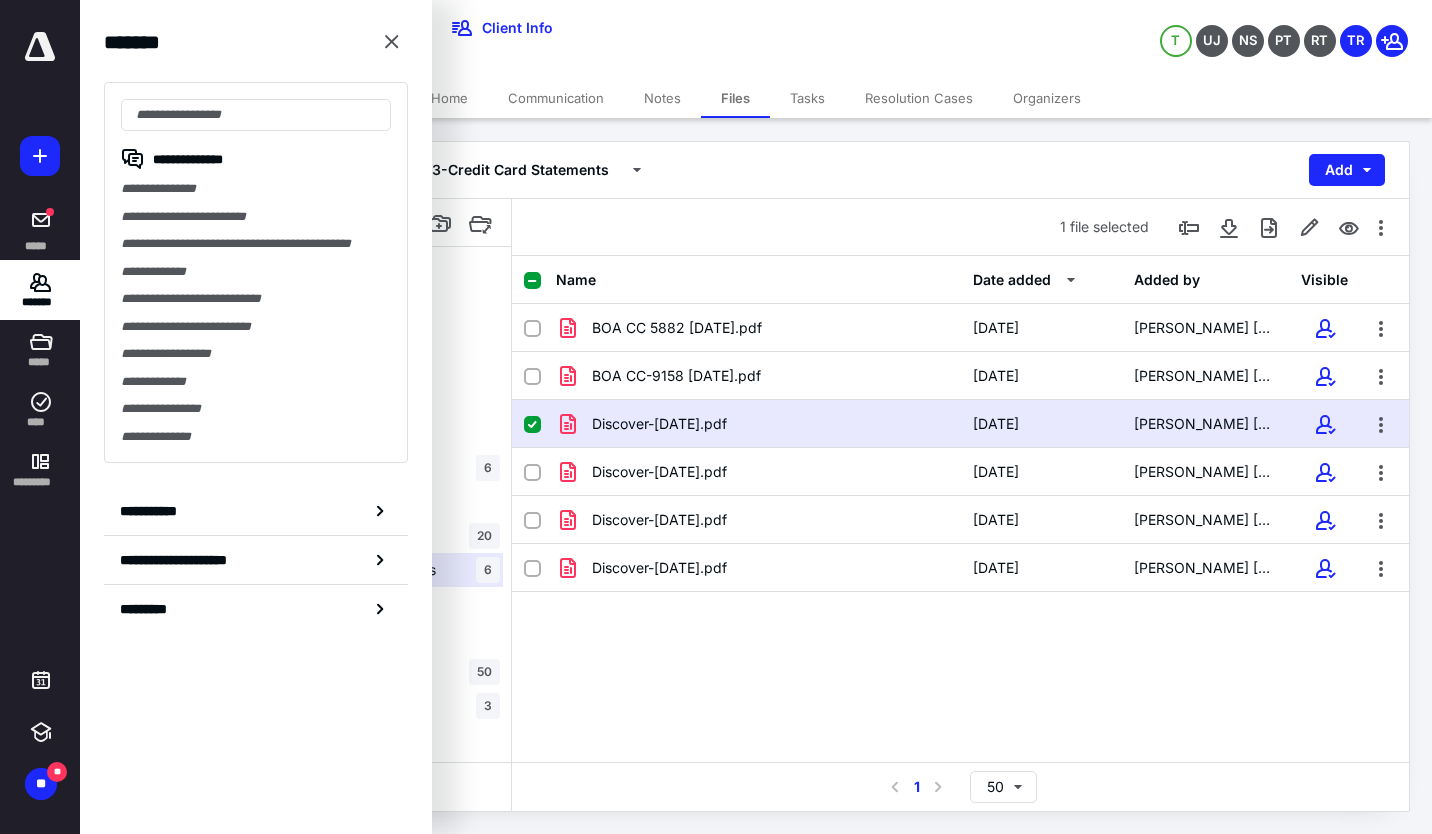 click at bounding box center (256, 115) 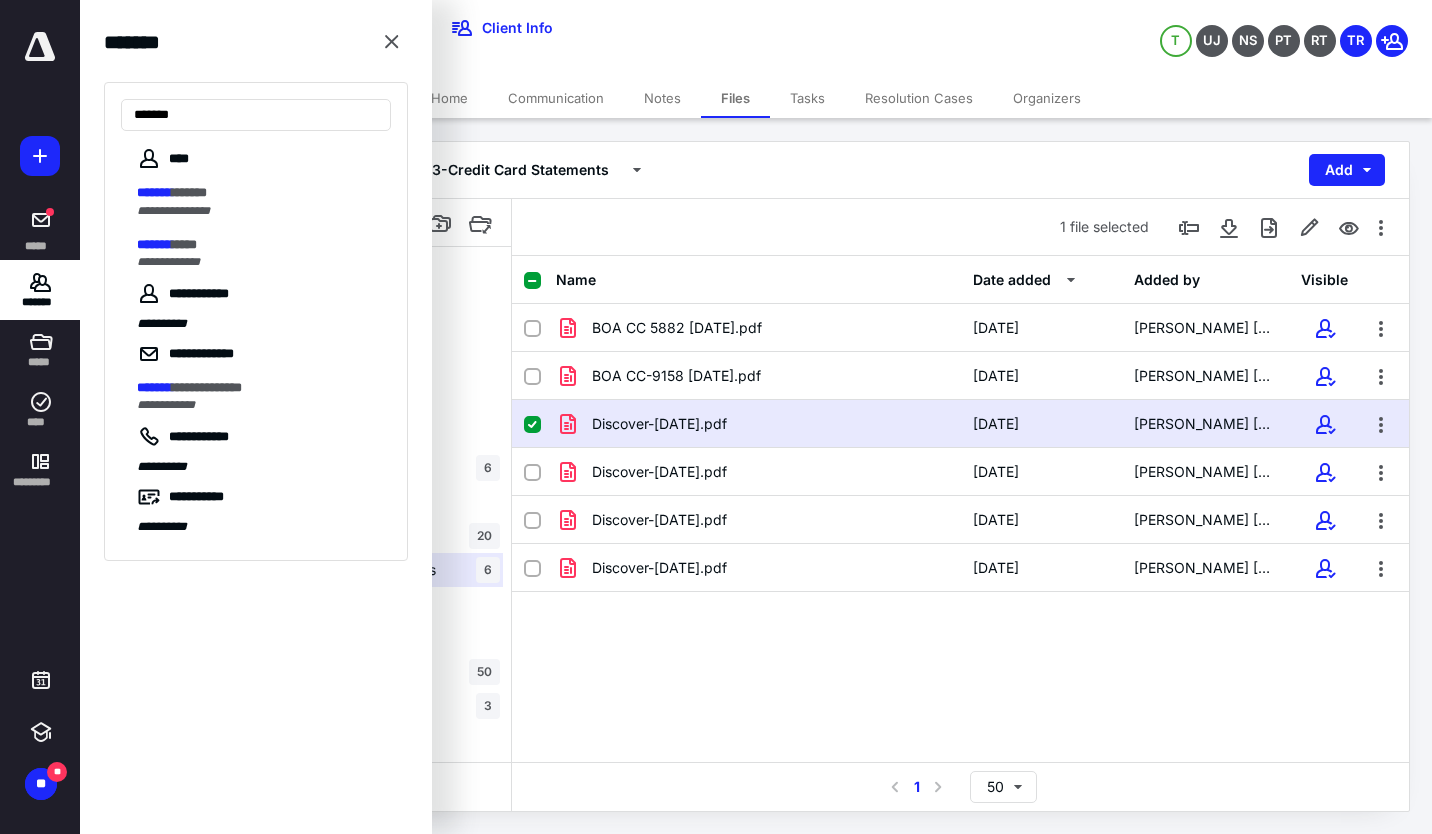 type on "*******" 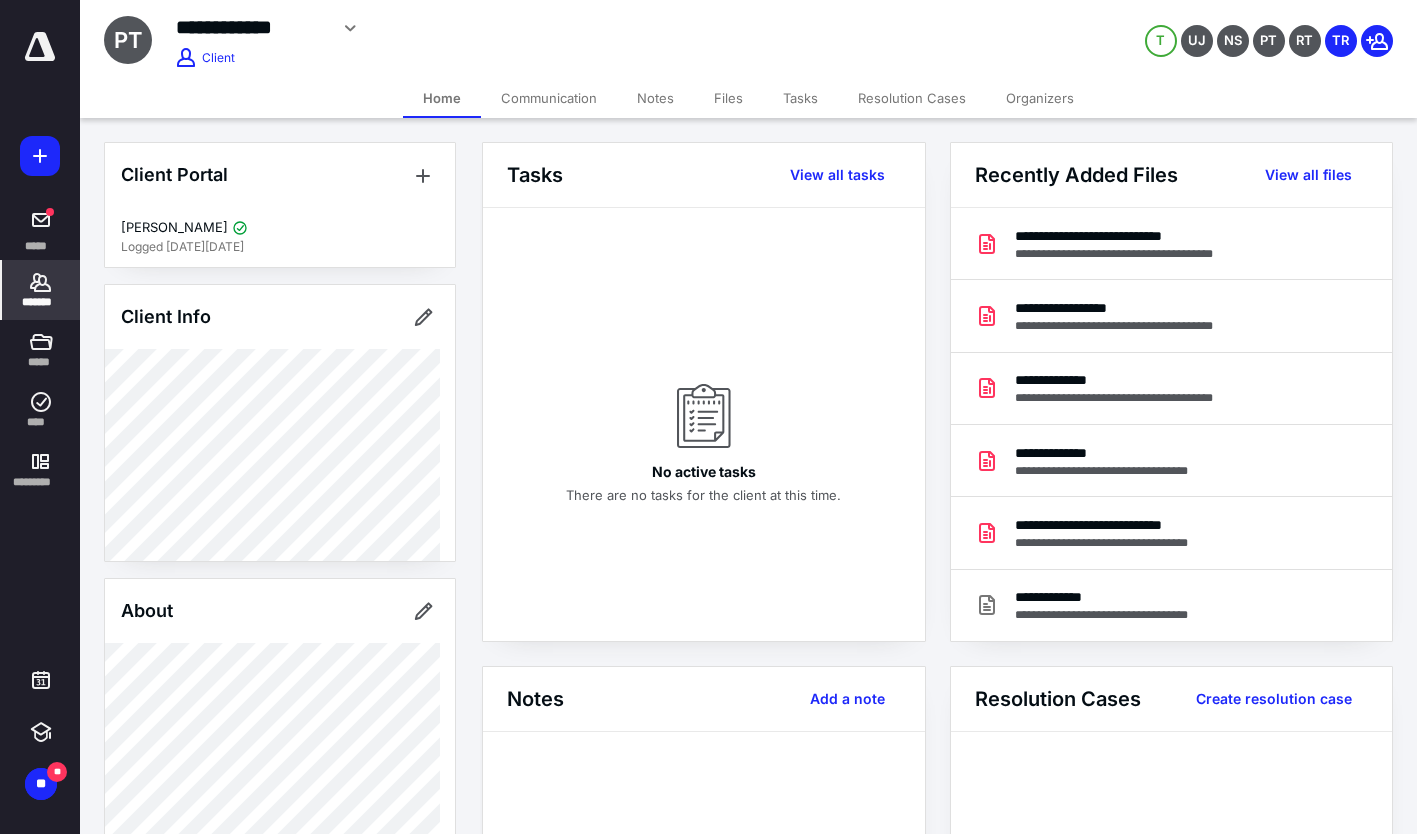 click on "Files" at bounding box center [728, 98] 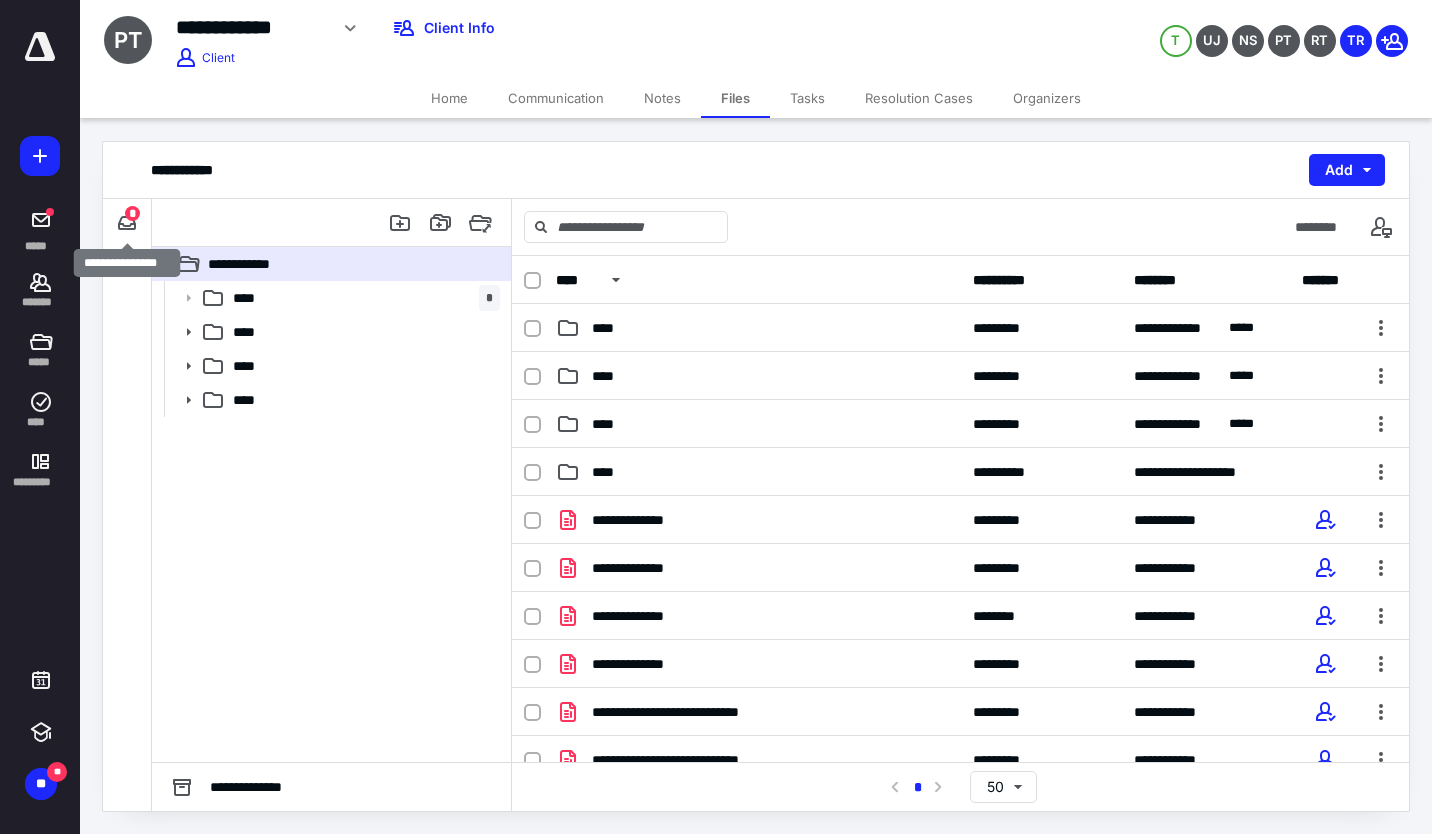 click at bounding box center (127, 223) 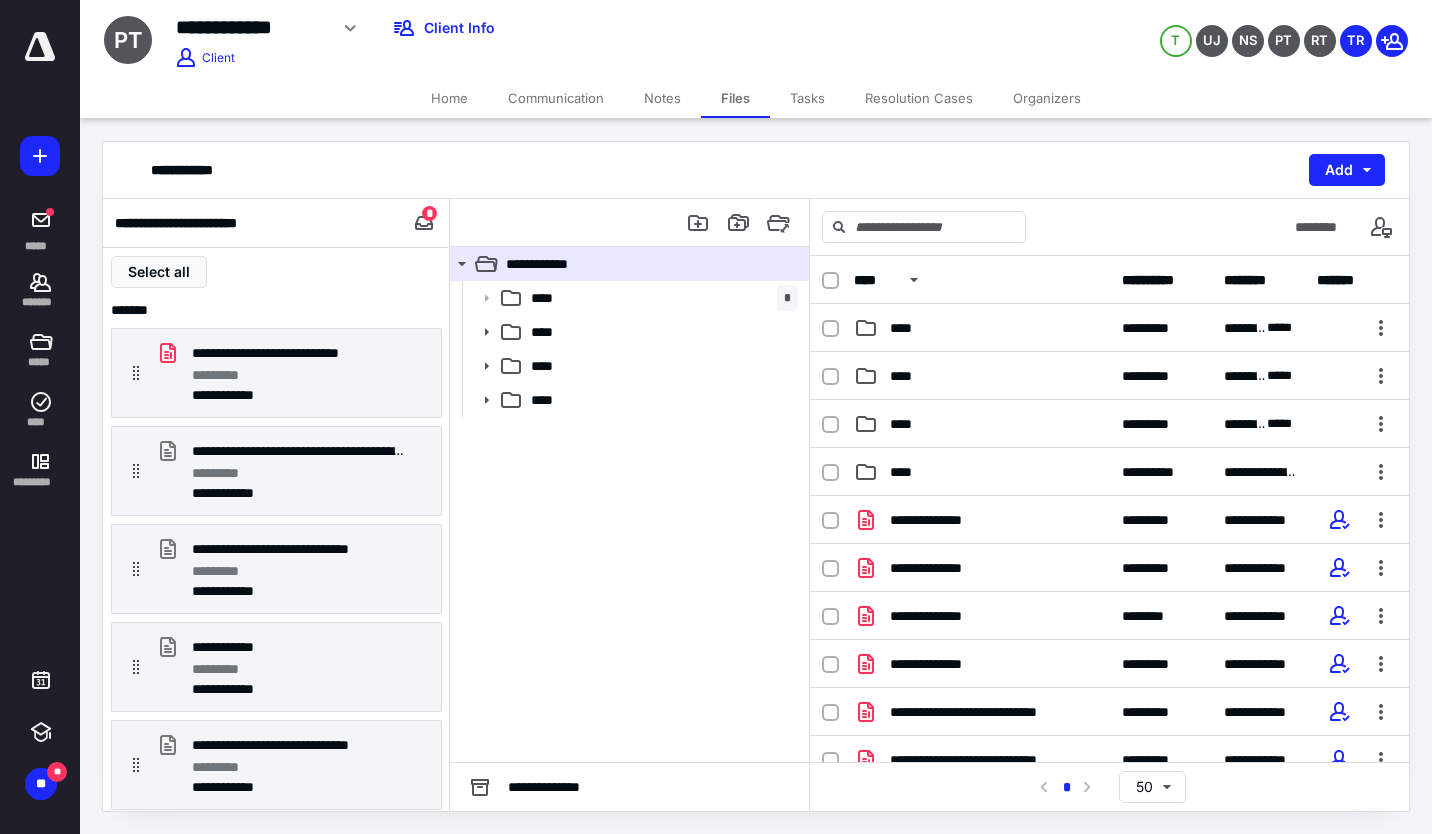 click 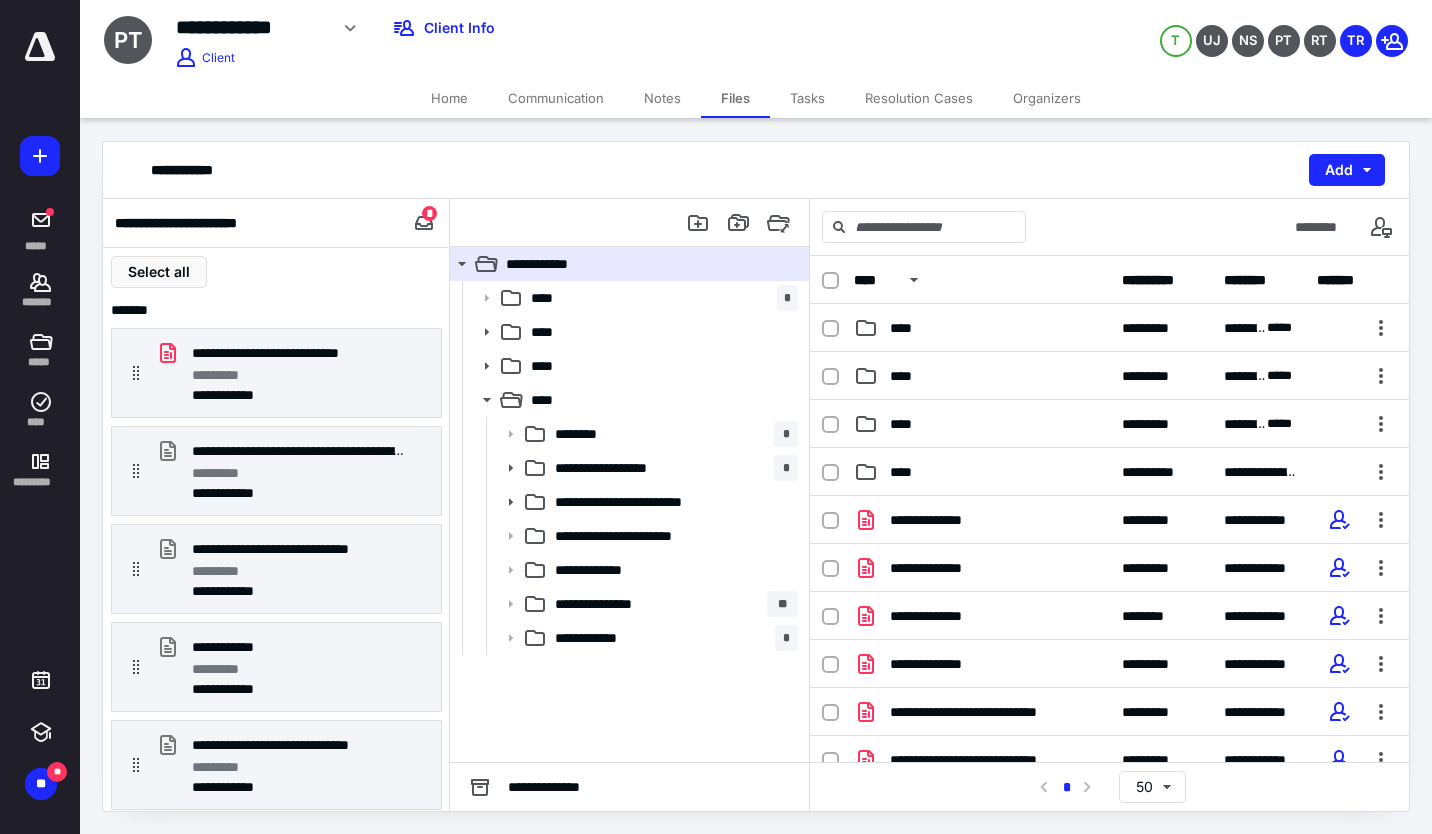 click 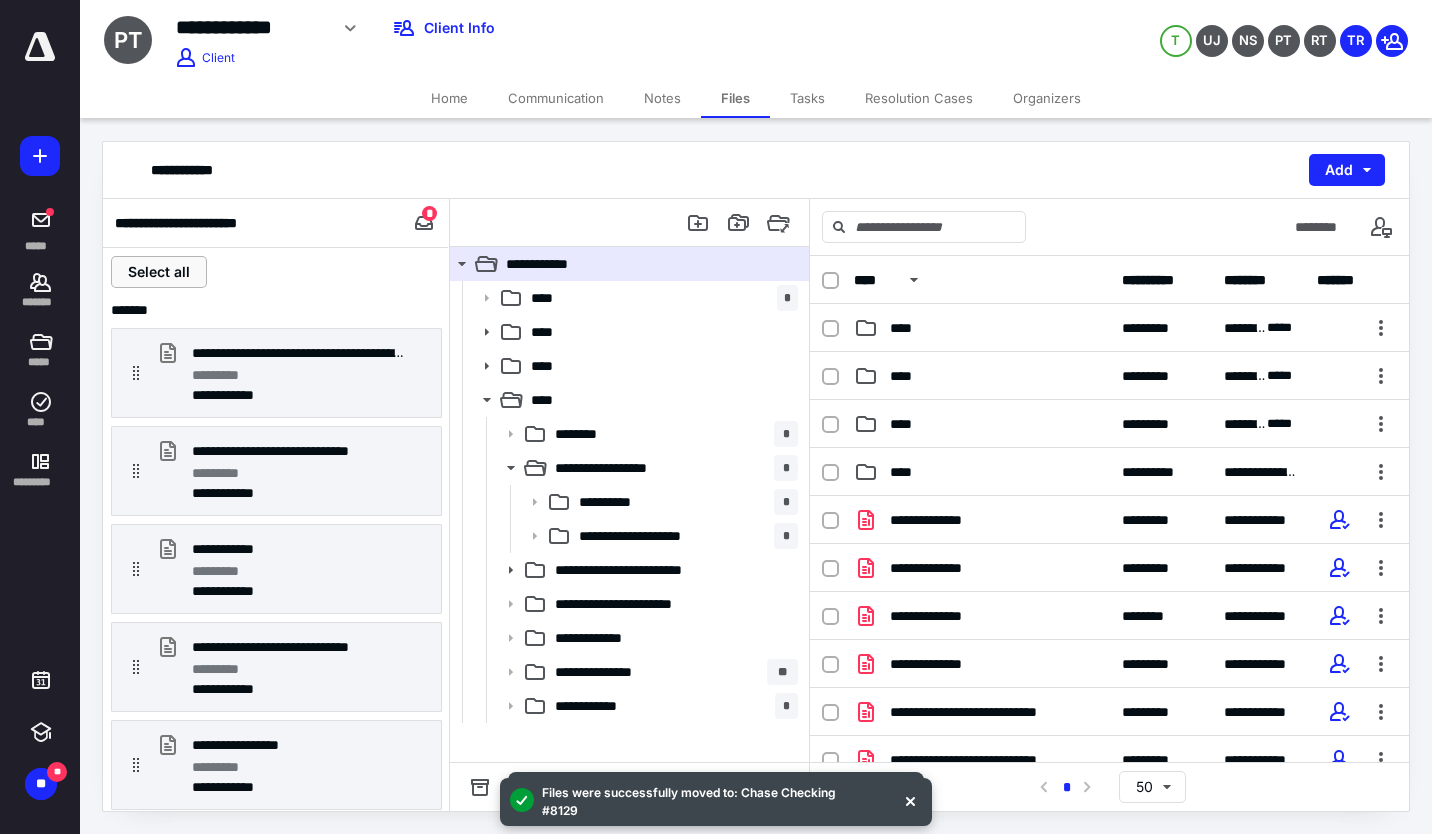 click on "Select all" at bounding box center [159, 272] 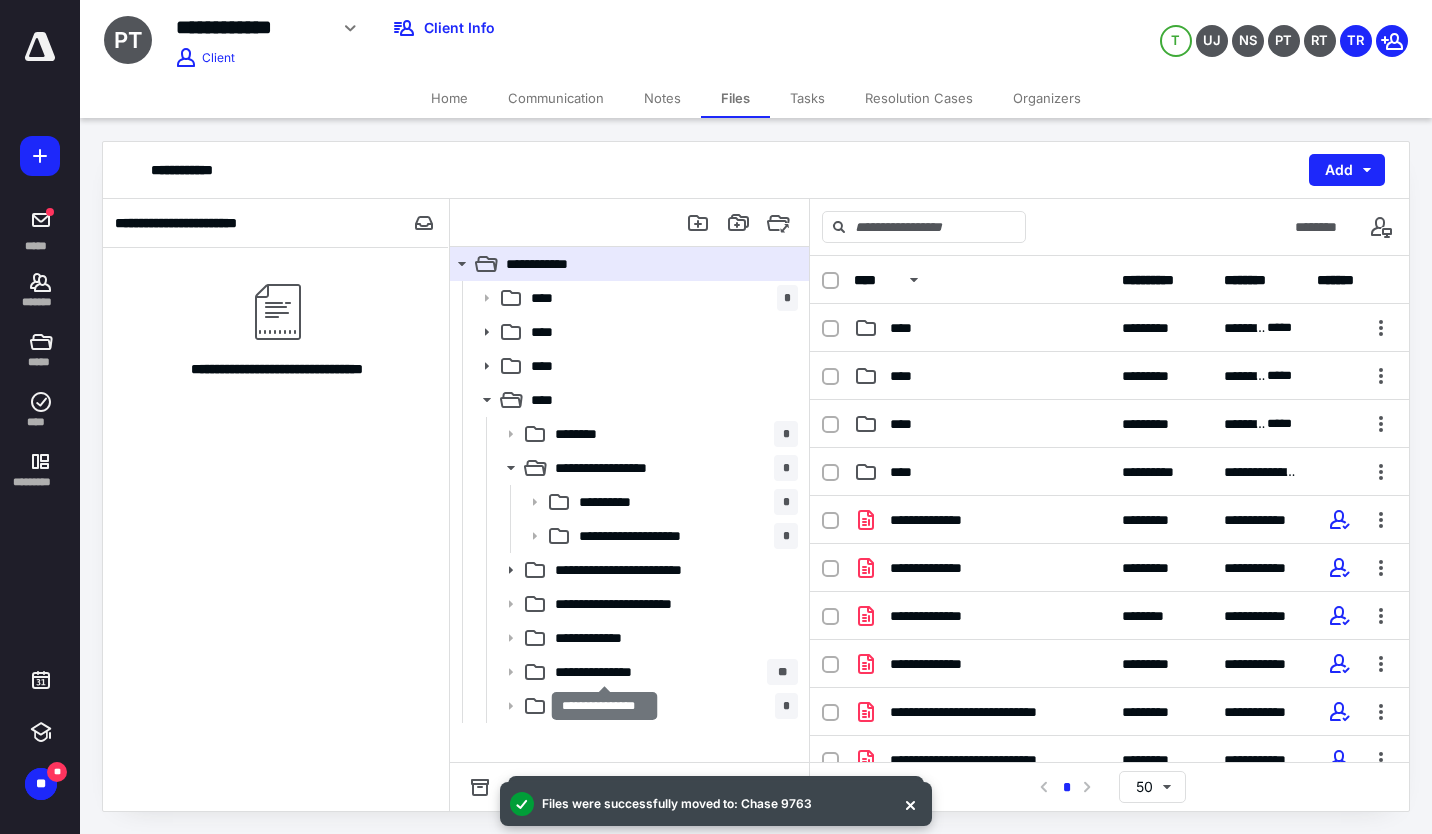 click on "**********" at bounding box center [604, 672] 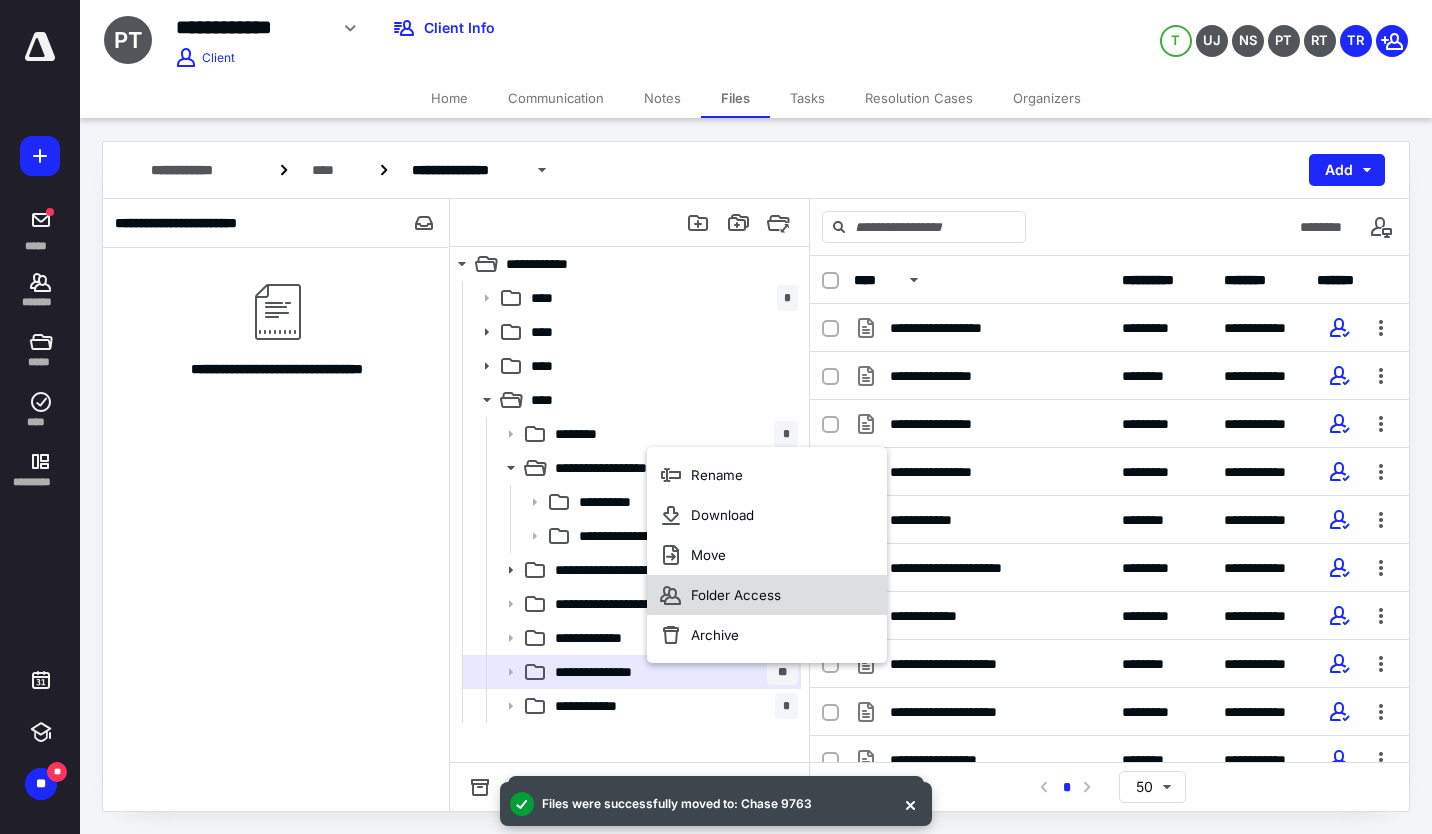 click on "Folder Access" at bounding box center [736, 595] 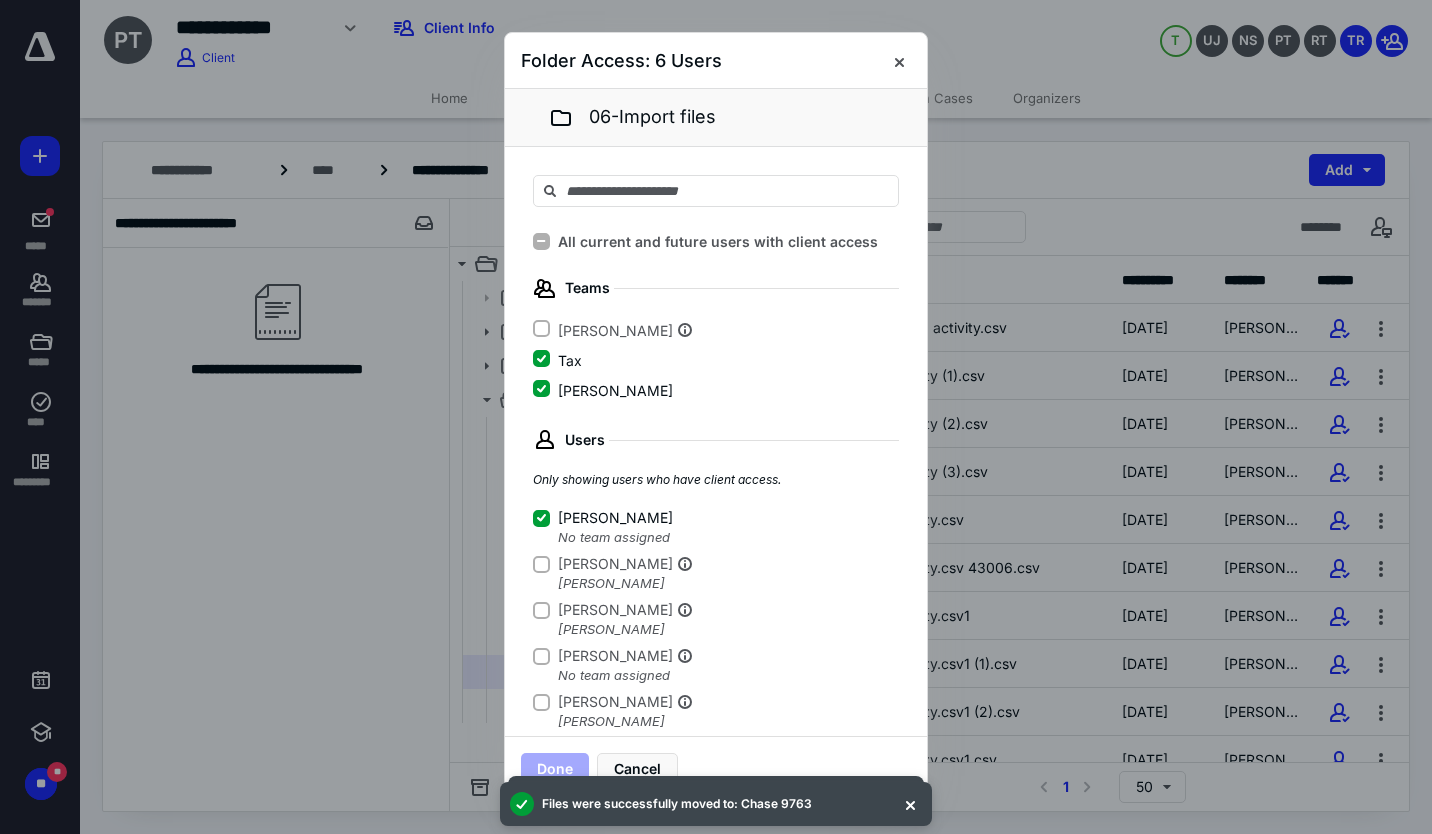 click 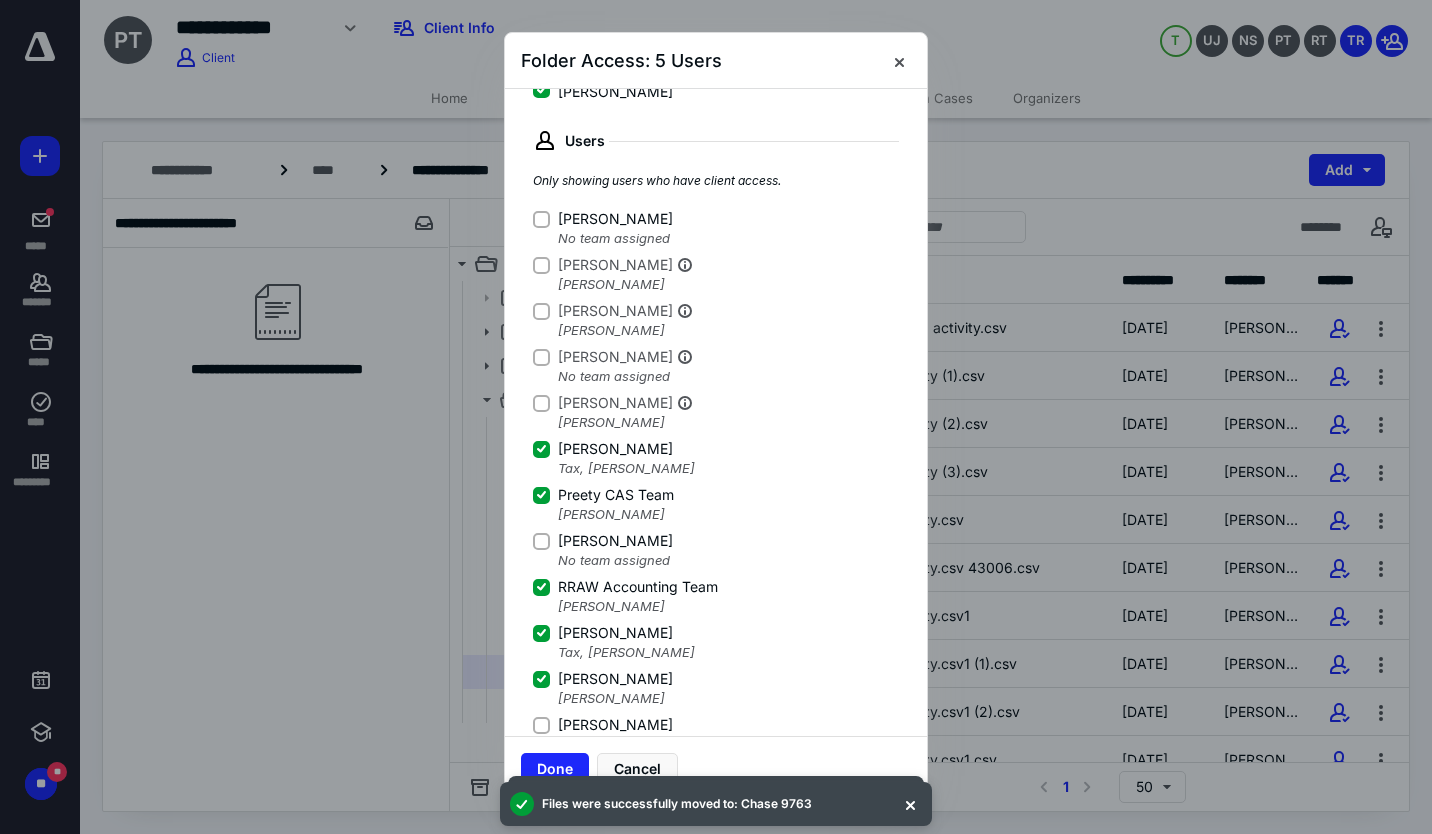 scroll, scrollTop: 340, scrollLeft: 0, axis: vertical 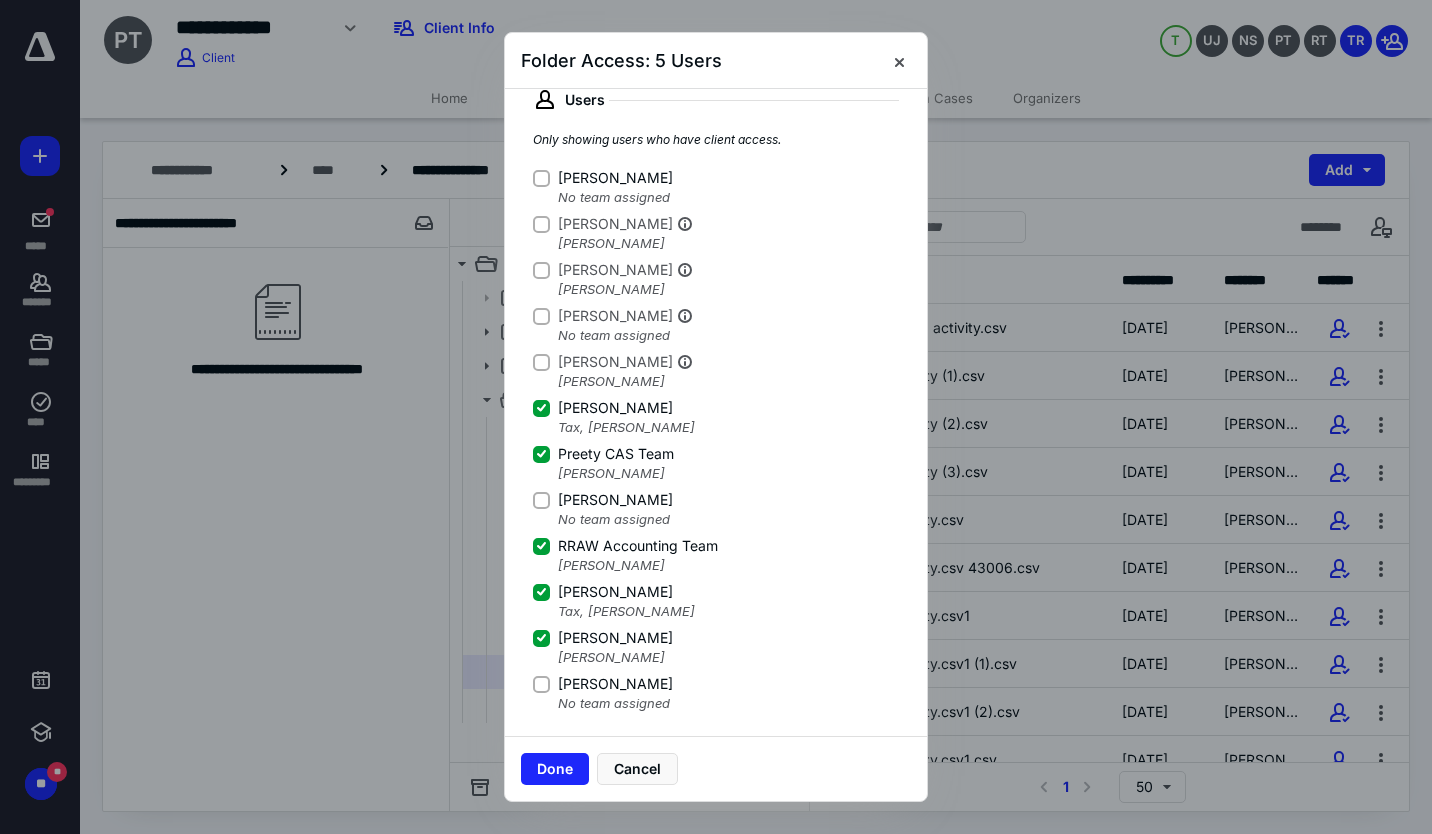 click on "Done" at bounding box center (555, 769) 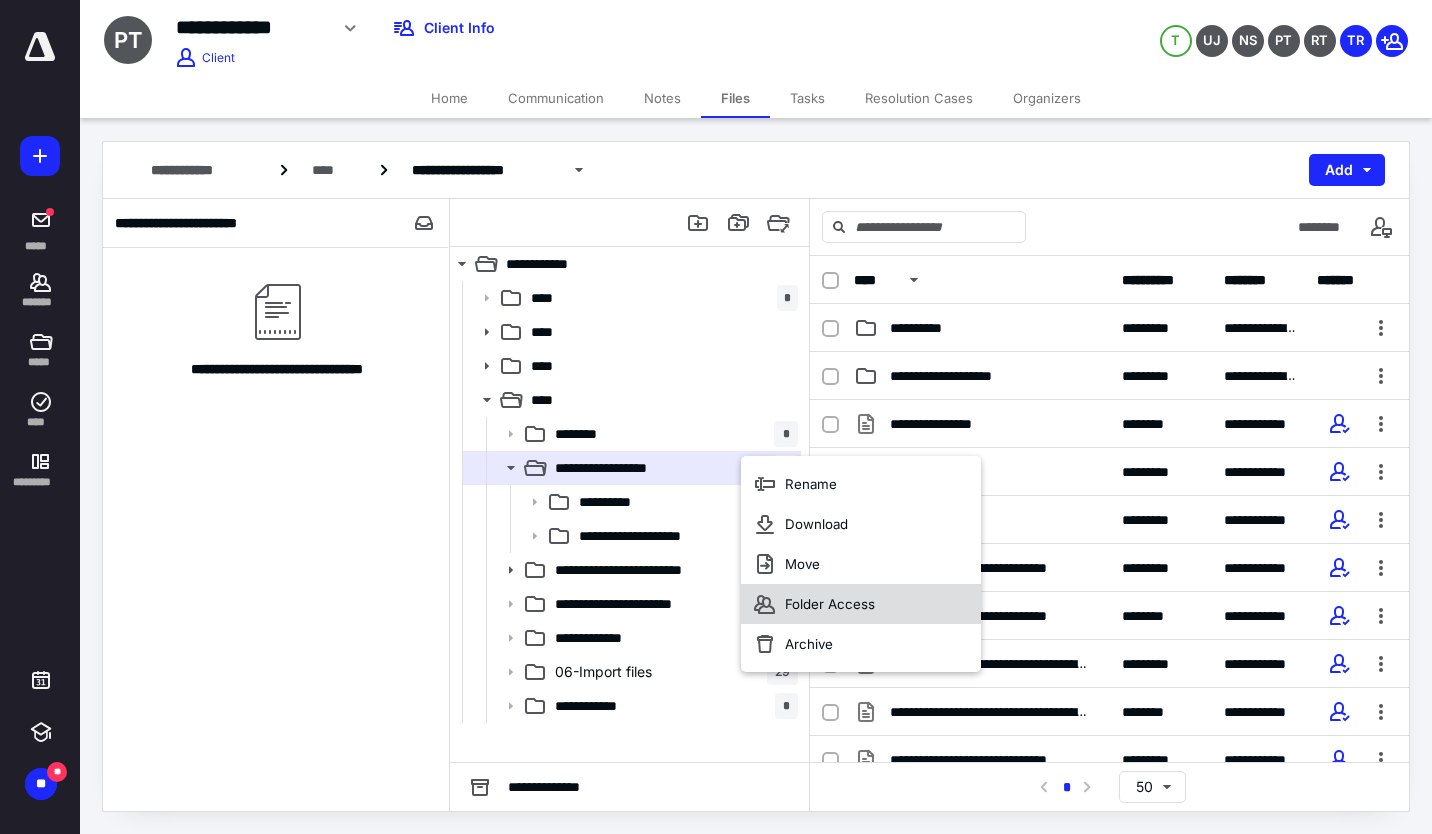 click on "Folder Access" at bounding box center [830, 604] 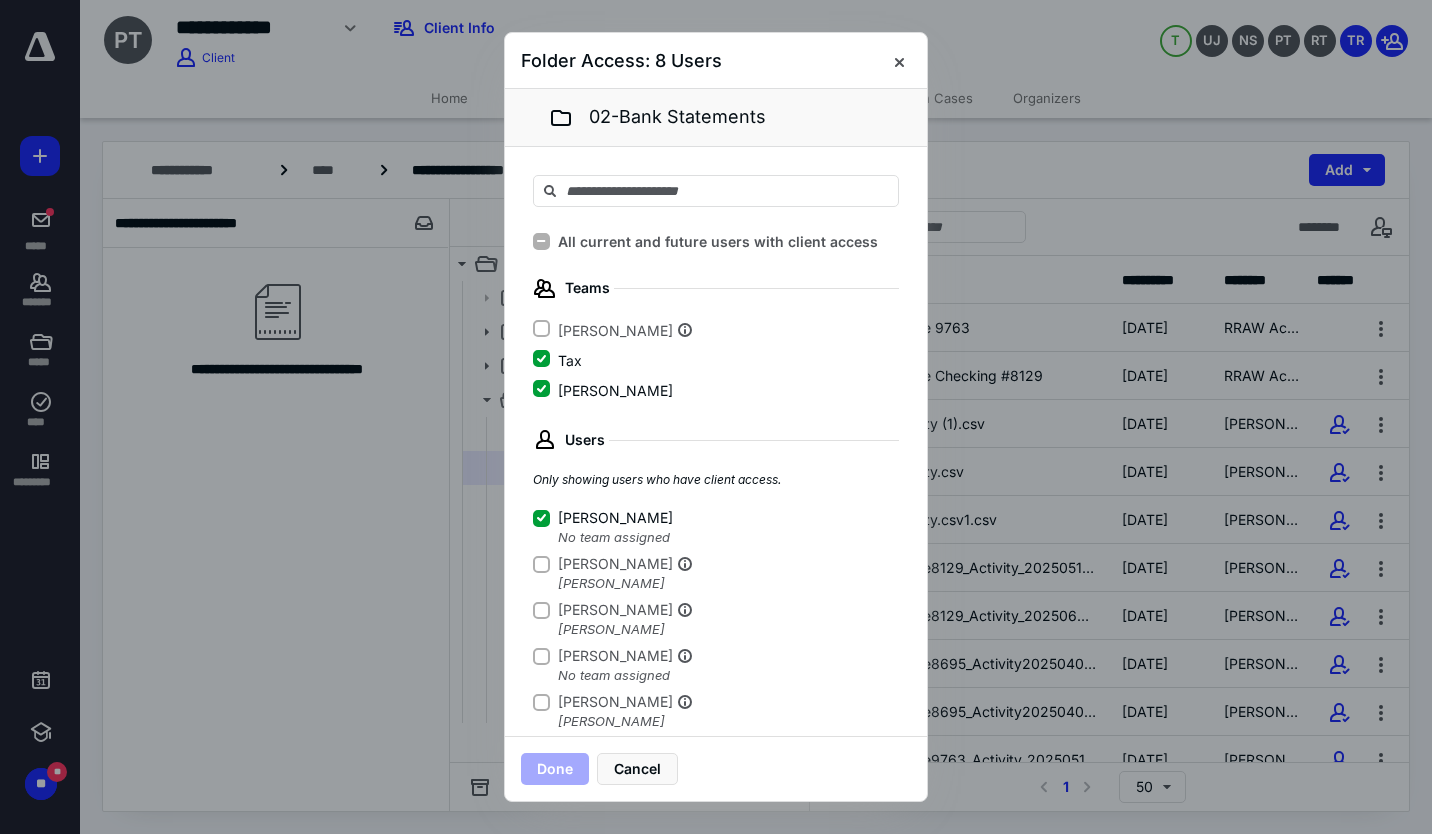 click 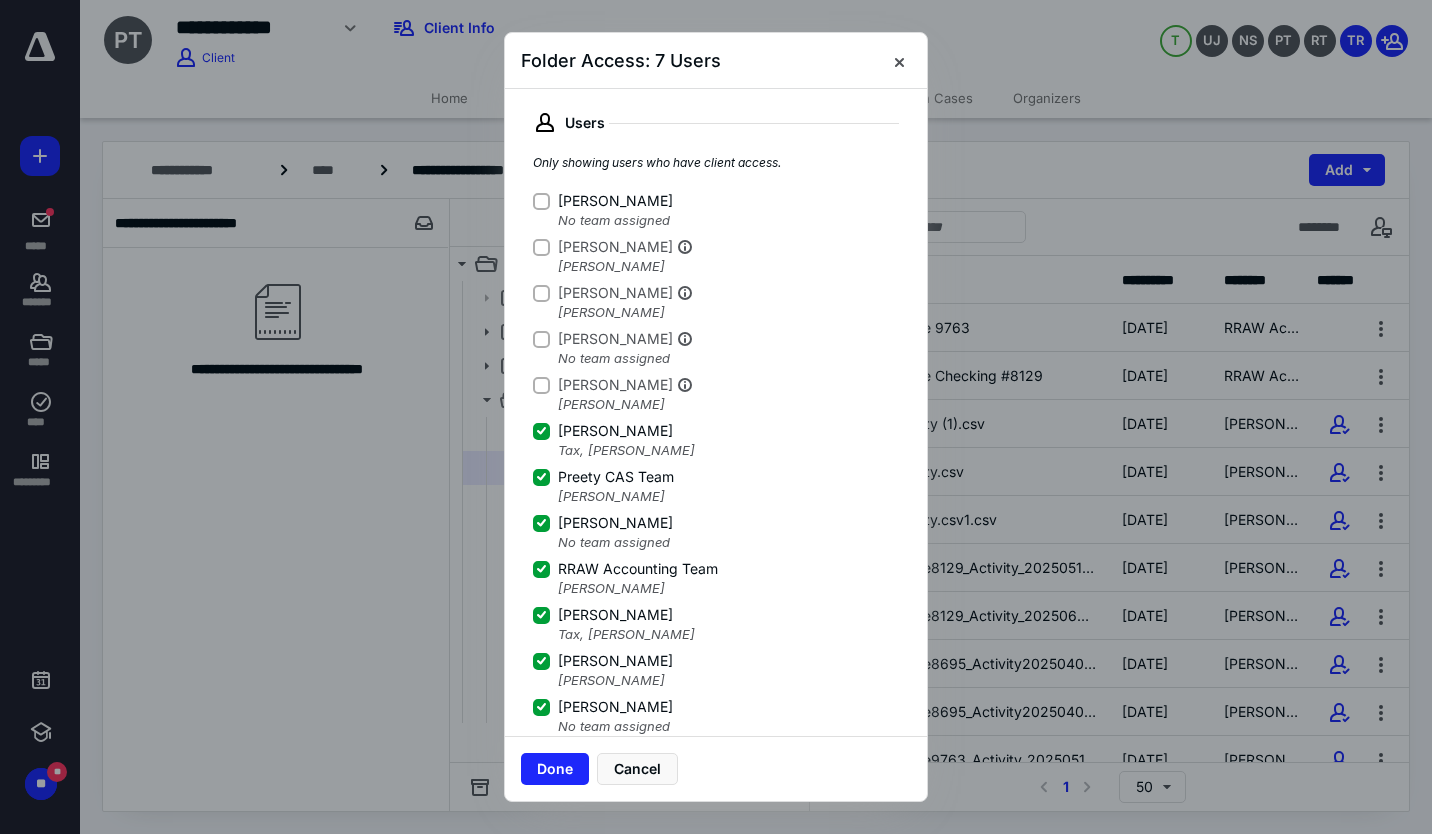 scroll, scrollTop: 340, scrollLeft: 0, axis: vertical 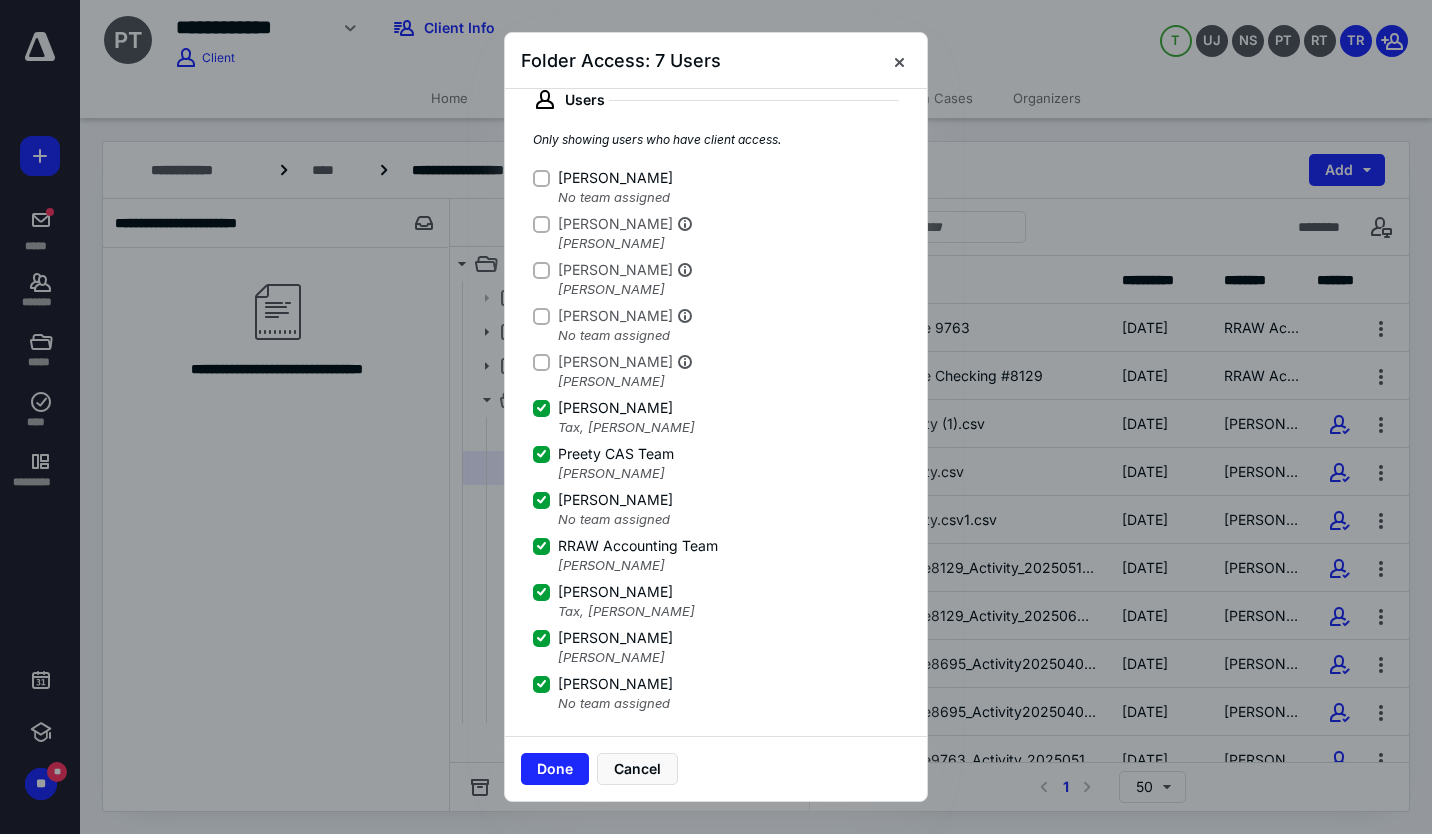 click on "Done" at bounding box center (555, 769) 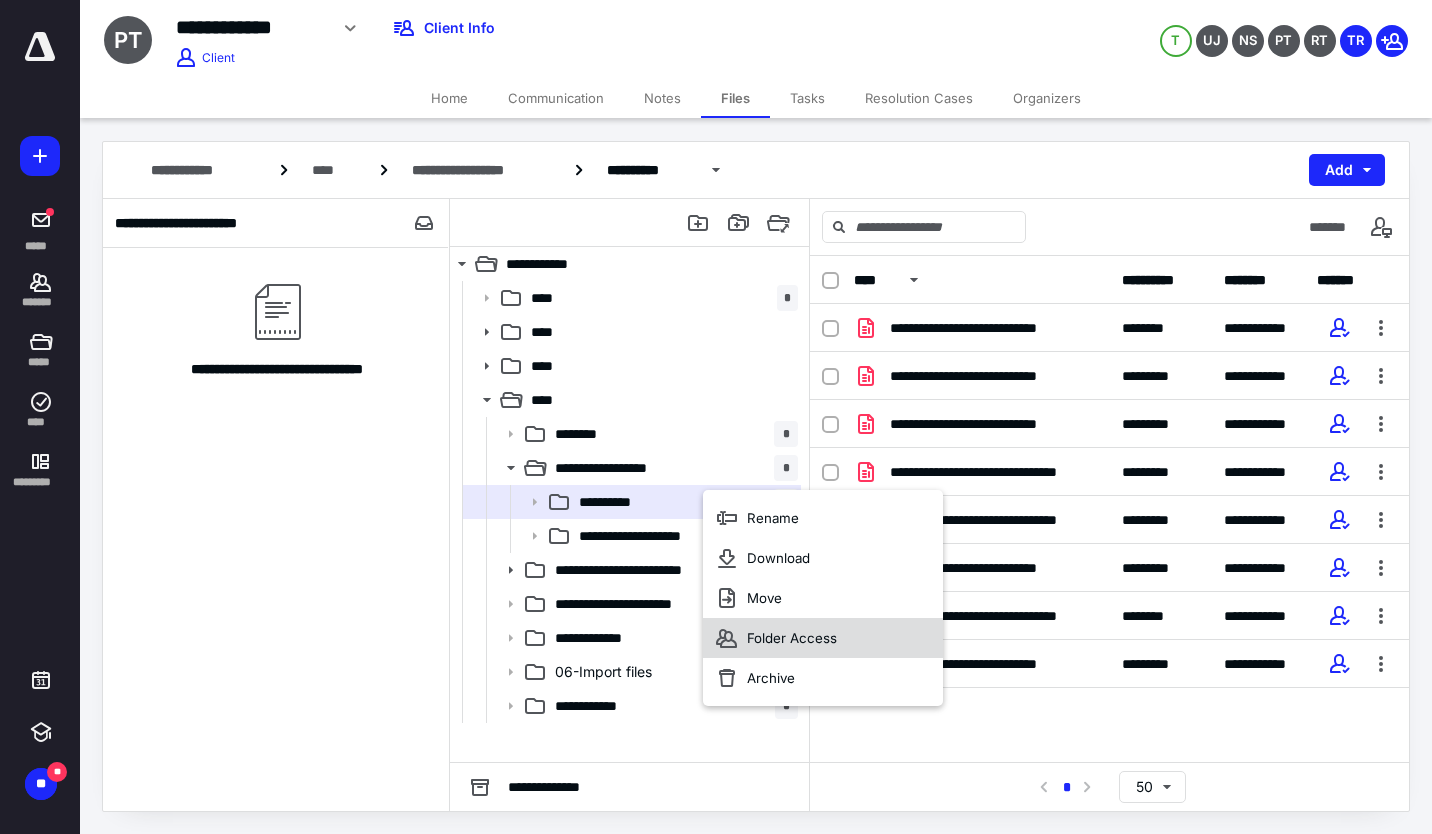 click on "Folder Access" at bounding box center [792, 638] 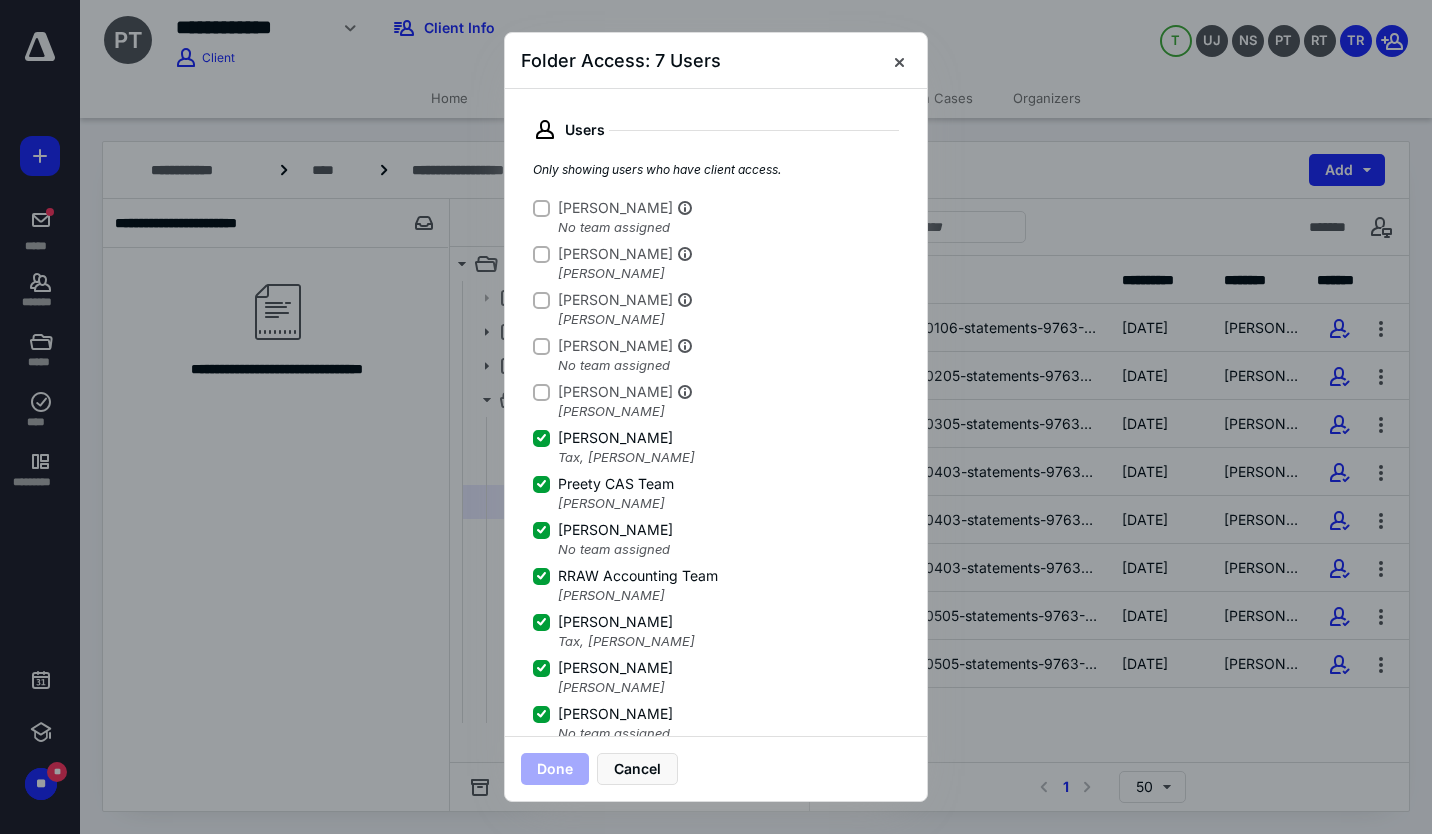 scroll, scrollTop: 340, scrollLeft: 0, axis: vertical 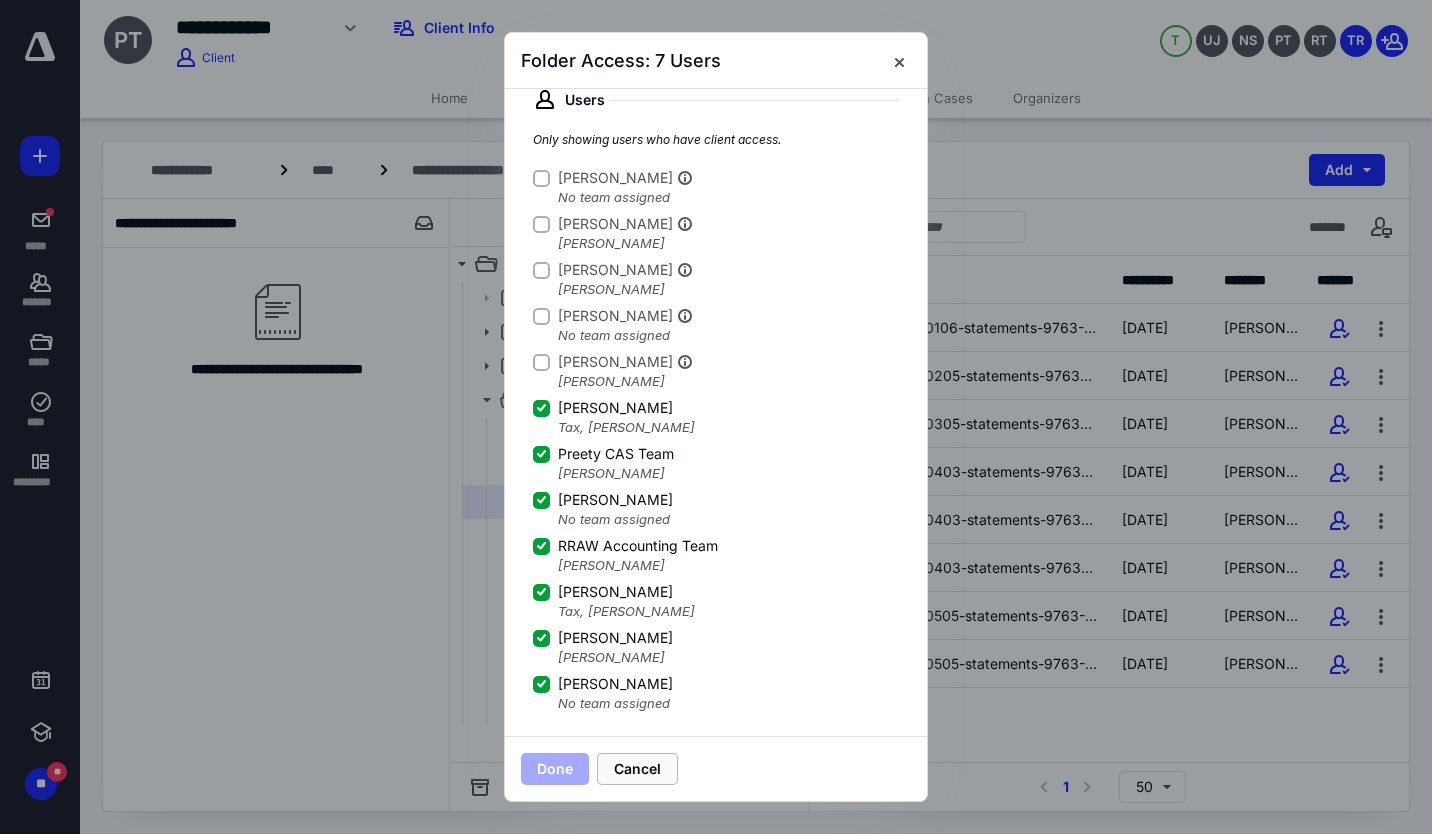 click on "Cancel" at bounding box center (637, 769) 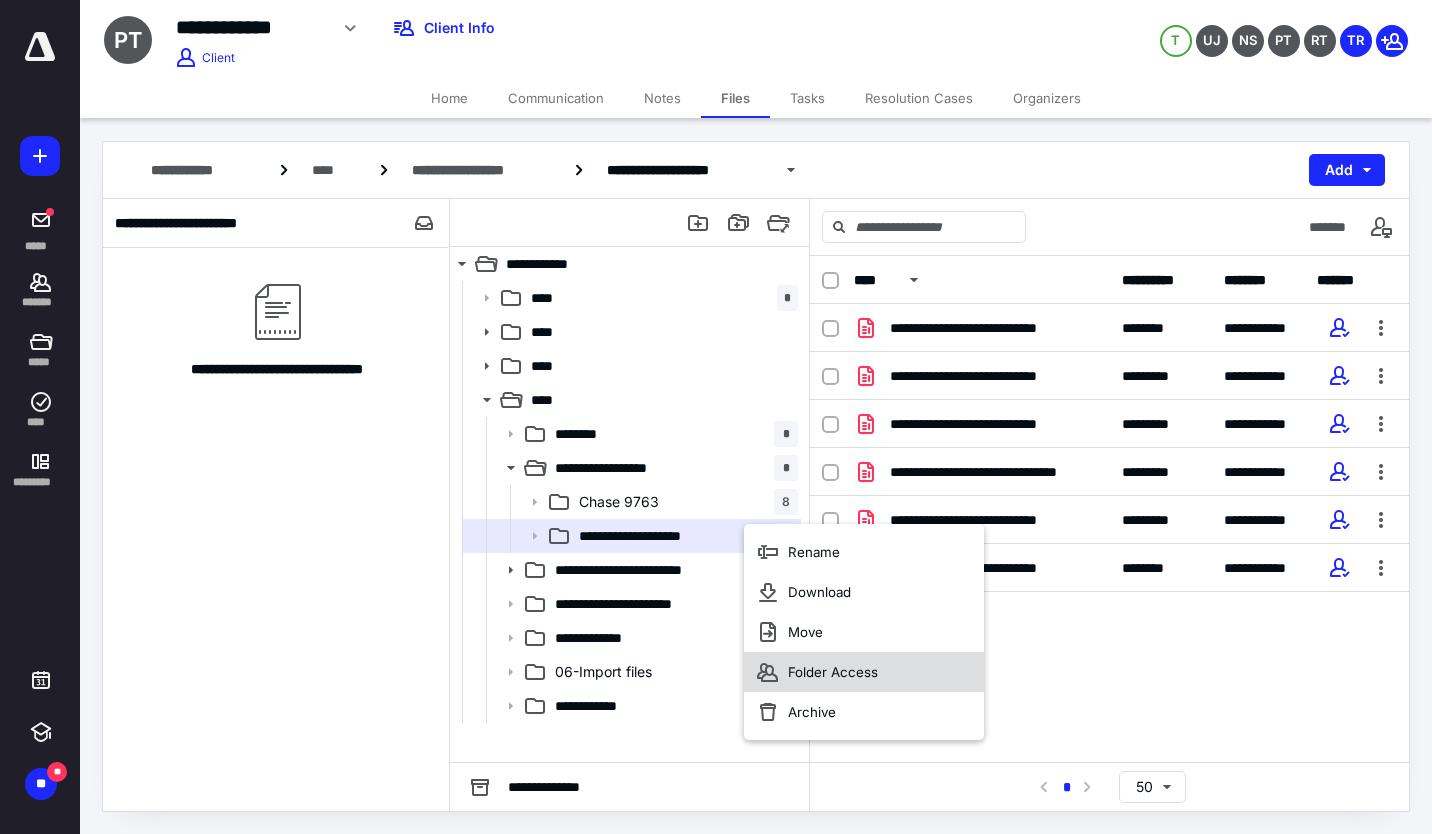 click on "Folder Access" at bounding box center (833, 672) 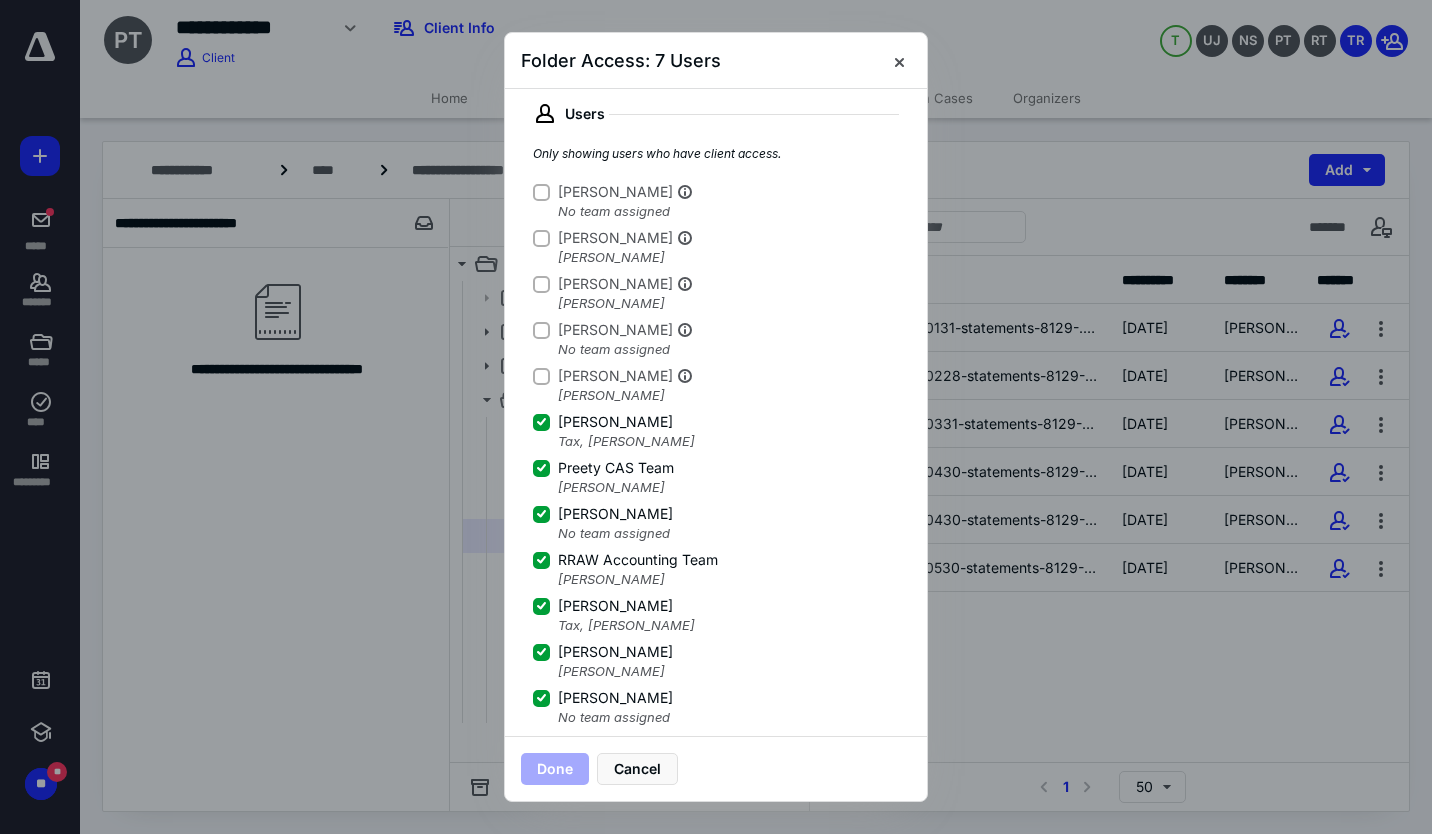 scroll, scrollTop: 340, scrollLeft: 0, axis: vertical 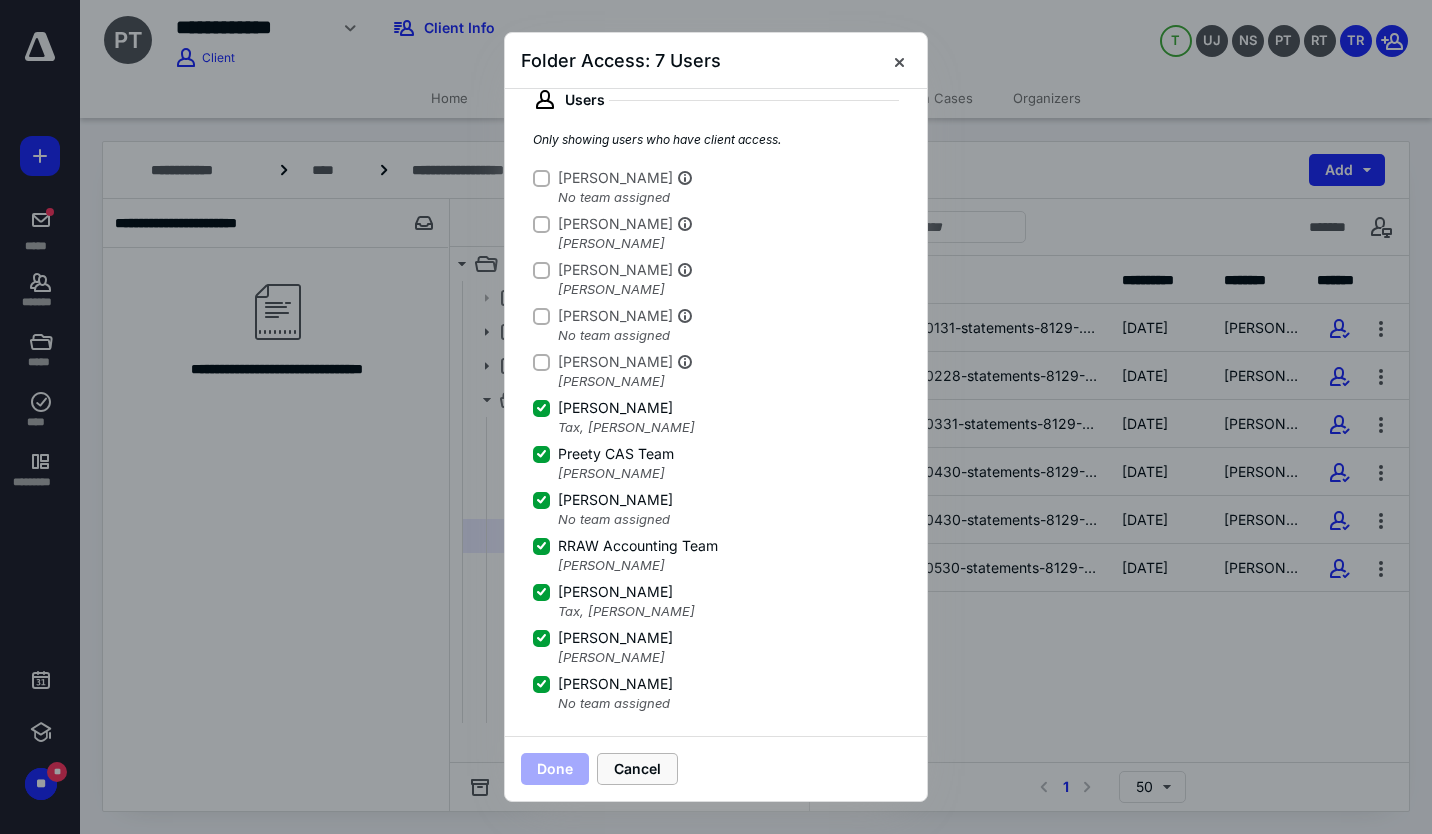 click on "Cancel" at bounding box center [637, 769] 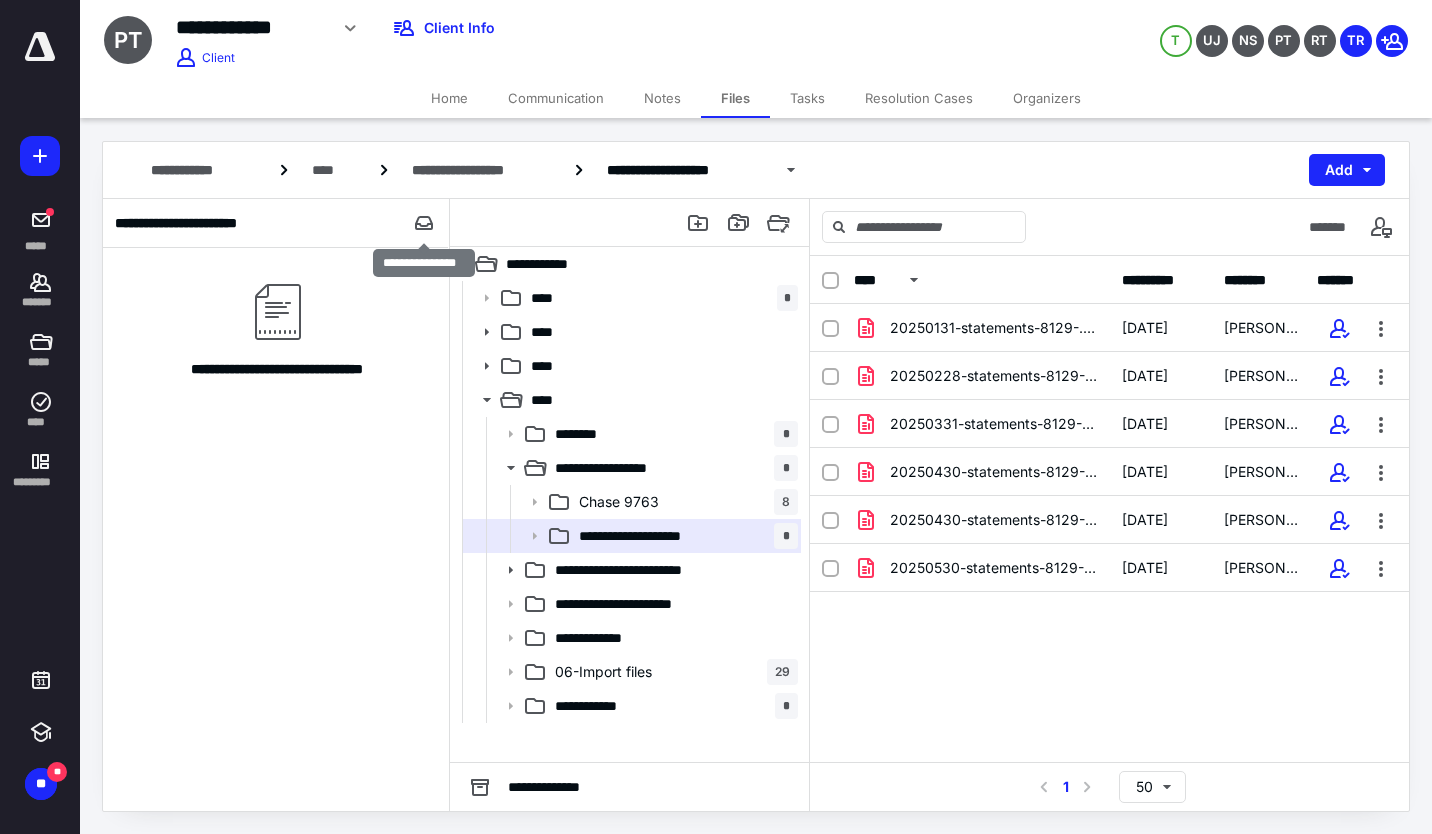 click at bounding box center (424, 223) 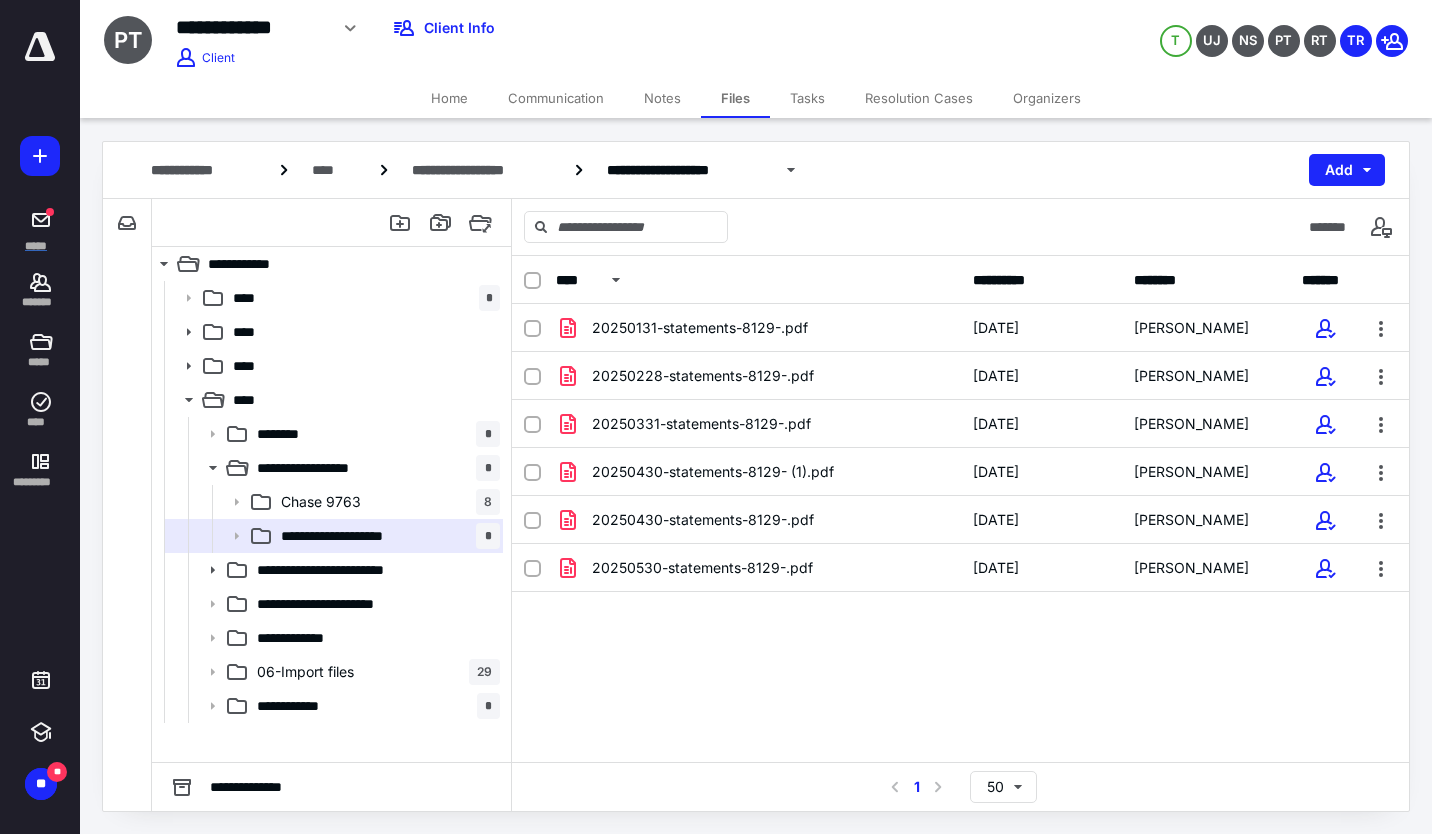 click 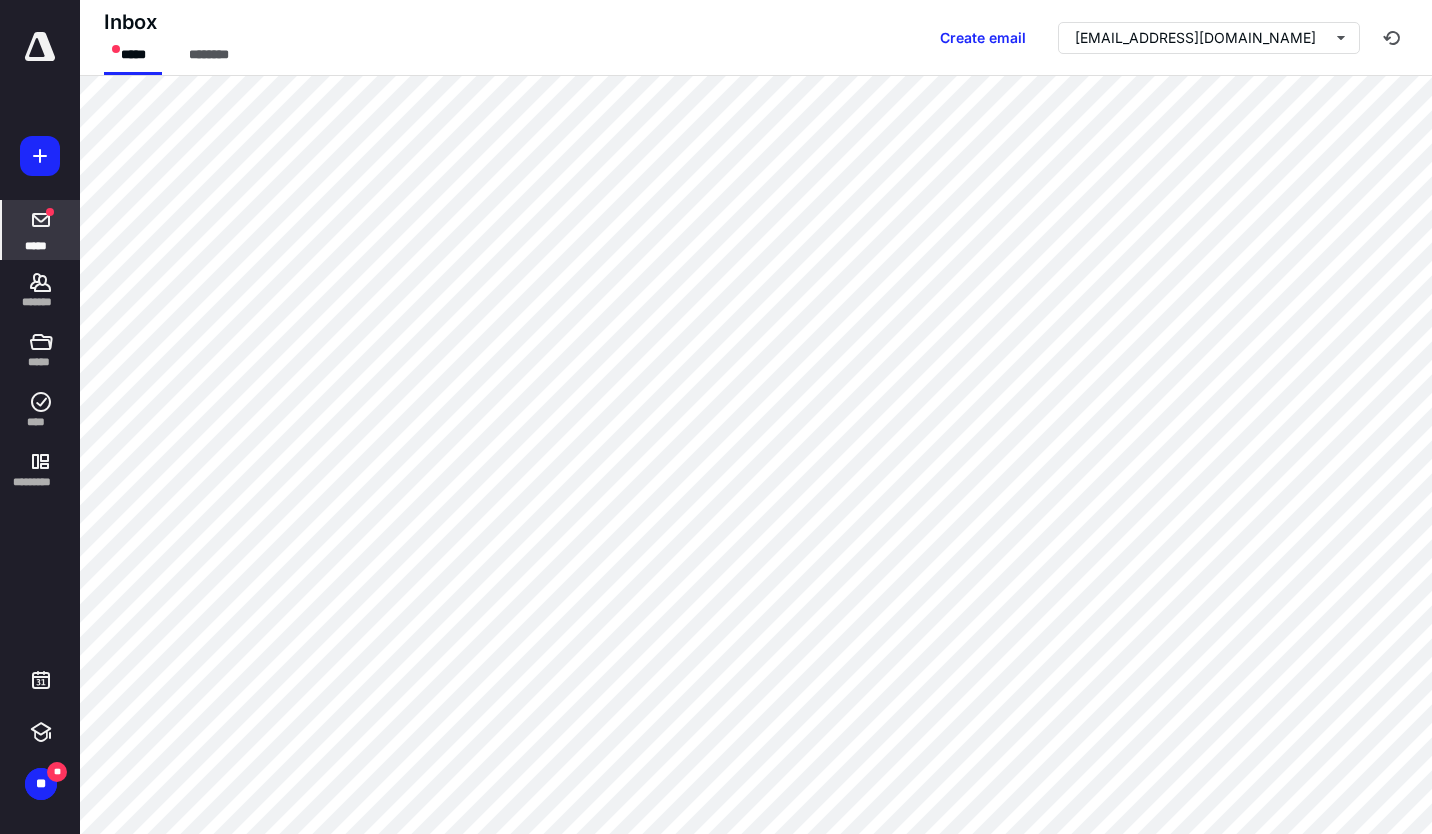 click 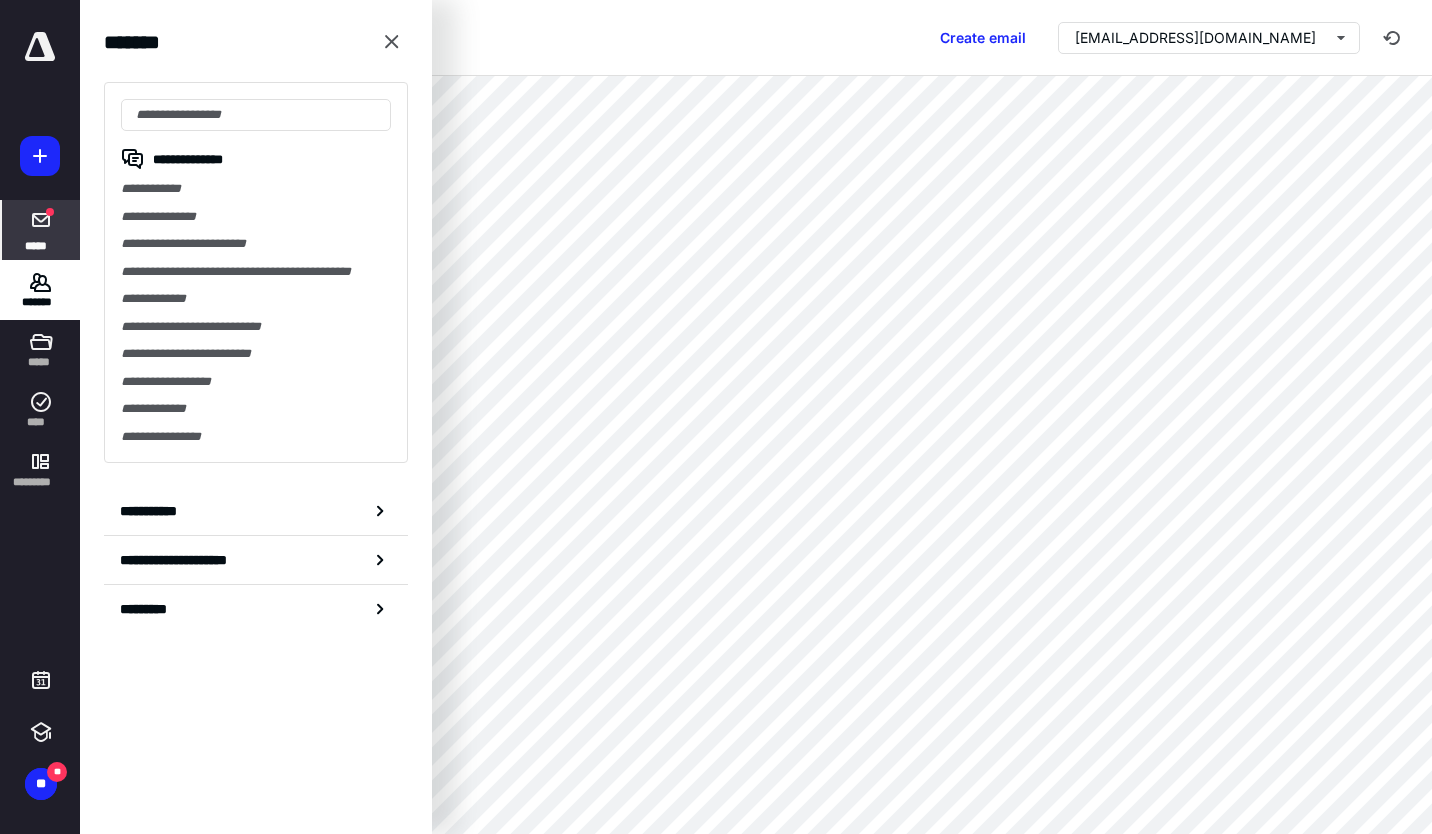 click at bounding box center (256, 115) 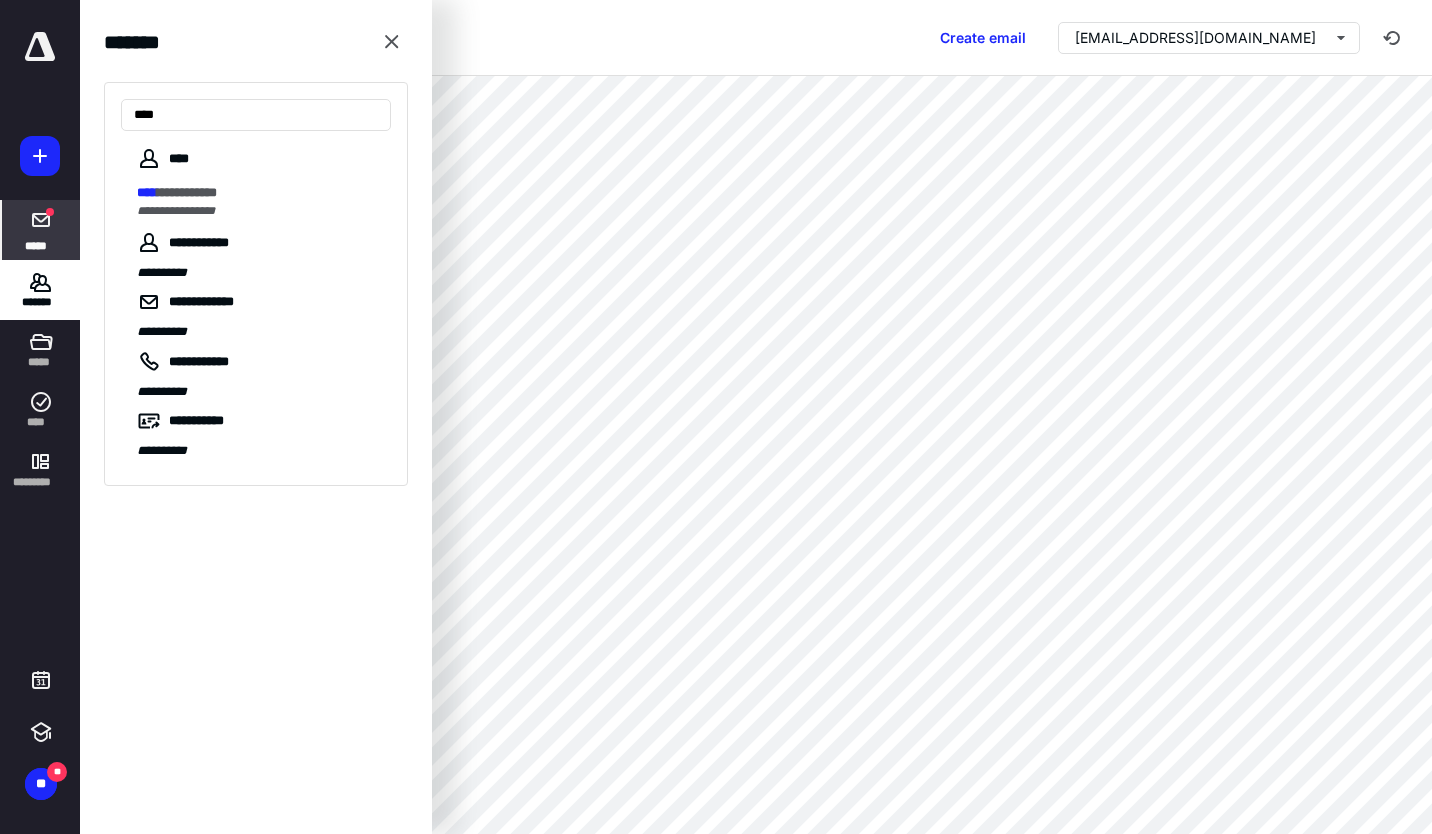 type on "****" 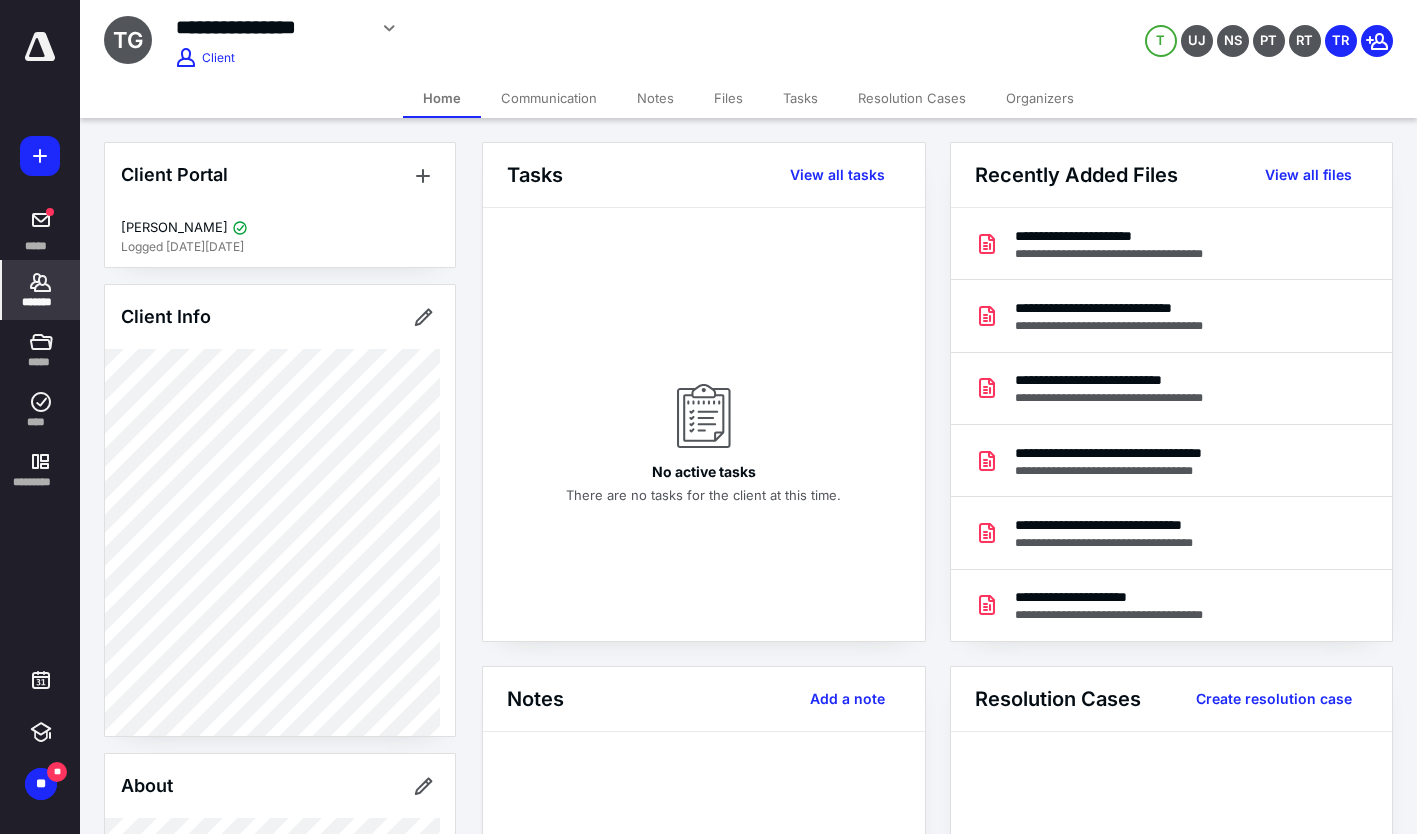 click on "Files" at bounding box center (728, 98) 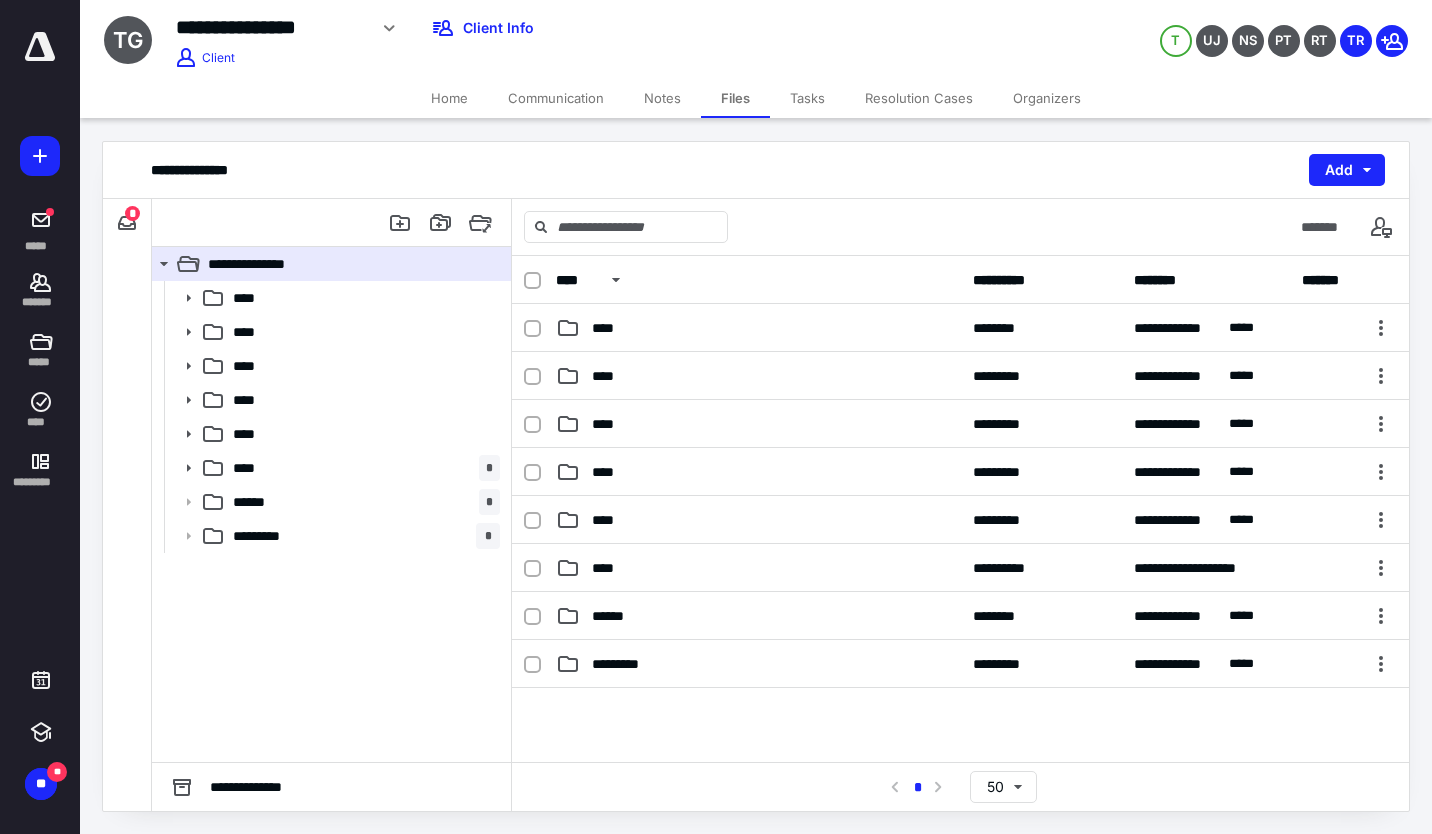click 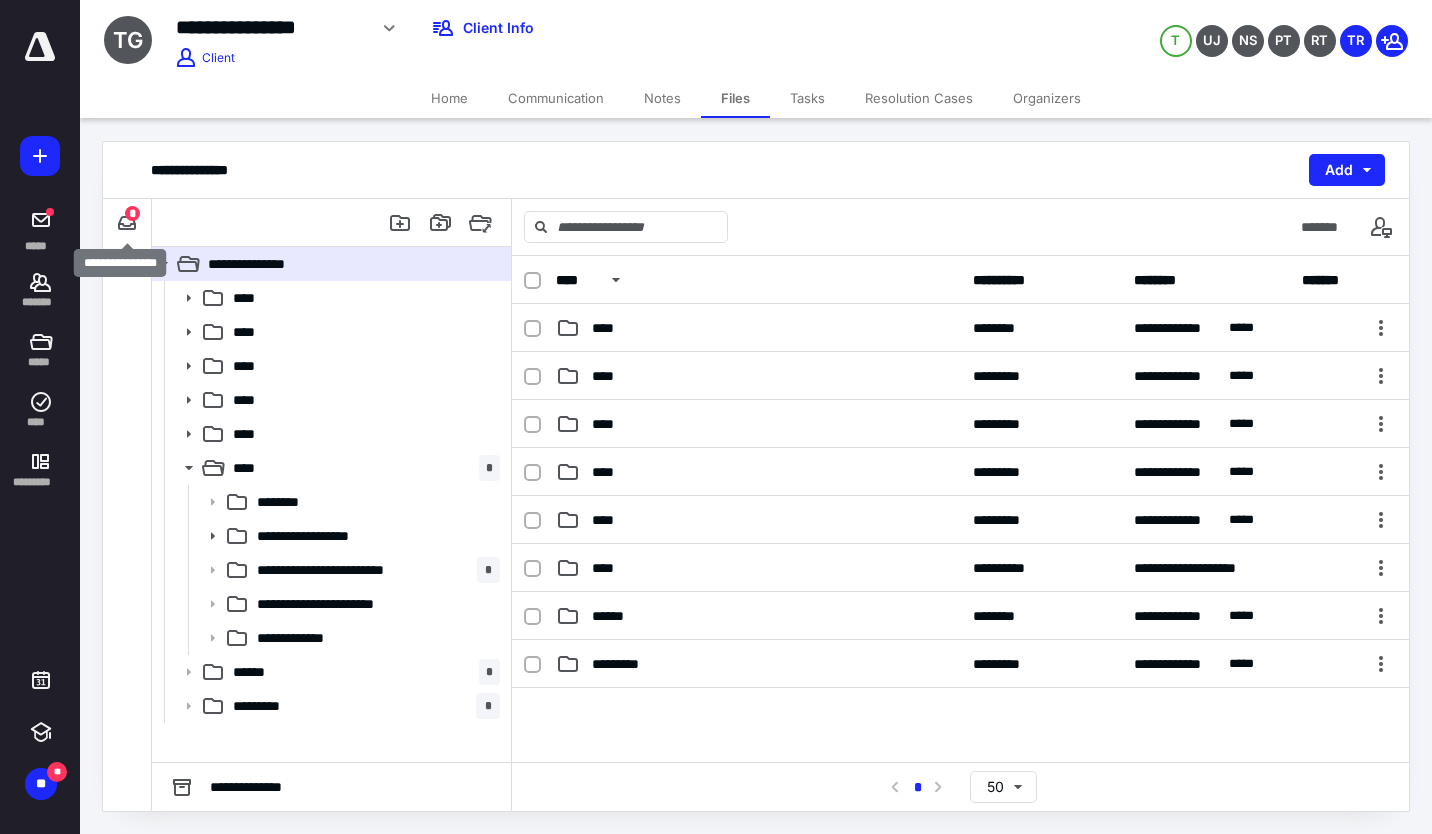 click at bounding box center [127, 223] 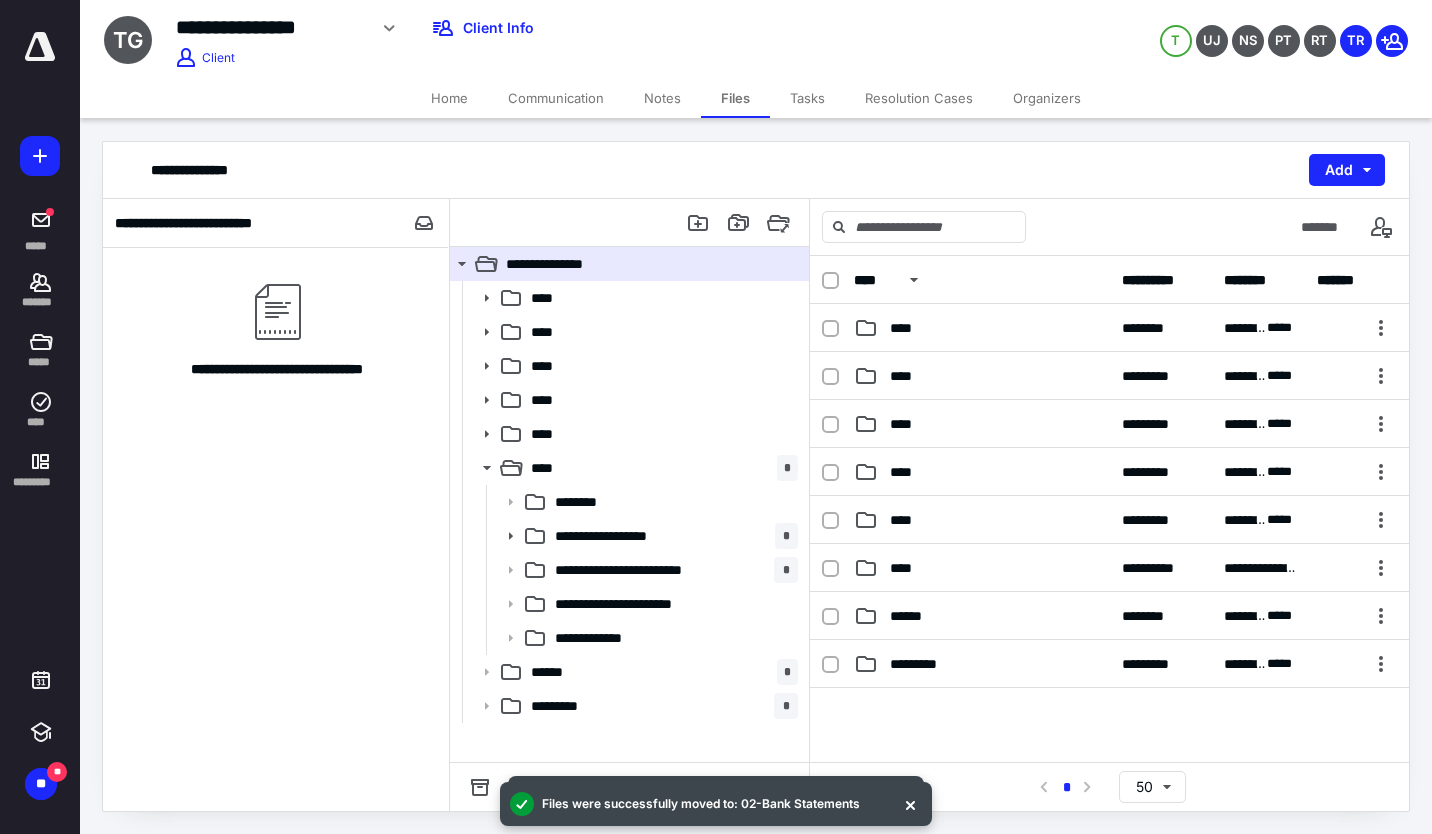 click on "**********" at bounding box center (672, 536) 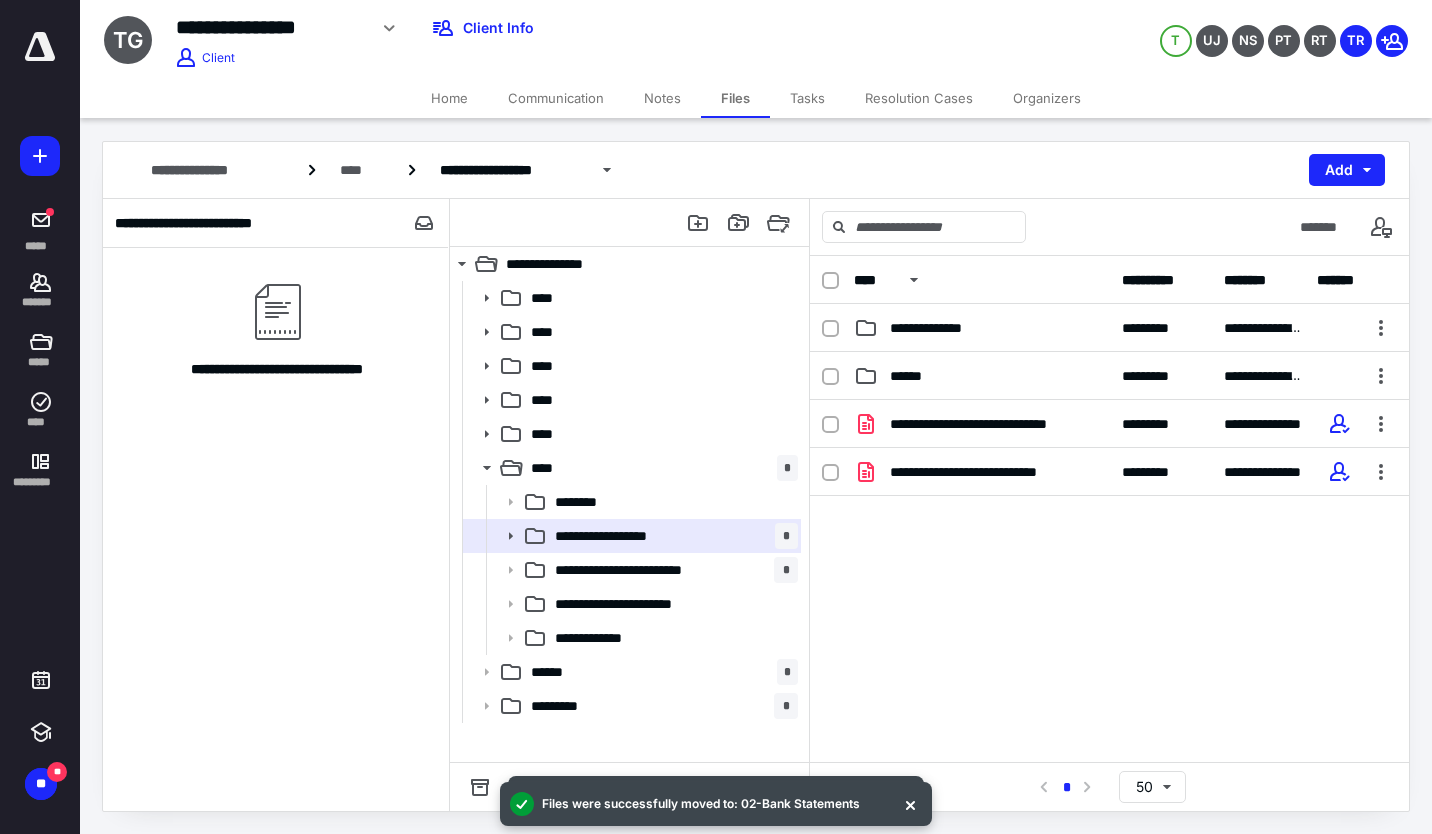 click 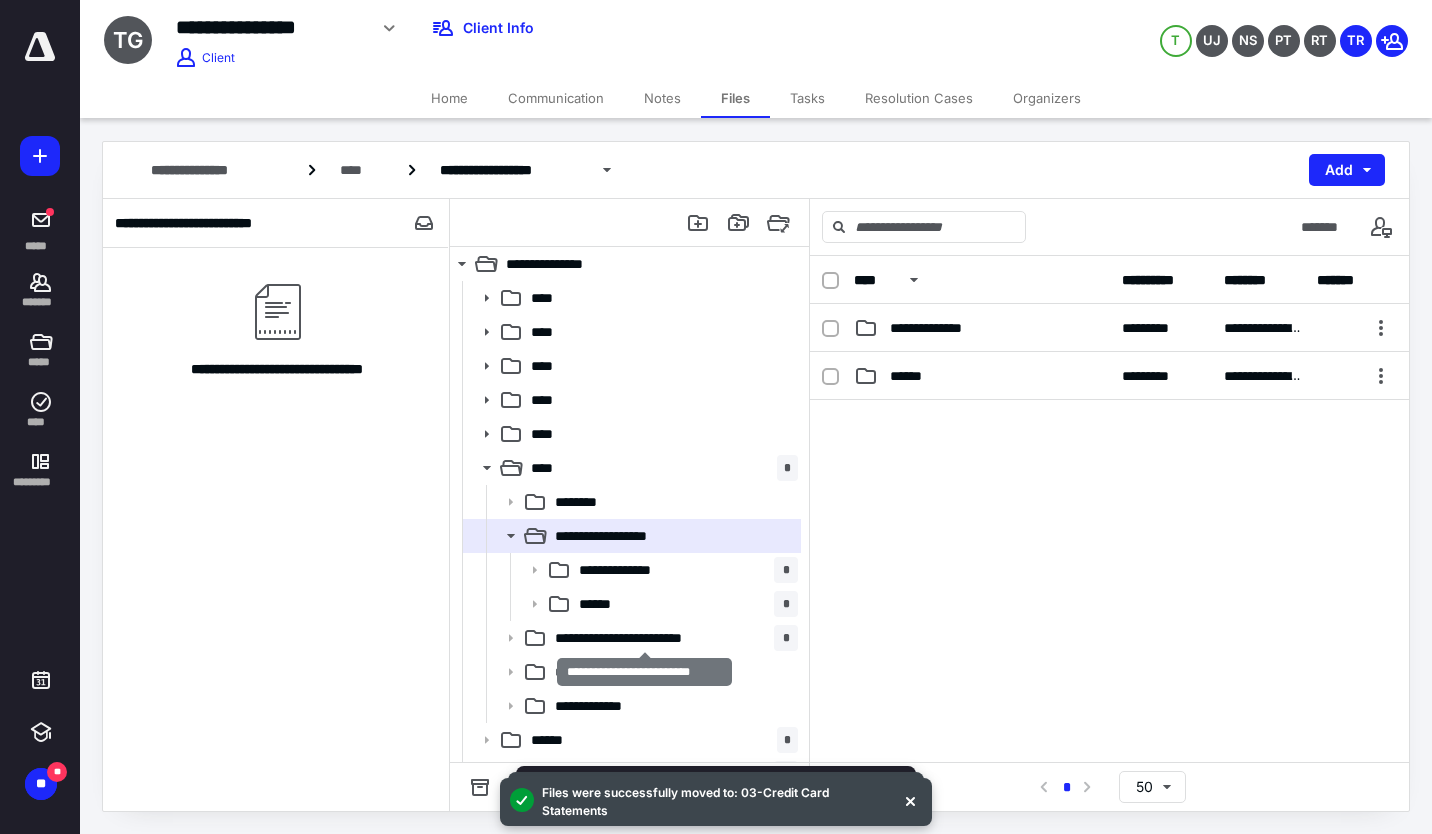 click on "**********" at bounding box center [644, 638] 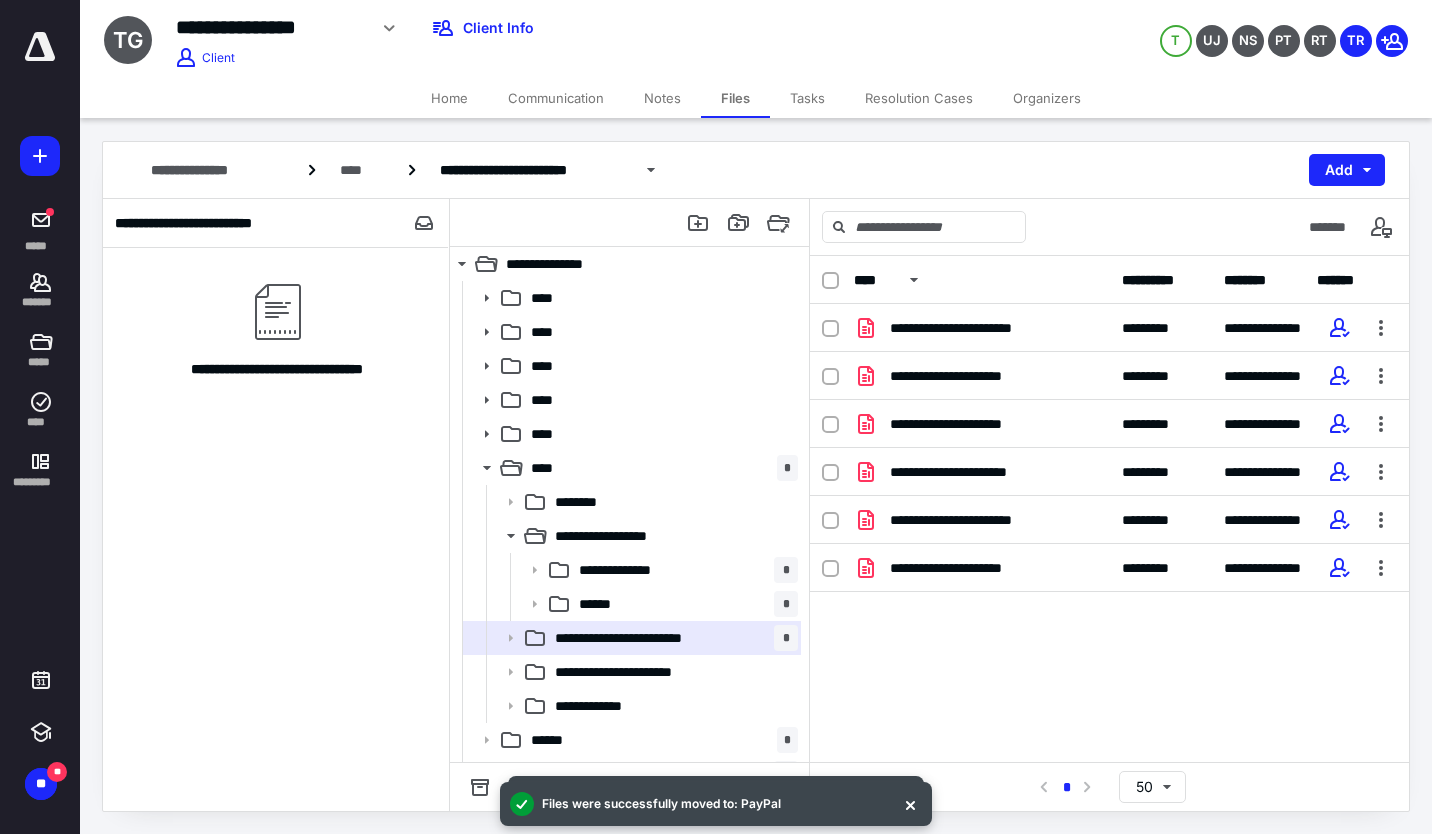 click on "****** *" at bounding box center (684, 604) 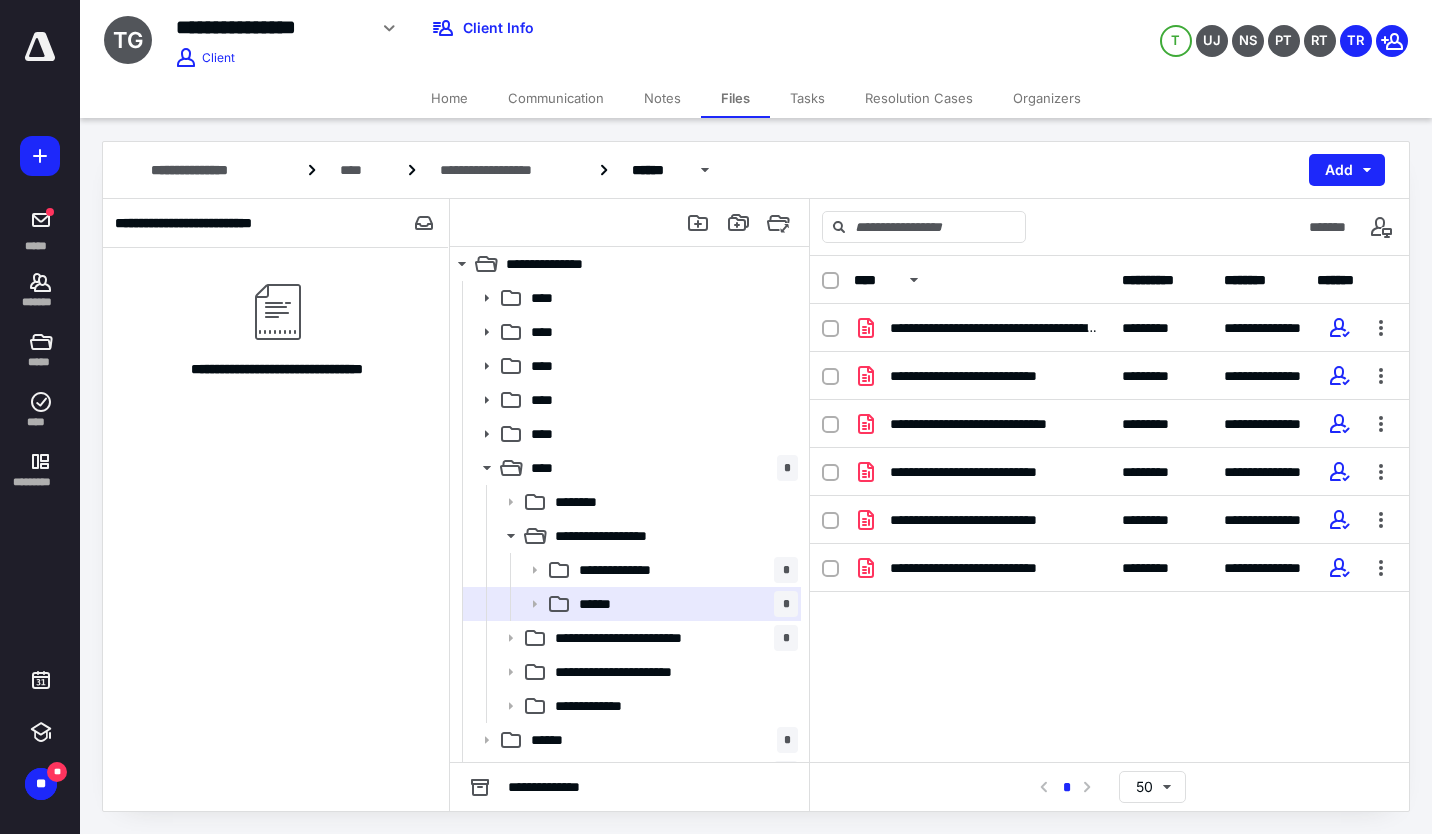 click on "**********" at bounding box center [982, 568] 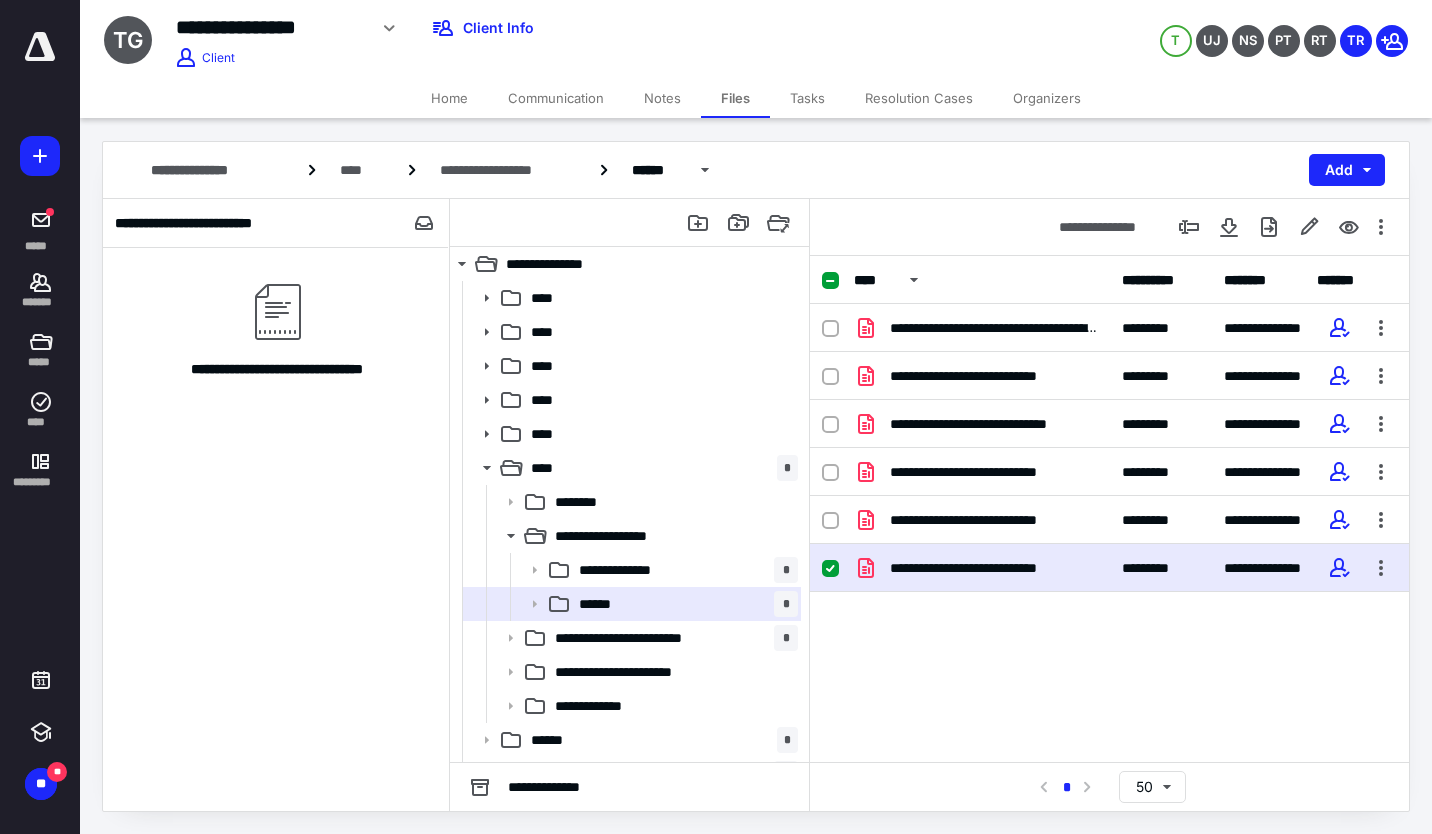 click on "**********" at bounding box center (982, 568) 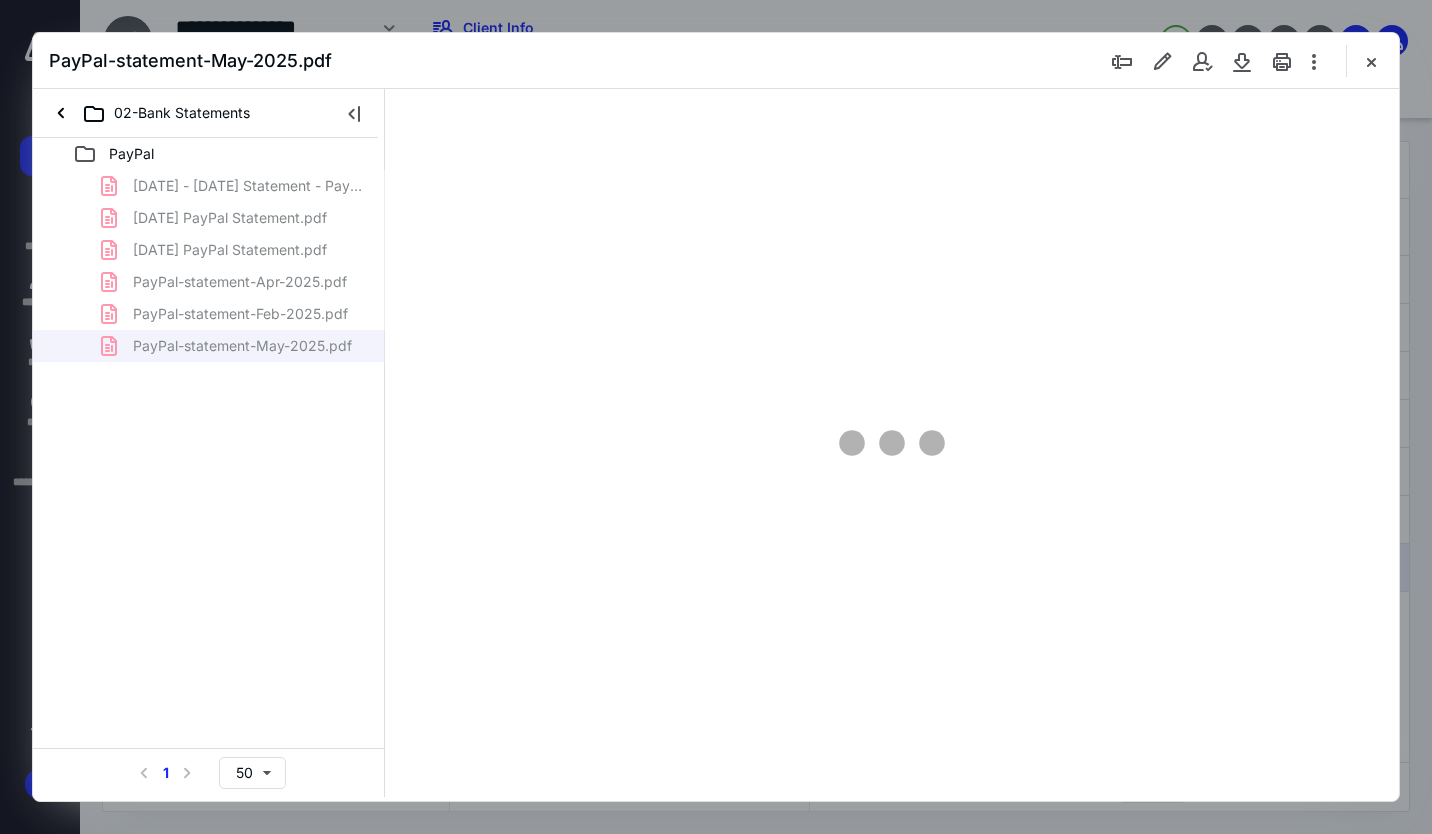 scroll, scrollTop: 0, scrollLeft: 0, axis: both 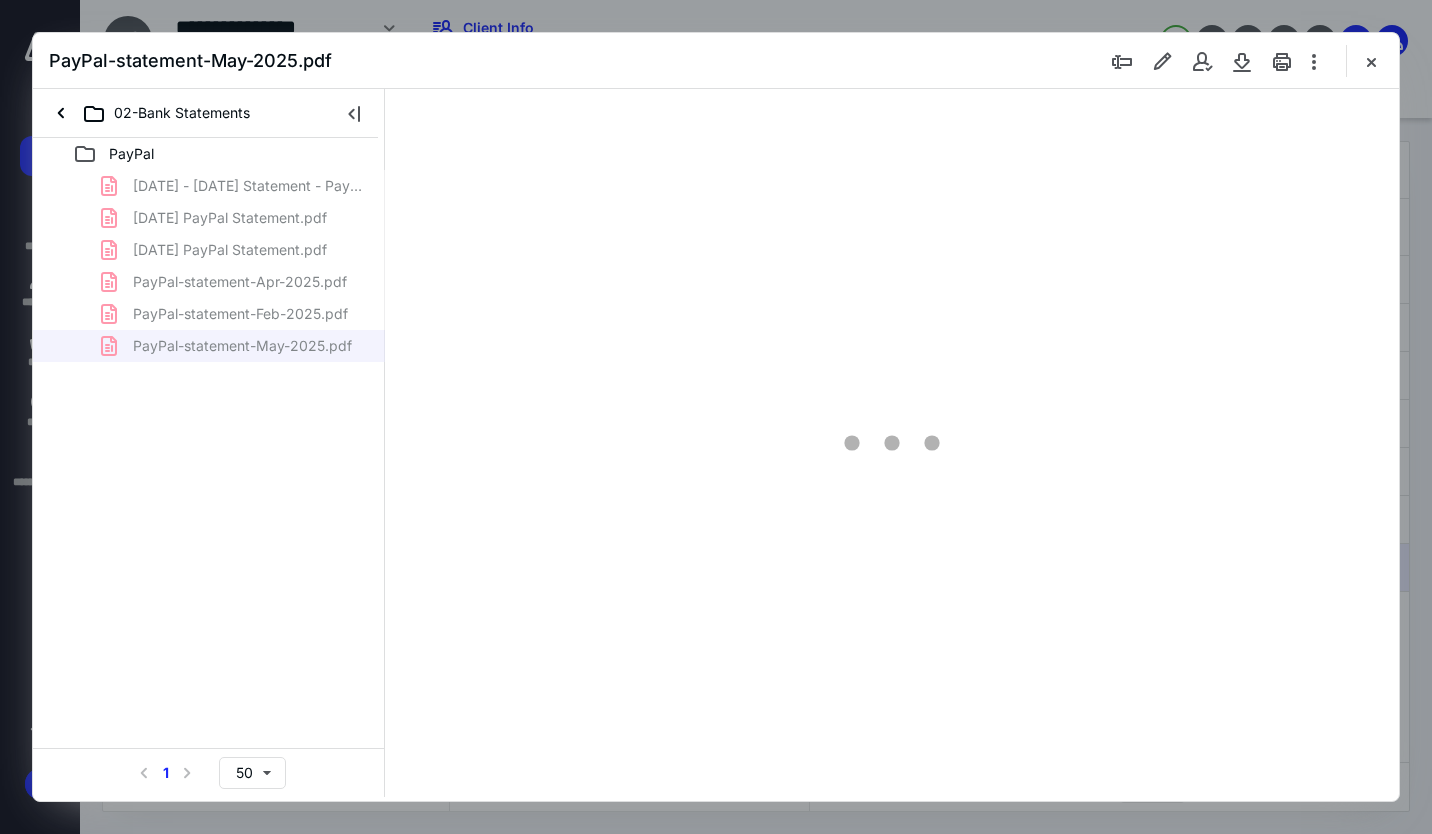 type on "167" 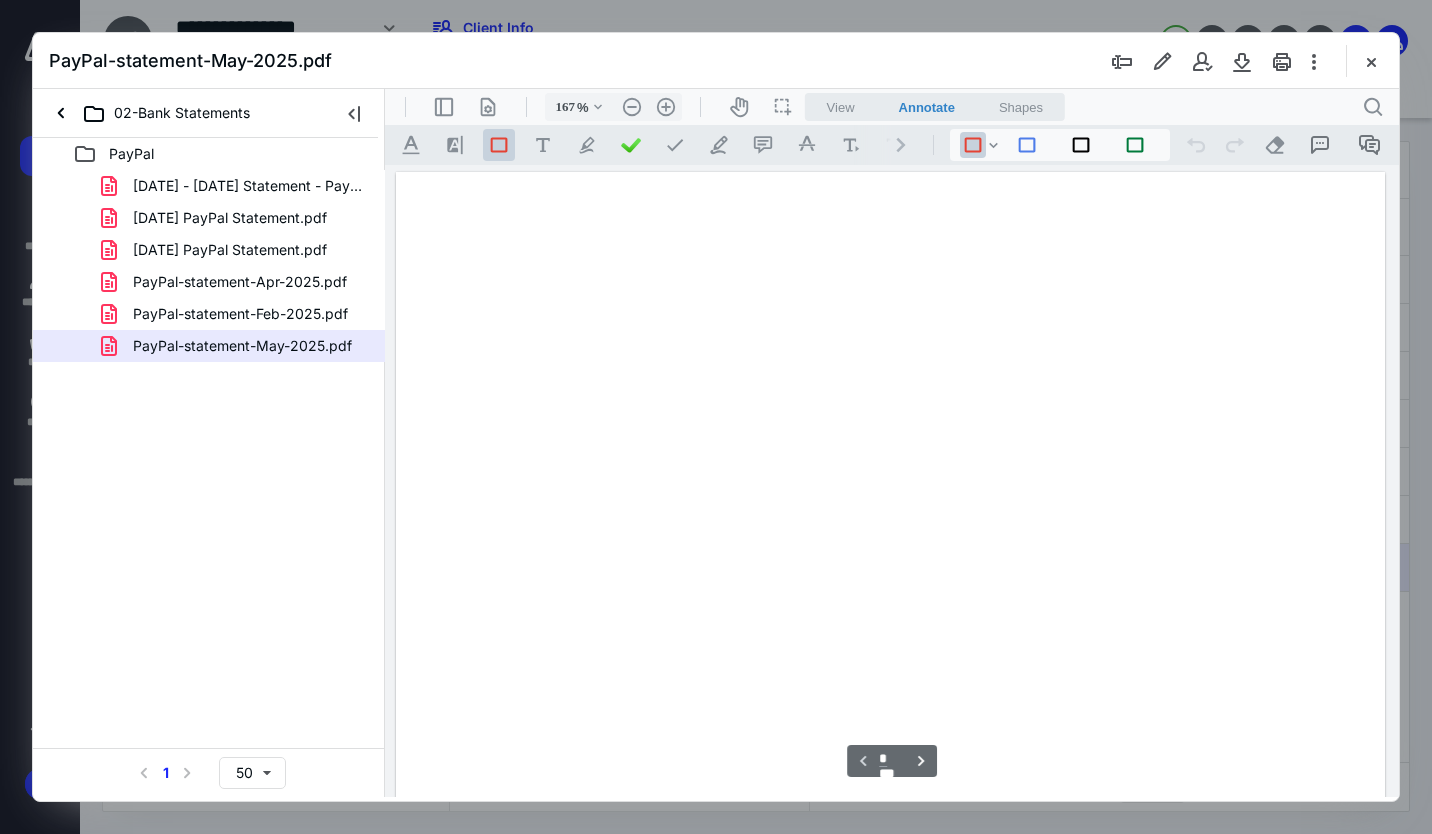 scroll, scrollTop: 83, scrollLeft: 0, axis: vertical 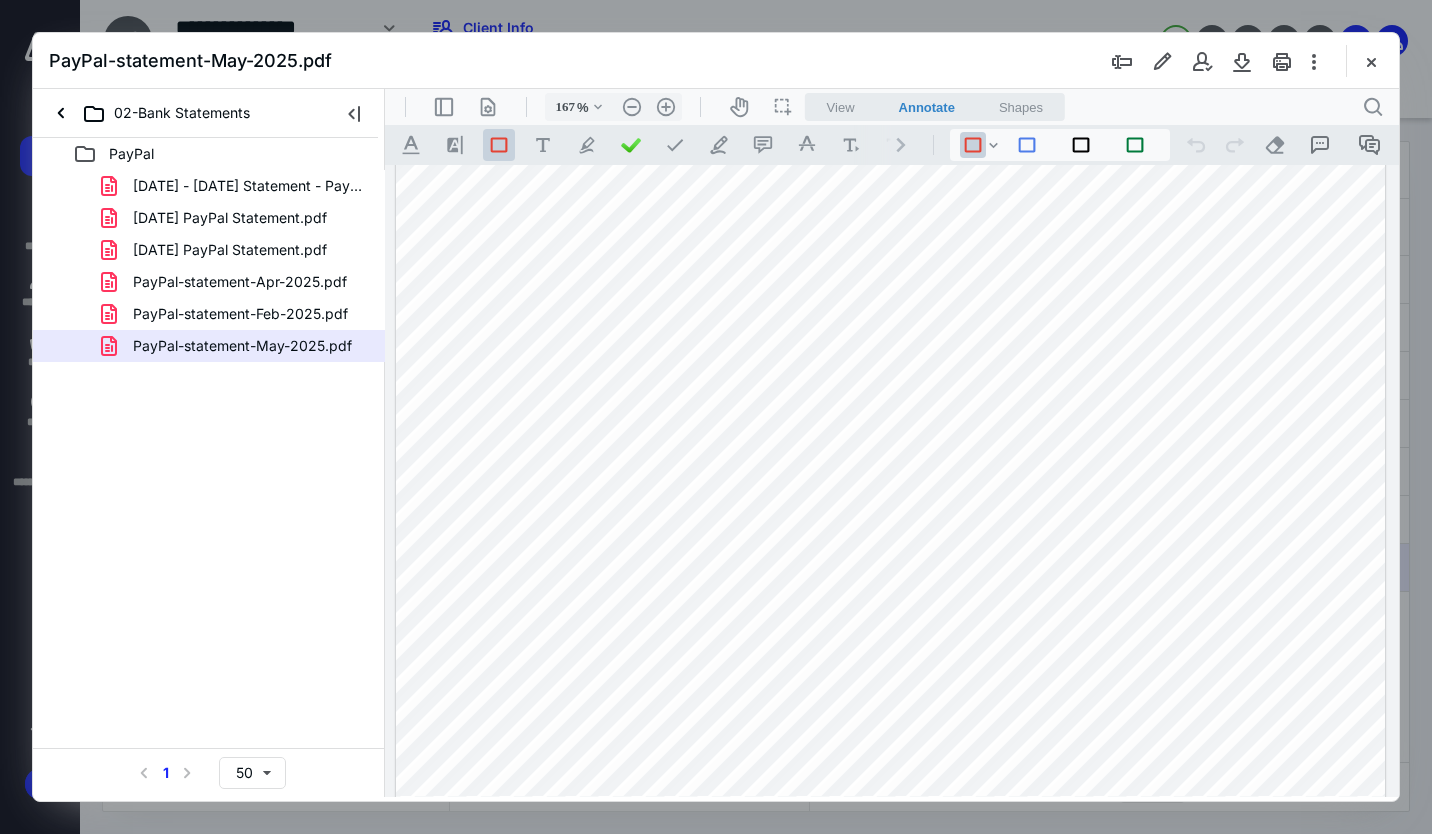 click at bounding box center (1371, 61) 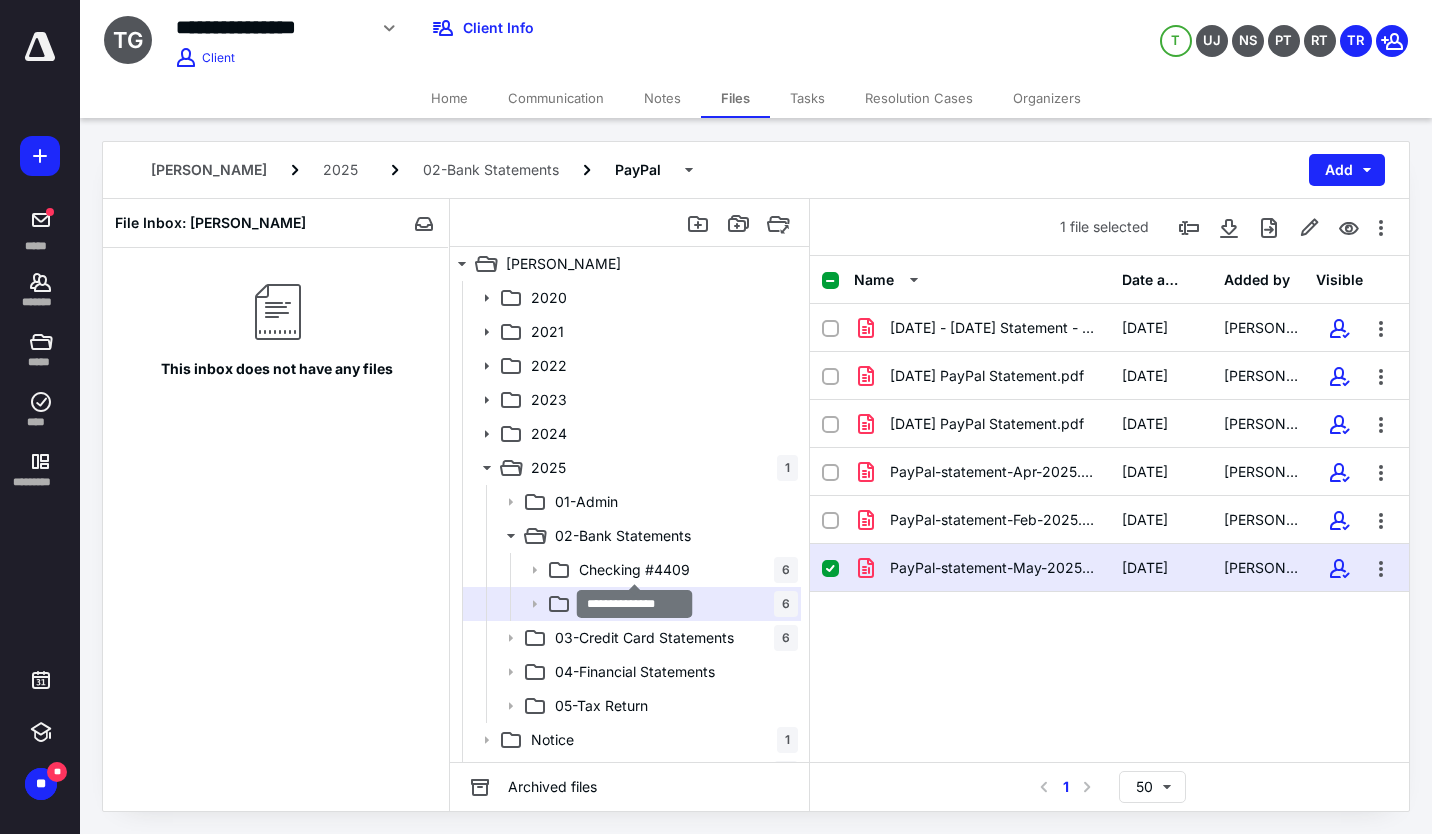 click on "Checking #4409" at bounding box center [634, 570] 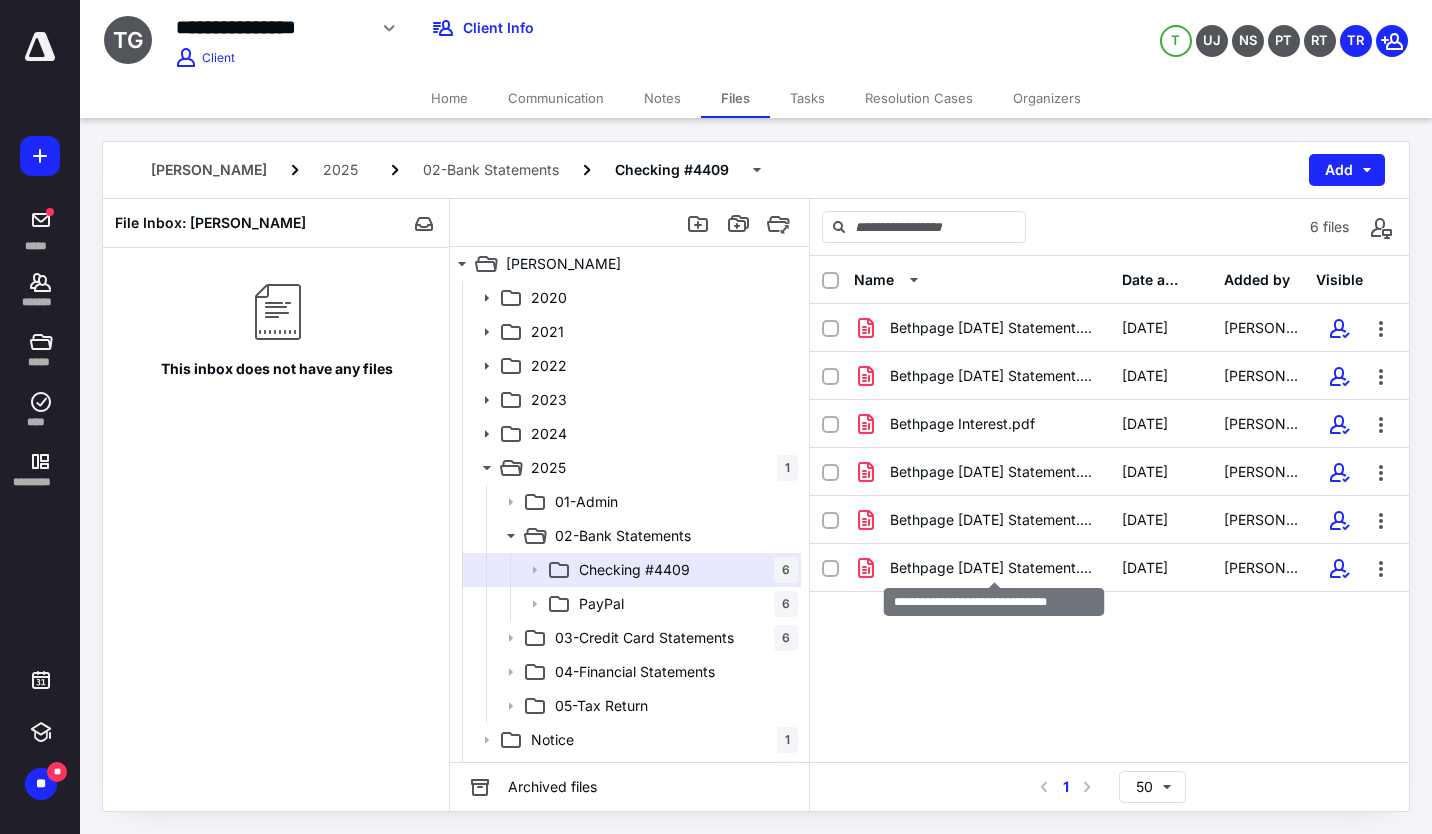 click on "Bethpage [DATE] Statement.pdf" at bounding box center (994, 568) 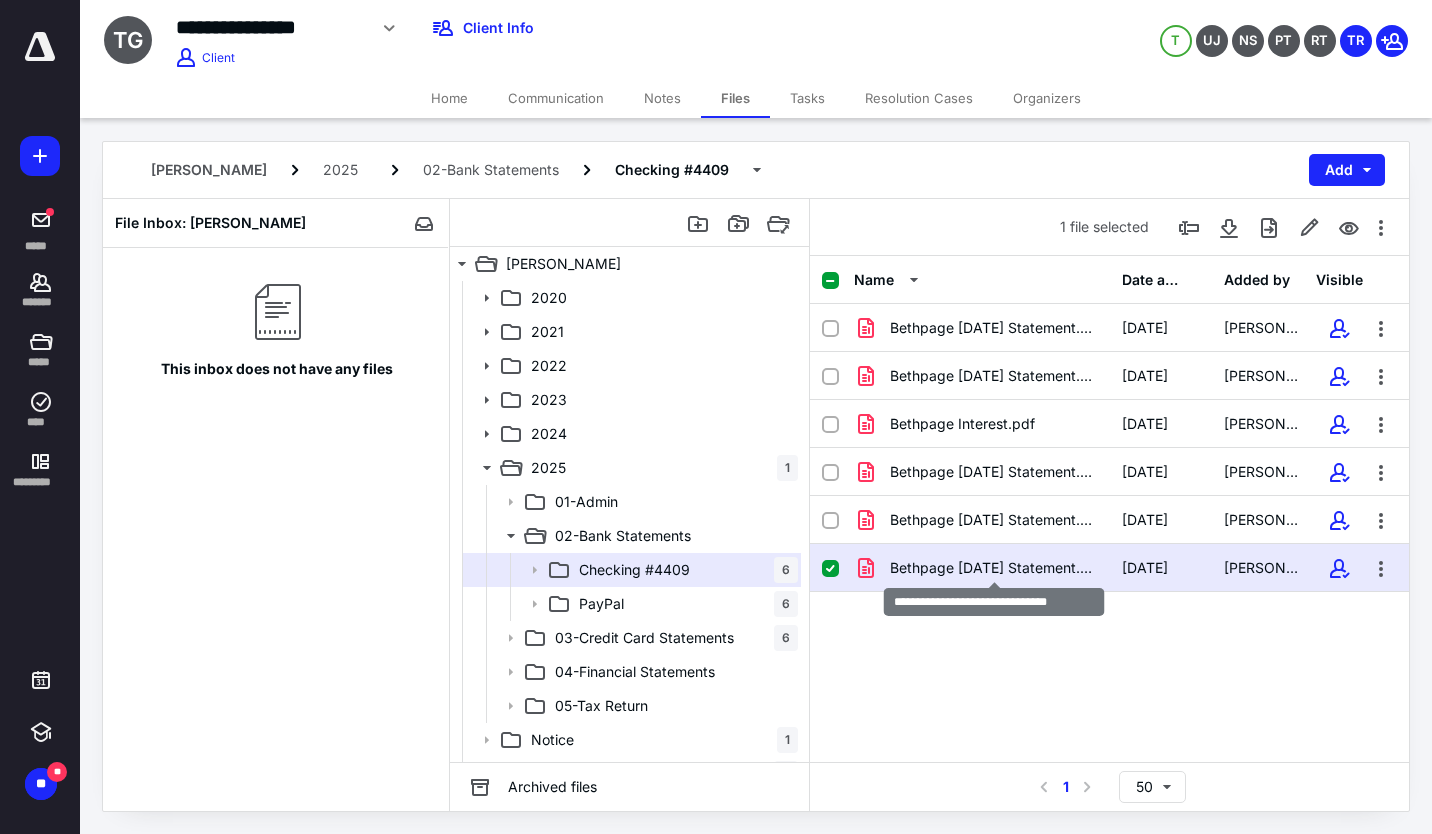 click on "Bethpage [DATE] Statement.pdf" at bounding box center (994, 568) 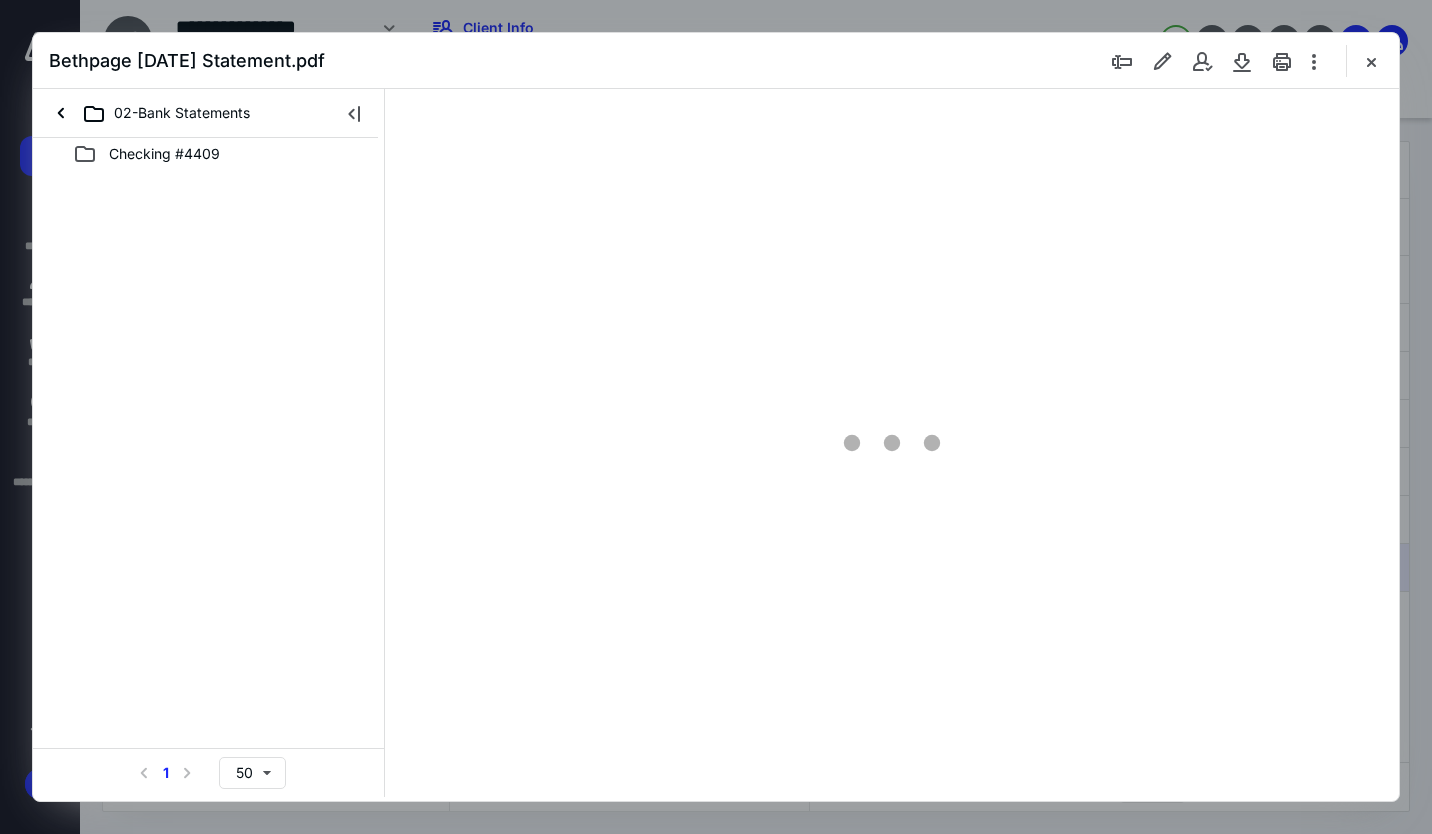 scroll, scrollTop: 0, scrollLeft: 0, axis: both 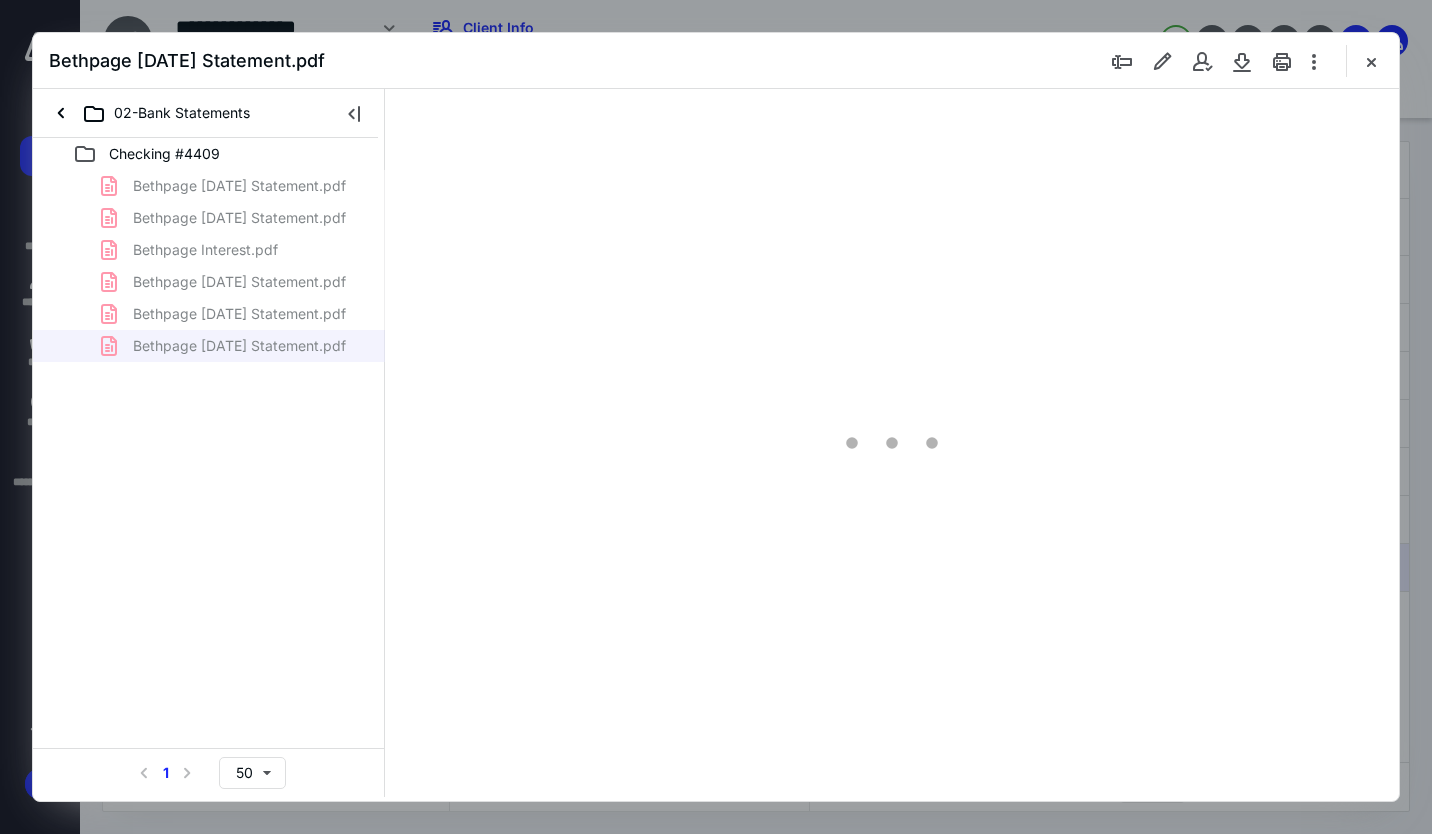 type on "162" 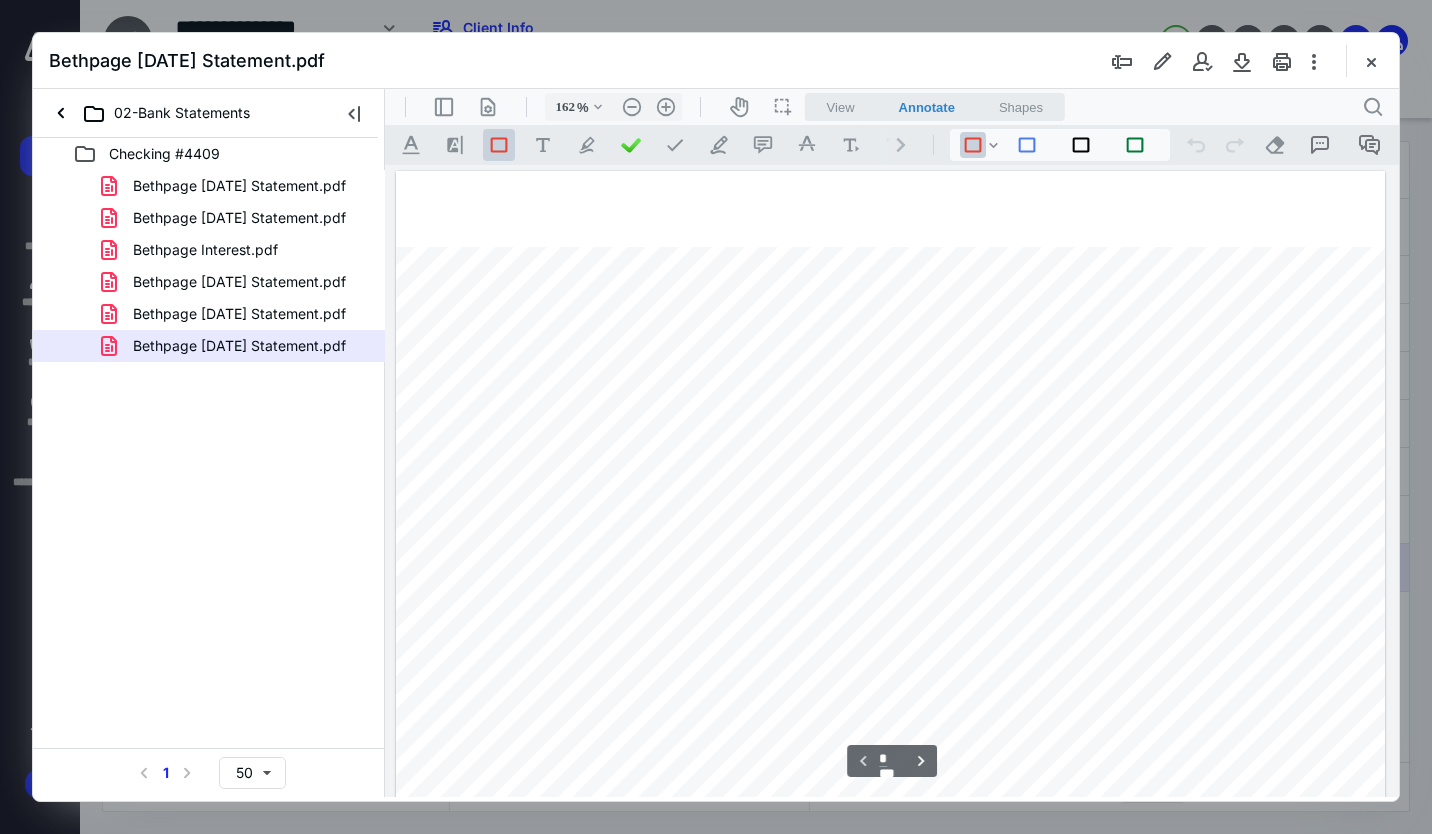 scroll, scrollTop: 82, scrollLeft: 0, axis: vertical 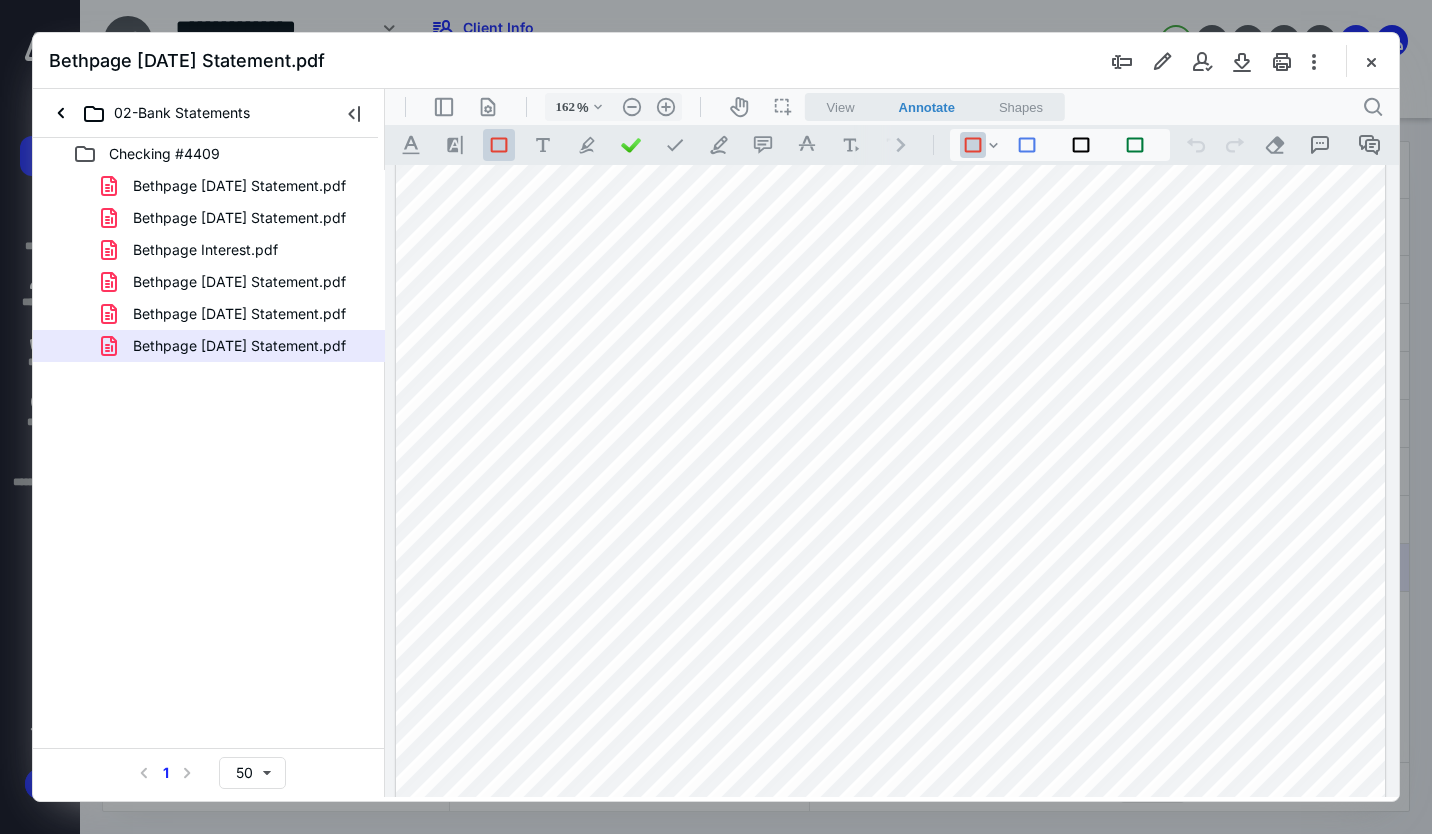 click at bounding box center [1371, 61] 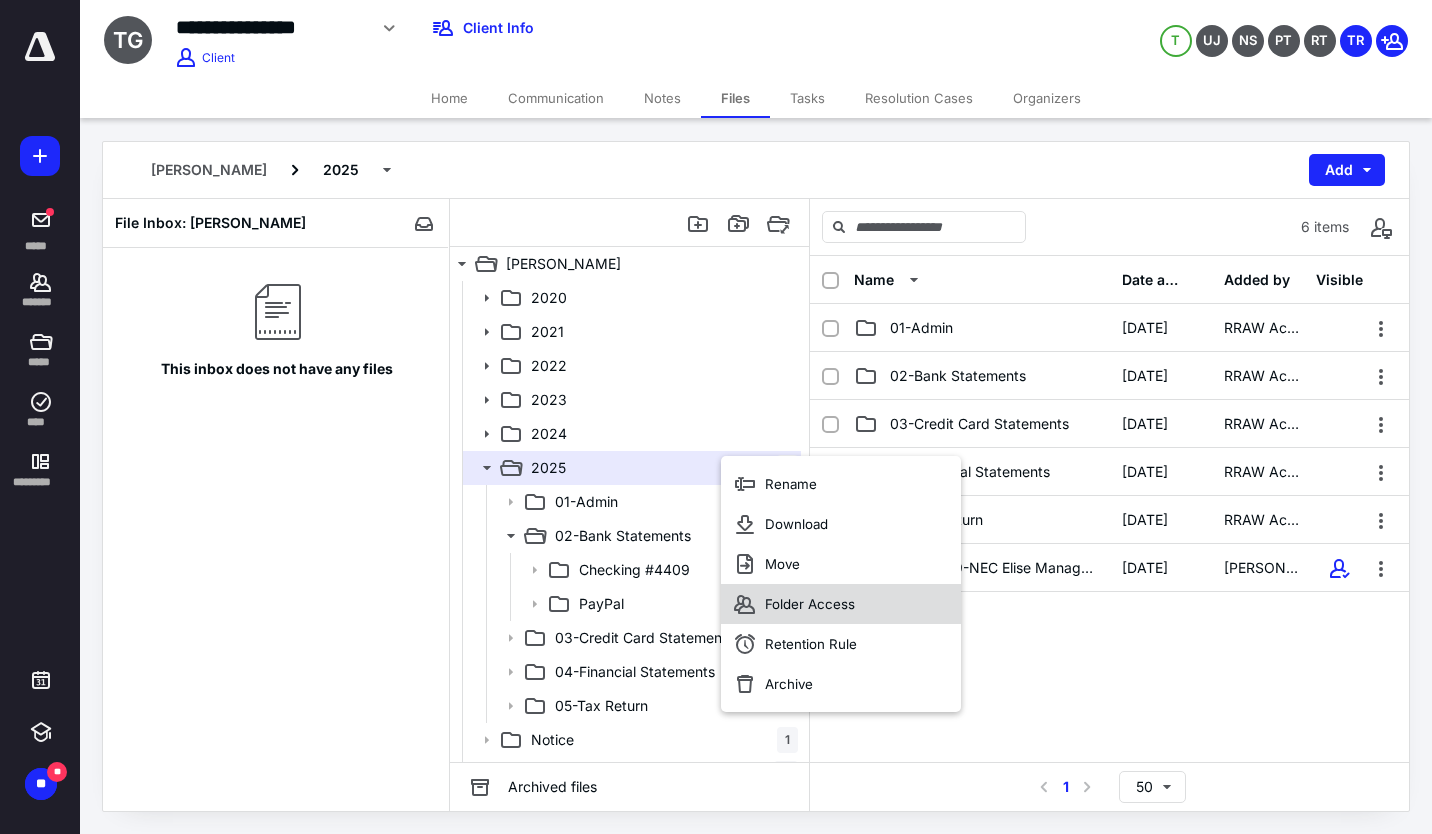 click on "Folder Access" at bounding box center (810, 604) 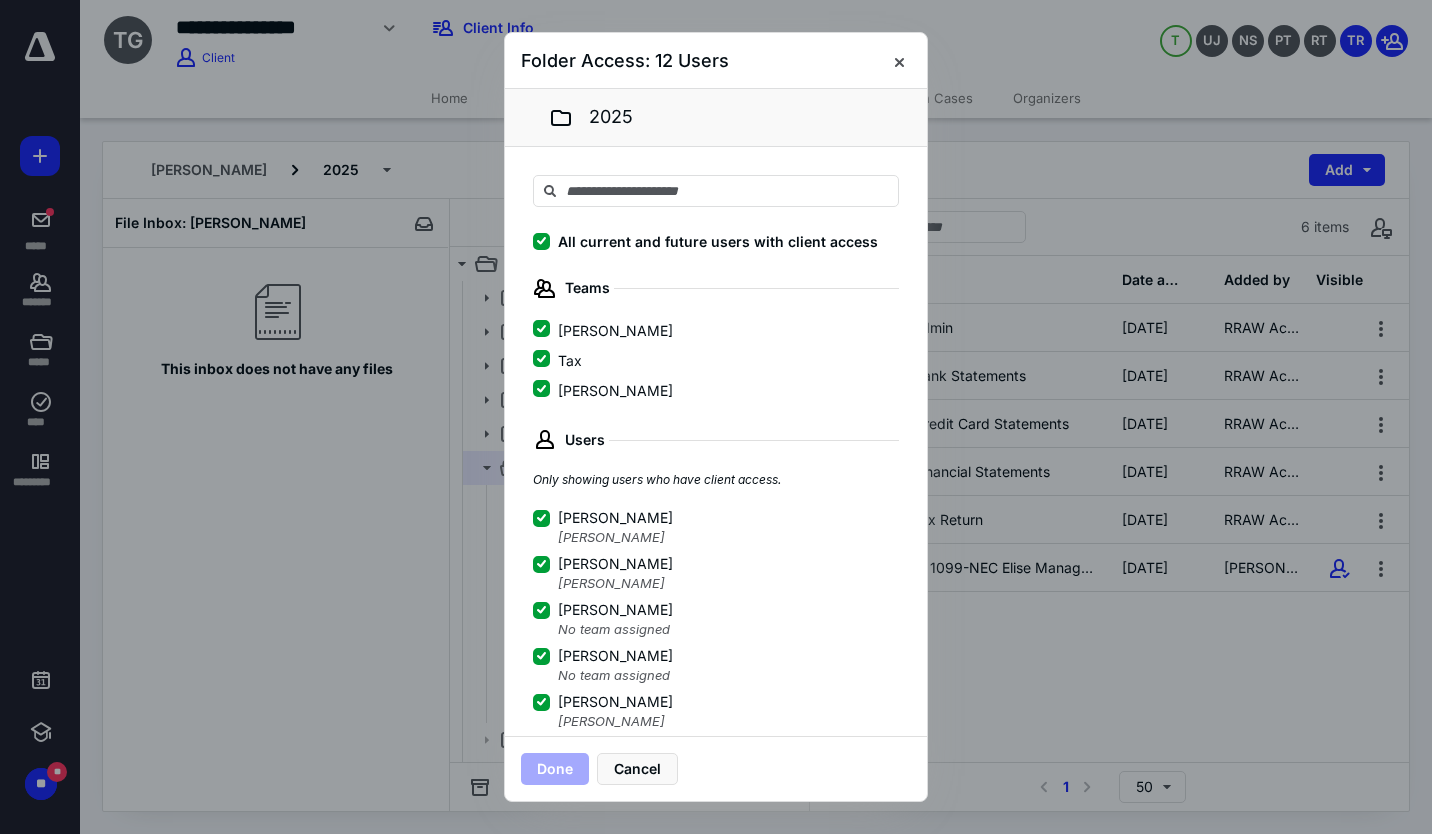 click 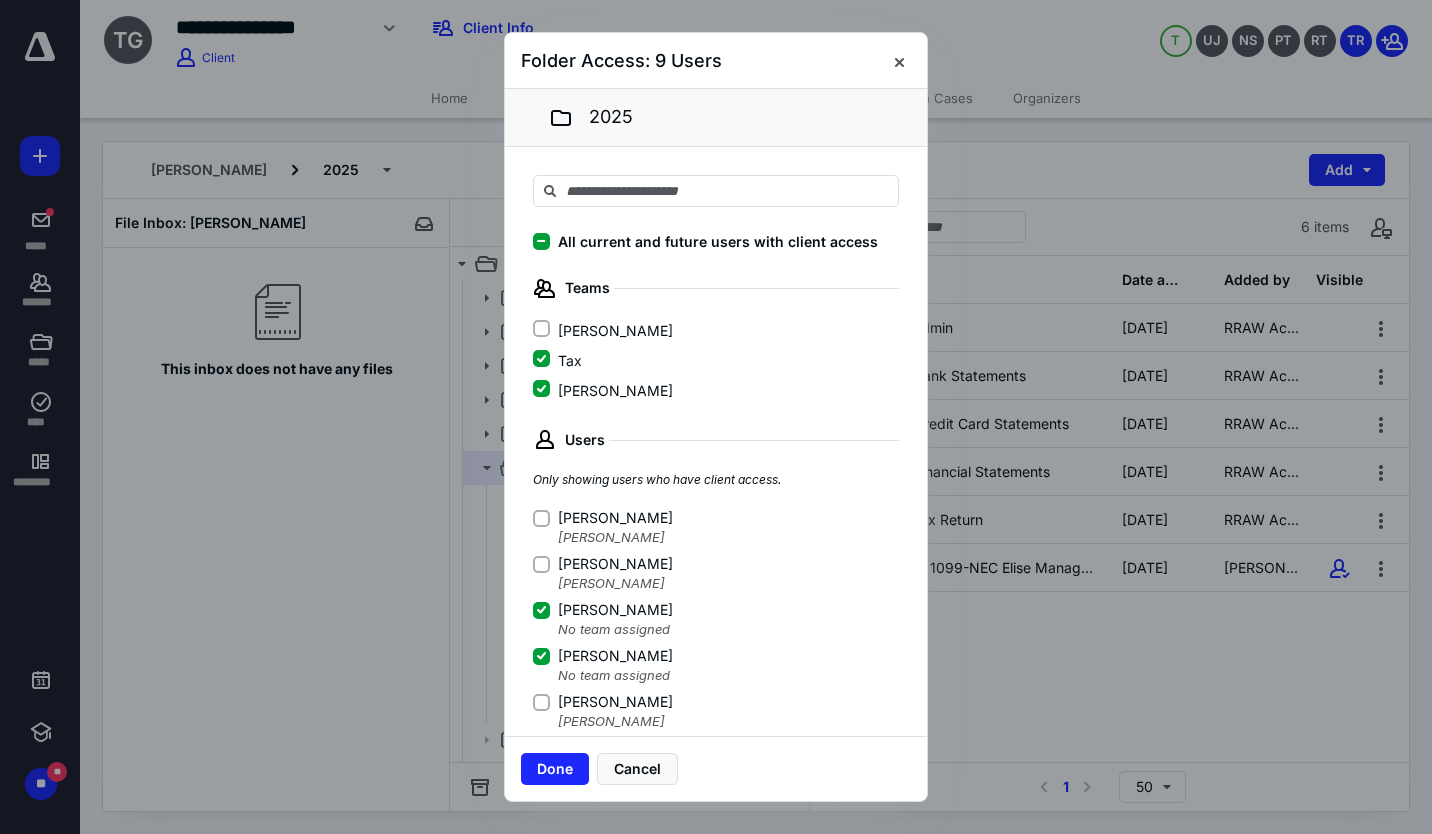 click 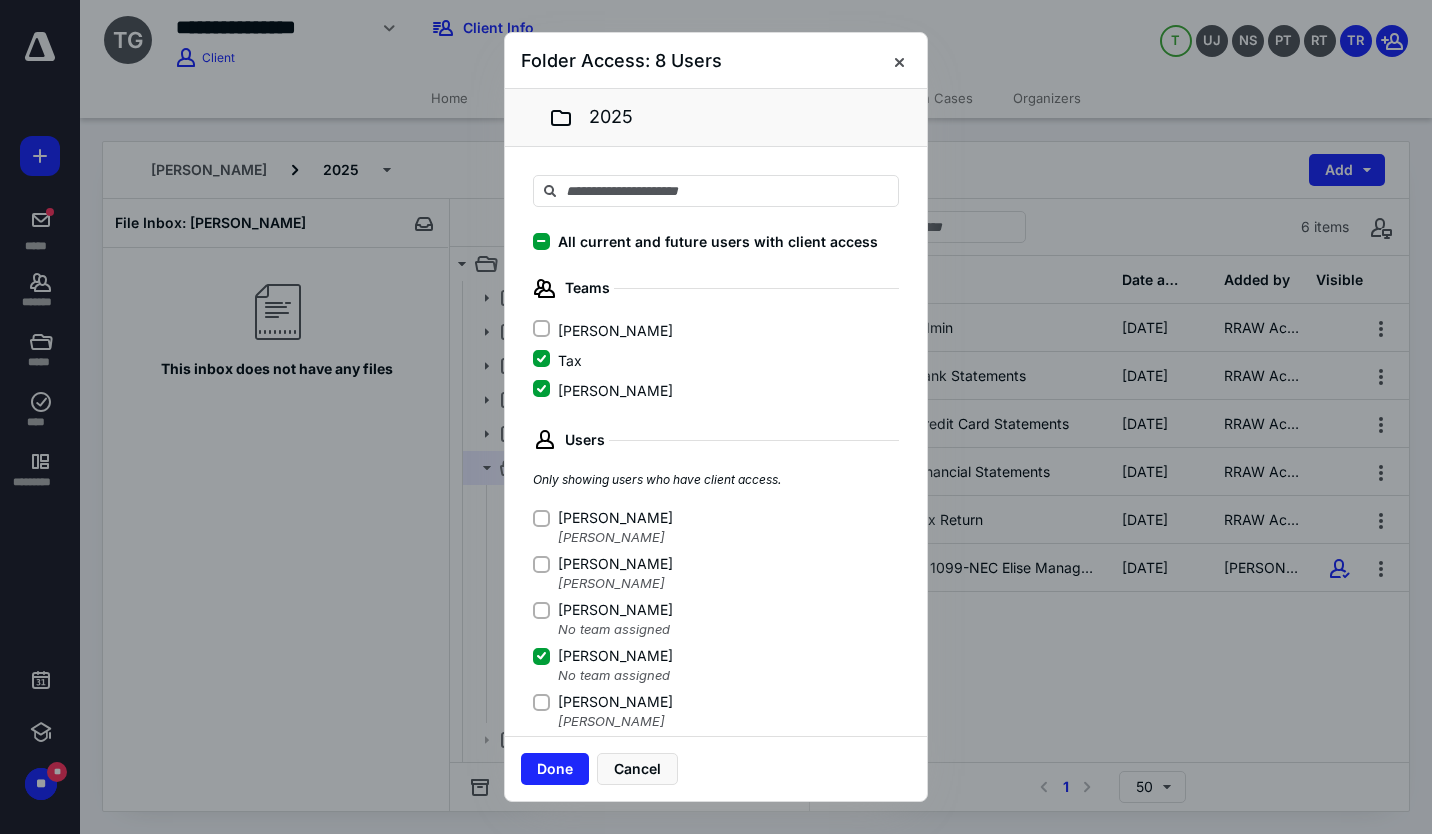 click on "[PERSON_NAME]" at bounding box center (541, 656) 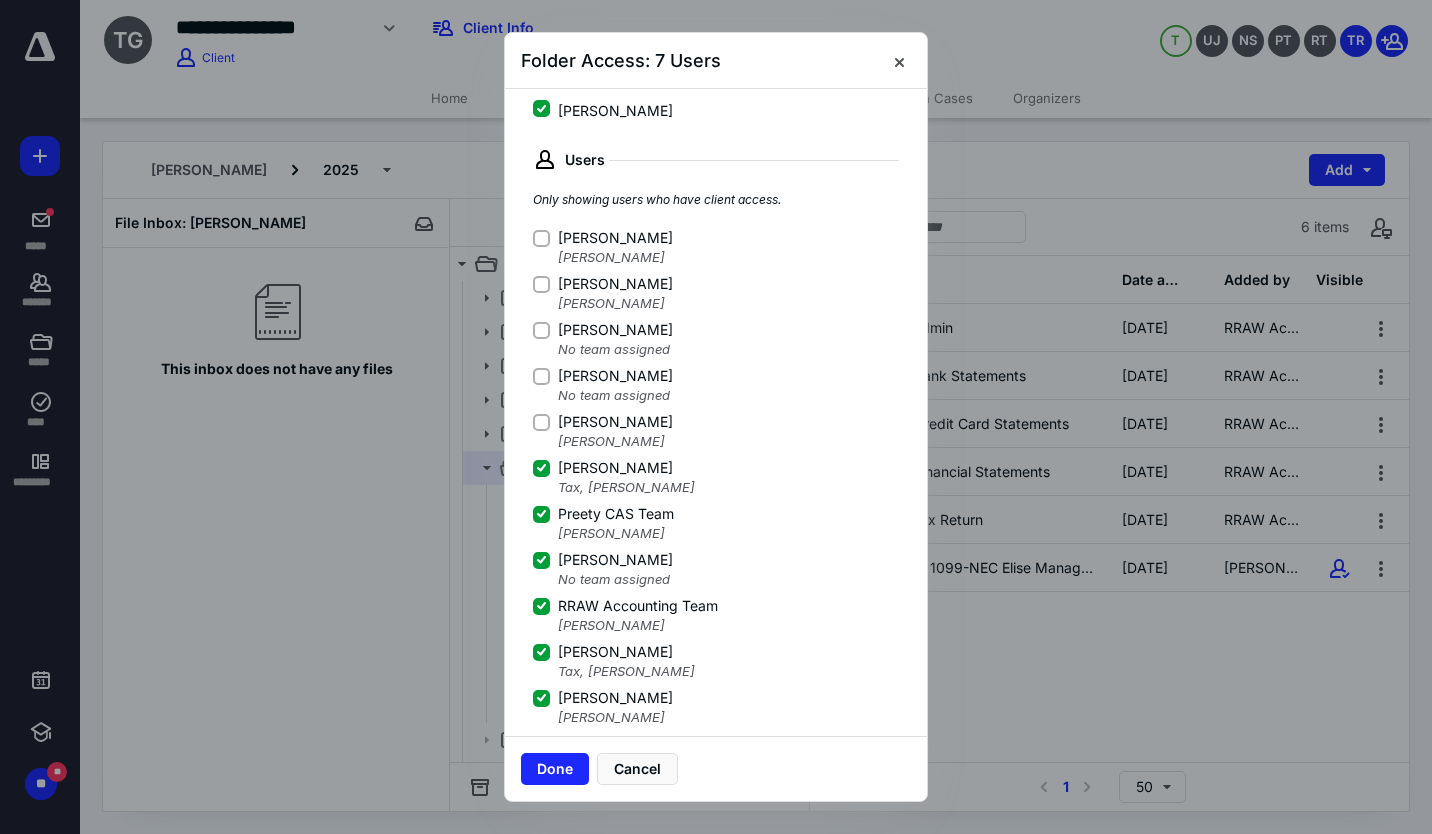 scroll, scrollTop: 340, scrollLeft: 0, axis: vertical 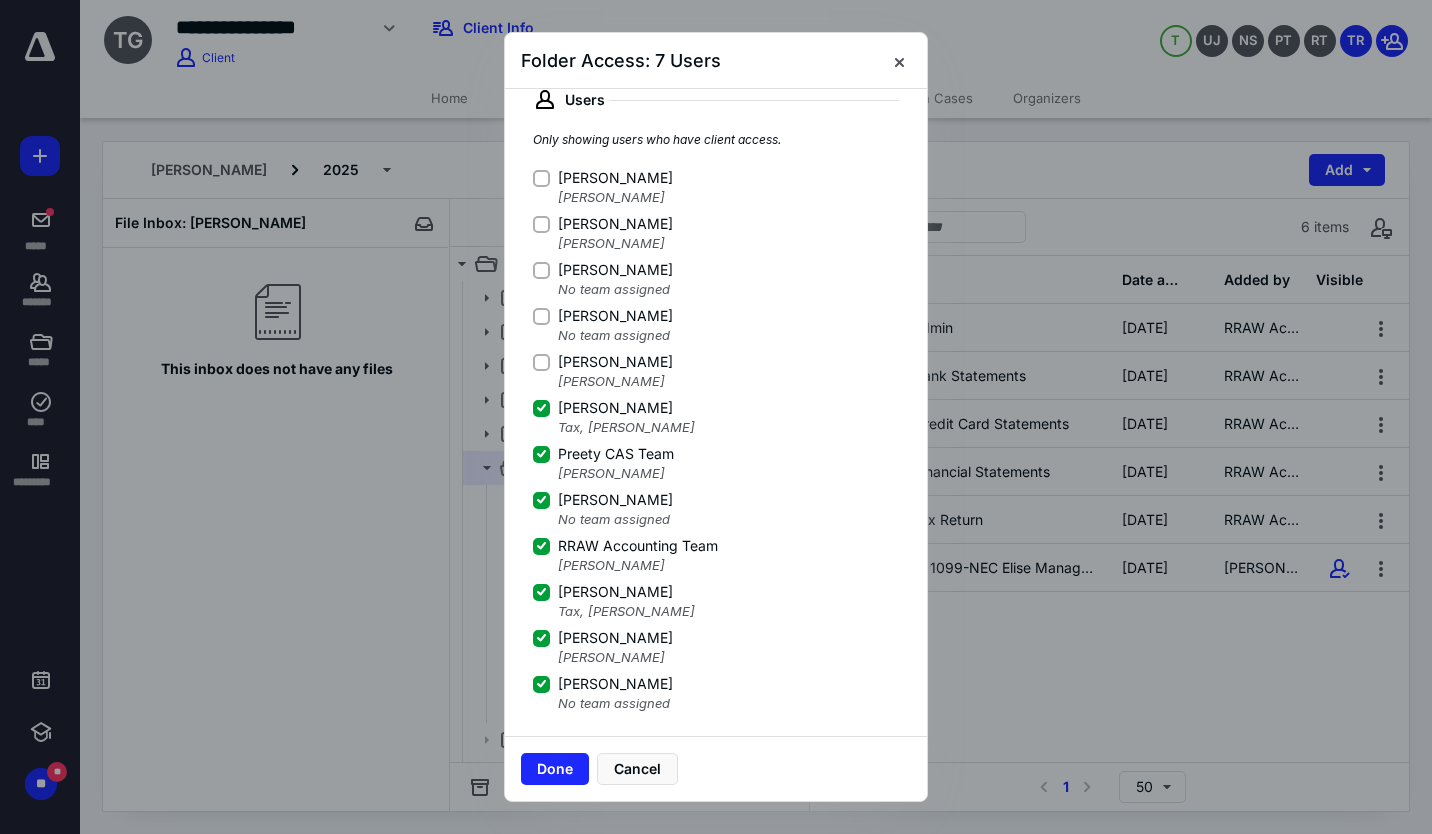 click on "Done" at bounding box center [555, 769] 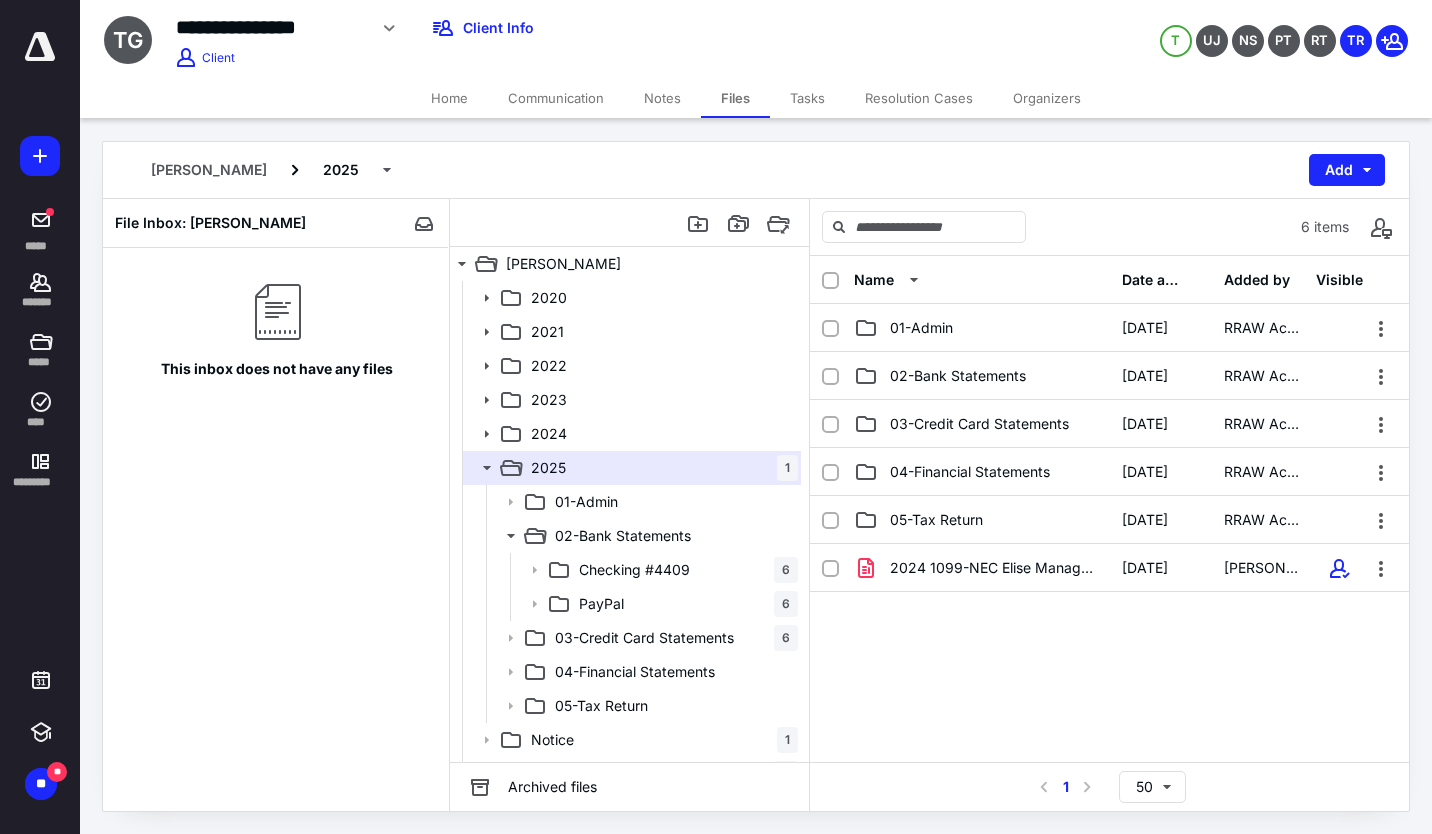 click on "2020" at bounding box center [660, 298] 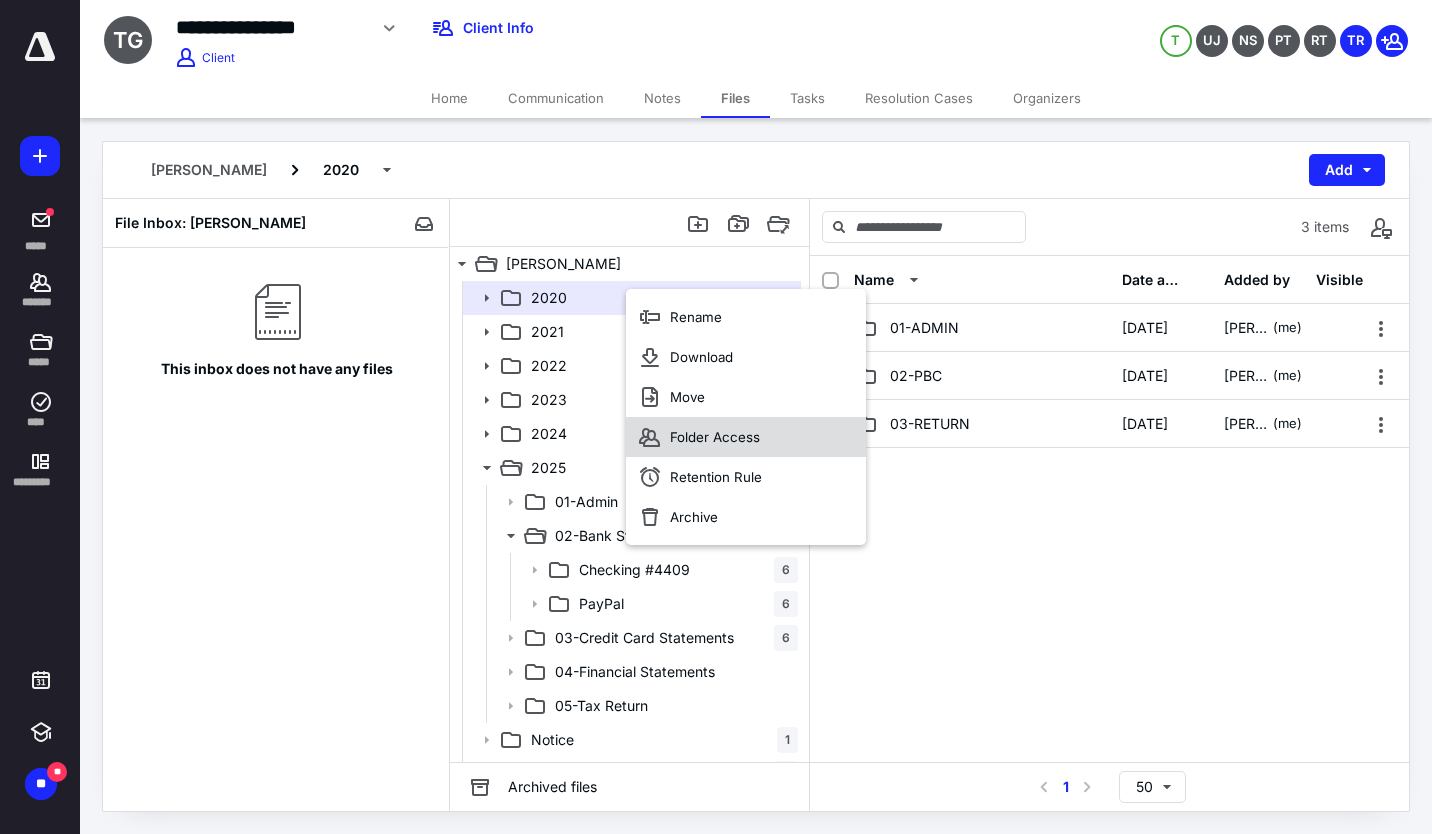 click on "Folder Access" at bounding box center [746, 437] 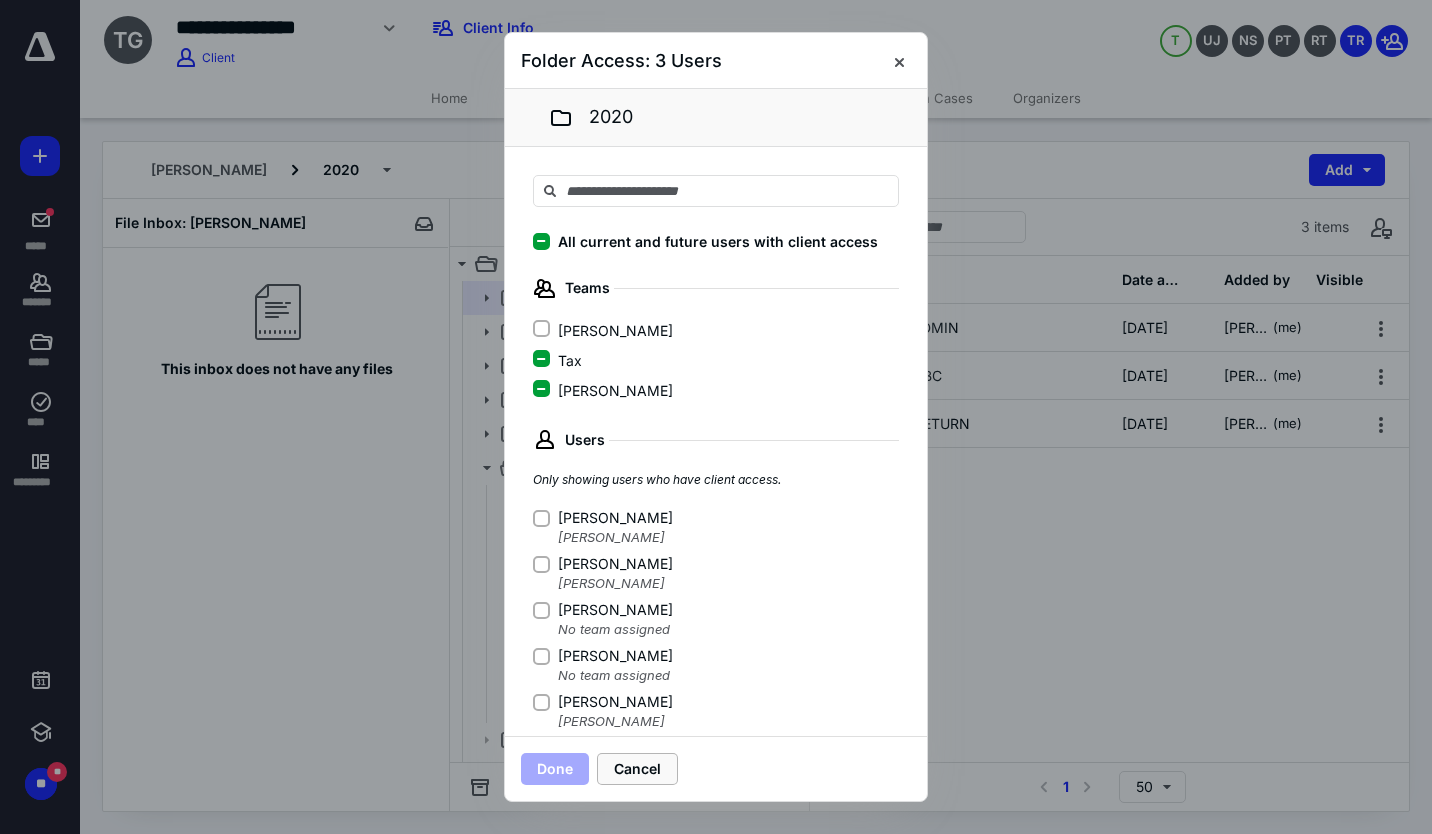 click on "Cancel" at bounding box center [637, 769] 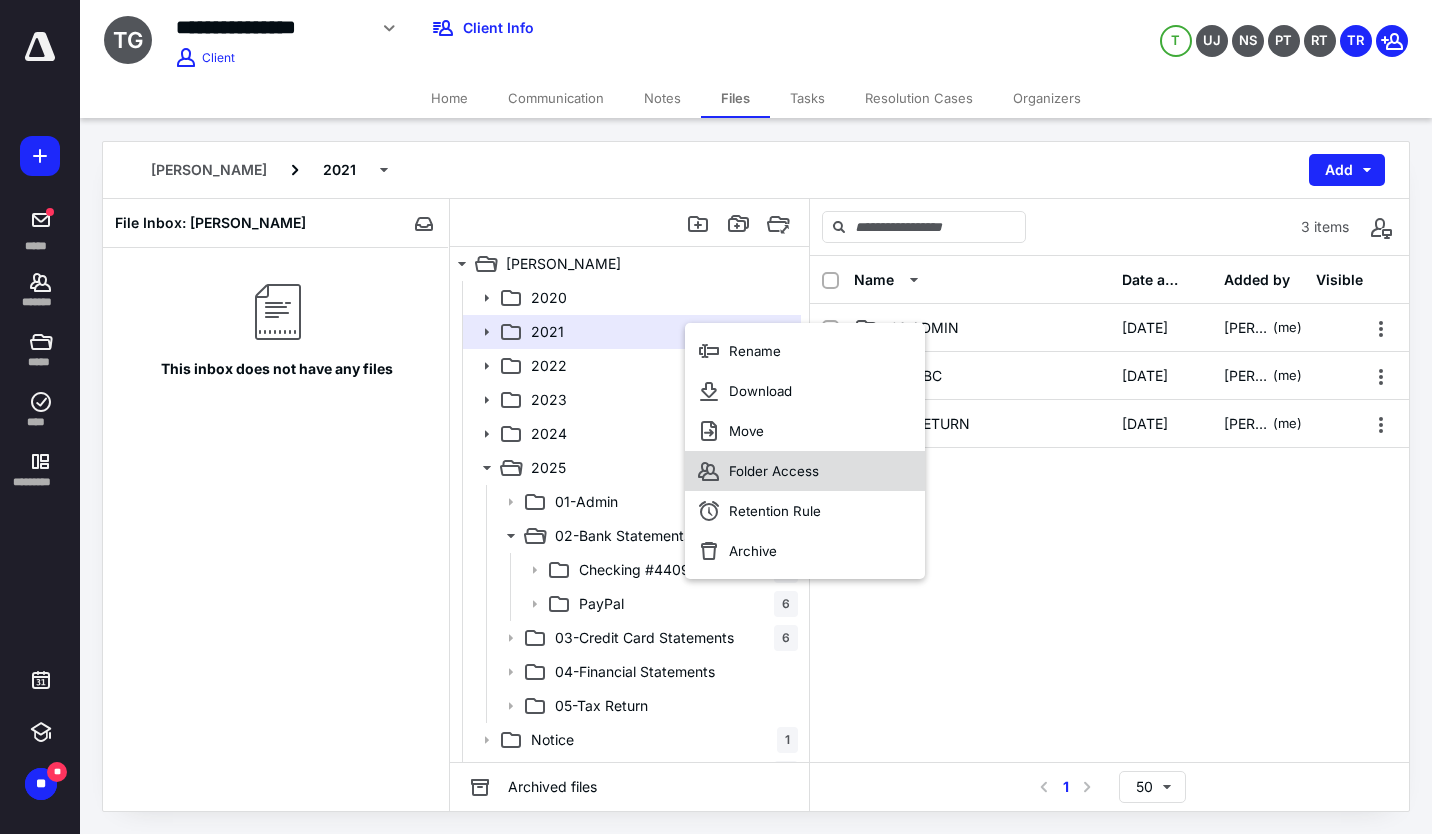 click on "Folder Access" at bounding box center [805, 471] 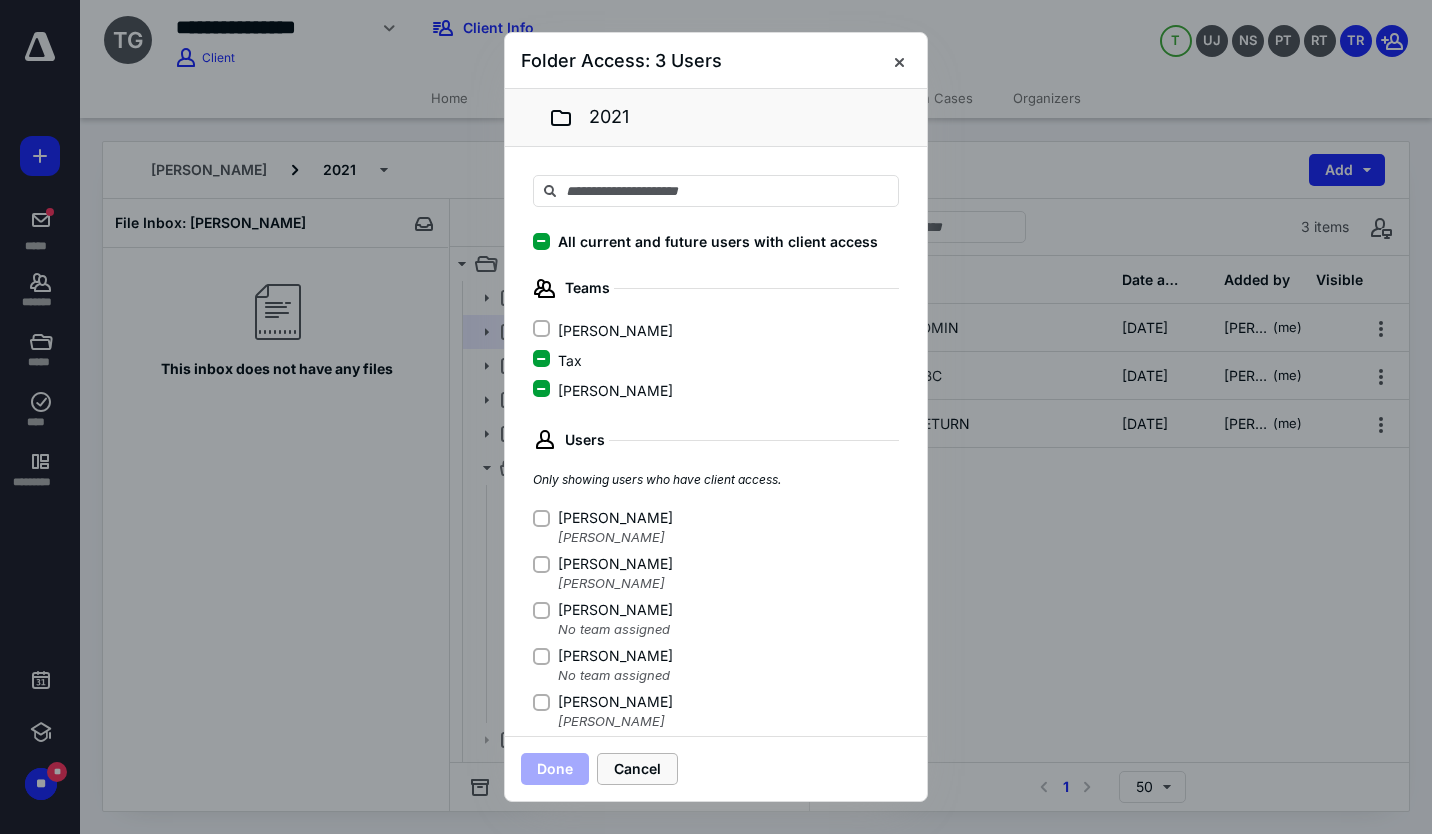 click on "Cancel" at bounding box center (637, 769) 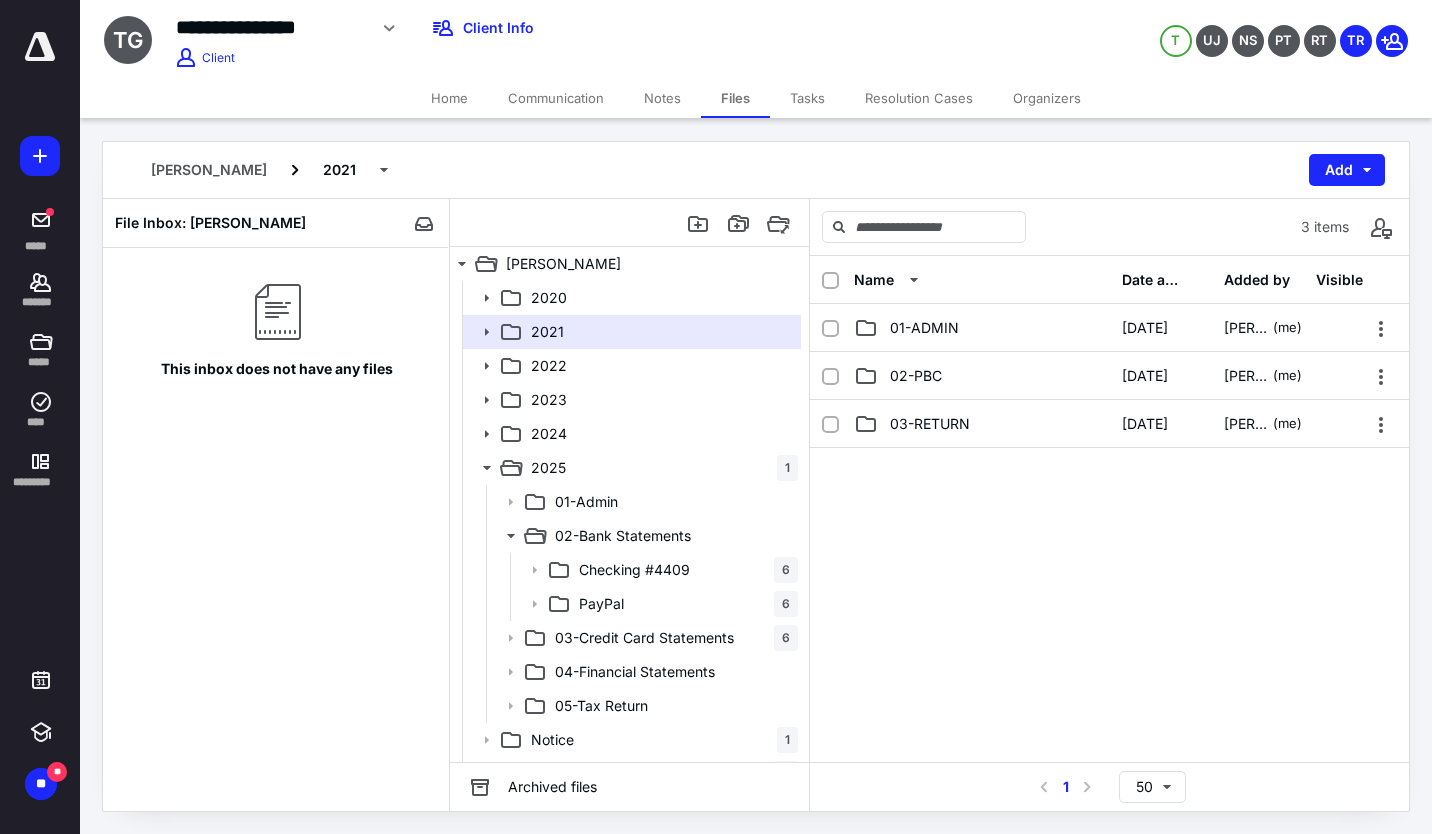 click on "2022" at bounding box center (630, 366) 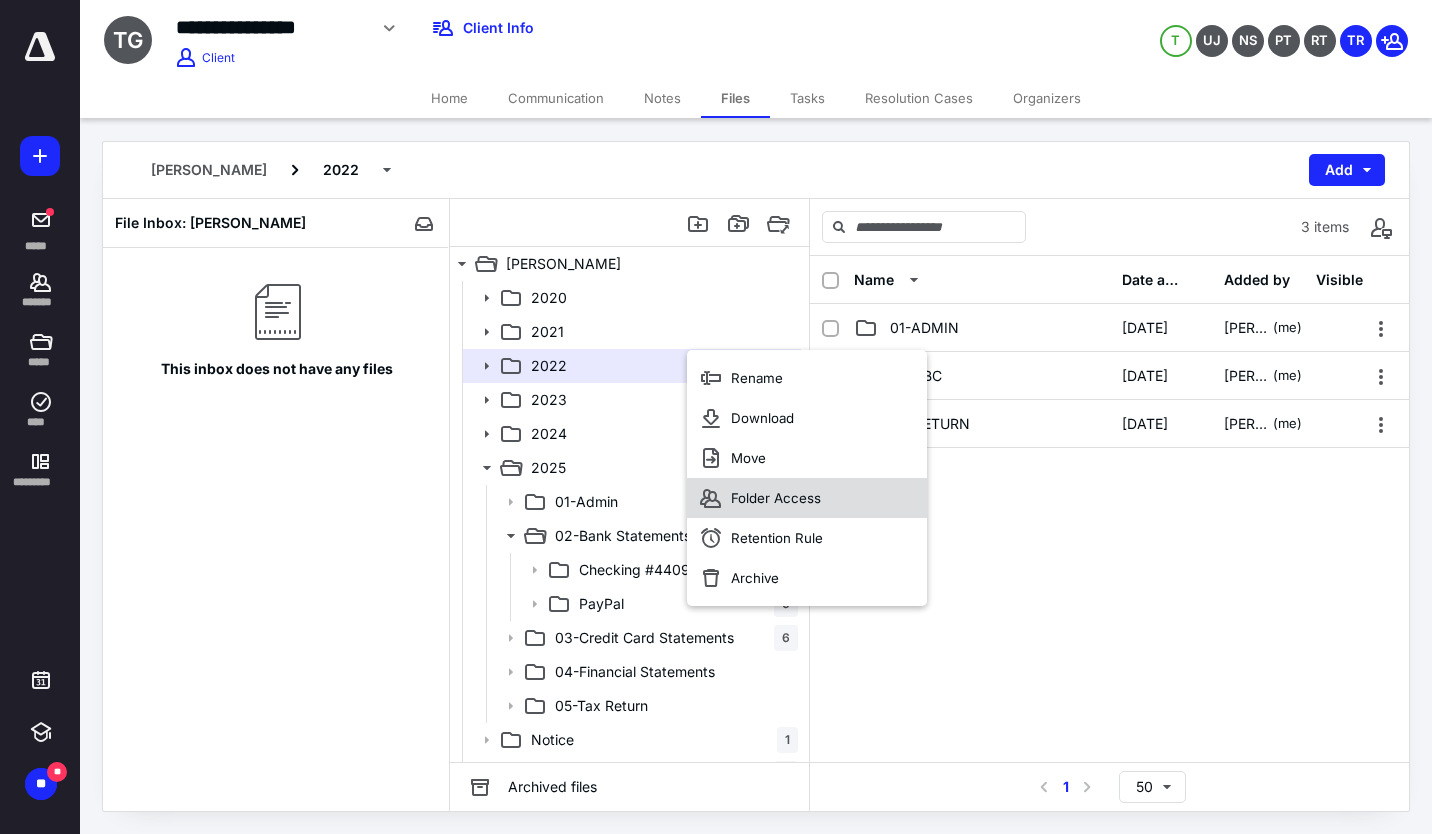 click on "Folder Access" at bounding box center (807, 498) 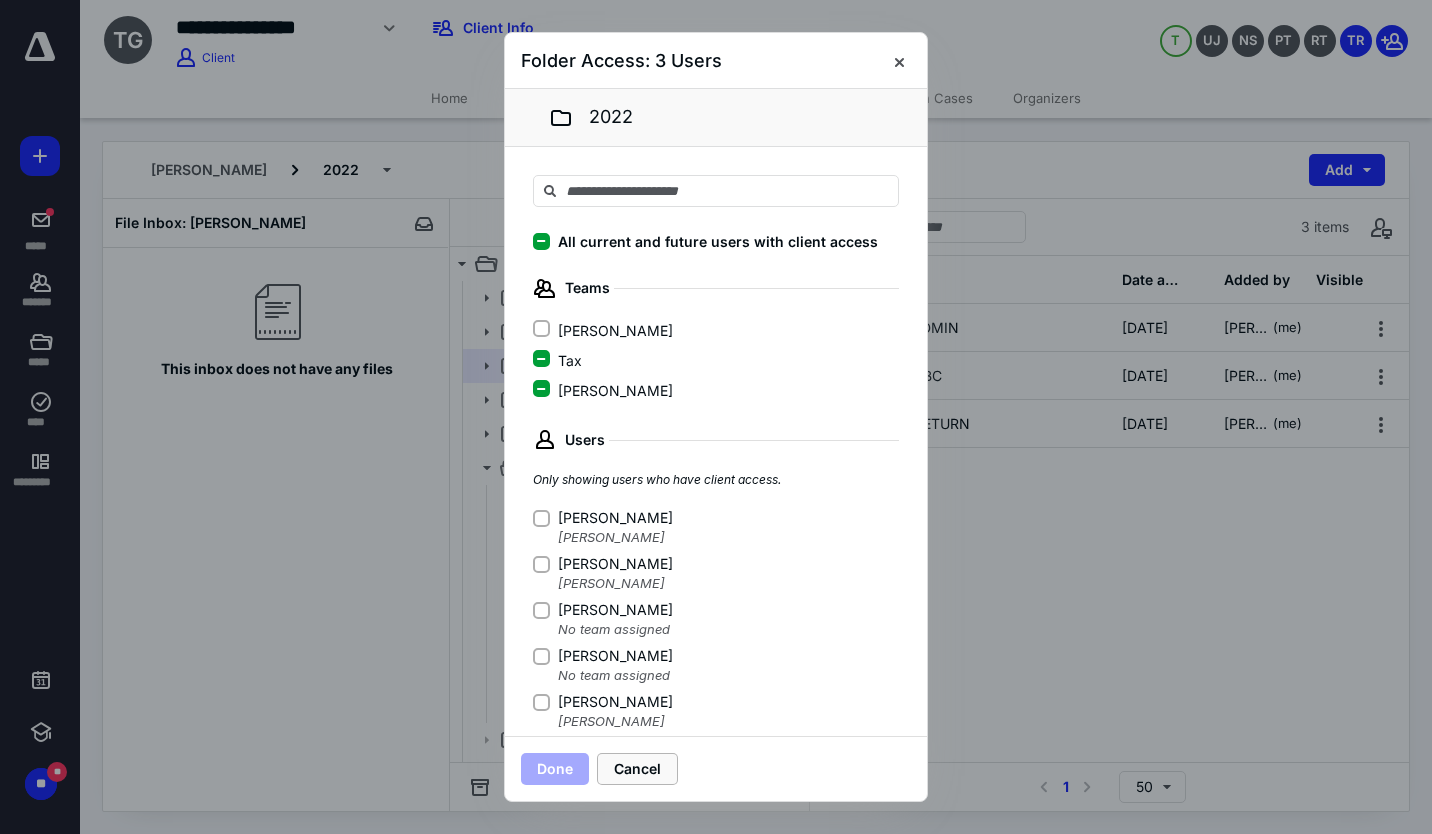 click on "Cancel" at bounding box center (637, 769) 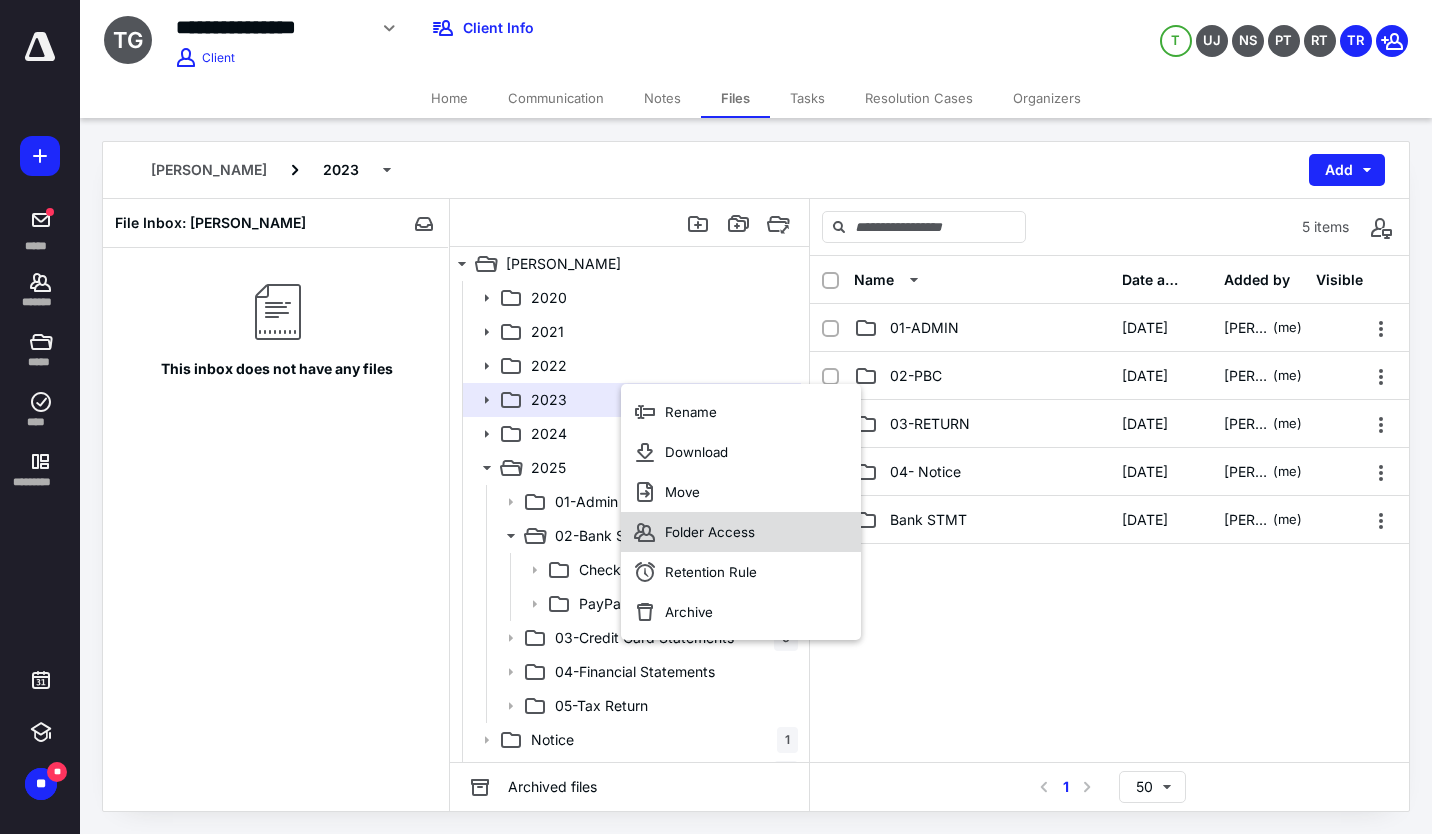 click on "Folder Access" at bounding box center [710, 532] 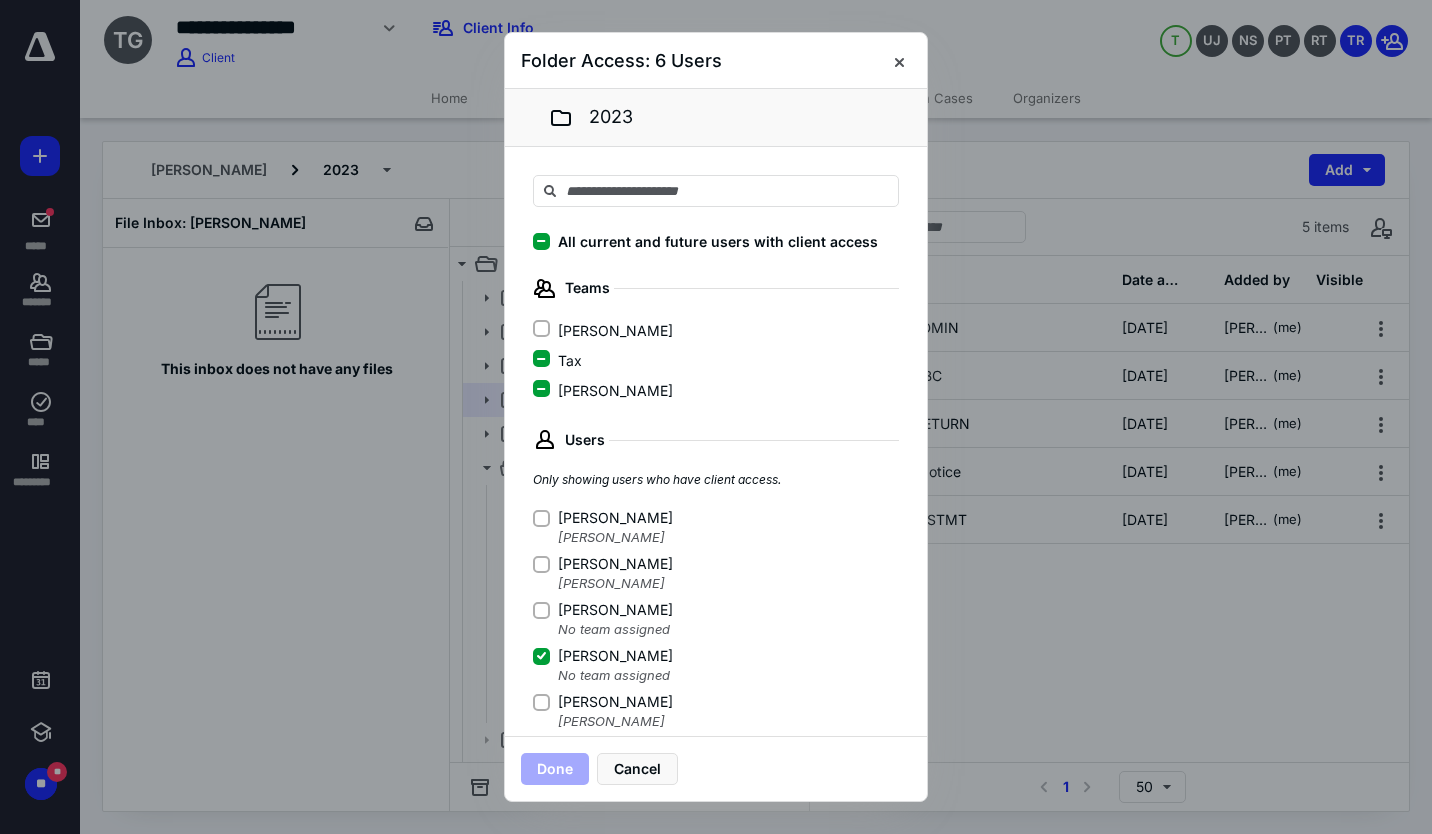 click on "[PERSON_NAME]" at bounding box center [541, 656] 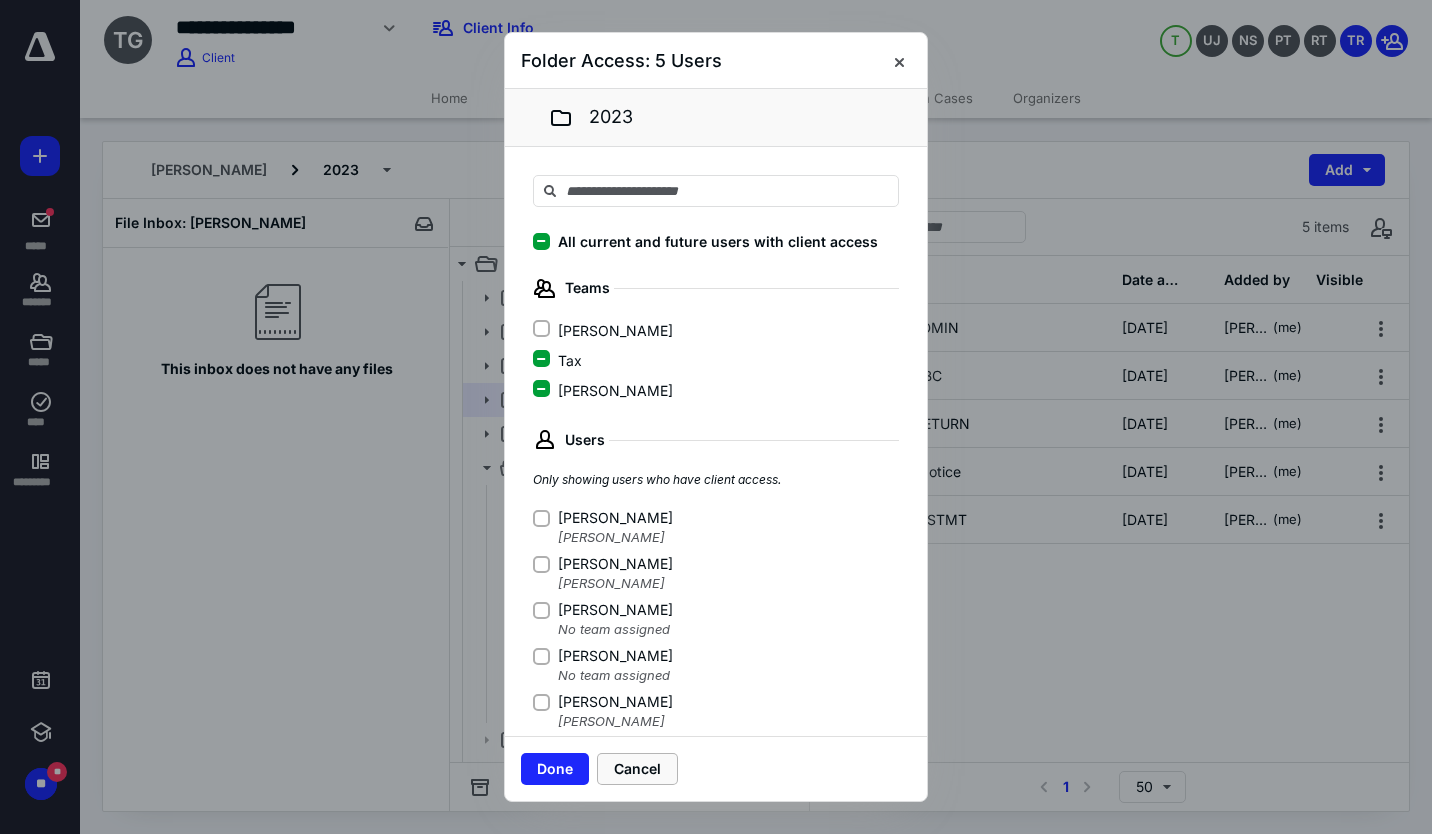 click on "Cancel" at bounding box center [637, 769] 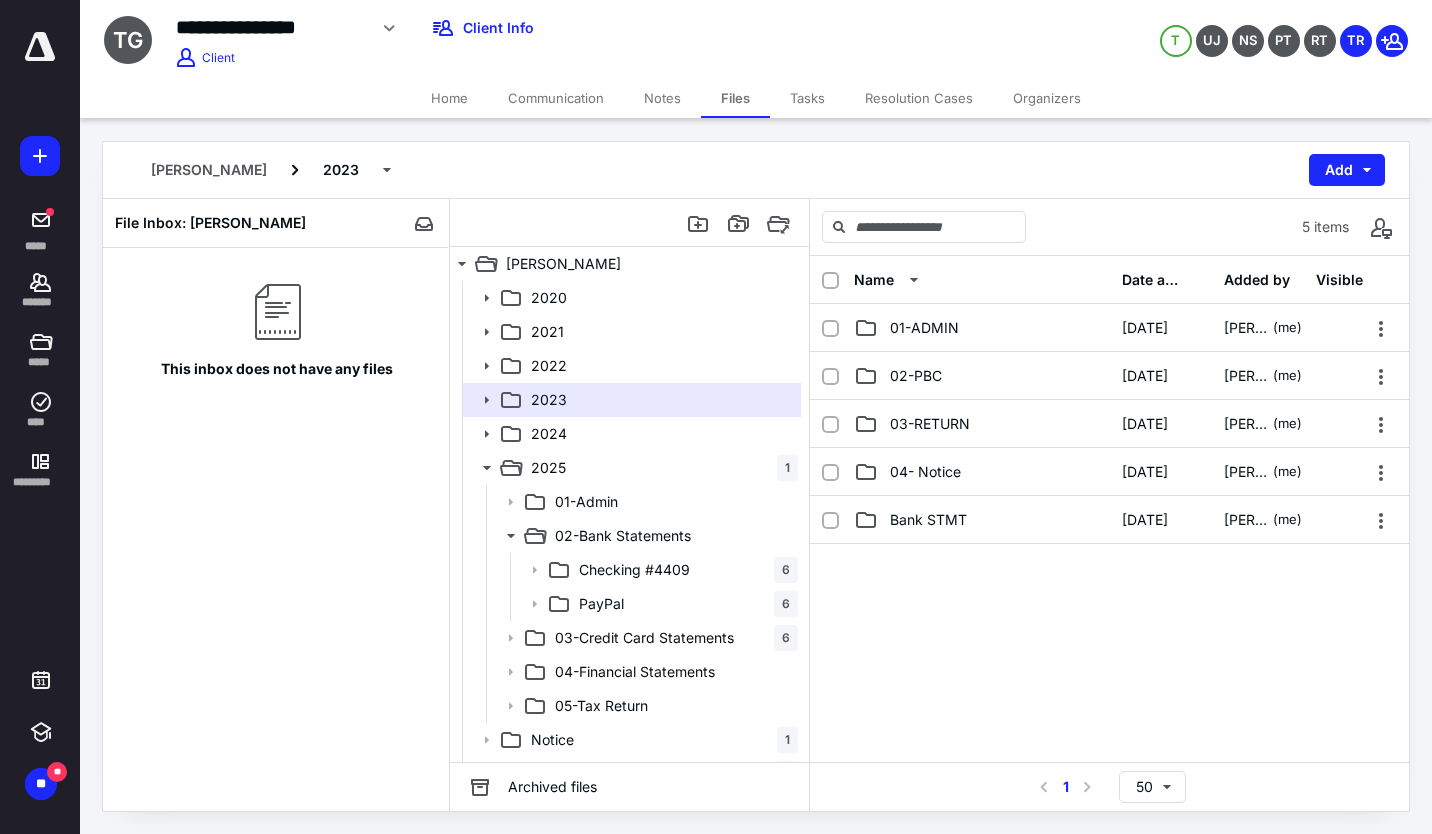 click on "2024" at bounding box center (660, 434) 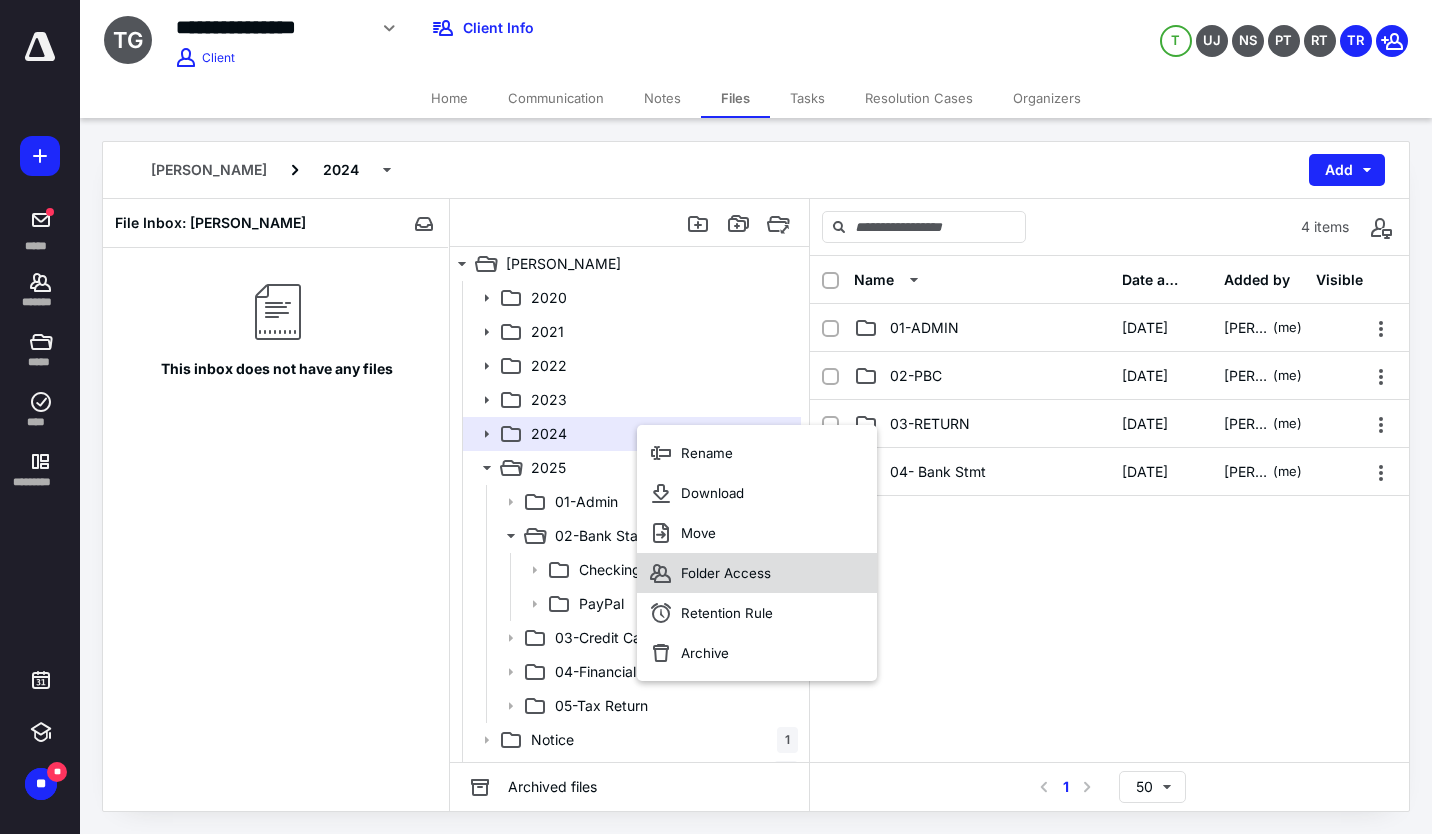 click on "Folder Access" at bounding box center (726, 573) 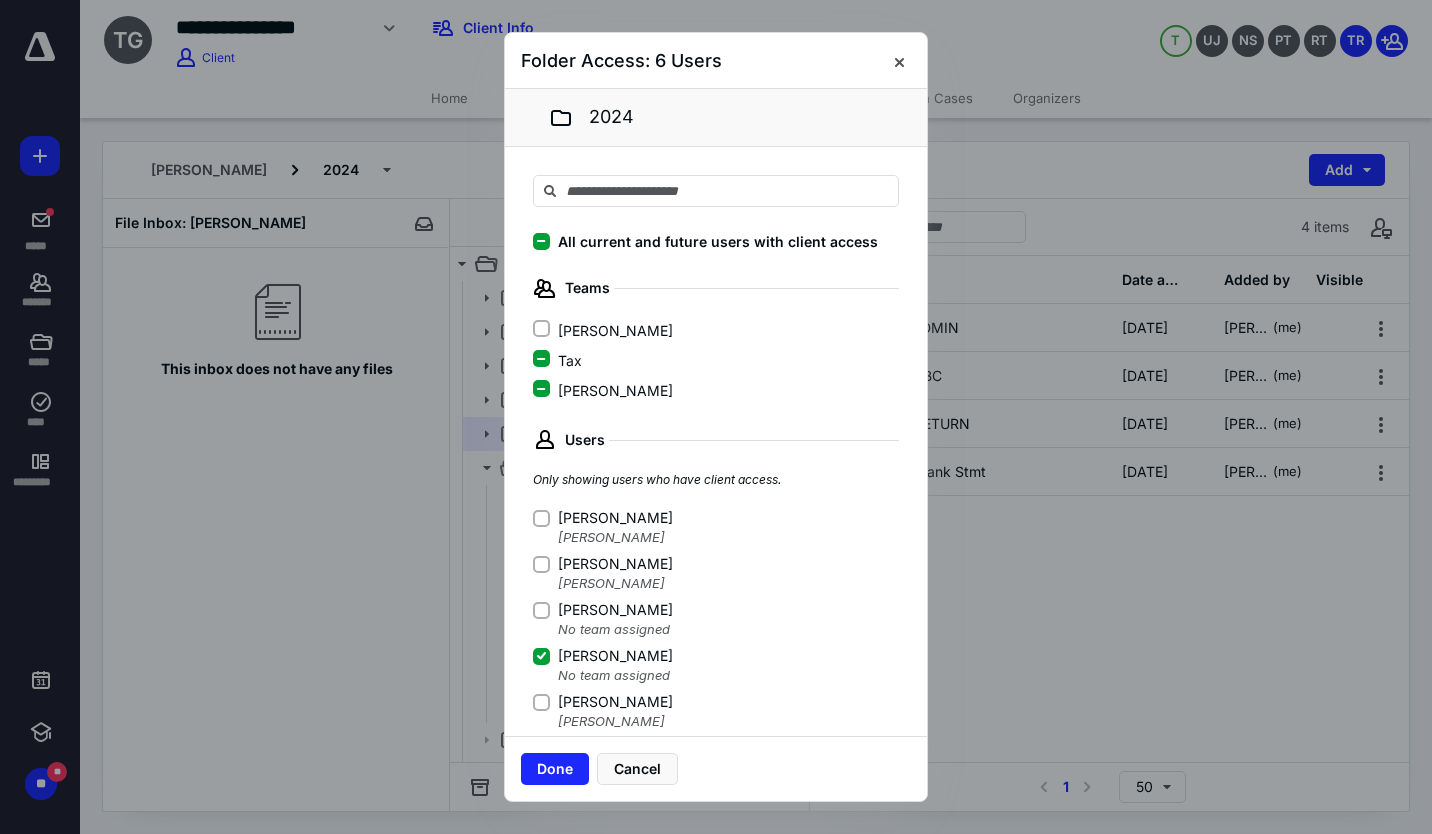 click 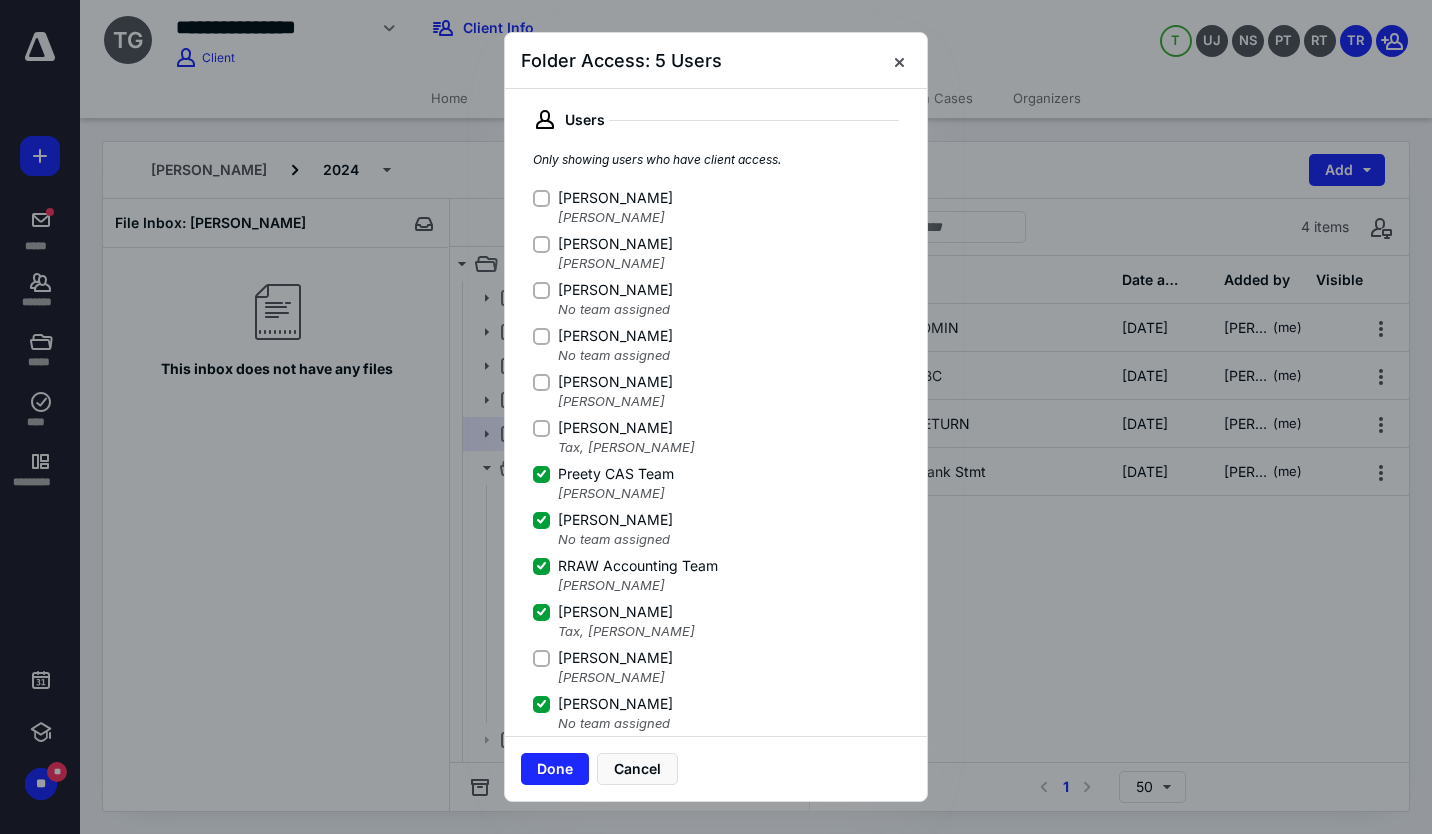 scroll, scrollTop: 340, scrollLeft: 0, axis: vertical 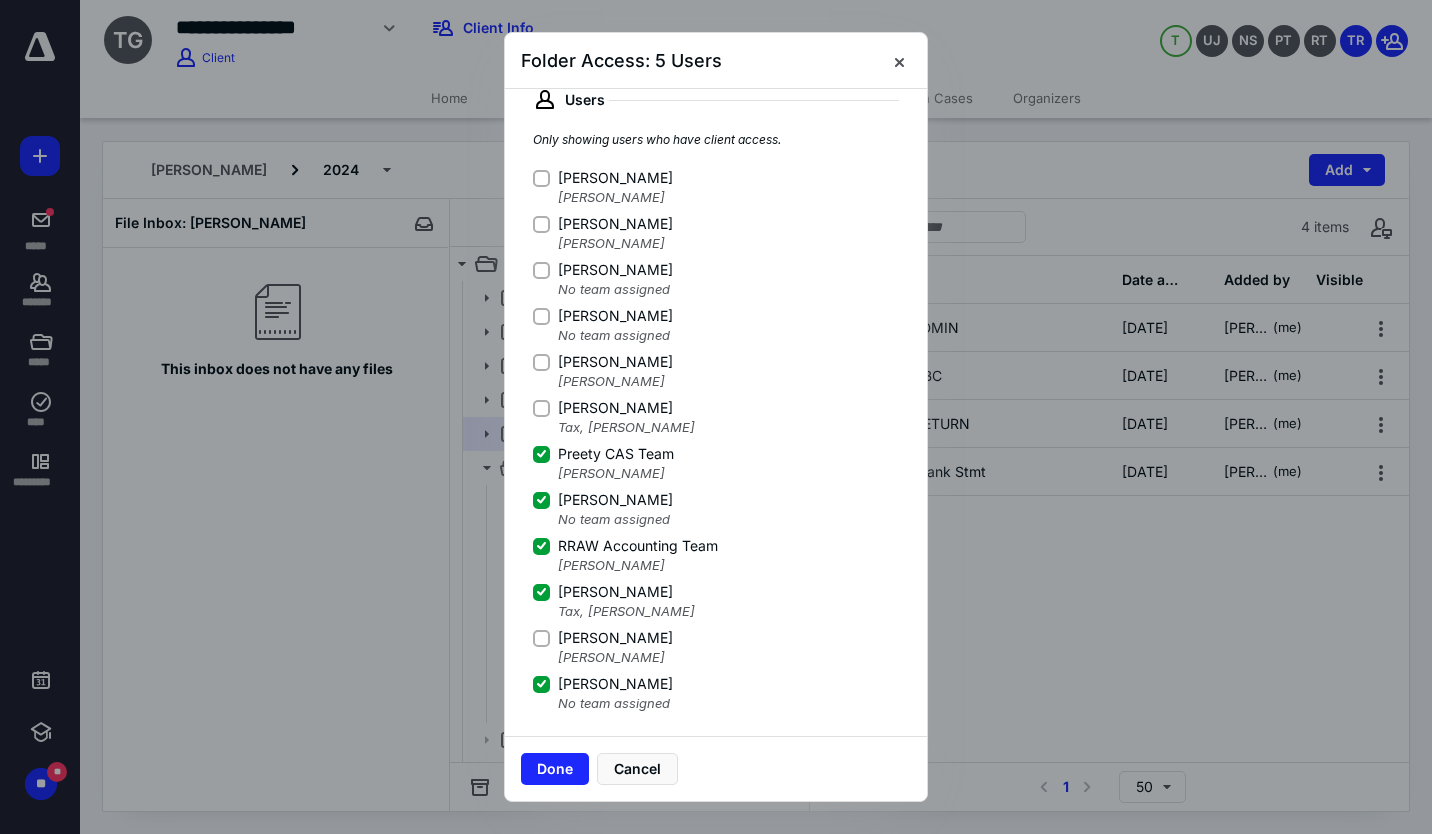 click 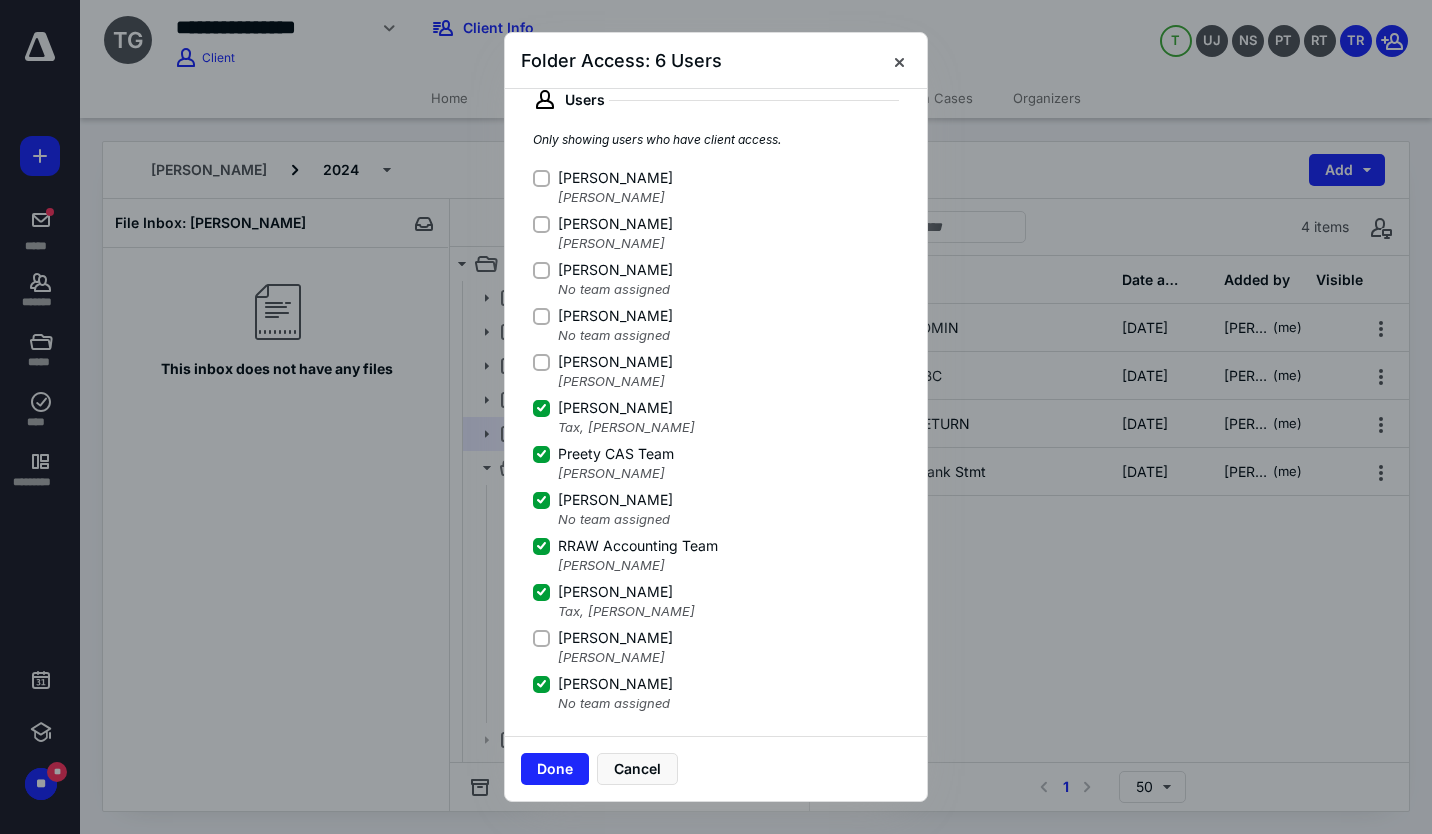 click 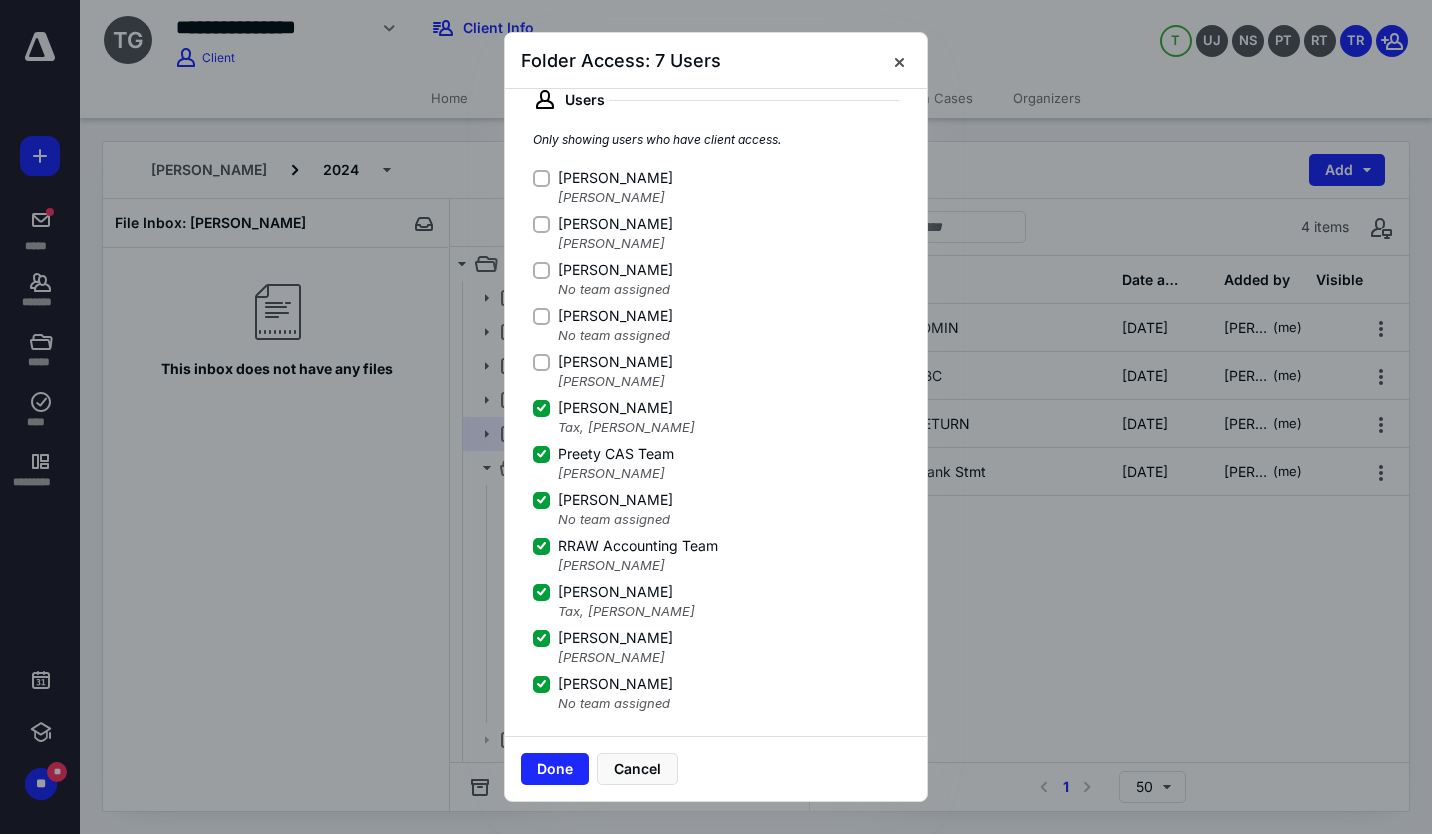 click on "Done" at bounding box center [555, 769] 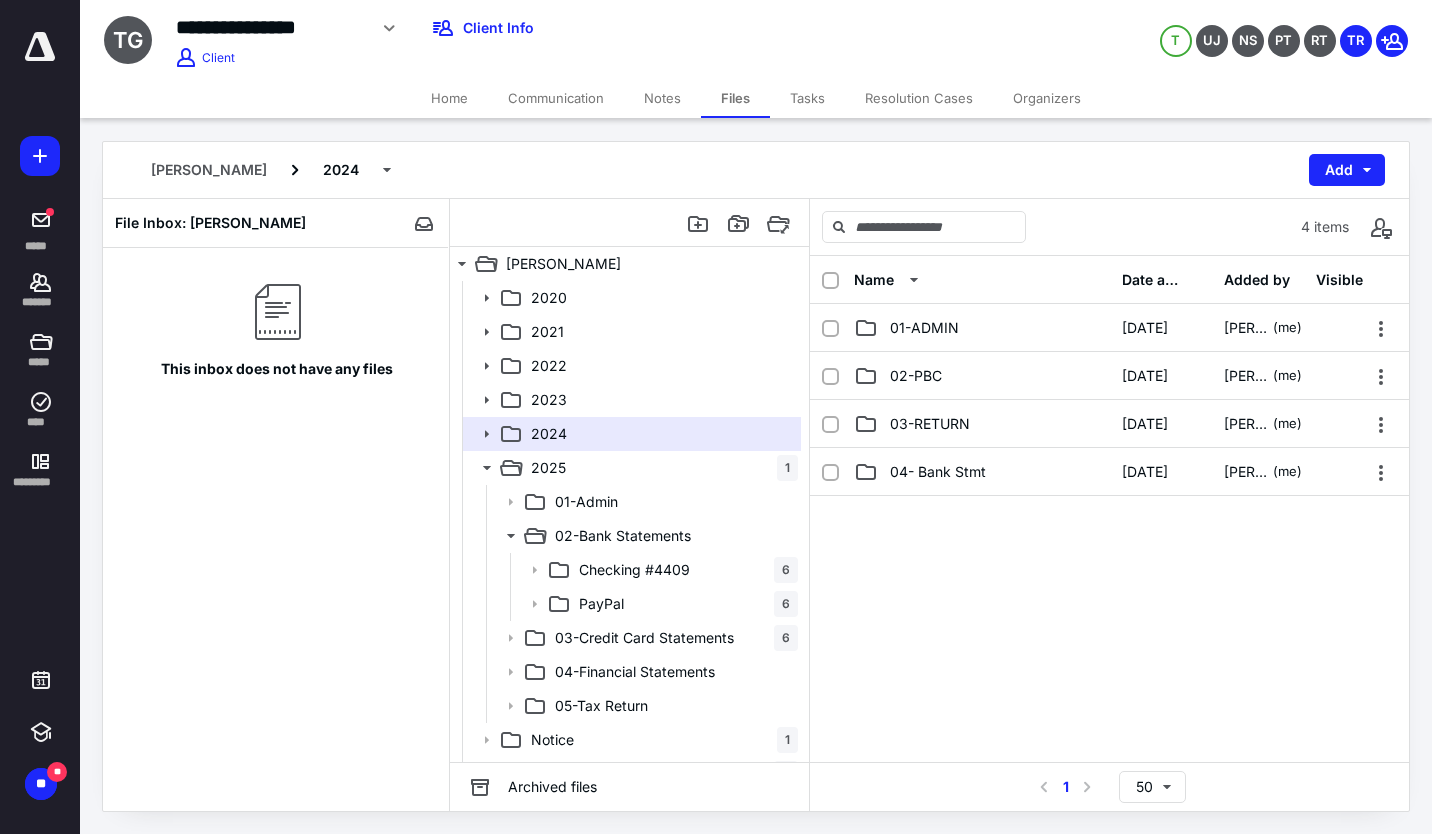 click on "PayPal 6" at bounding box center (684, 604) 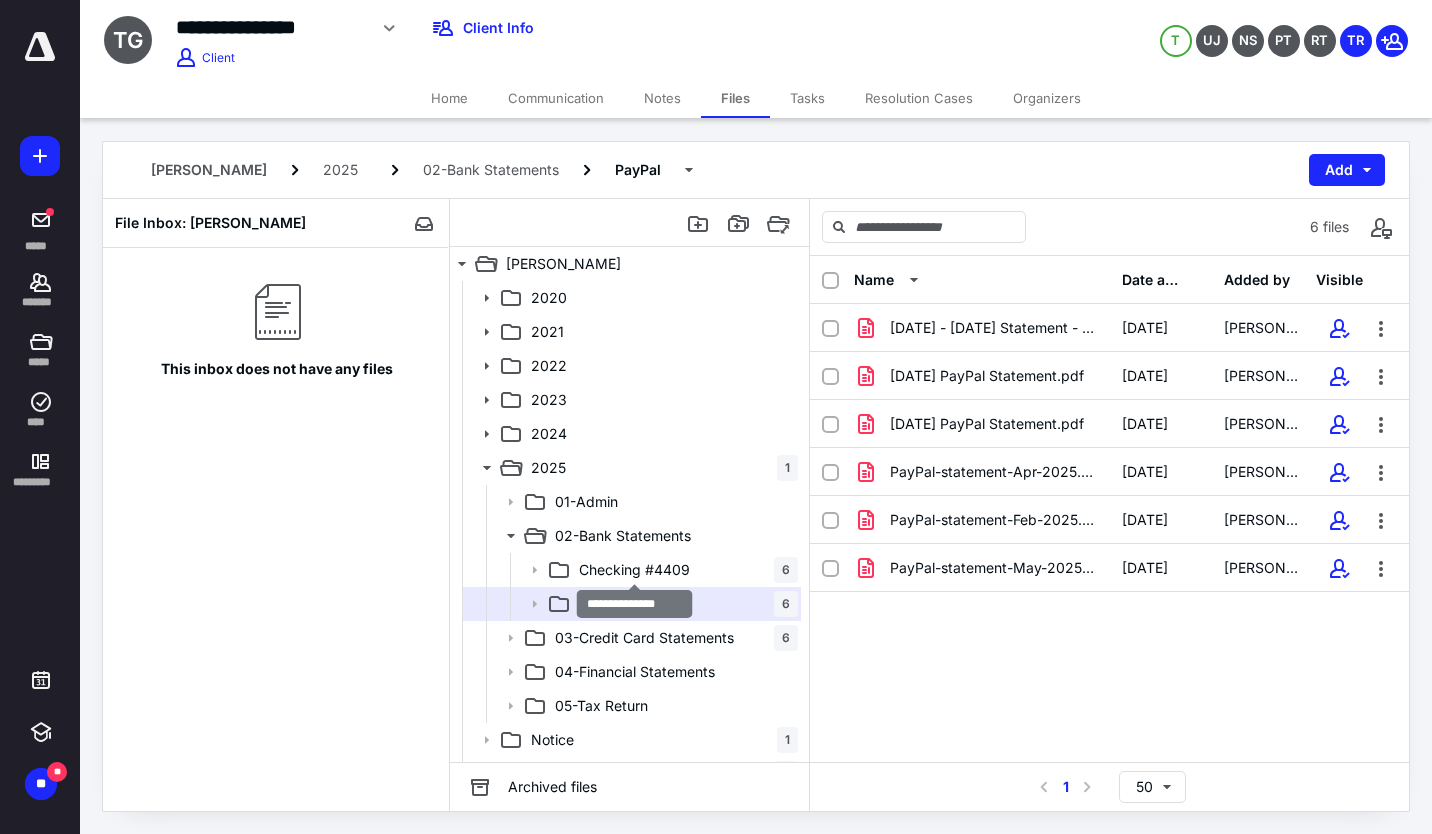 click on "Checking #4409" at bounding box center (634, 570) 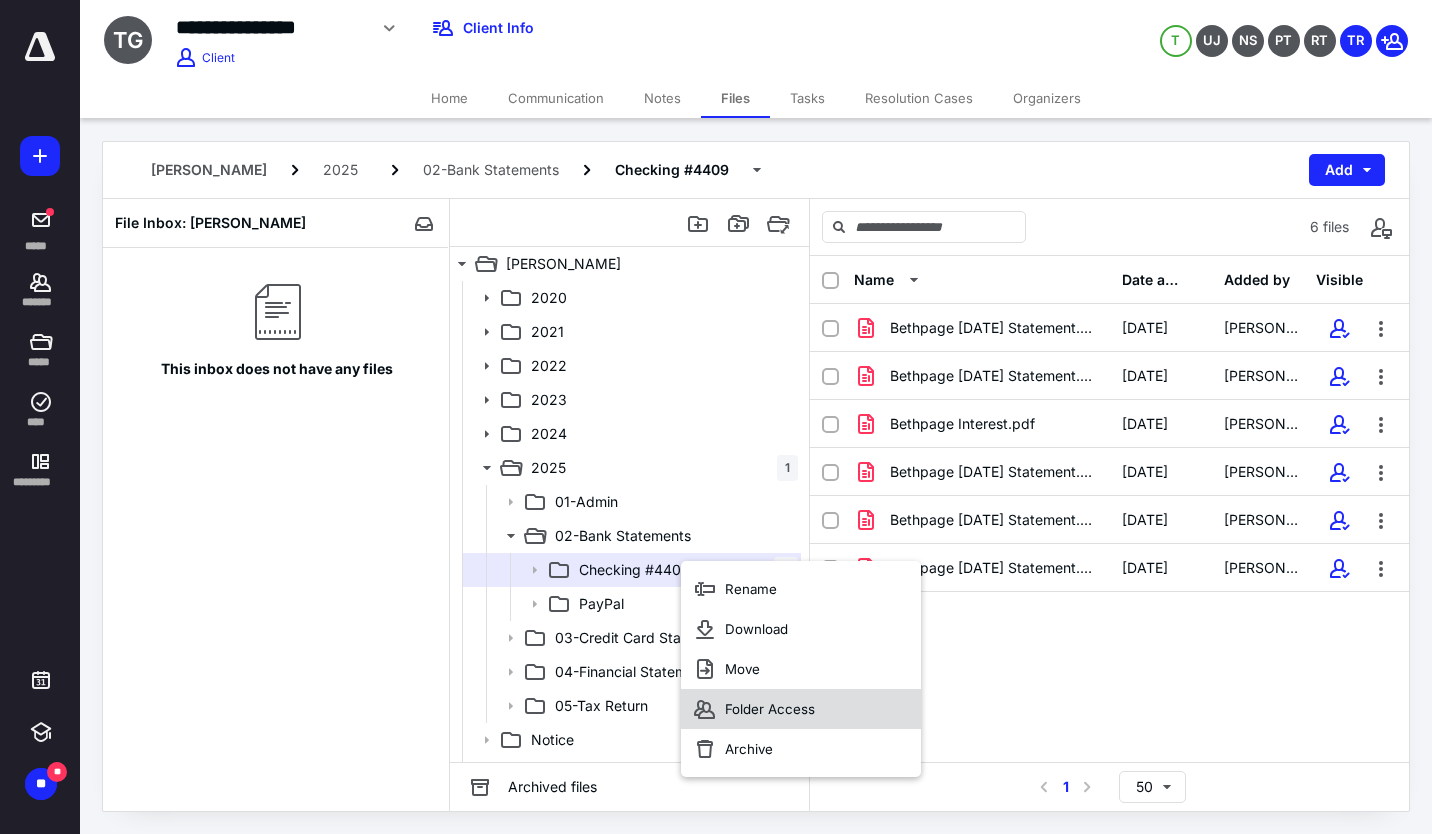 click on "Folder Access" at bounding box center [770, 709] 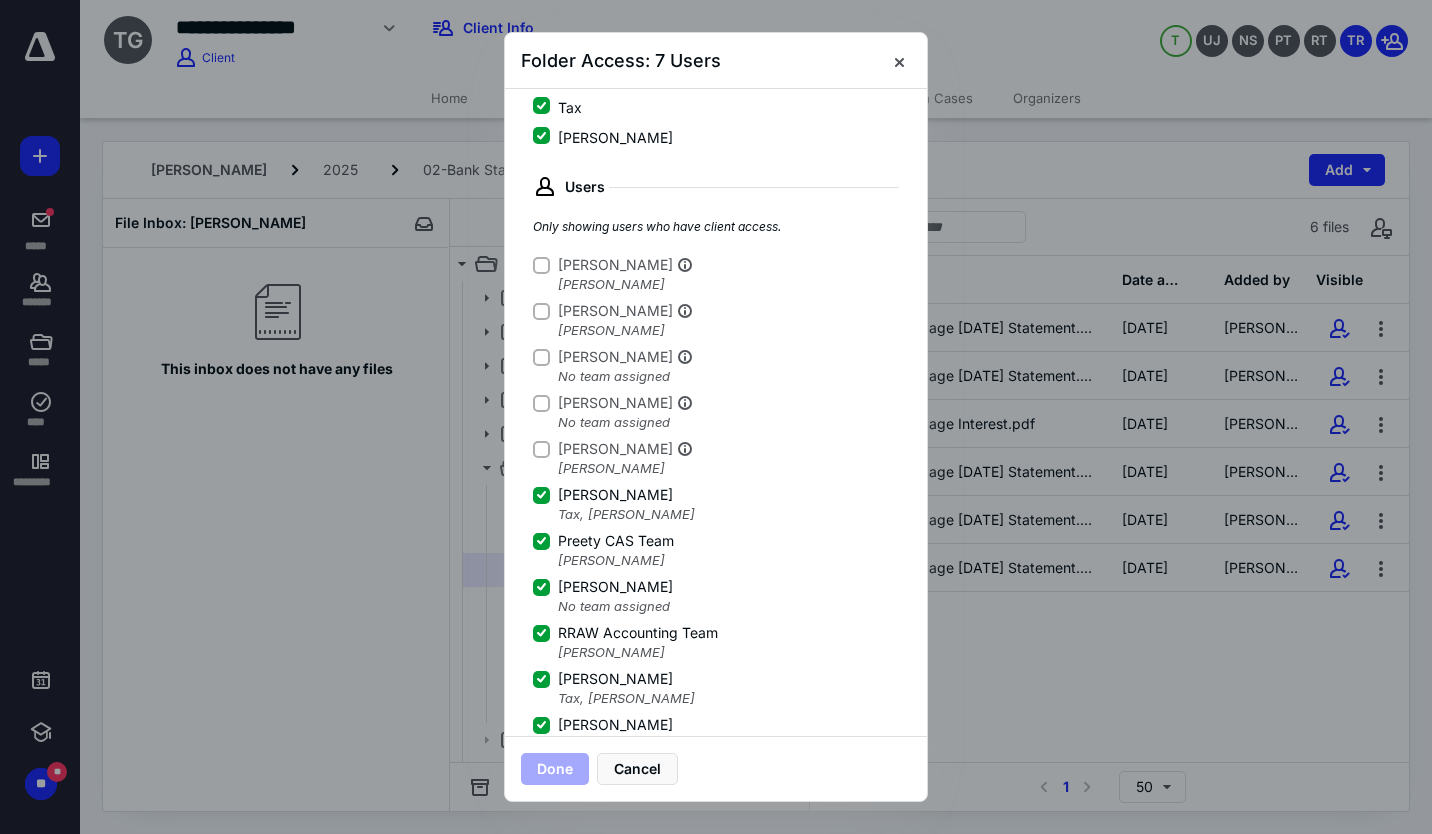 scroll, scrollTop: 340, scrollLeft: 0, axis: vertical 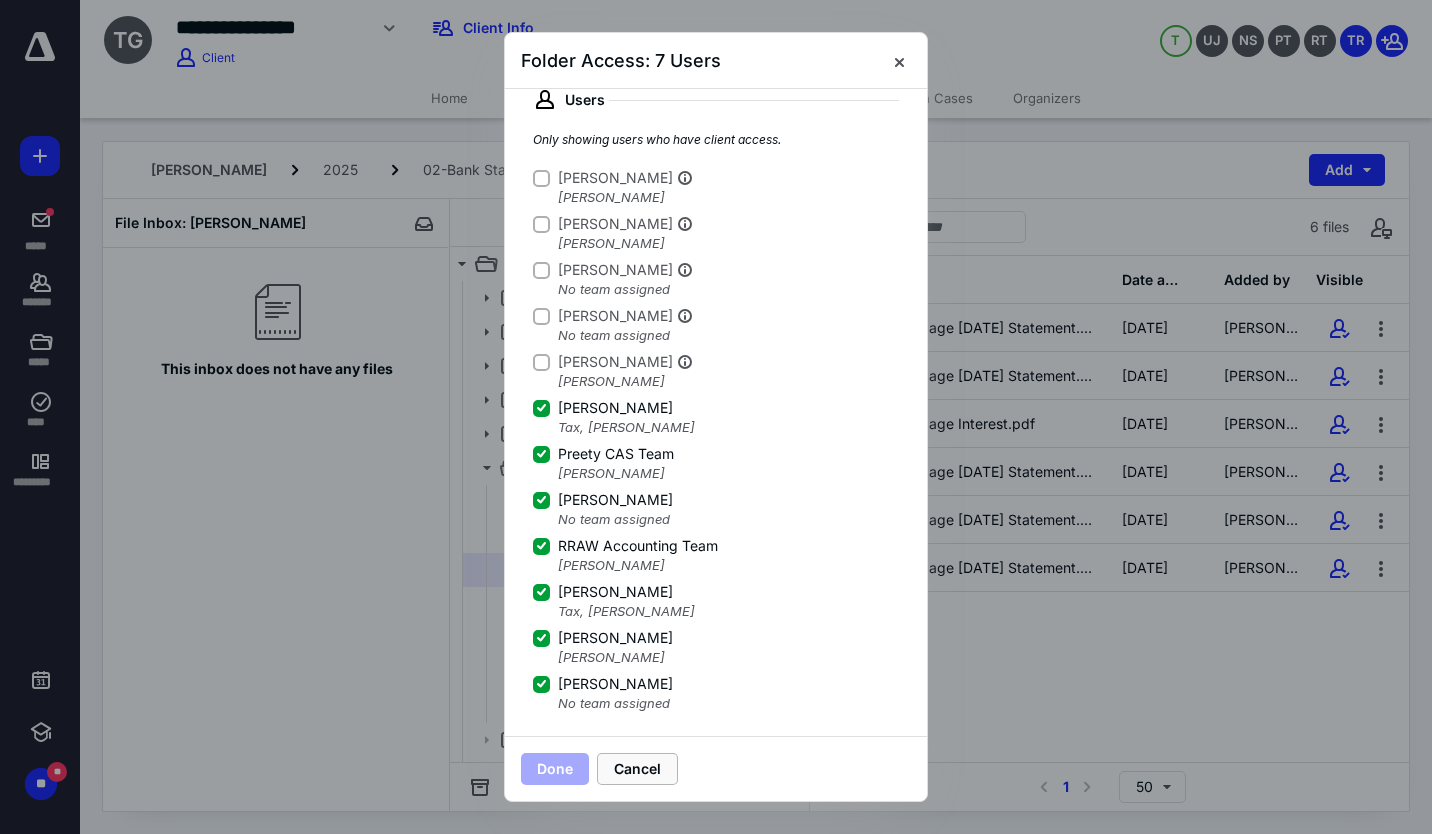 click on "Cancel" at bounding box center [637, 769] 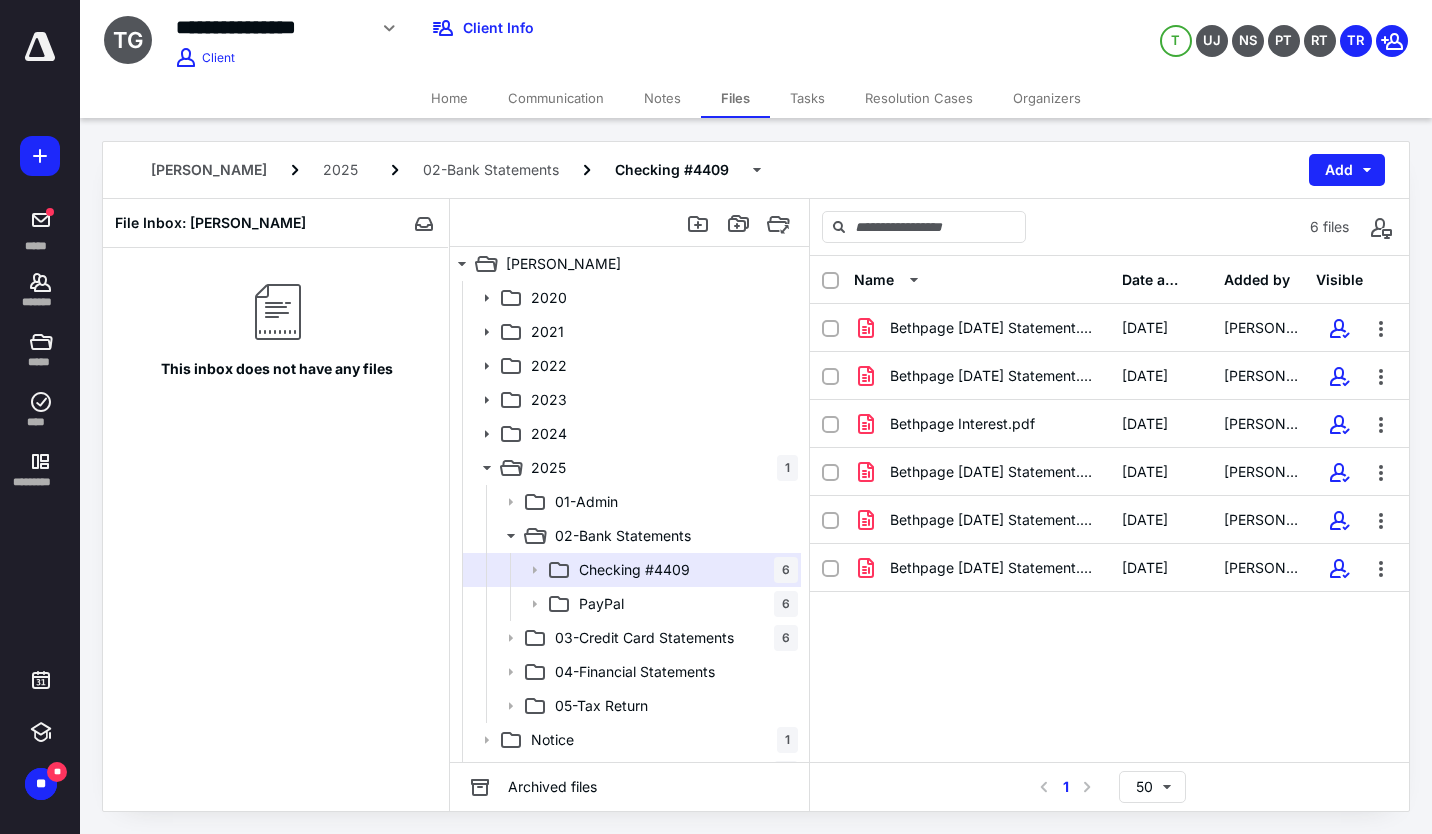 click on "03-Credit Card Statements 6" at bounding box center [672, 638] 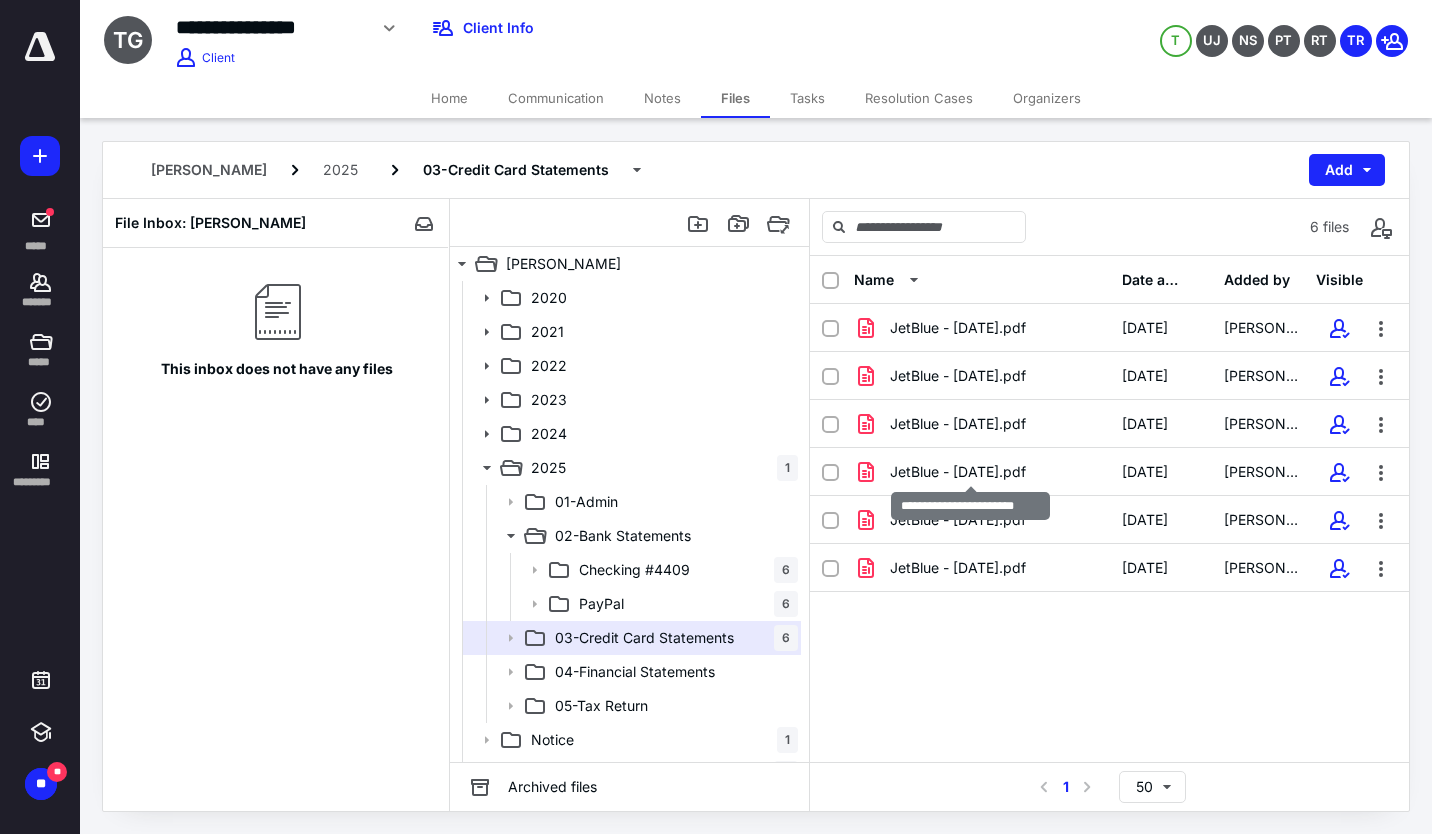 click on "JetBlue - [DATE].pdf" at bounding box center (958, 472) 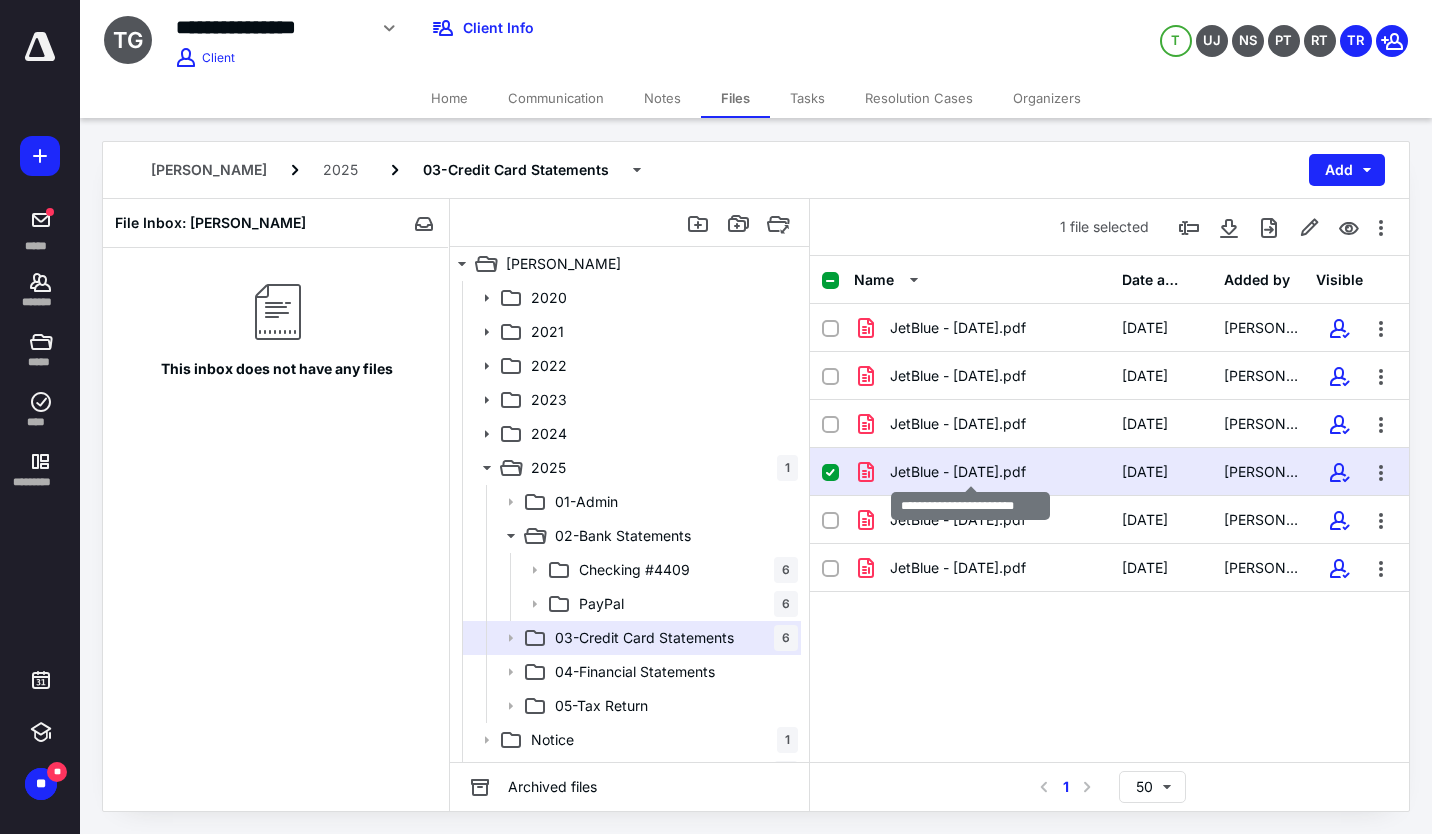 checkbox on "true" 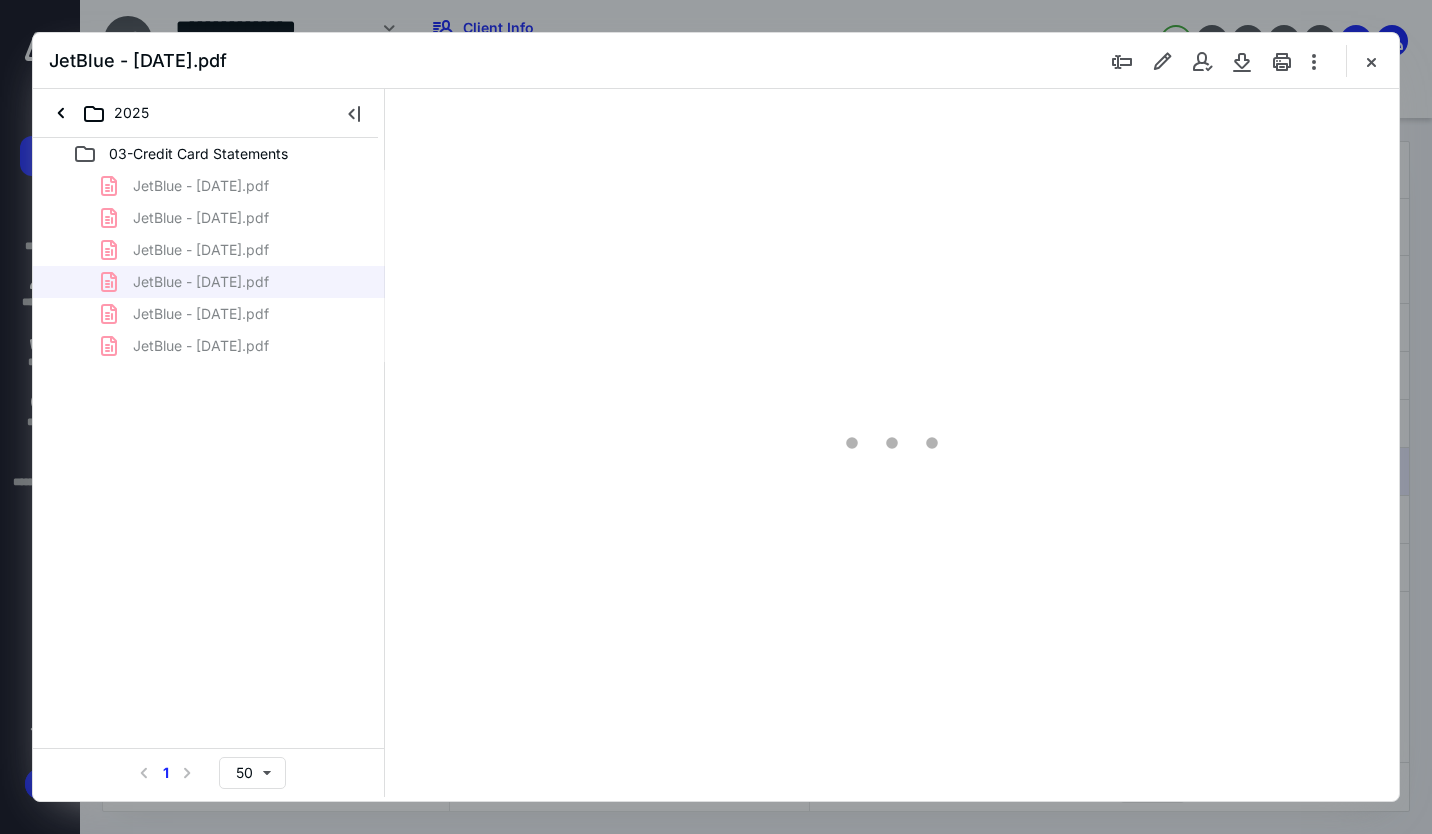 scroll, scrollTop: 0, scrollLeft: 0, axis: both 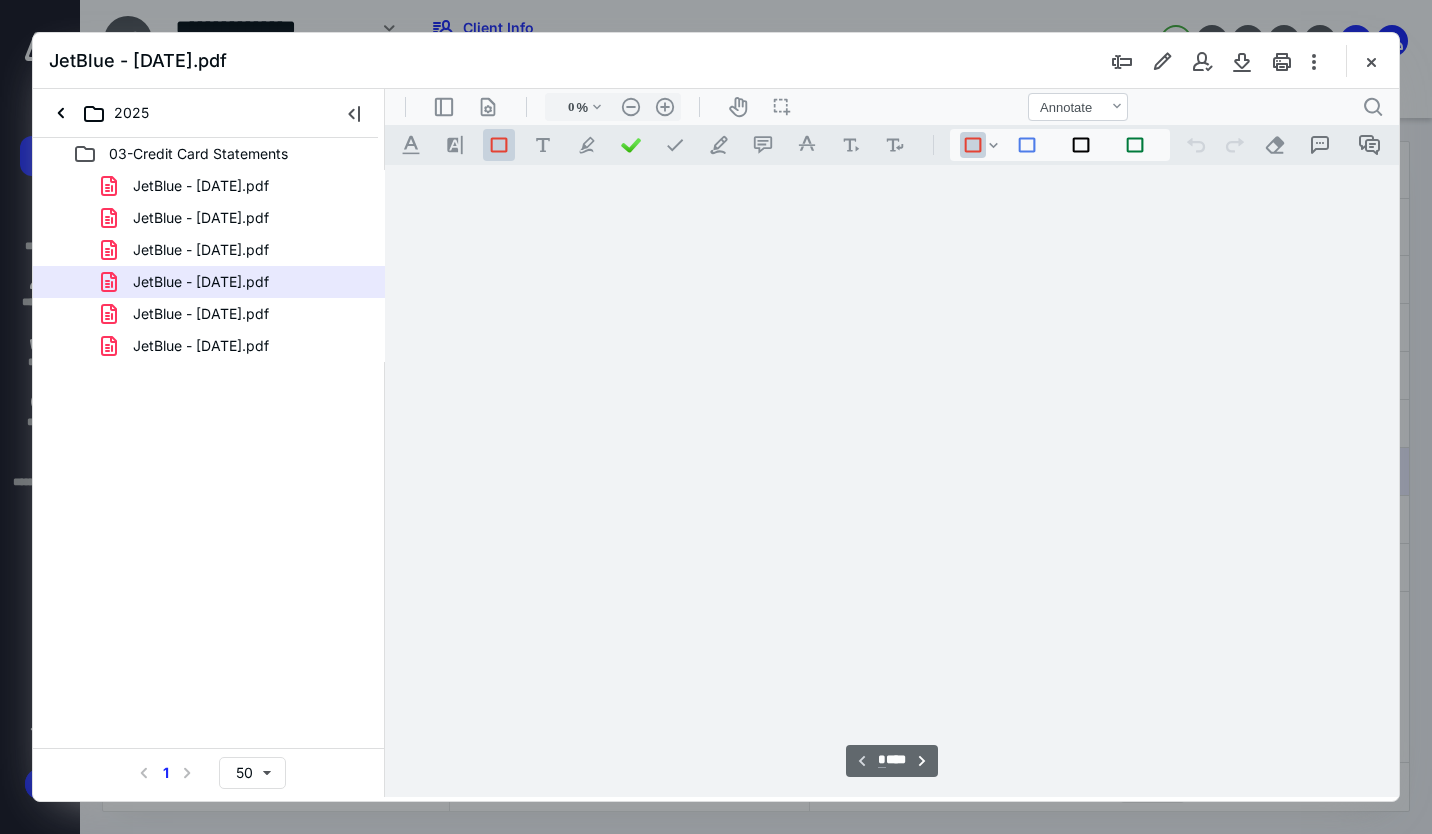 type on "162" 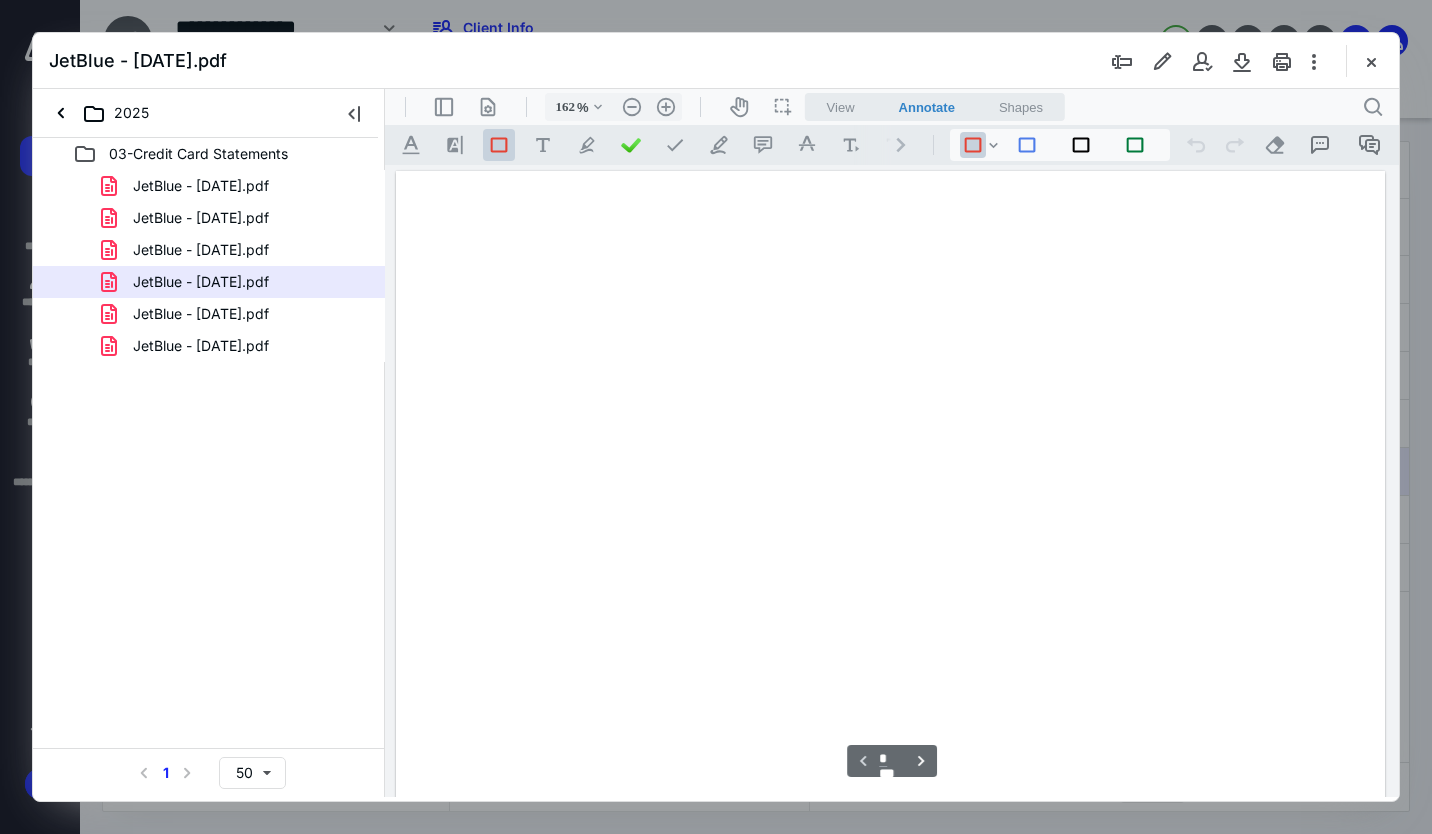 scroll, scrollTop: 82, scrollLeft: 0, axis: vertical 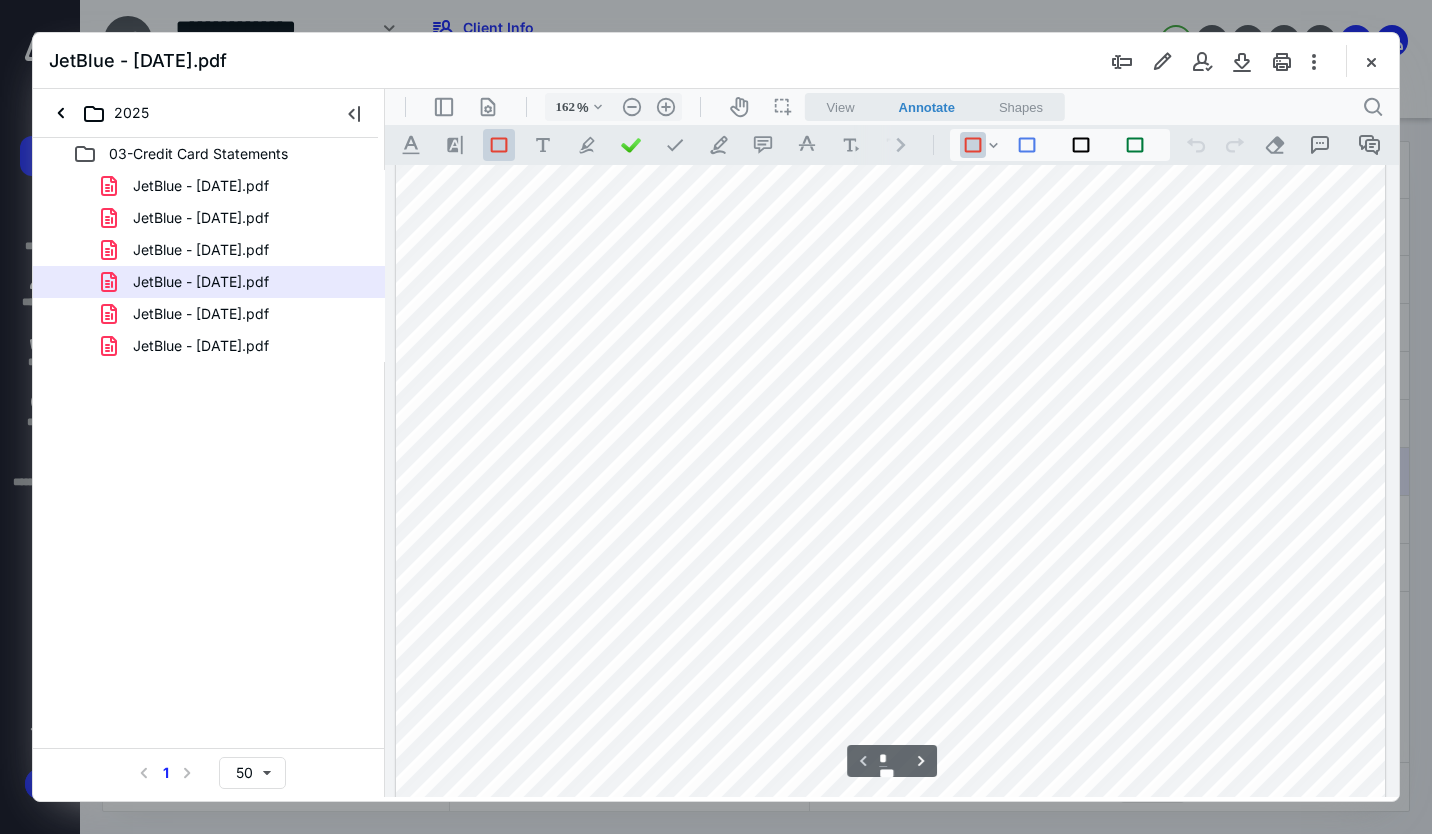 click at bounding box center (890, 729) 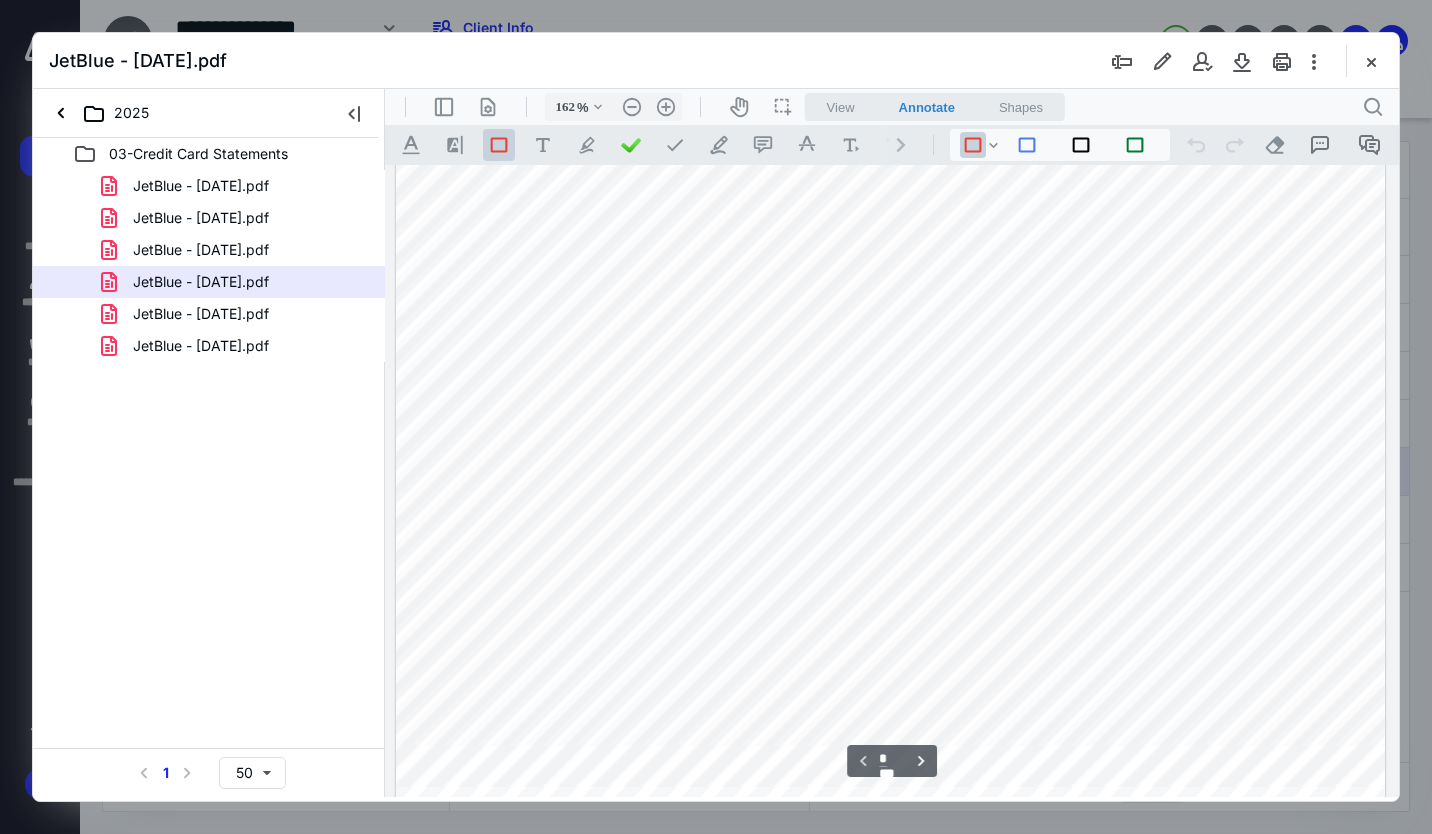 scroll, scrollTop: 240, scrollLeft: 0, axis: vertical 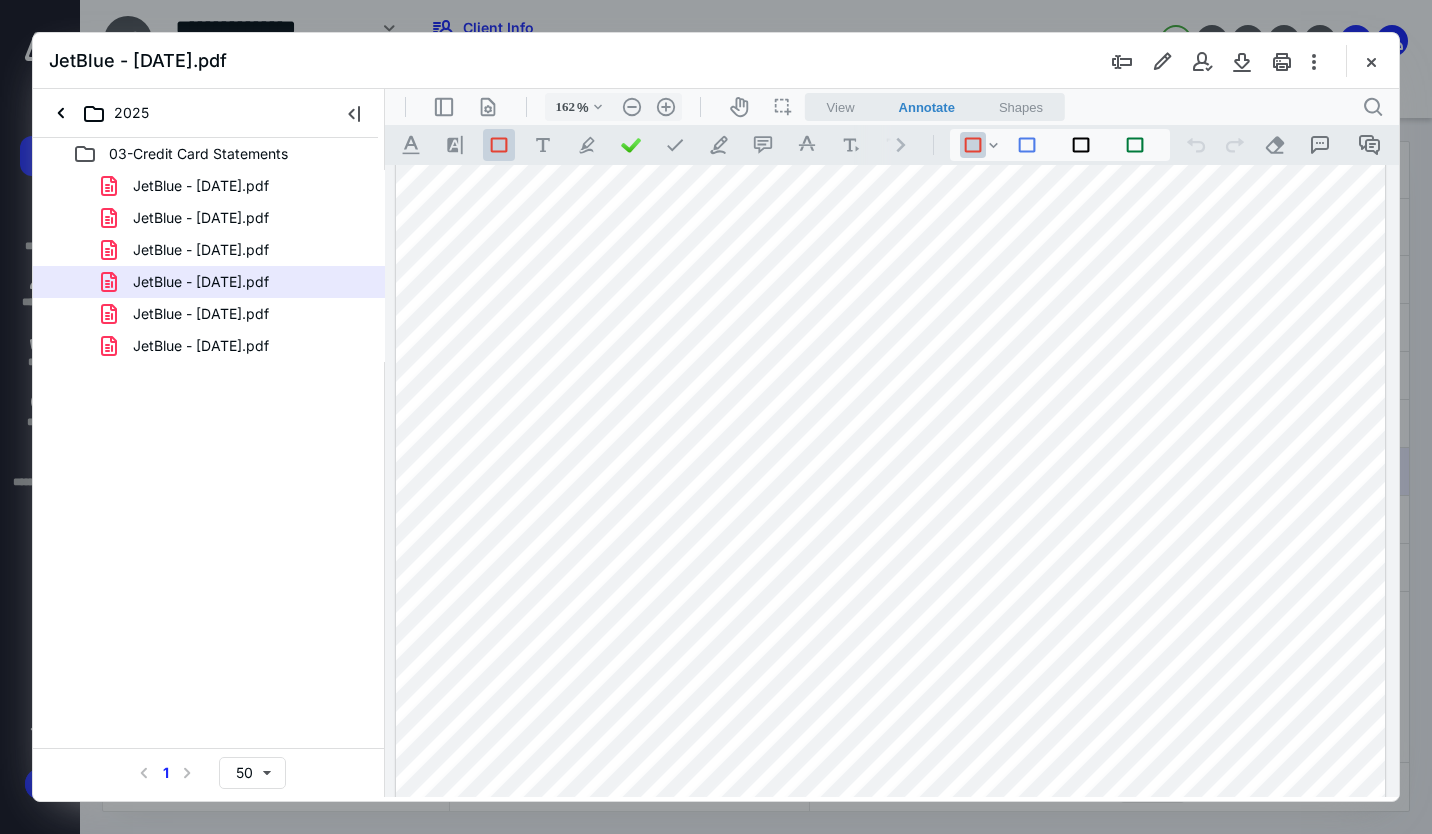click at bounding box center [1371, 61] 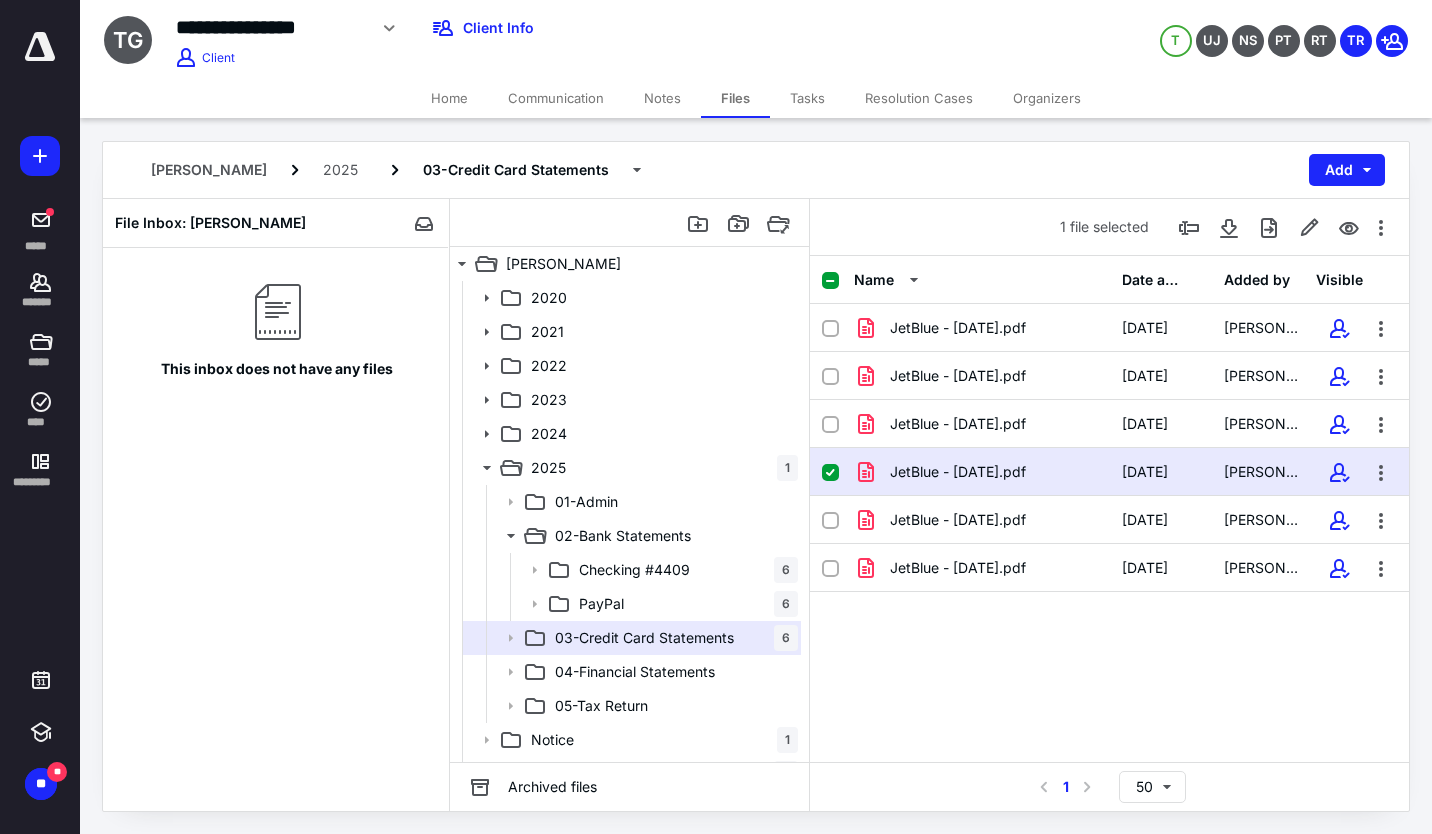 click 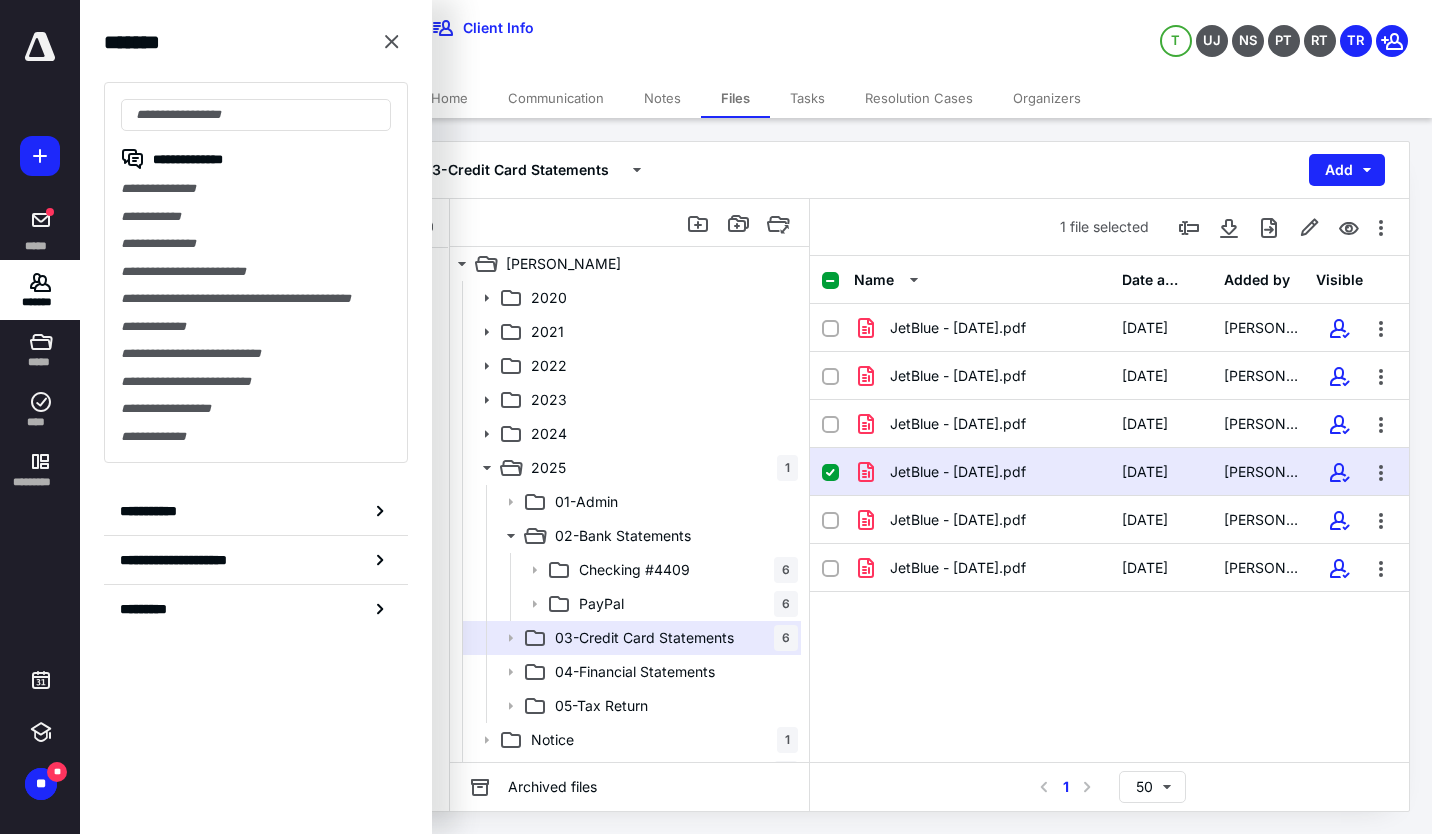 click at bounding box center (256, 115) 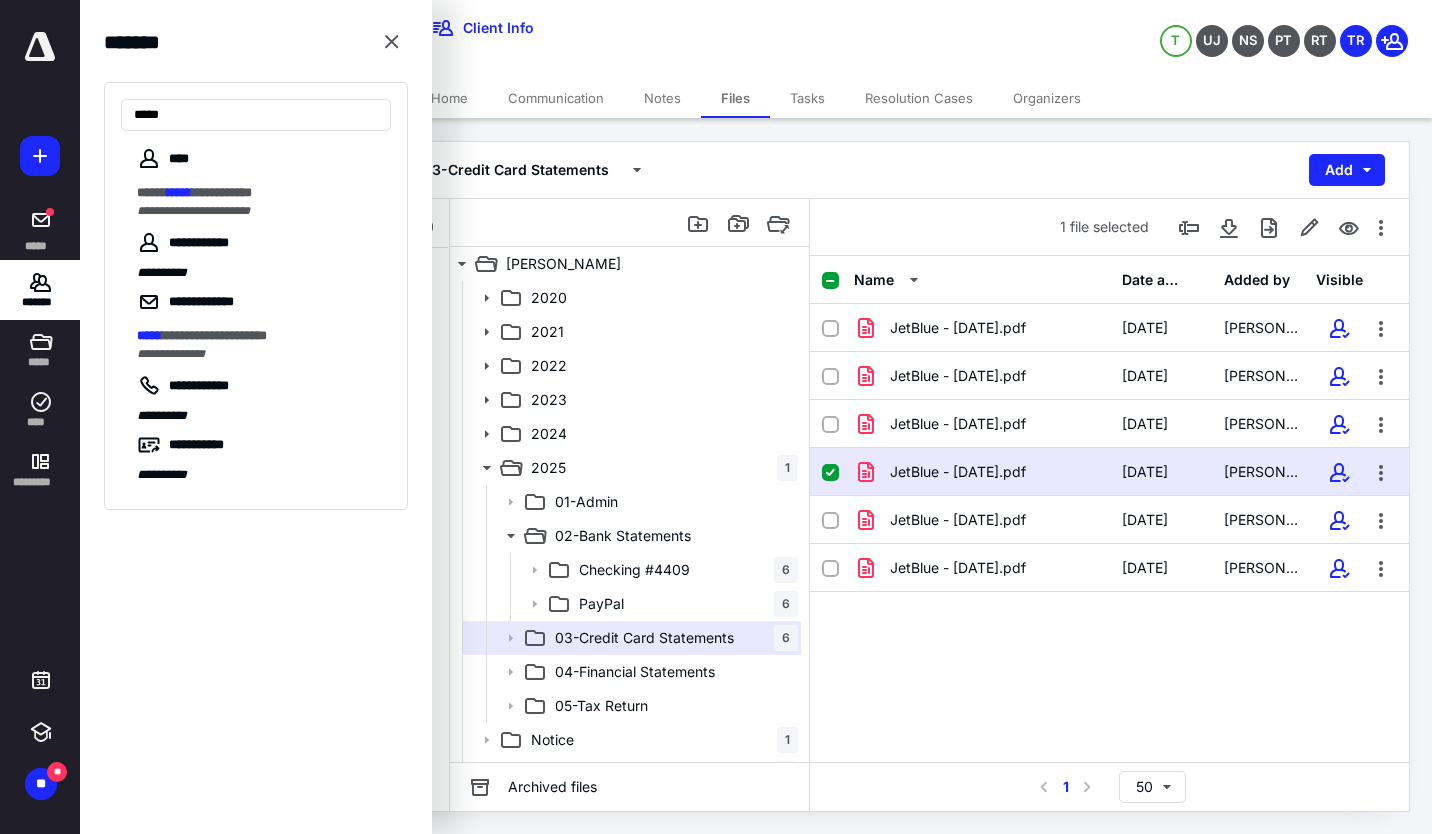 type on "*****" 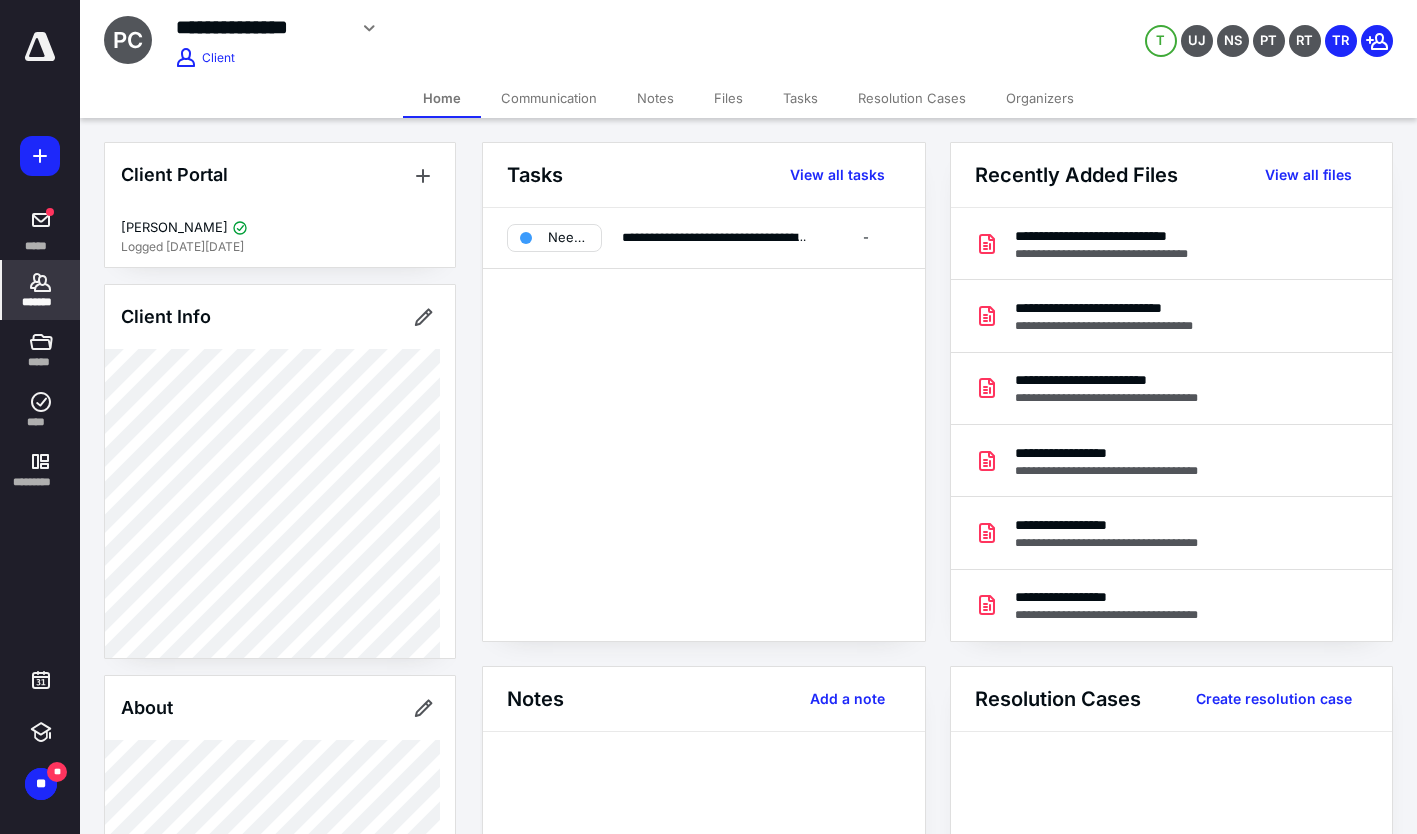 click on "Files" at bounding box center (728, 98) 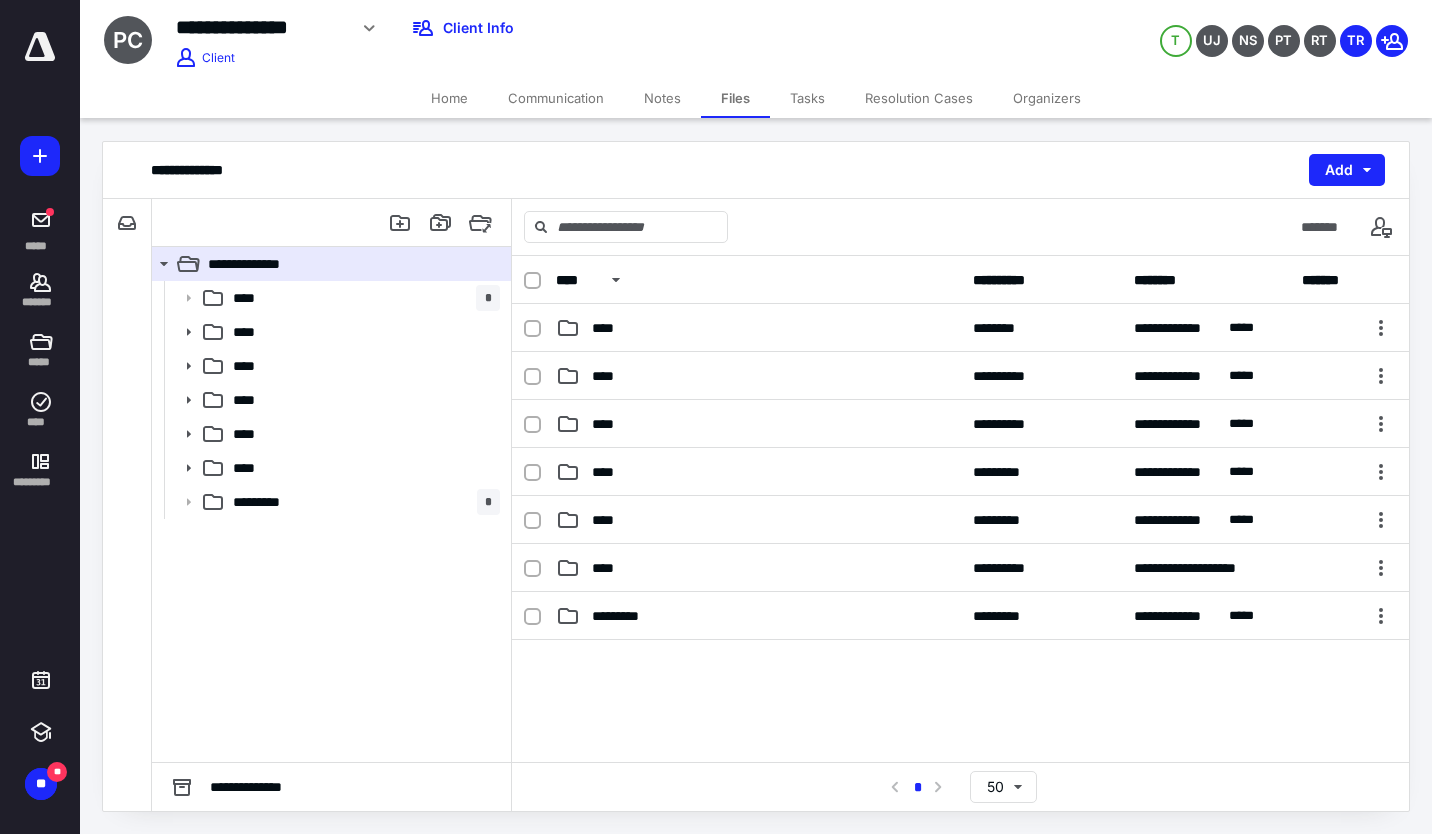 click 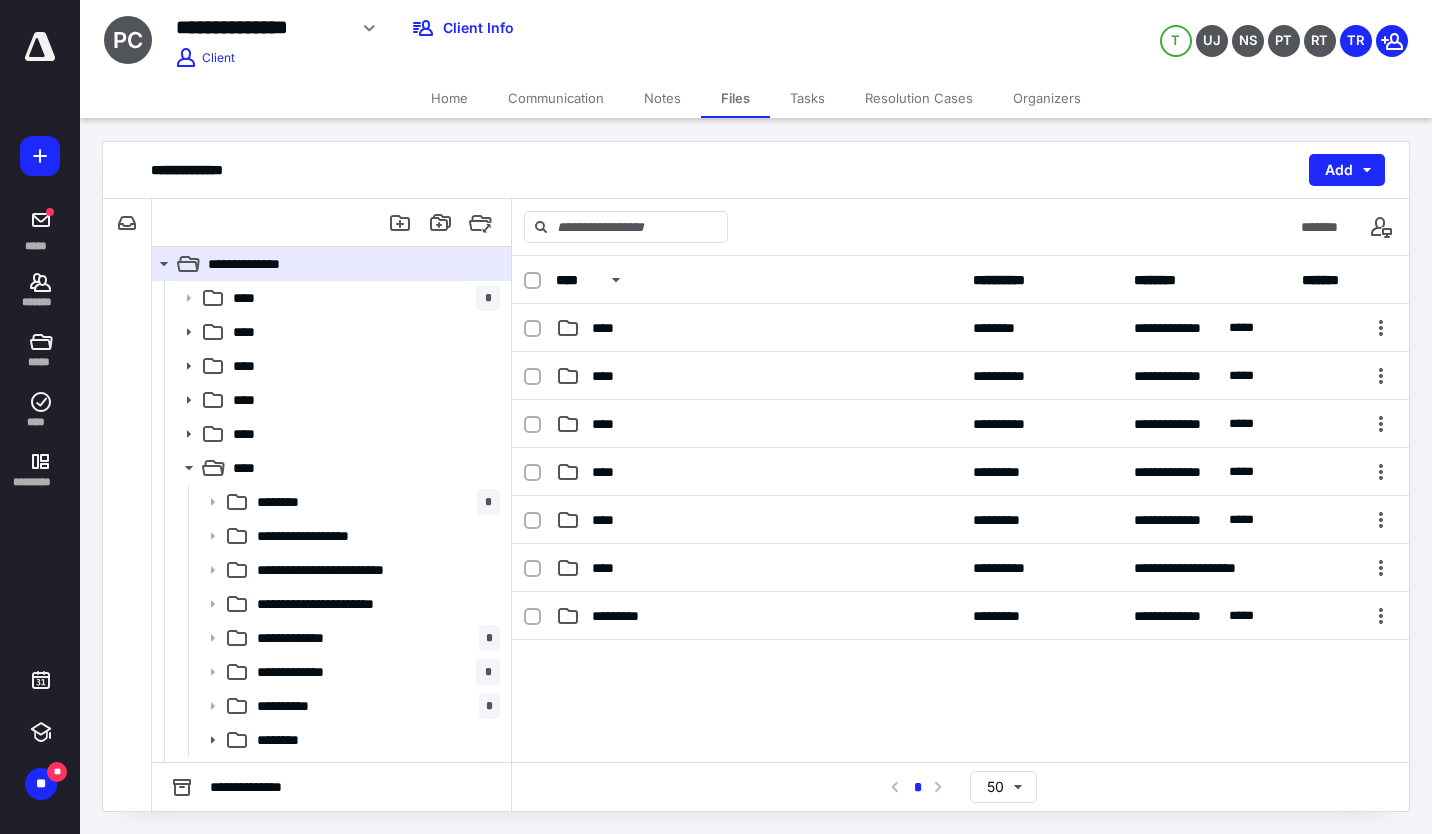 click on "********" at bounding box center [288, 502] 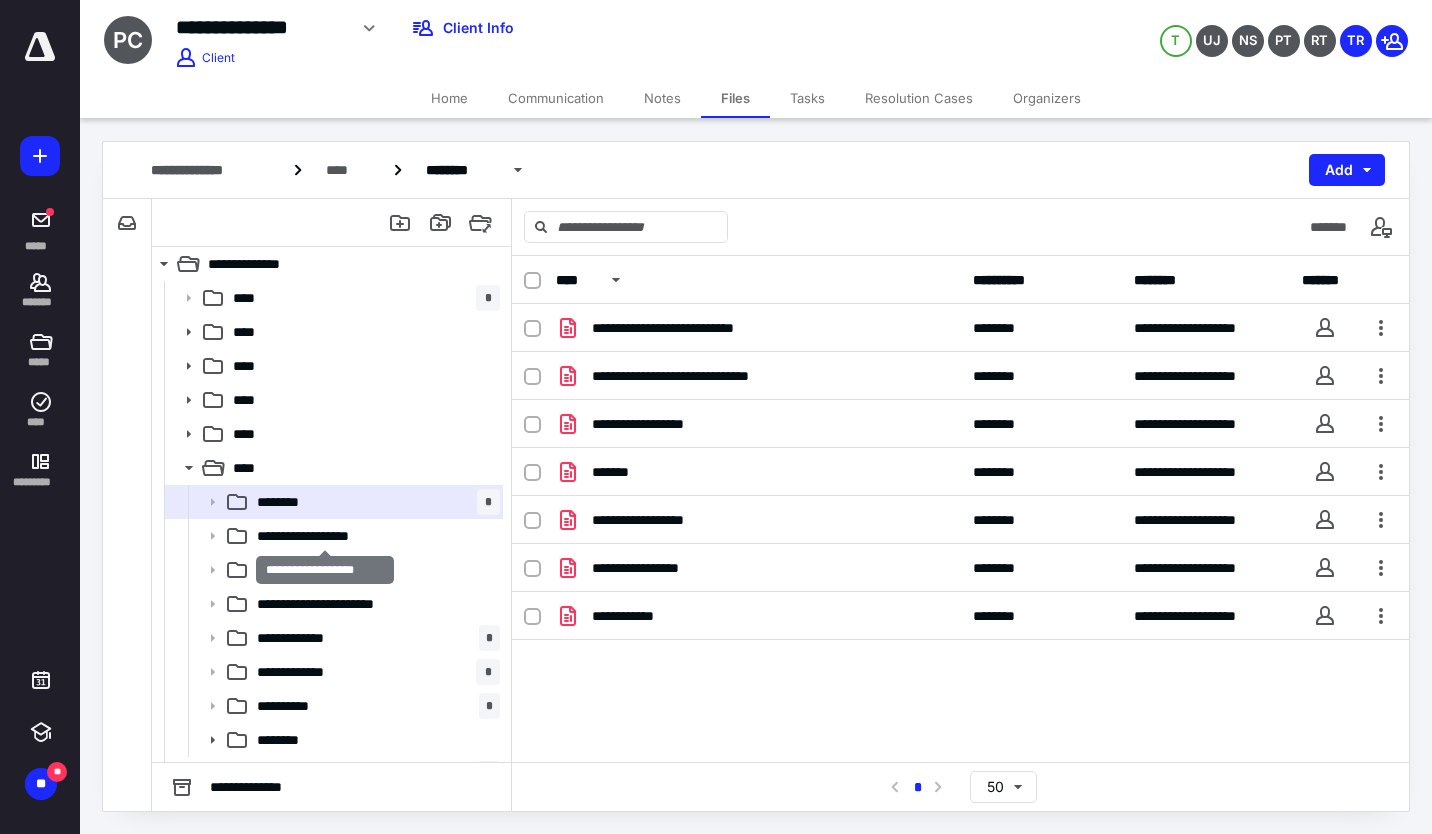 click on "**********" at bounding box center (324, 536) 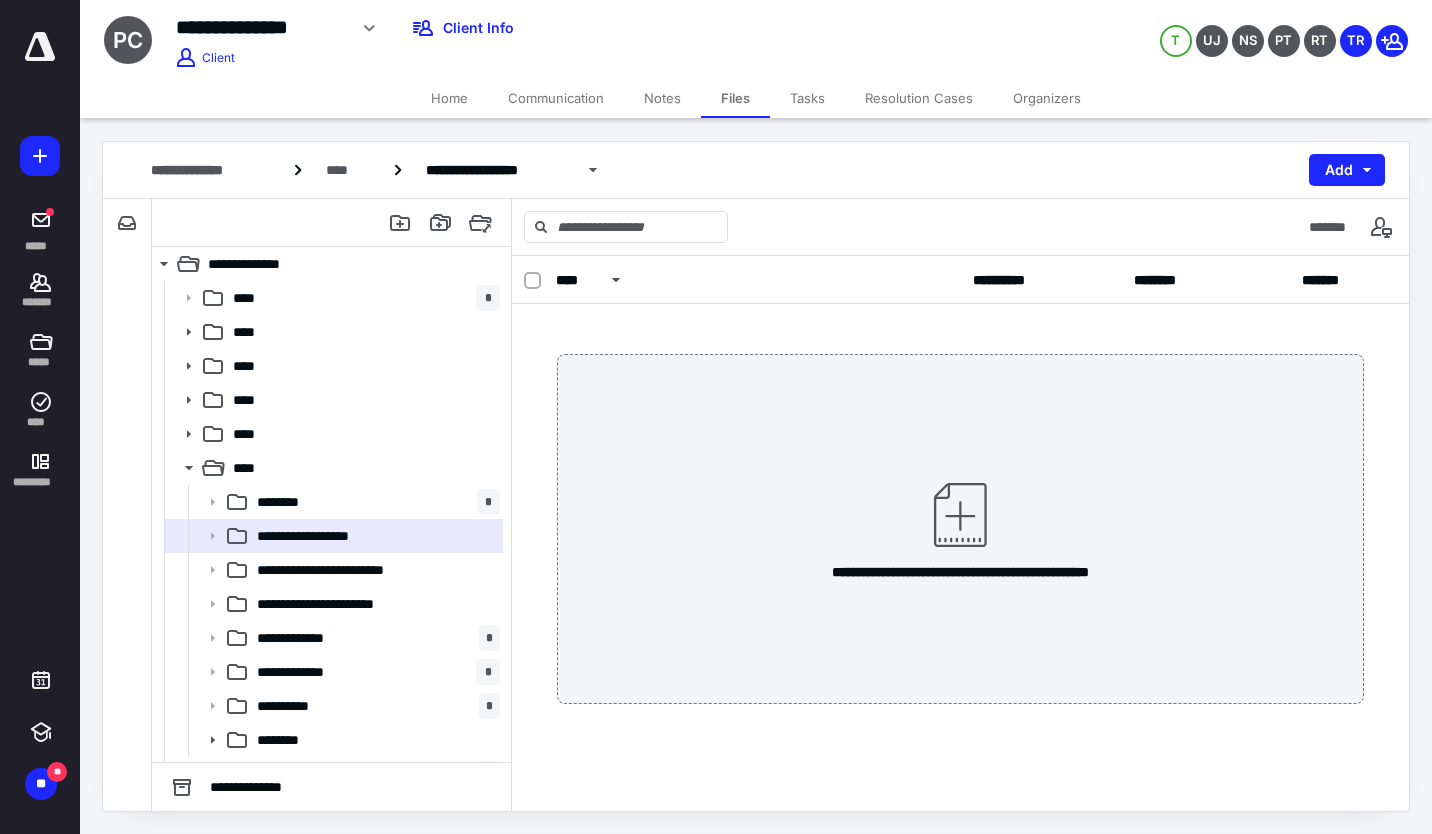 click on "**********" at bounding box center [374, 672] 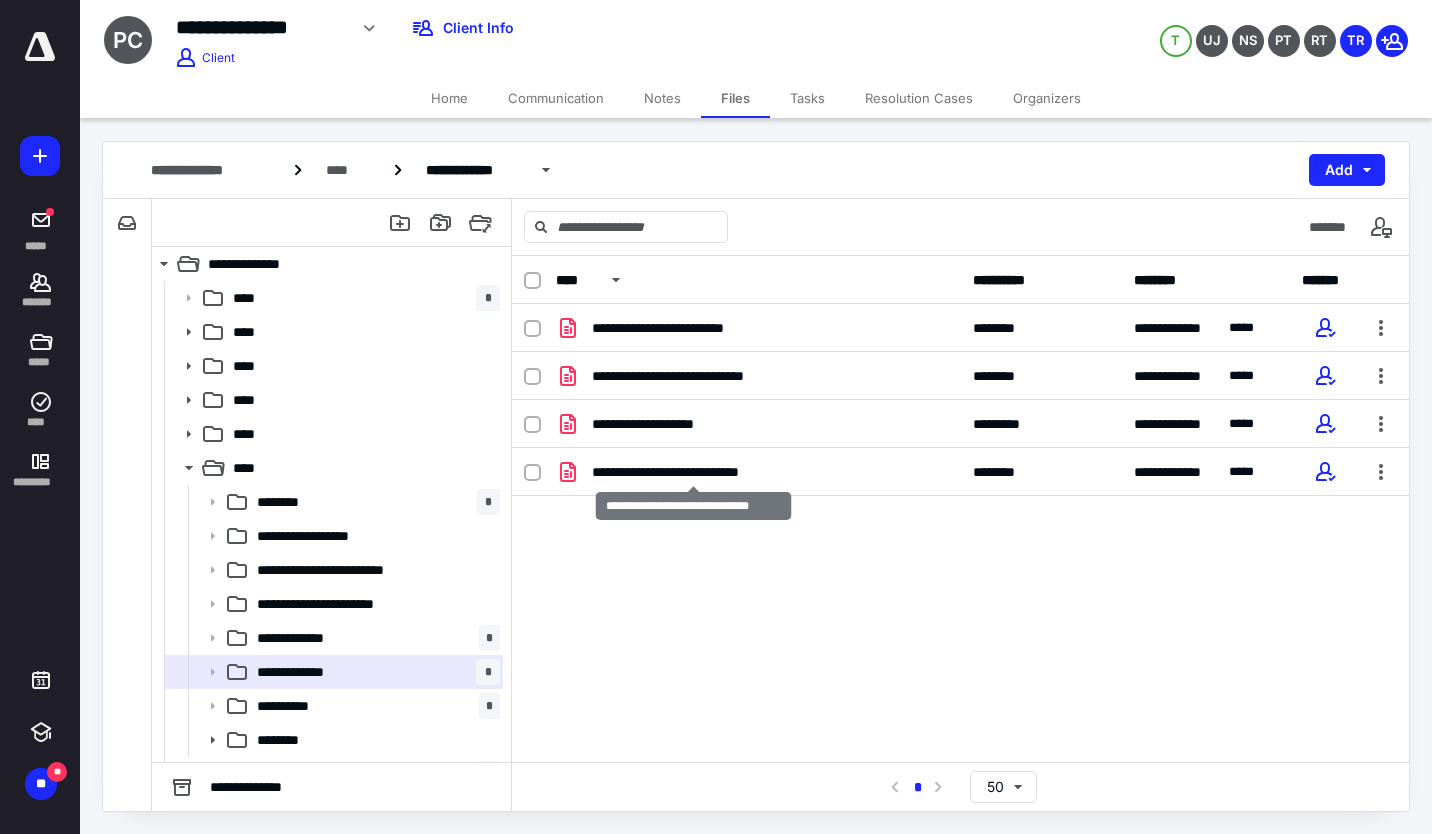 click on "**********" at bounding box center [693, 472] 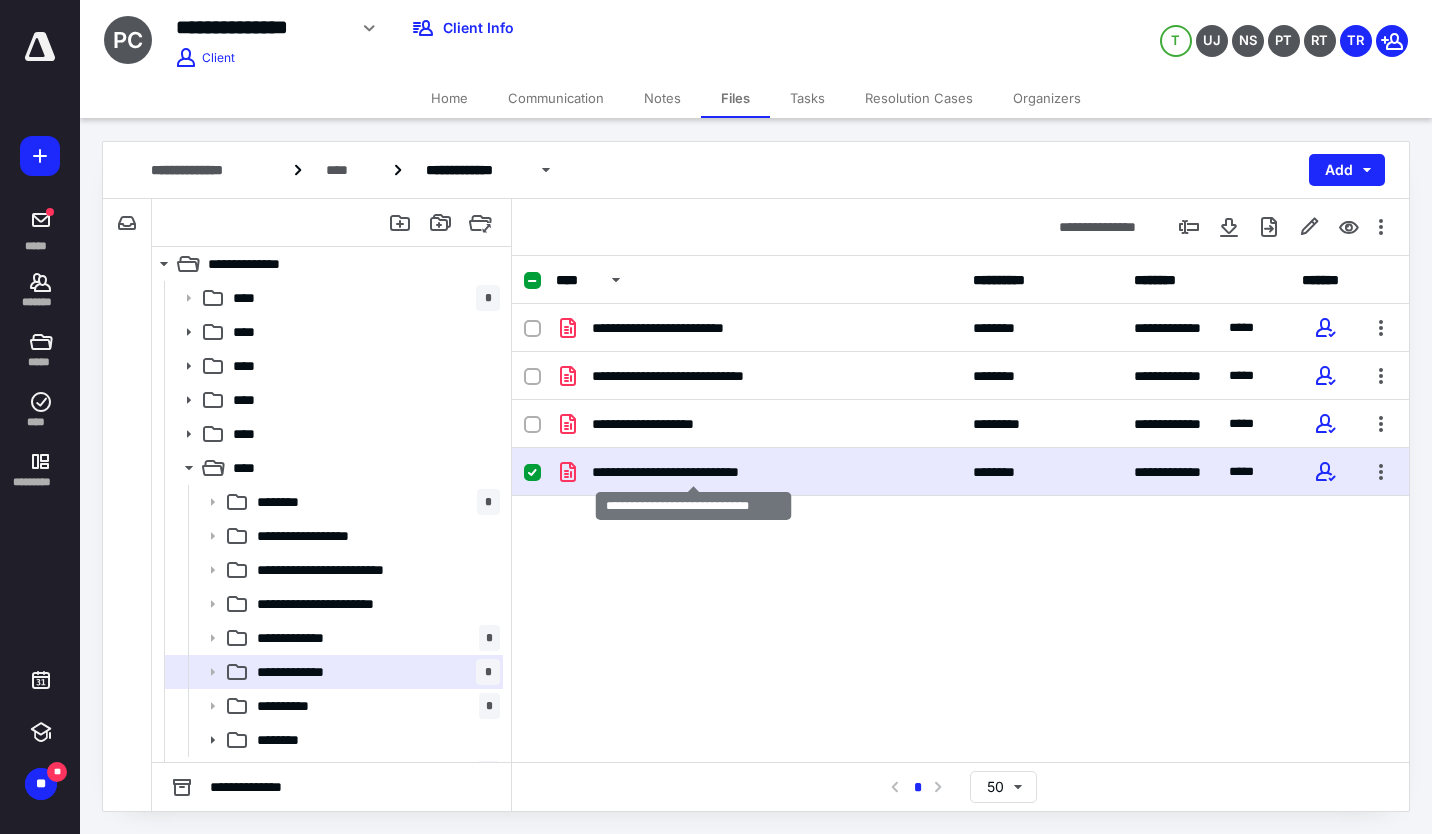 click on "**********" at bounding box center (693, 472) 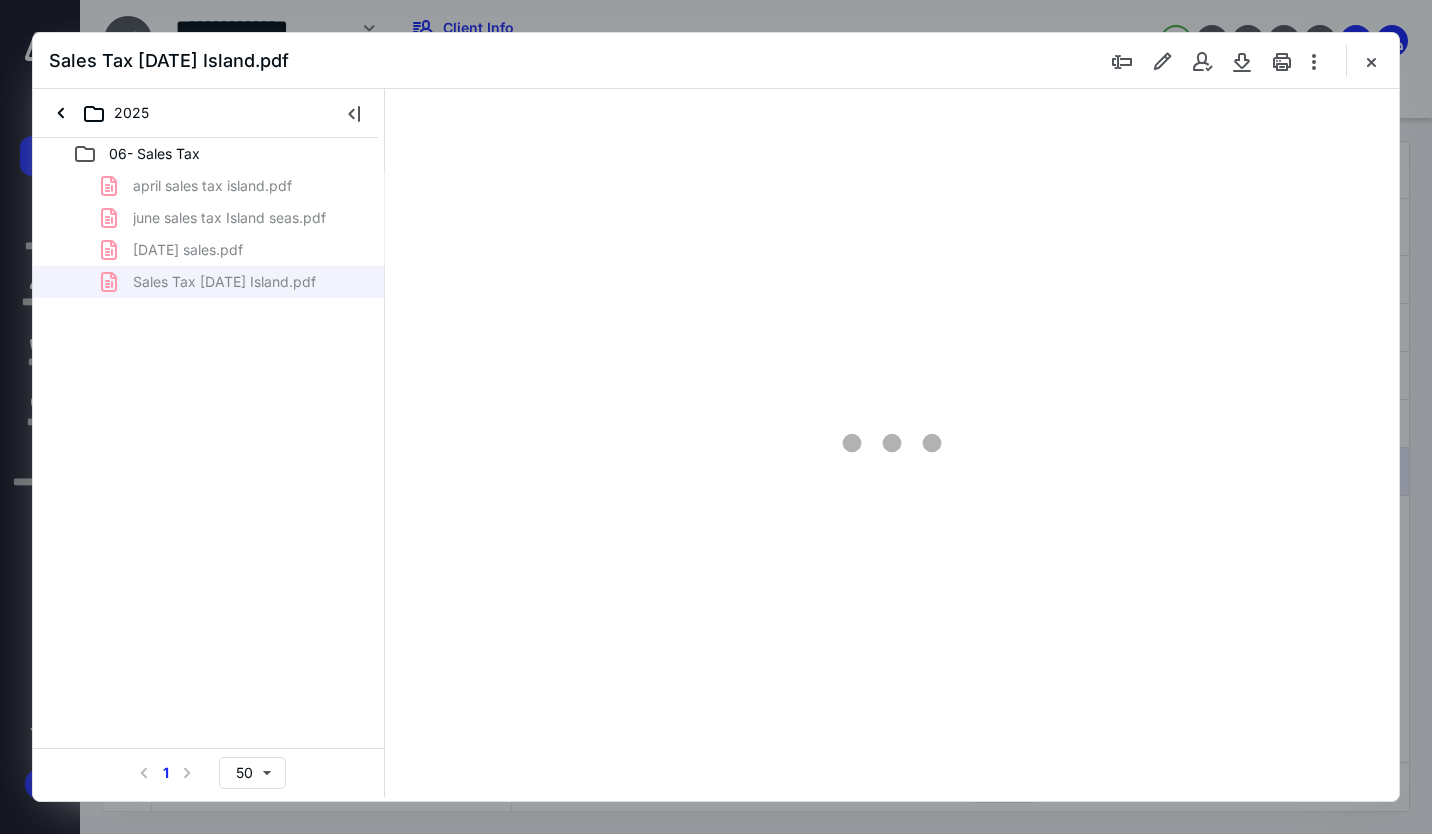 scroll, scrollTop: 0, scrollLeft: 0, axis: both 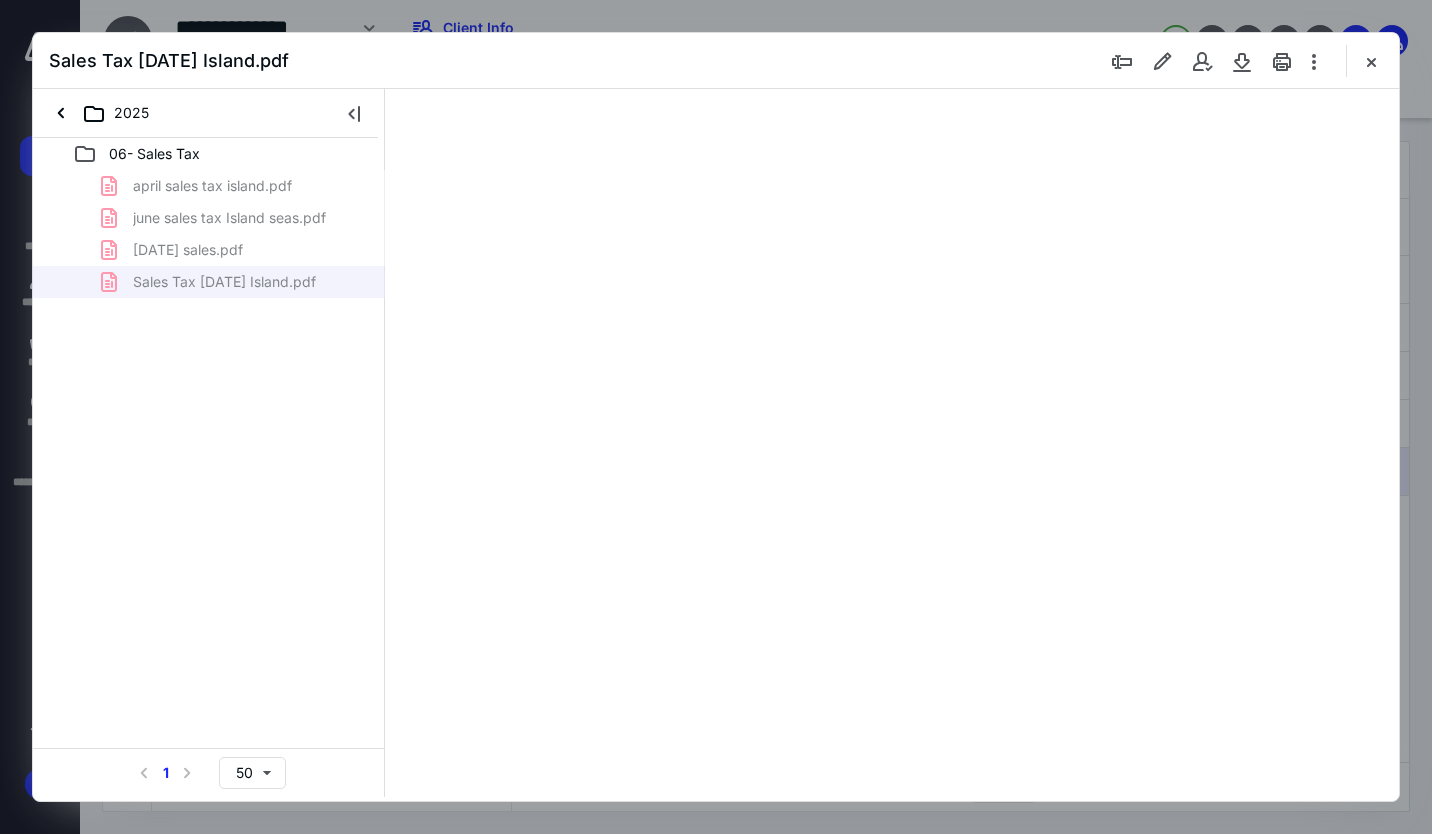 type on "170" 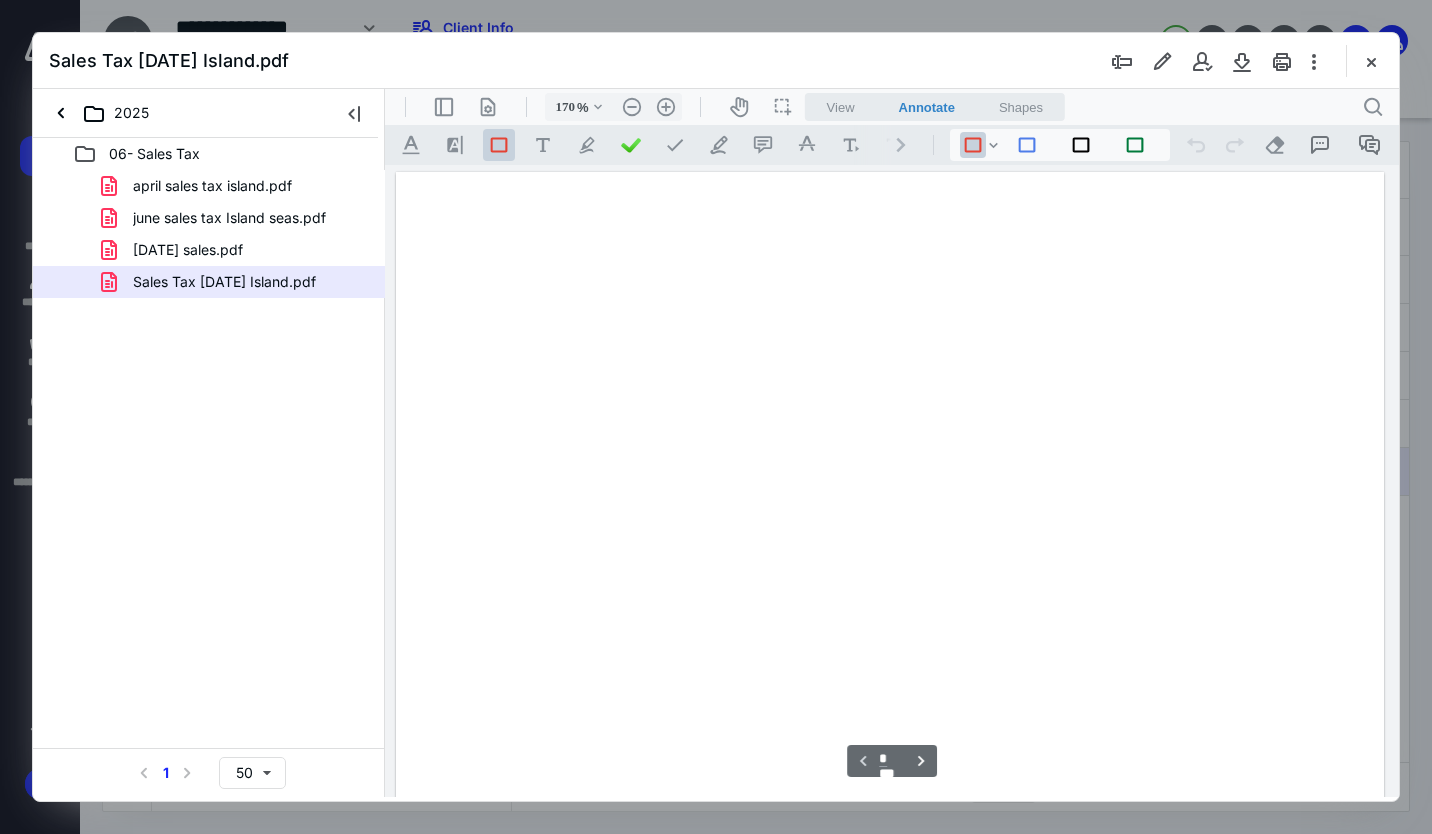 scroll, scrollTop: 83, scrollLeft: 0, axis: vertical 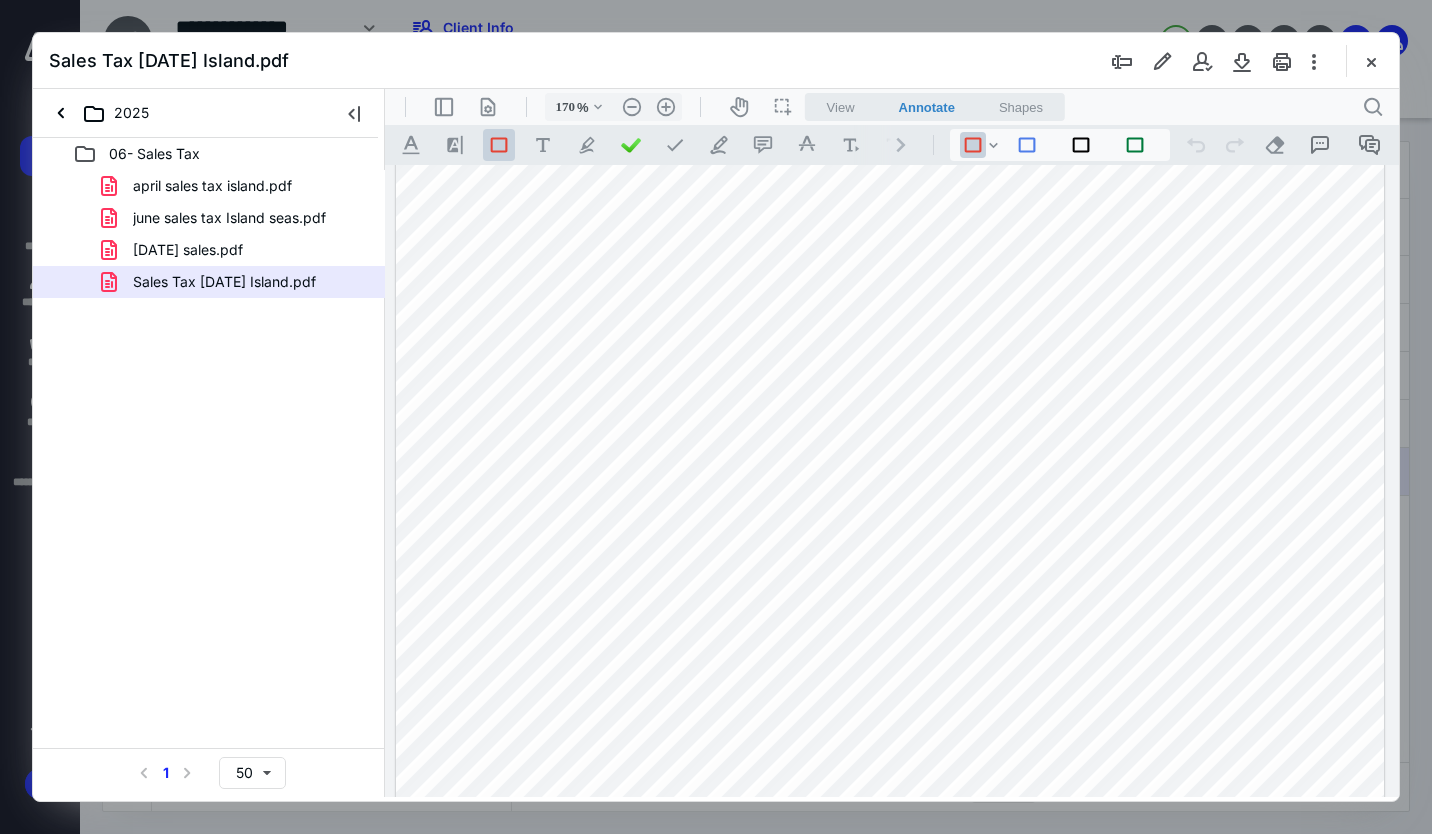 click at bounding box center [1371, 61] 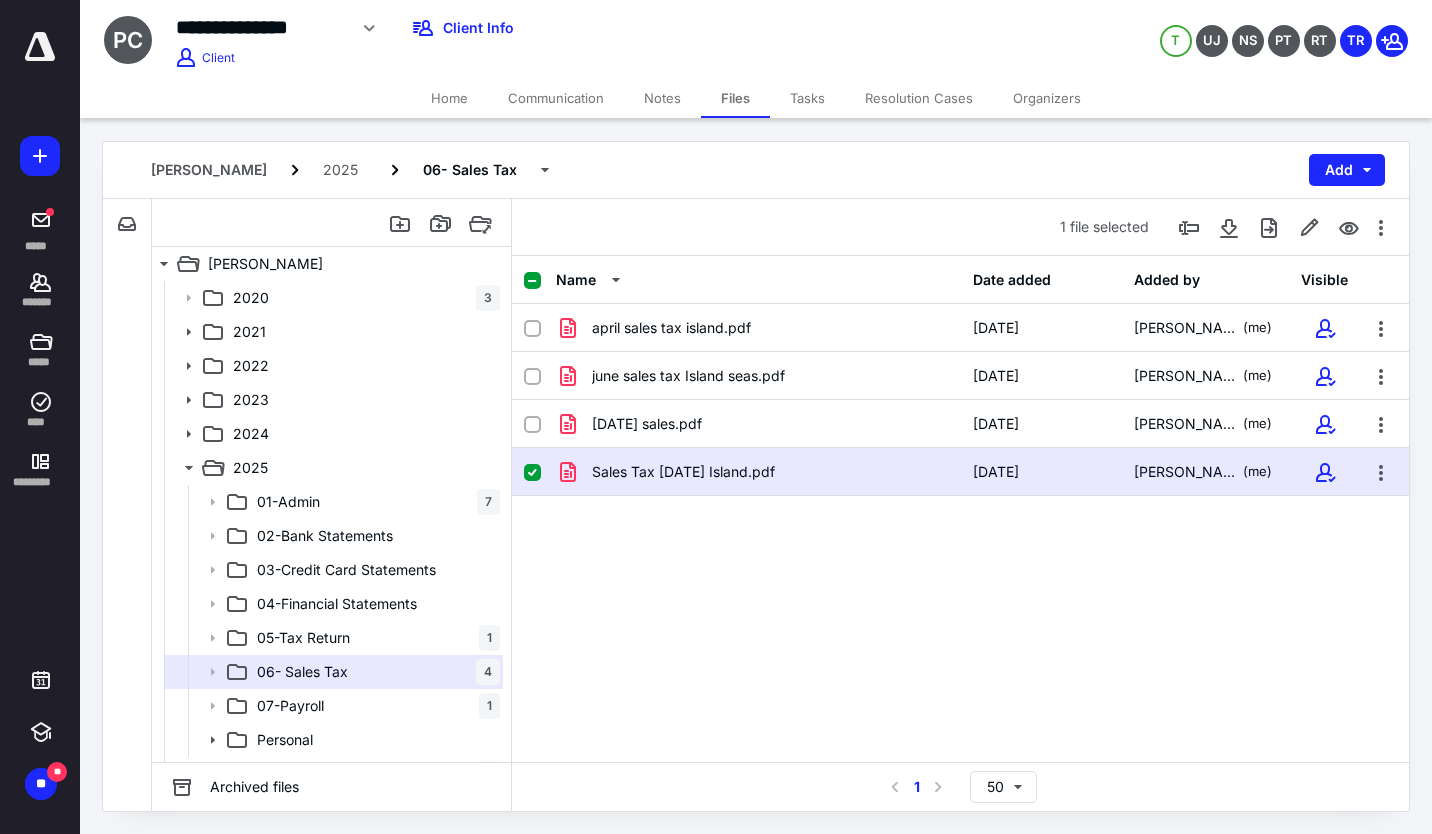 click on "**" at bounding box center [41, 784] 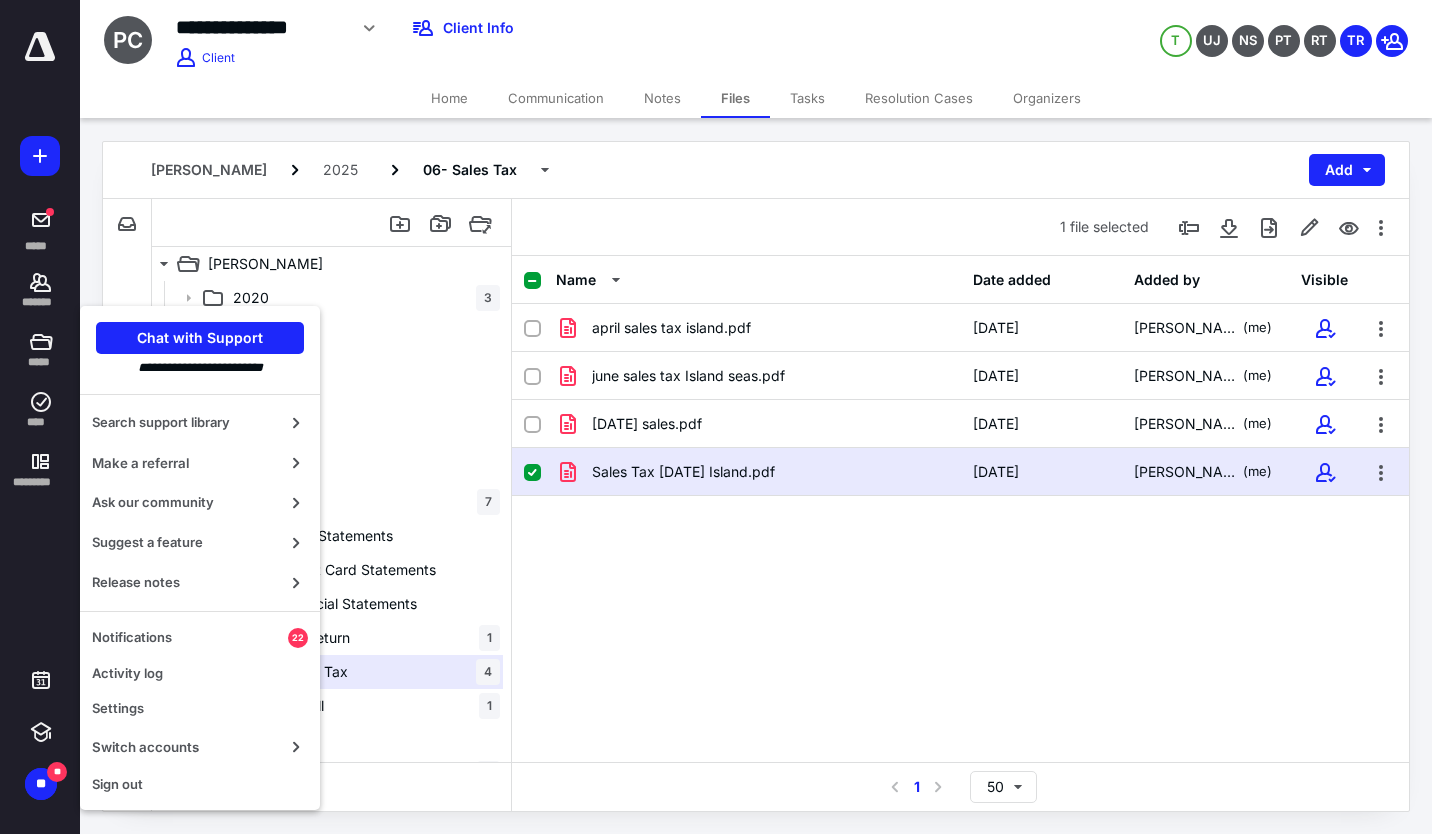 click on "Switch accounts" at bounding box center [200, 747] 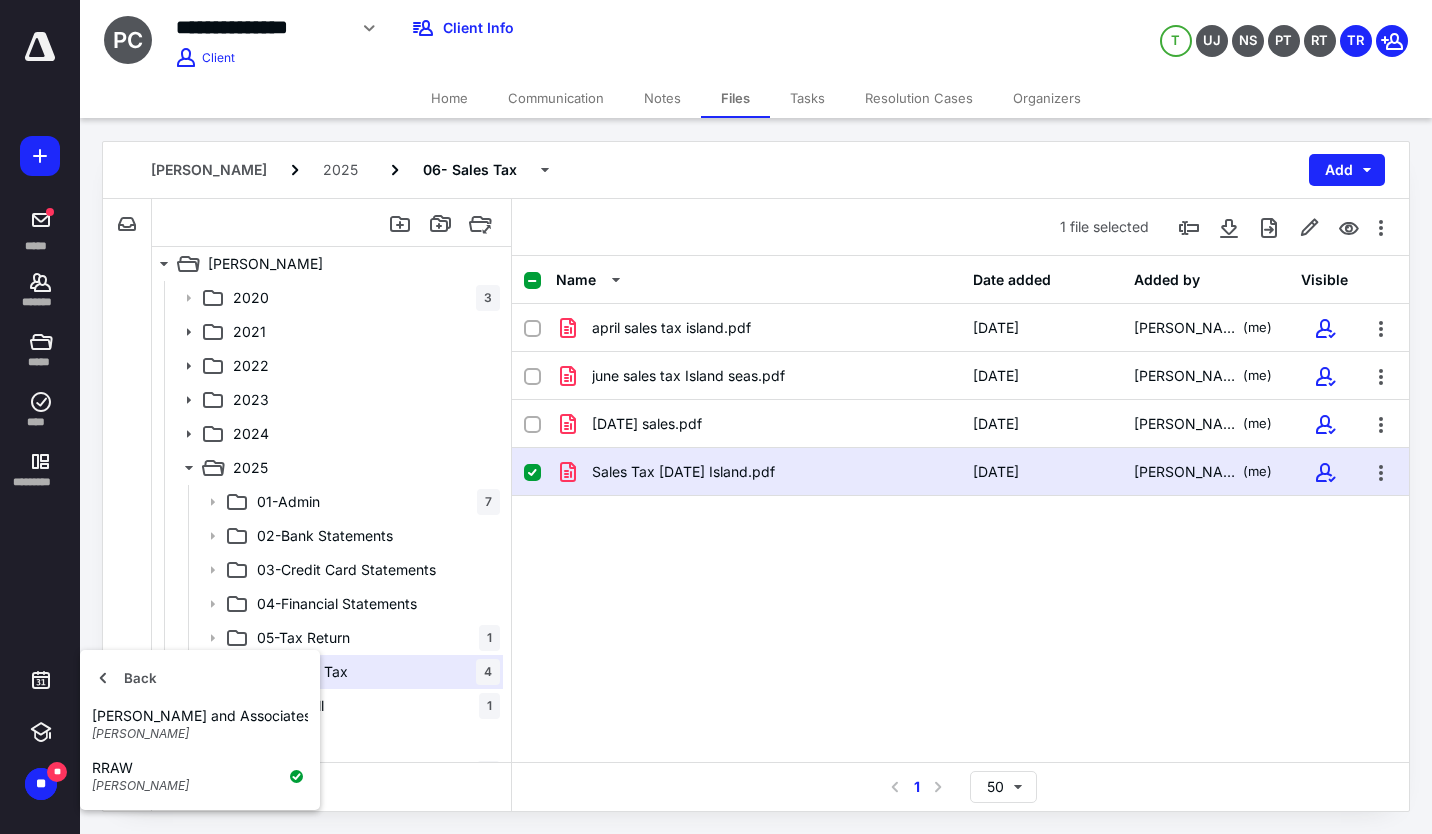 click on "Back  [PERSON_NAME] and Associates [PERSON_NAME] RRAW [PERSON_NAME]" at bounding box center [200, 730] 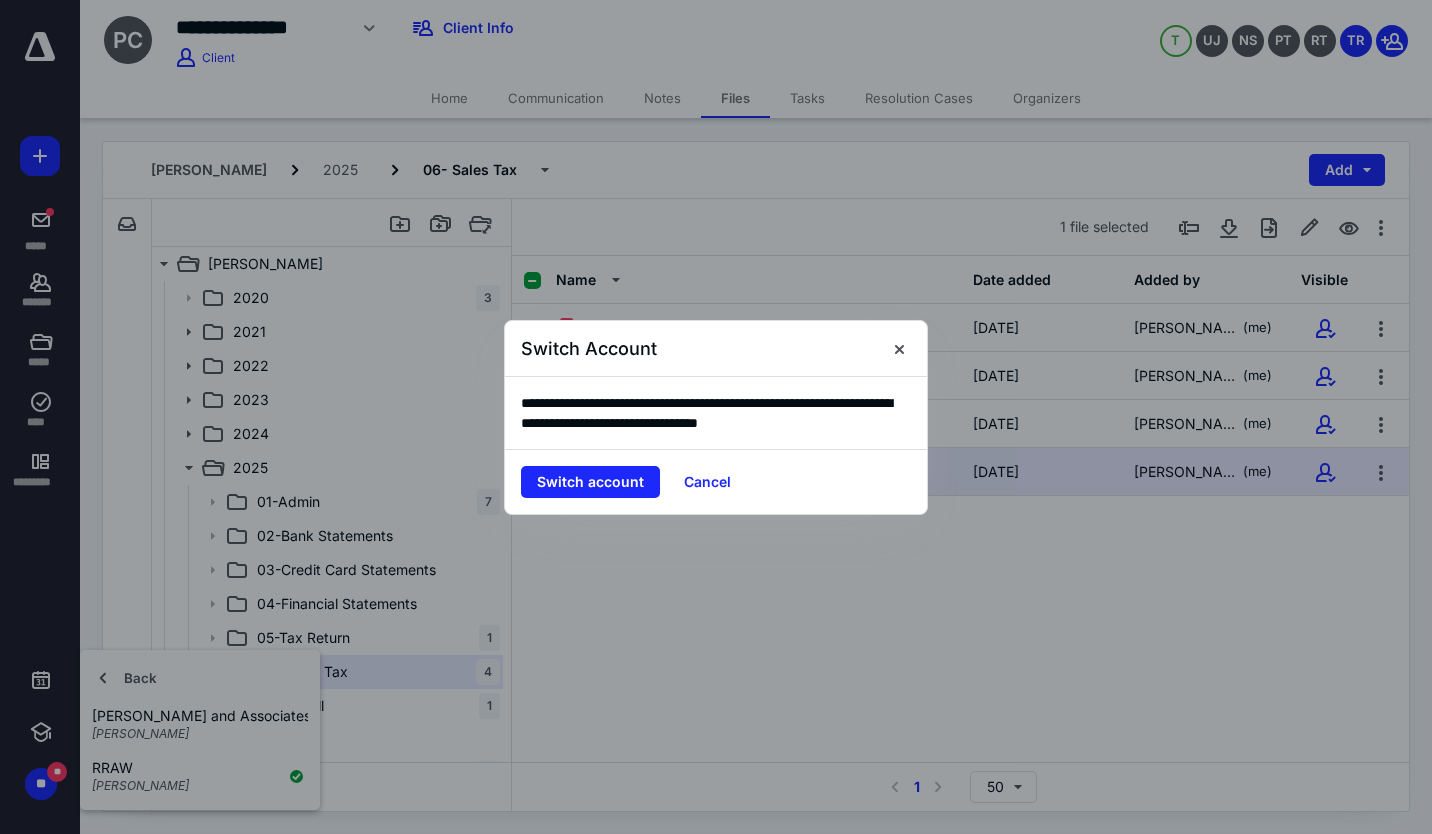click on "Switch account" at bounding box center [590, 482] 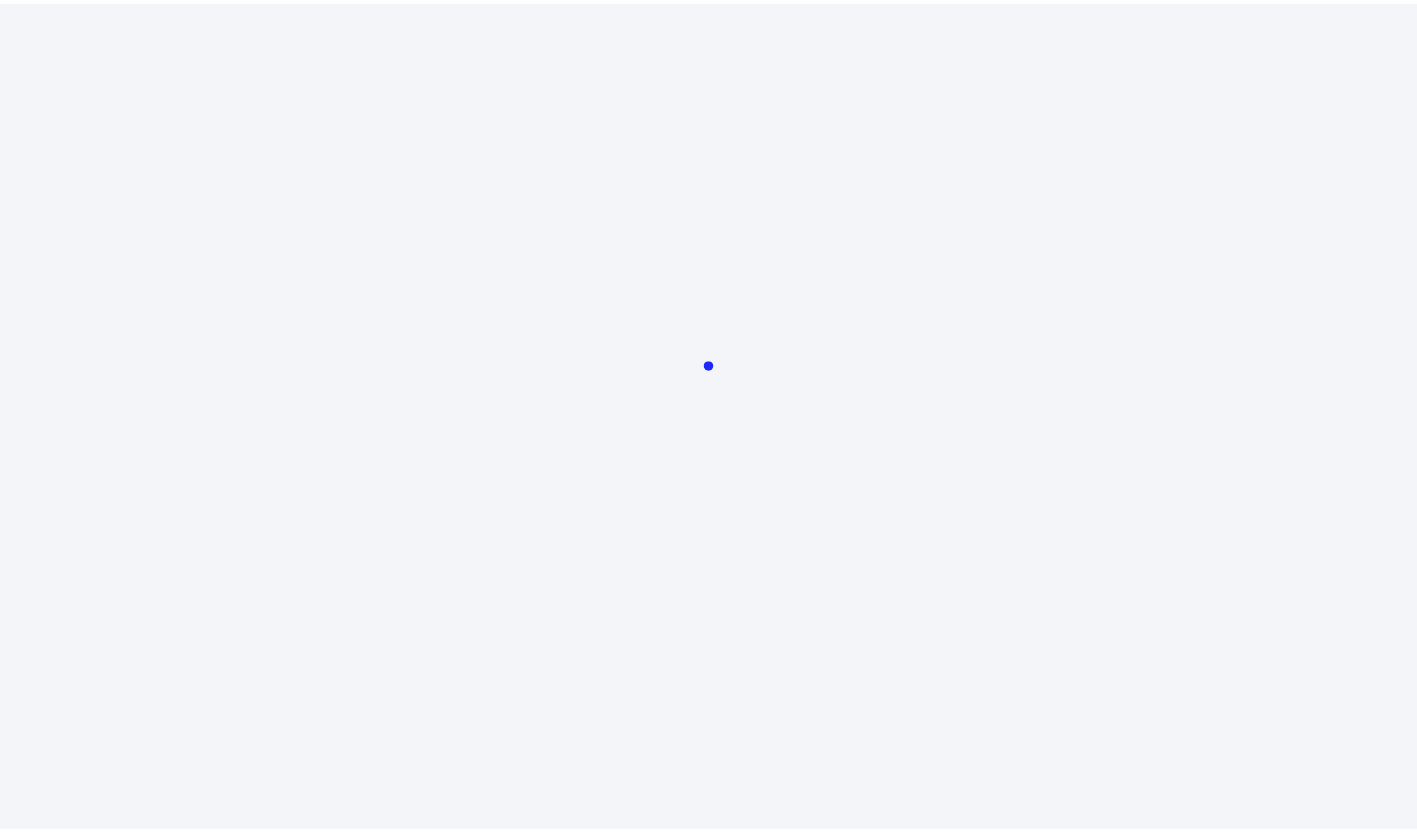 scroll, scrollTop: 0, scrollLeft: 0, axis: both 